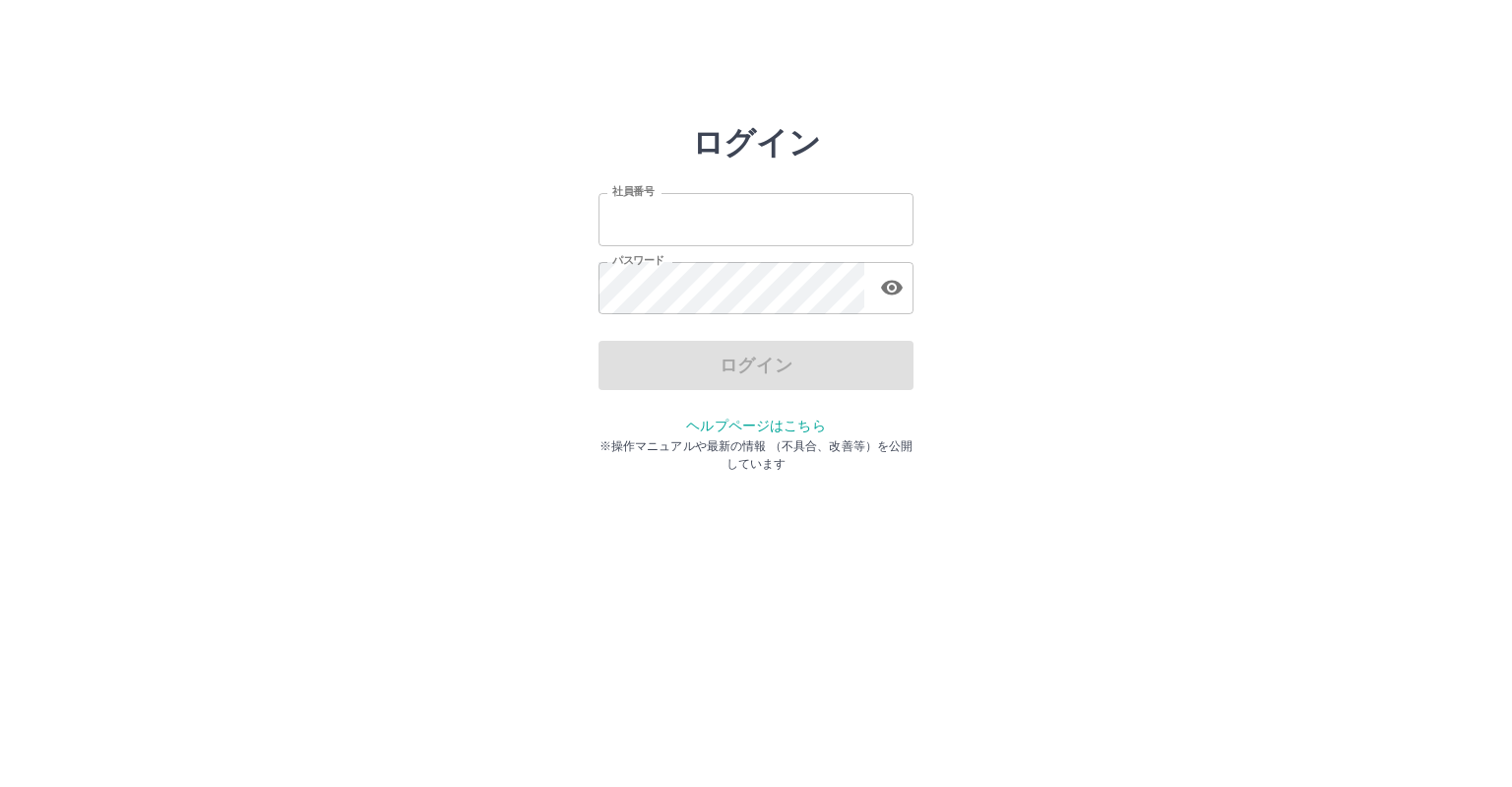 scroll, scrollTop: 0, scrollLeft: 0, axis: both 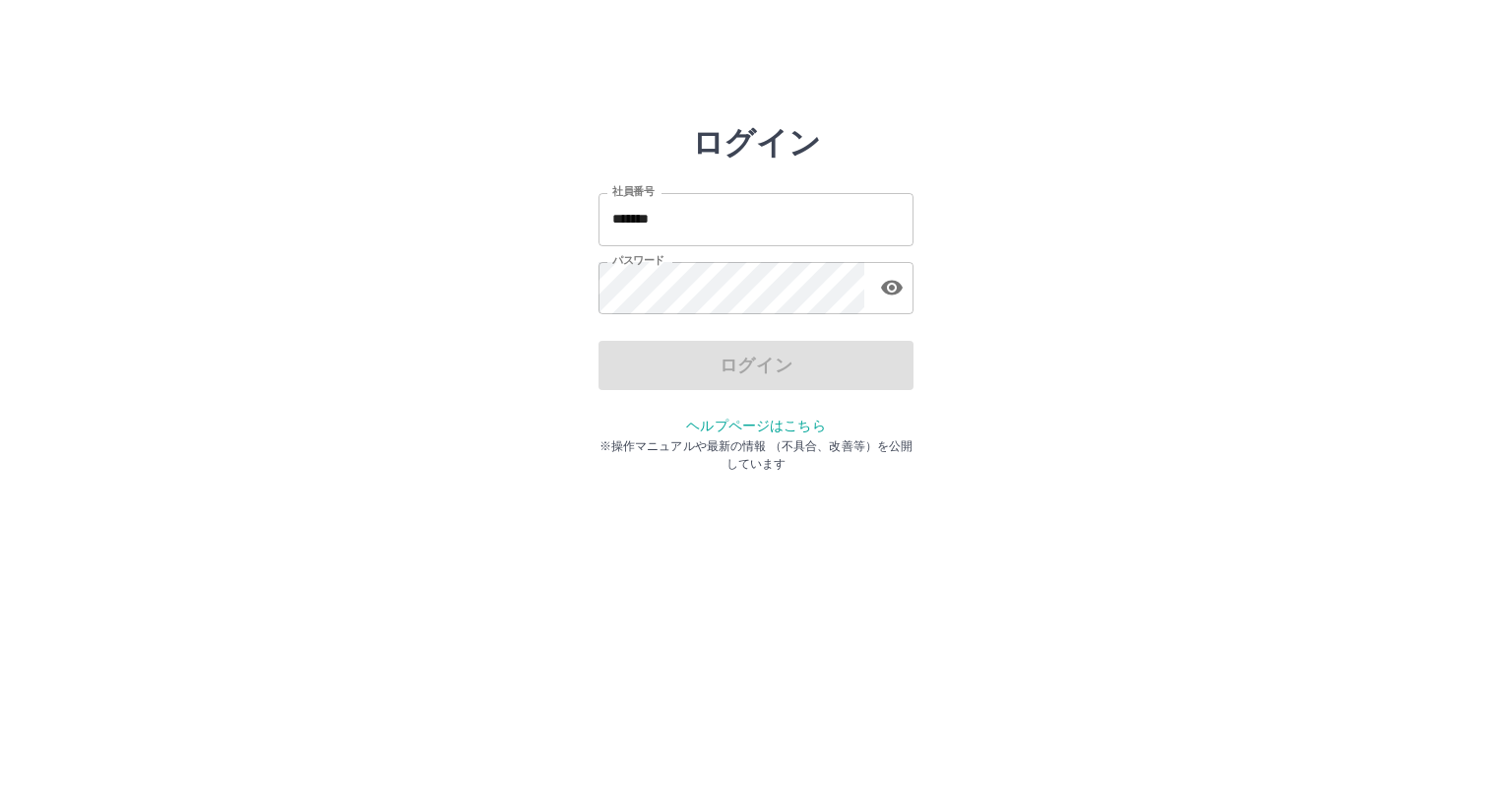 click on "ログイン" at bounding box center [756, 365] 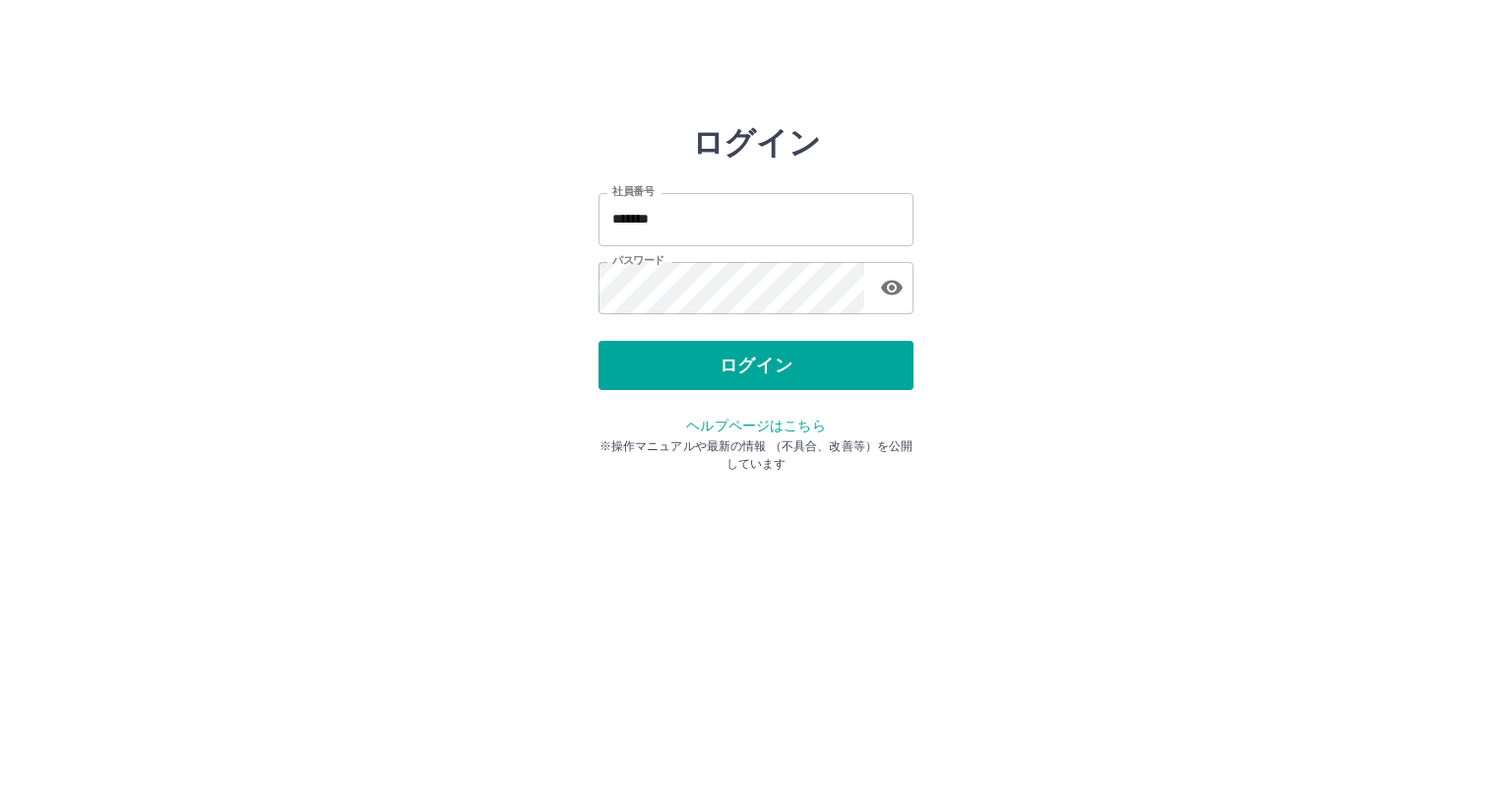 click on "ログイン" at bounding box center (756, 365) 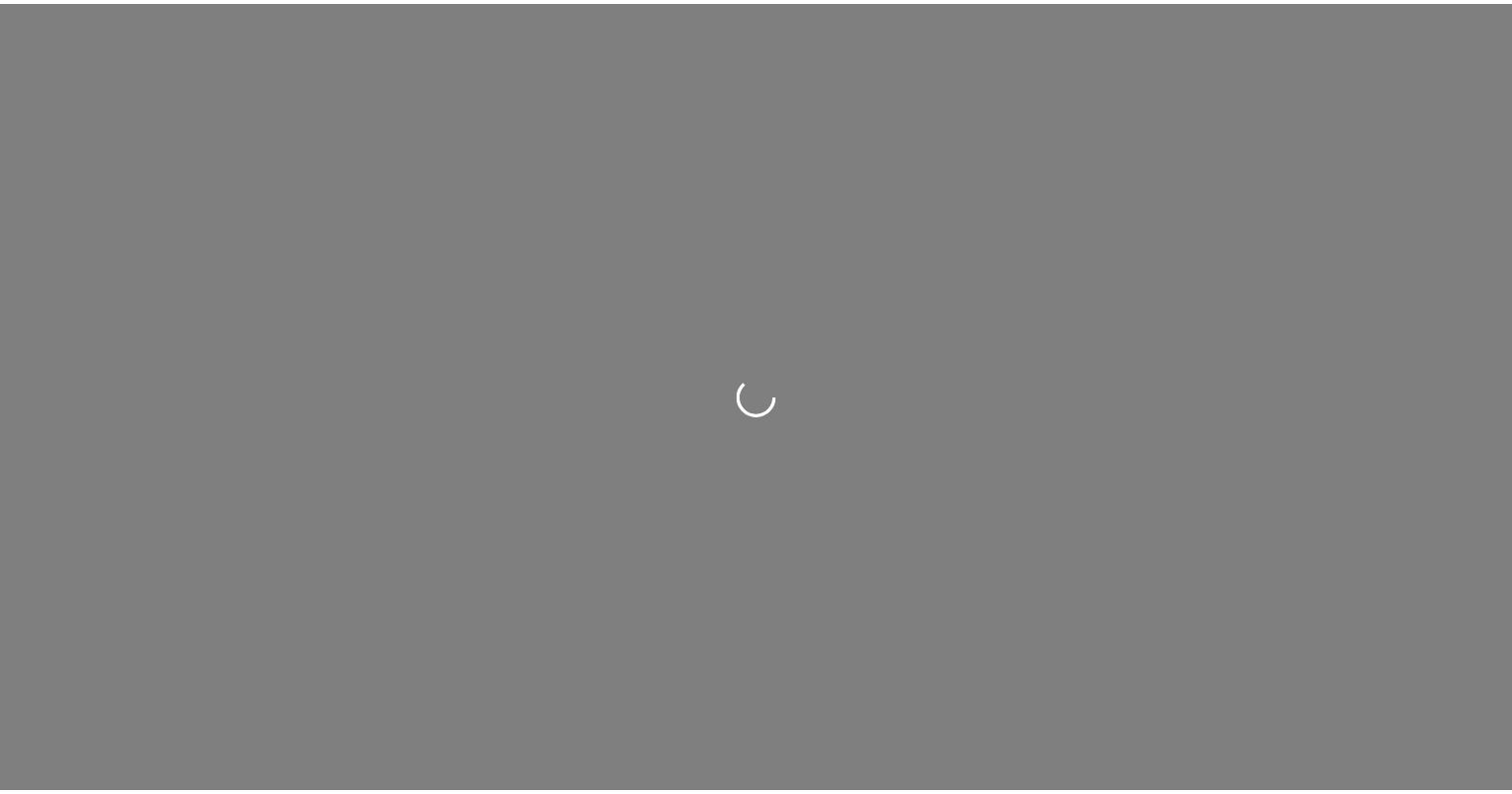 scroll, scrollTop: 0, scrollLeft: 0, axis: both 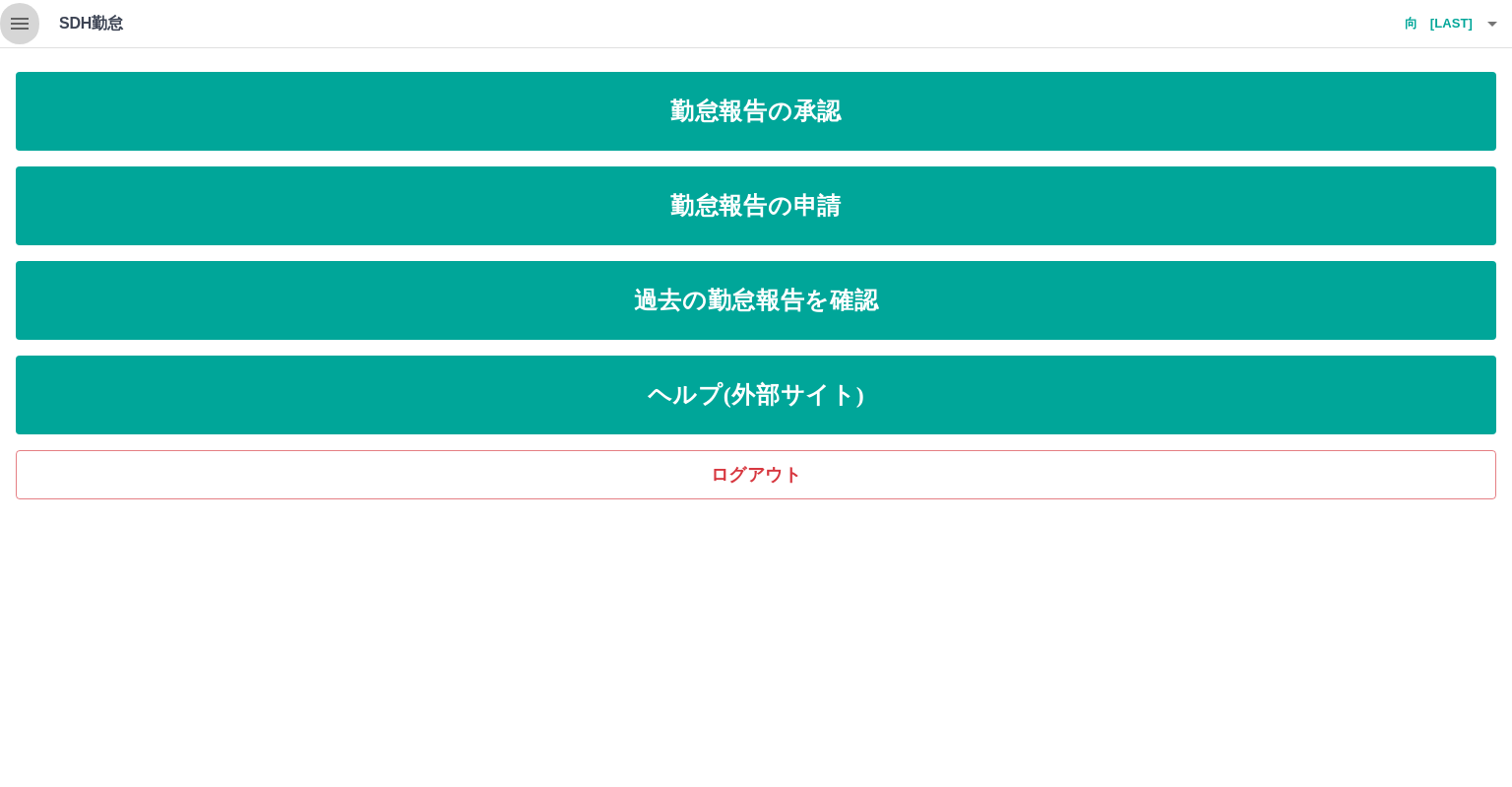 click at bounding box center [20, 24] 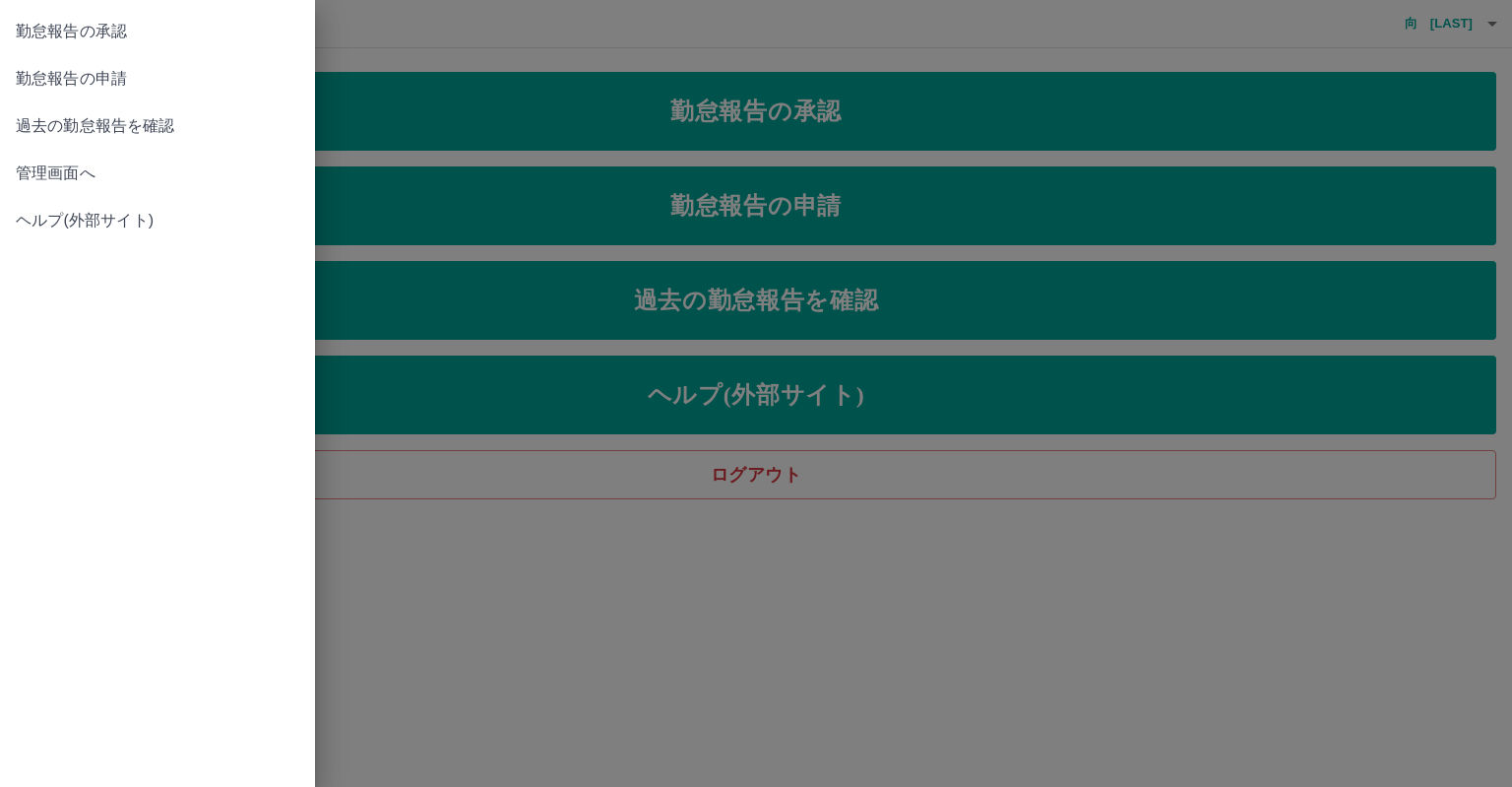 click on "管理画面へ" at bounding box center (158, 173) 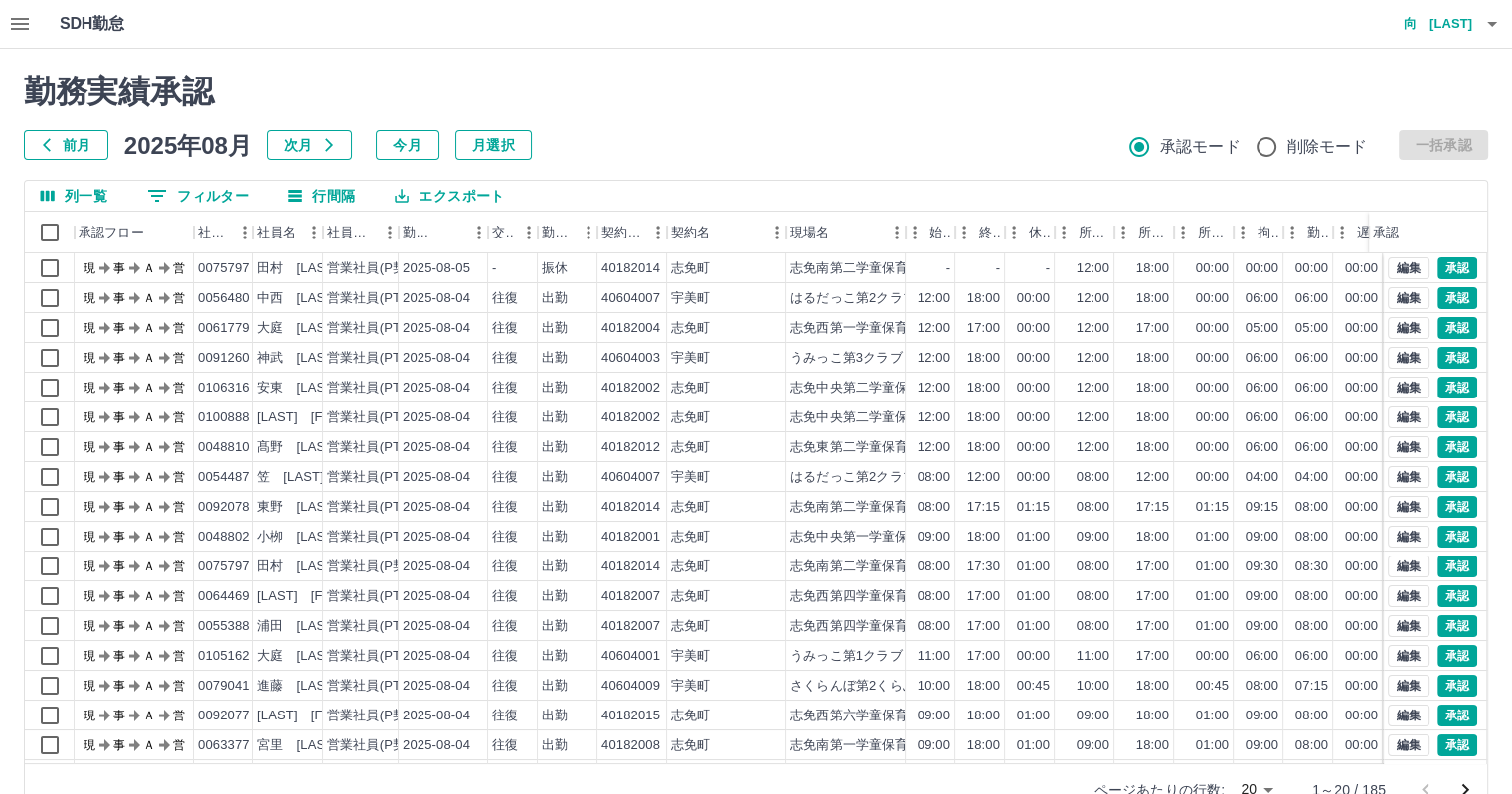 click on "前月" at bounding box center (66, 145) 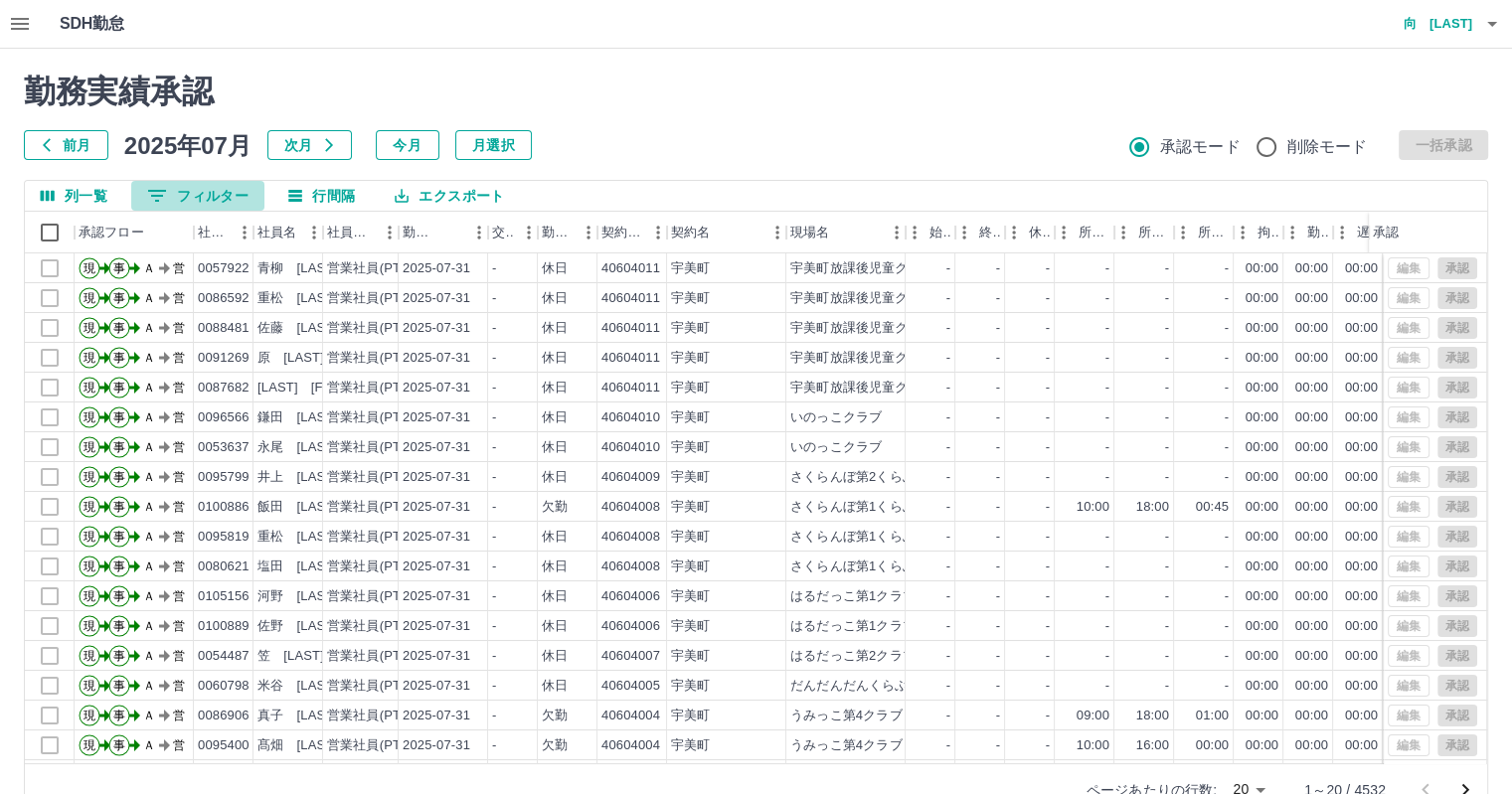 click on "0 フィルター" at bounding box center [198, 196] 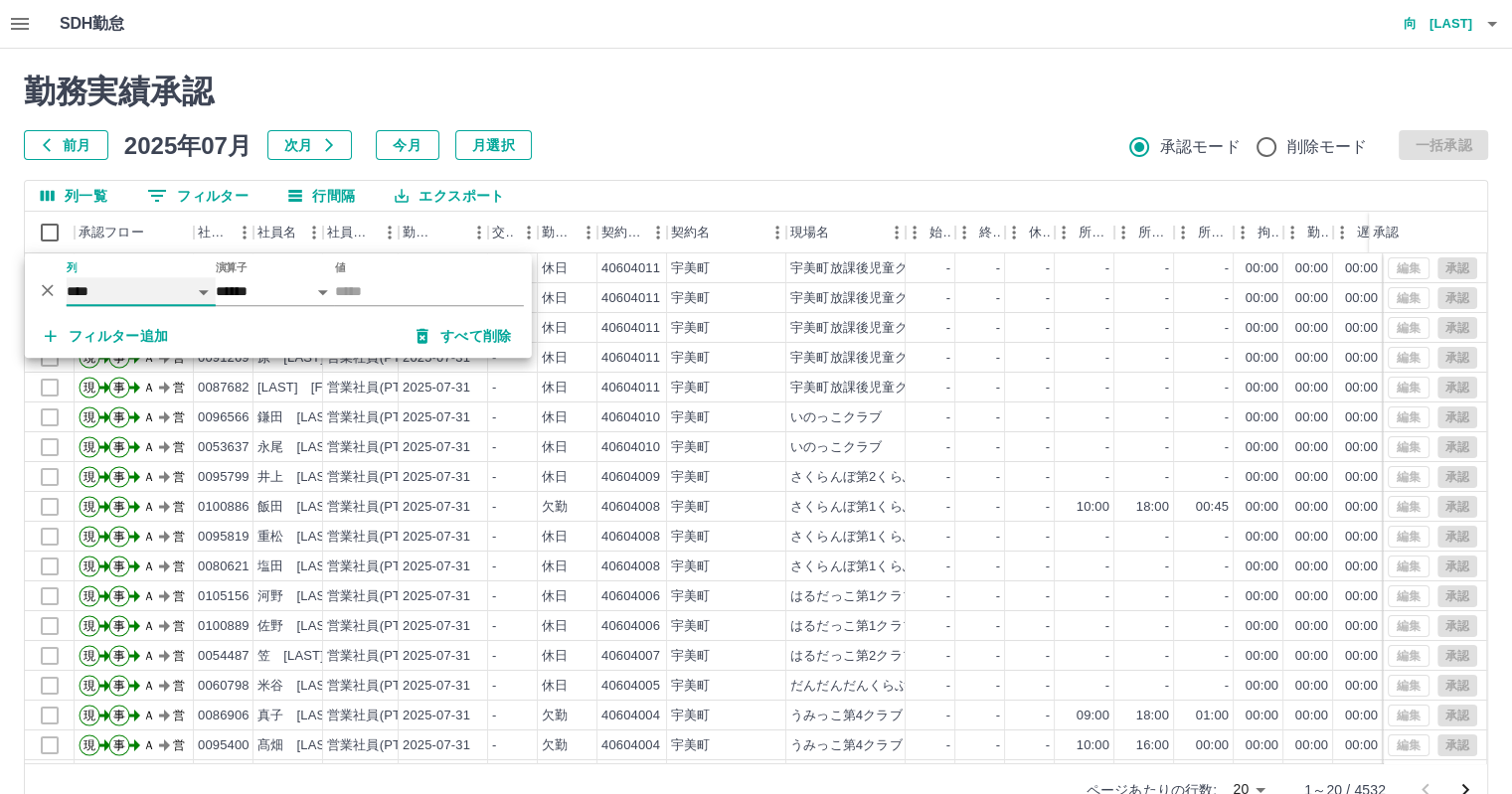 click on "**** *** **** *** *** **** ***** *** *** ** ** ** **** **** **** ** ** *** **** *****" at bounding box center [141, 291] 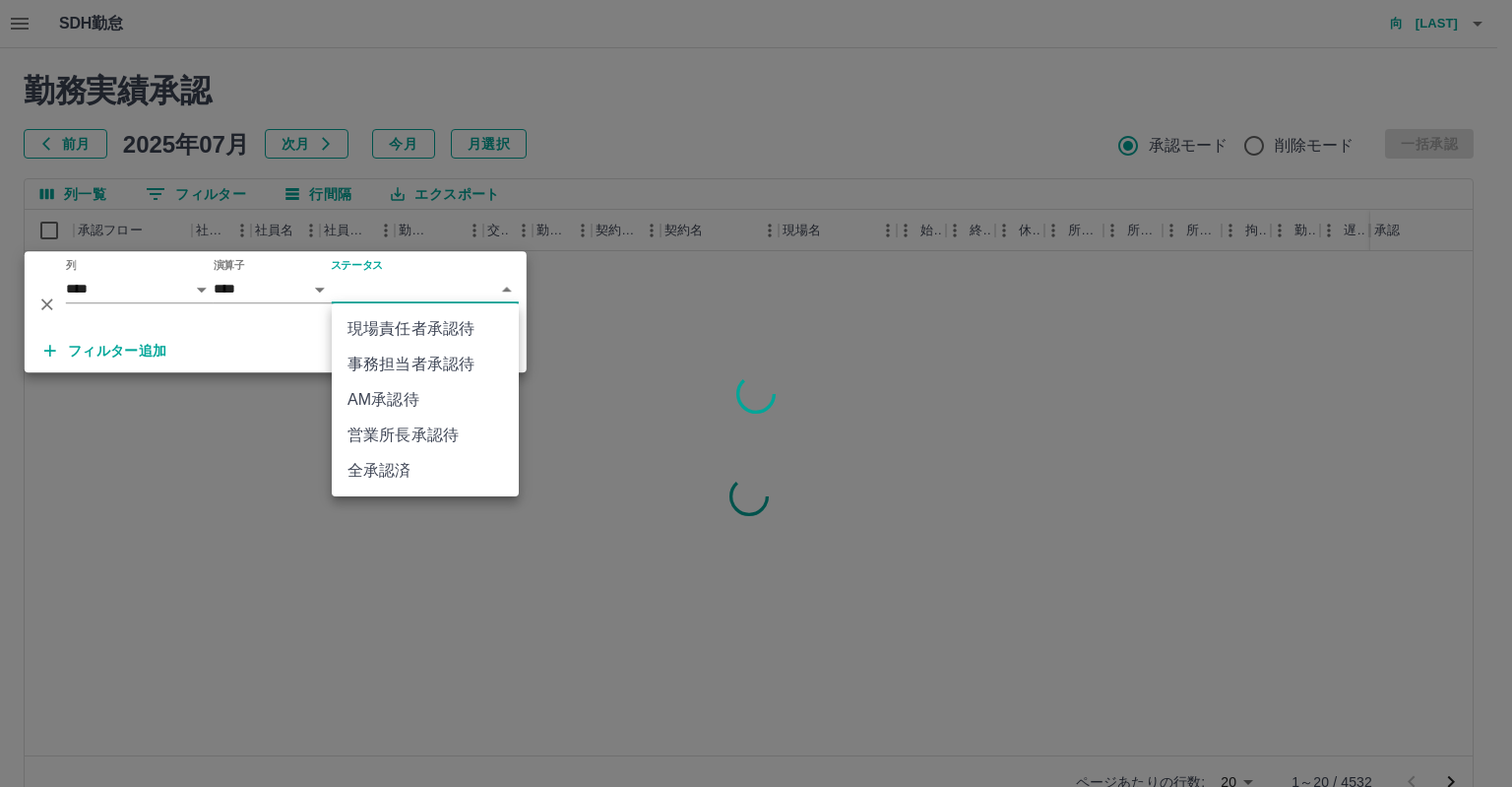 click on "SDH勤怠 向　万奈花 勤務実績承認 前月 2025年07月 次月 今月 月選択 承認モード 削除モード 一括承認 列一覧 0 フィルター 行間隔 エクスポート 承認フロー 社員番号 社員名 社員区分 勤務日 交通費 勤務区分 契約コード 契約名 現場名 始業 終業 休憩 所定開始 所定終業 所定休憩 拘束 勤務 遅刻等 コメント ステータス 承認 ページあたりの行数: 20 ** 1～20 / 4532 SDH勤怠 *** ** 列 **** *** **** *** *** **** ***** *** *** ** ** ** **** **** **** ** ** *** **** ***** 演算子 **** ****** ステータス ​ ********* フィルター追加 すべて削除 現場責任者承認待 事務担当者承認待 AM承認待 営業所長承認待 全承認済" at bounding box center (756, 416) 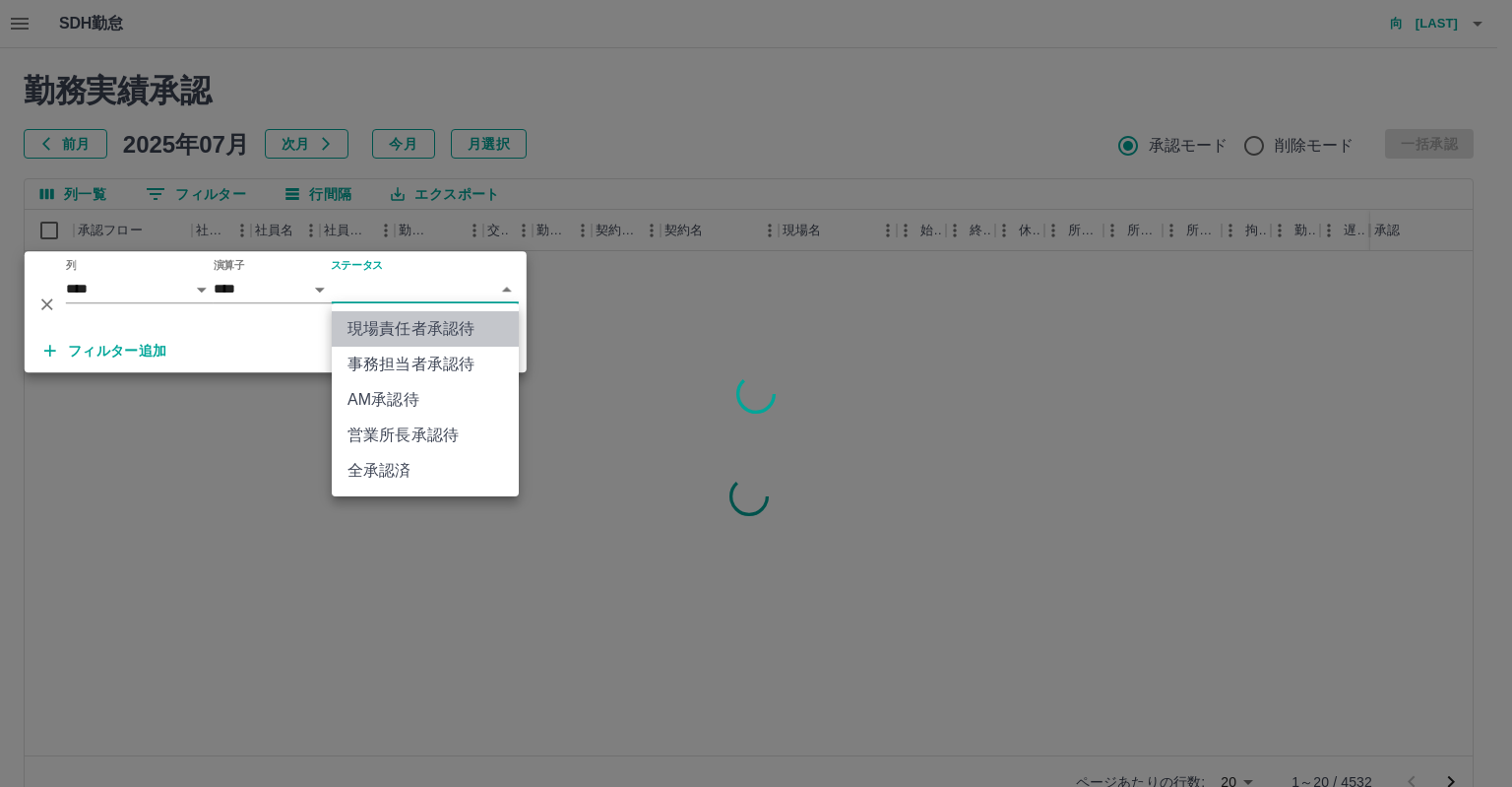 click on "現場責任者承認待" at bounding box center (425, 329) 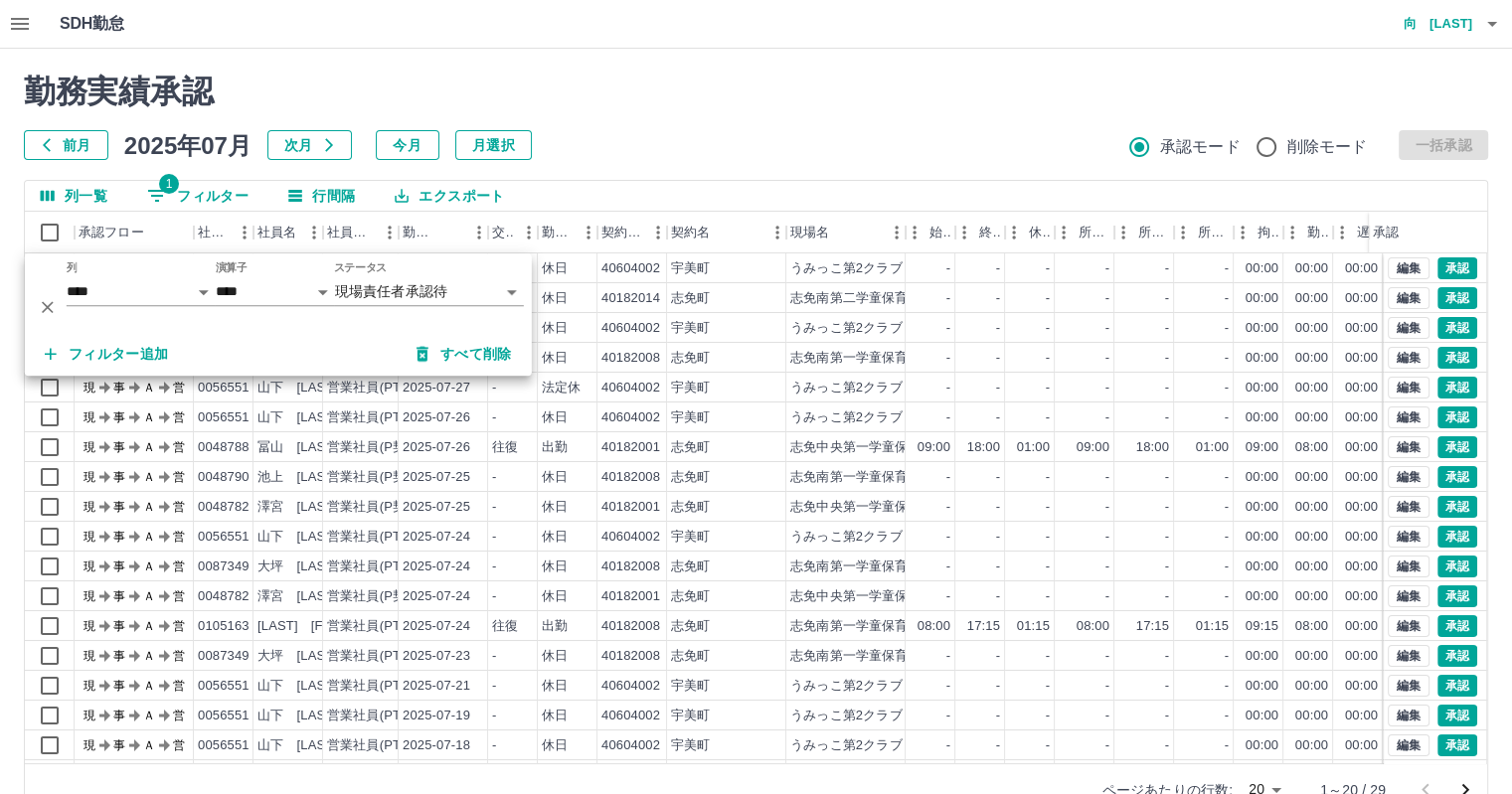 click on "勤務実績承認" at bounding box center (756, 91) 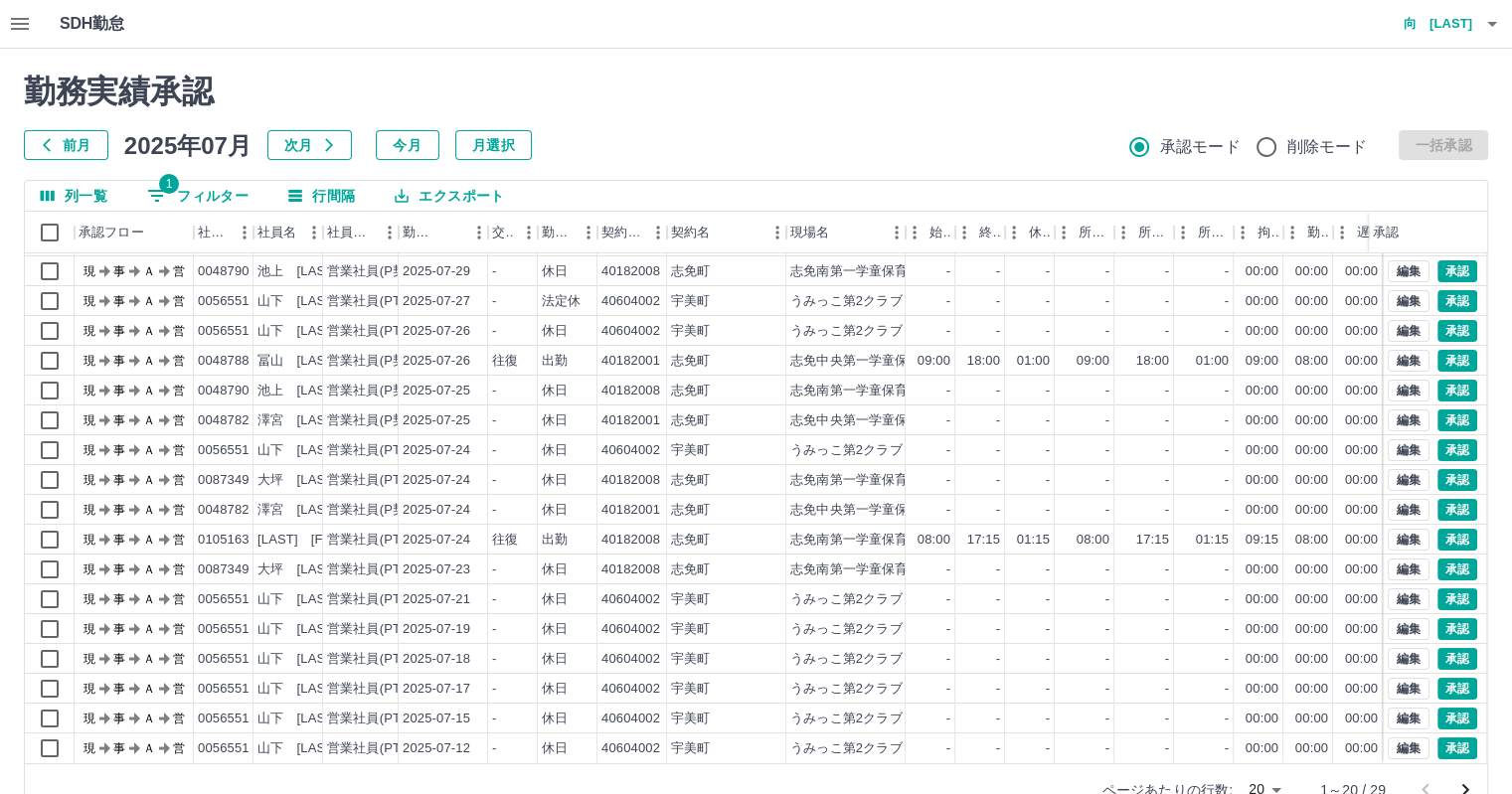 scroll, scrollTop: 100, scrollLeft: 0, axis: vertical 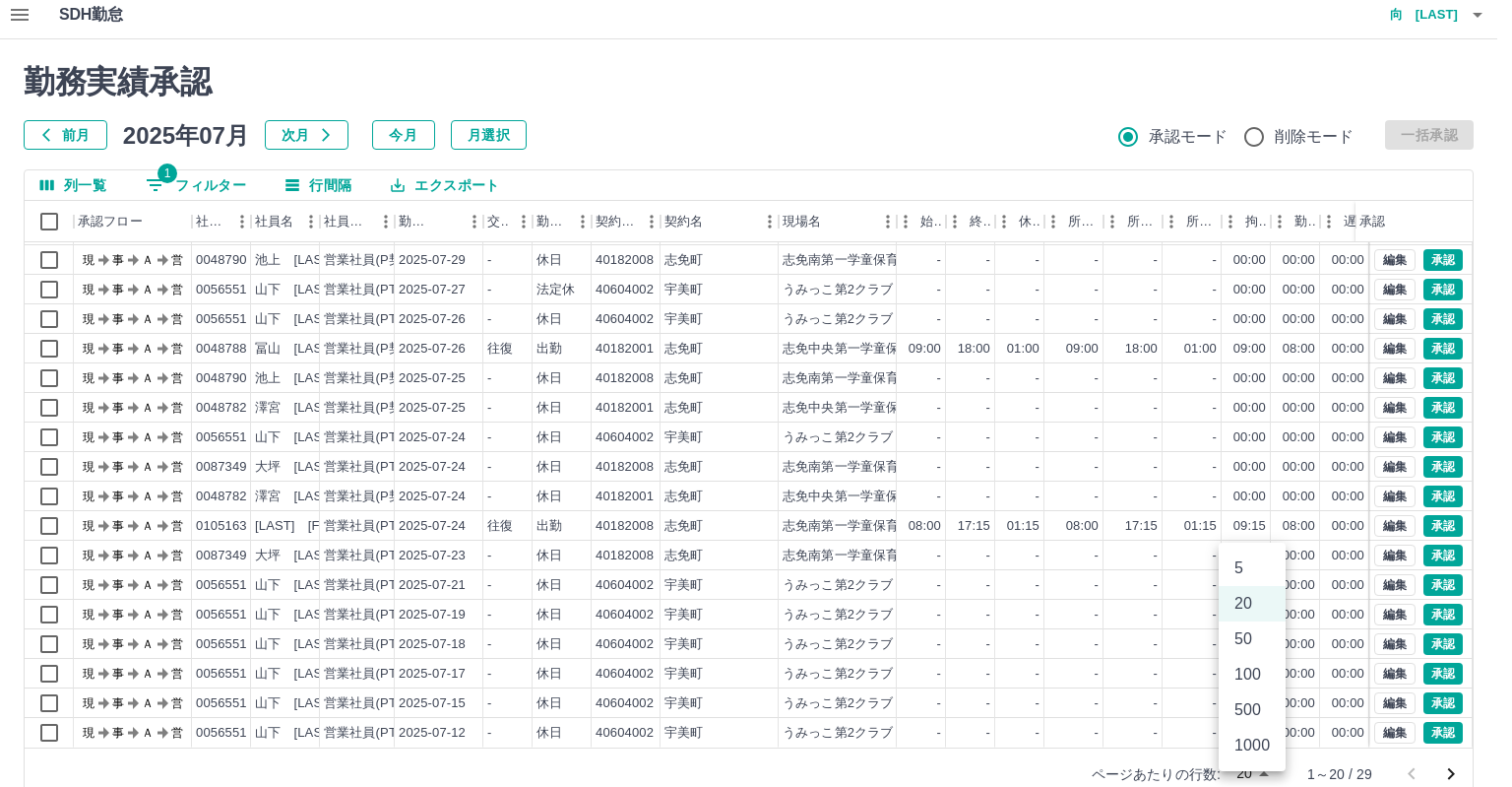 click on "SDH勤怠 向　万奈花 勤務実績承認 前月 2025年07月 次月 今月 月選択 承認モード 削除モード 一括承認 列一覧 1 フィルター 行間隔 エクスポート 承認フロー 社員番号 社員名 社員区分 勤務日 交通費 勤務区分 契約コード 契約名 現場名 始業 終業 休憩 所定開始 所定終業 所定休憩 拘束 勤務 遅刻等 コメント ステータス 承認 現 事 Ａ 営 0105163 中原　あゆみ 営業社員(PT契約) 2025-07-30  -  休日 40182014 [CITY] [CITY] - - - - - - 00:00 00:00 00:00 現場責任者承認待 現 事 Ａ 営 0056551 山下　悦子 営業社員(PT契約) 2025-07-29  -  休日 40604002 [CITY] [CITY] - - - - - - 00:00 00:00 00:00 現場責任者承認待 現 事 Ａ 営 0048790 池上　えりか 営業社員(P契約) 2025-07-29  -  休日 40182008 [CITY] [CITY] - - - - - - 00:00 00:00 00:00 現場責任者承認待 現 事 Ａ 営  -  -" at bounding box center [756, 407] 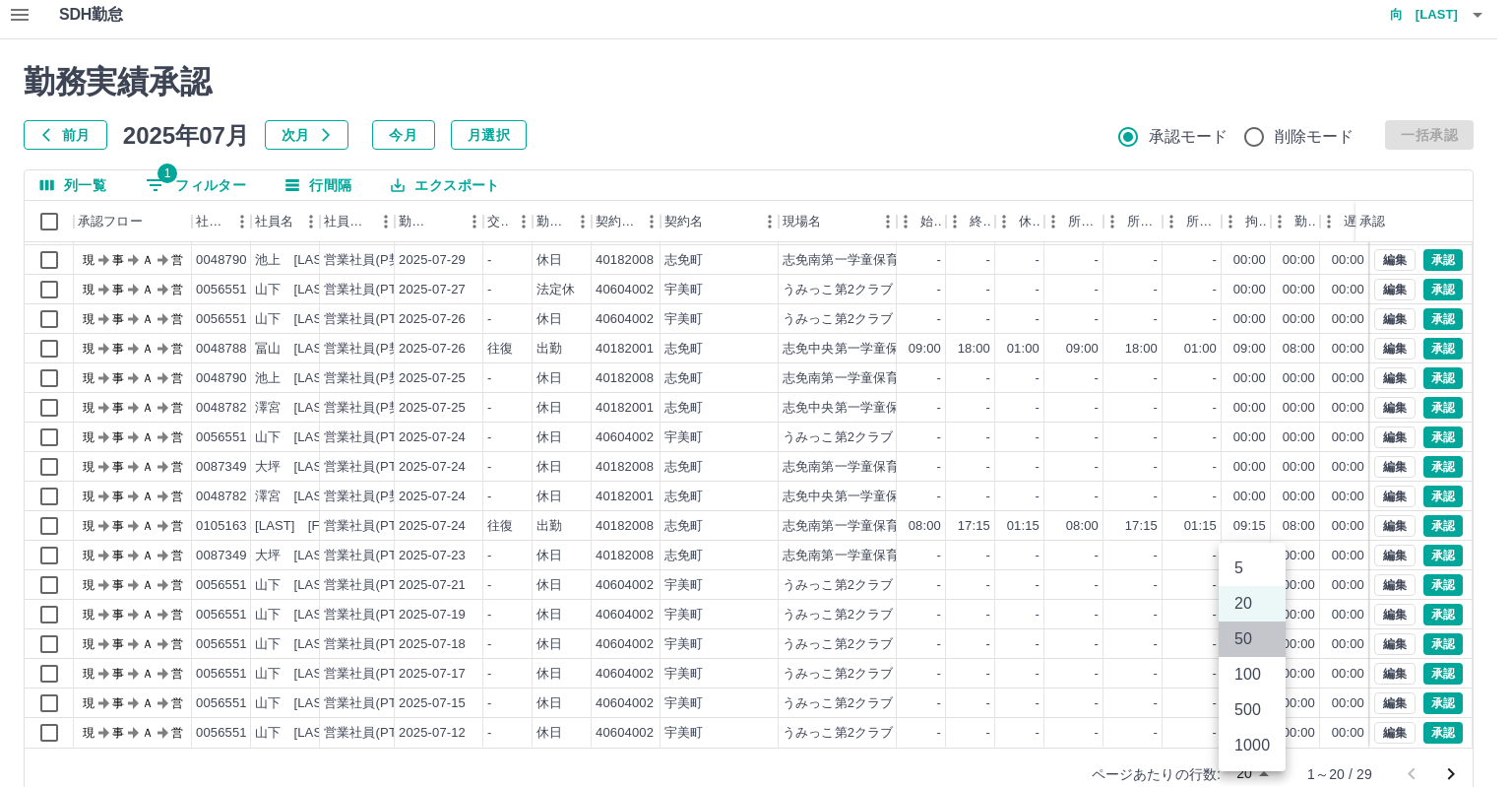 click on "50" at bounding box center [1252, 639] 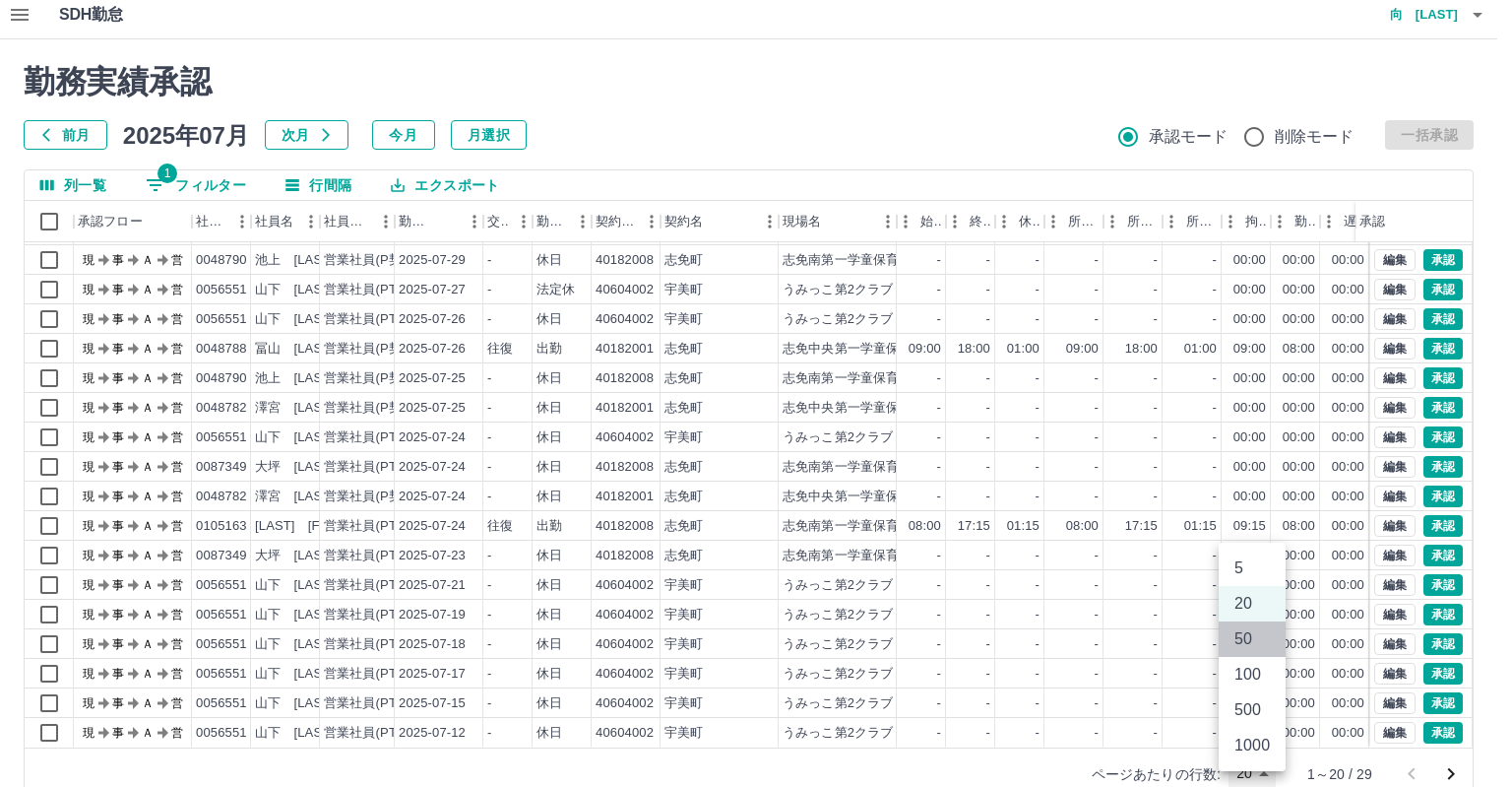 type on "**" 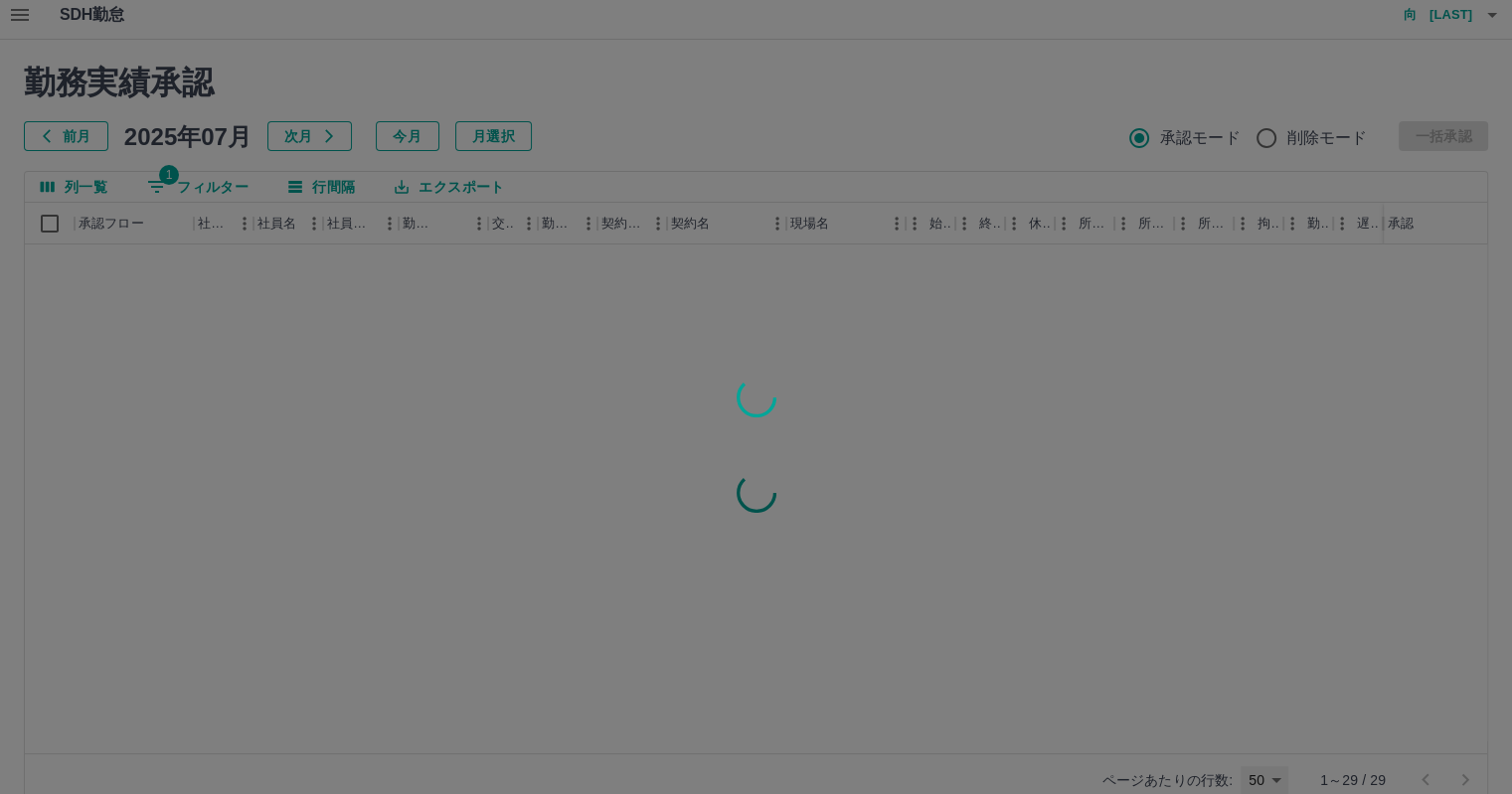 scroll, scrollTop: 0, scrollLeft: 0, axis: both 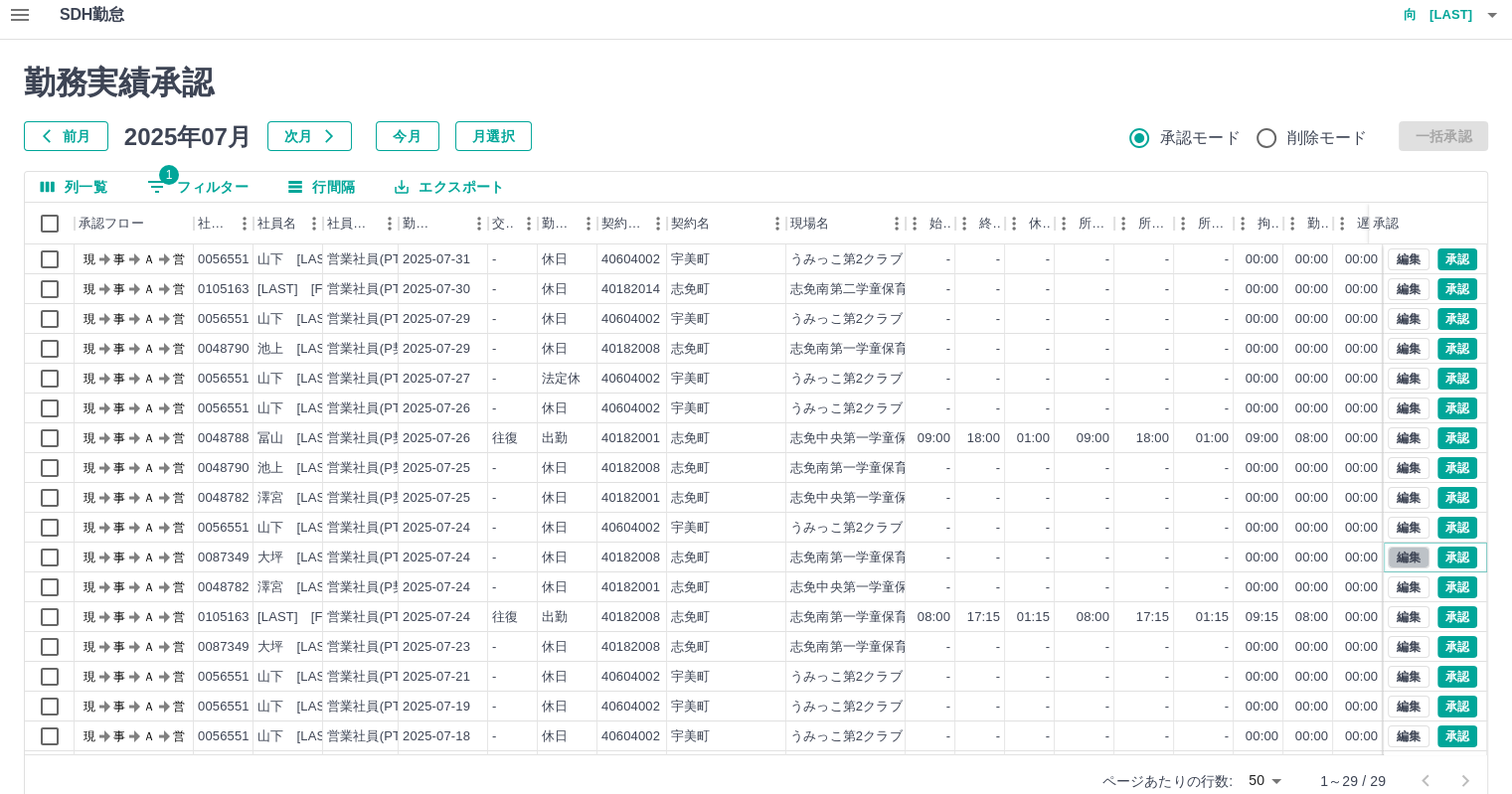 click on "編集" at bounding box center (1409, 557) 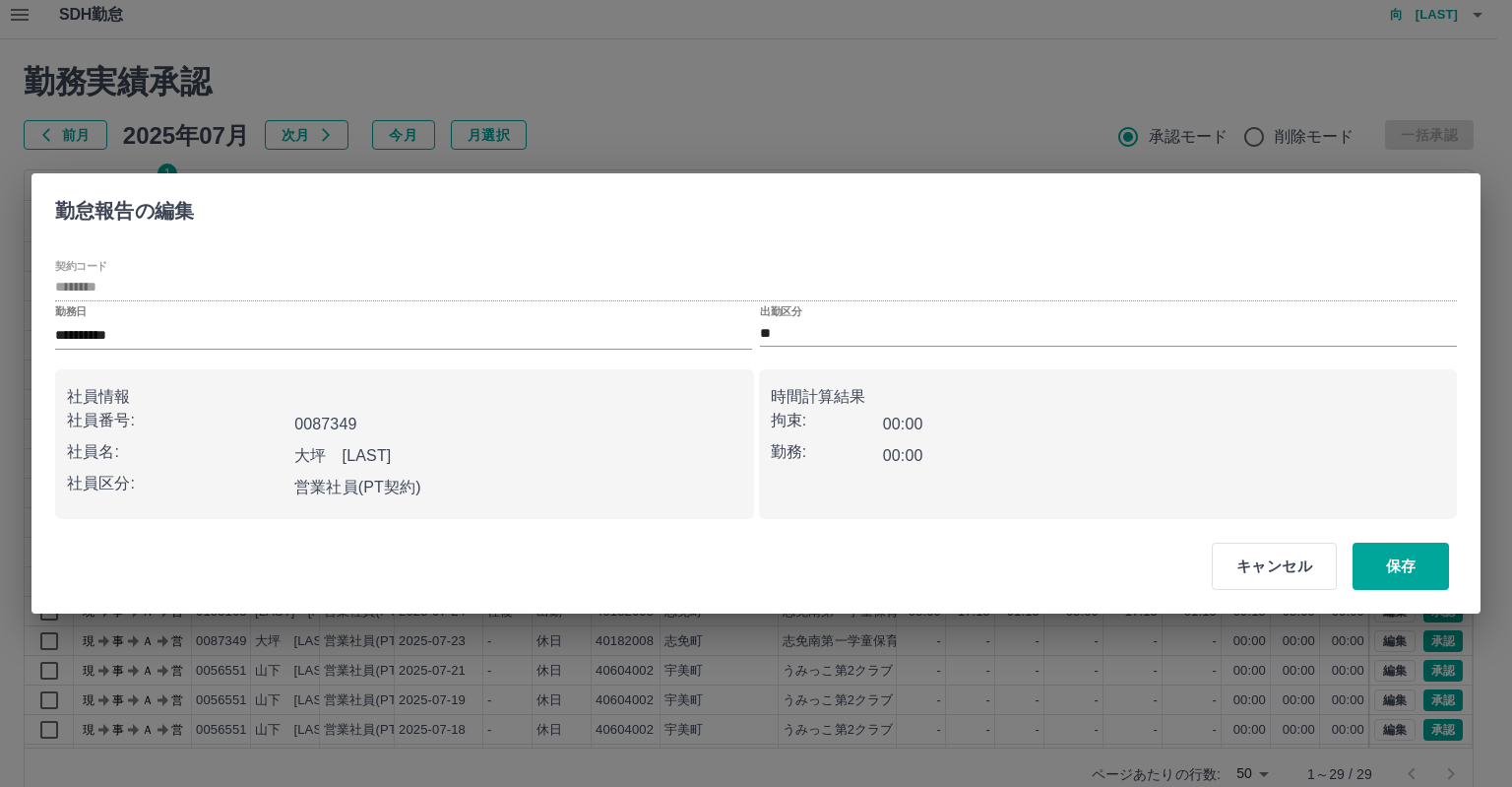 click on "出勤区分 **" at bounding box center (1108, 326) 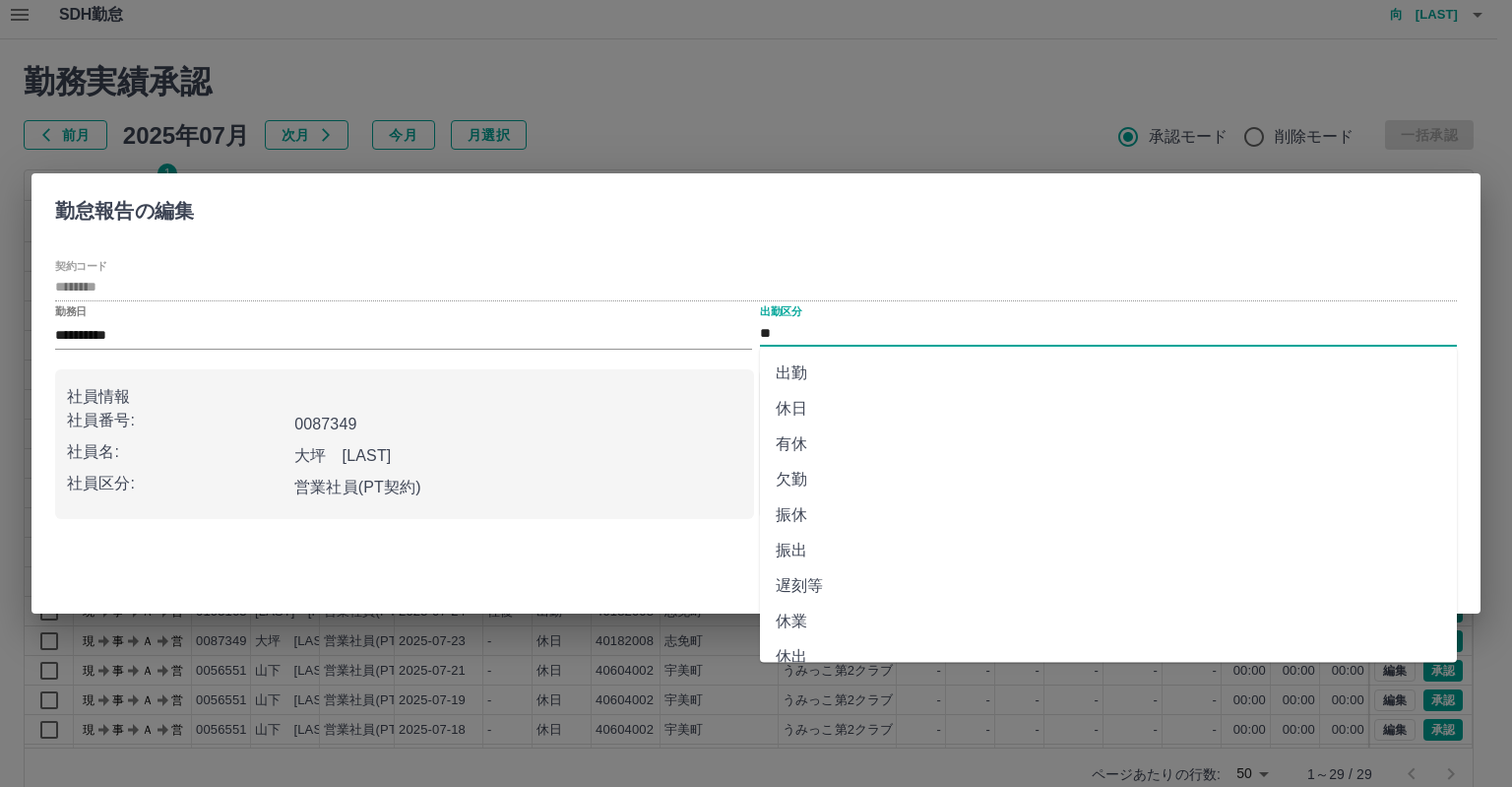 click on "**" at bounding box center [1108, 333] 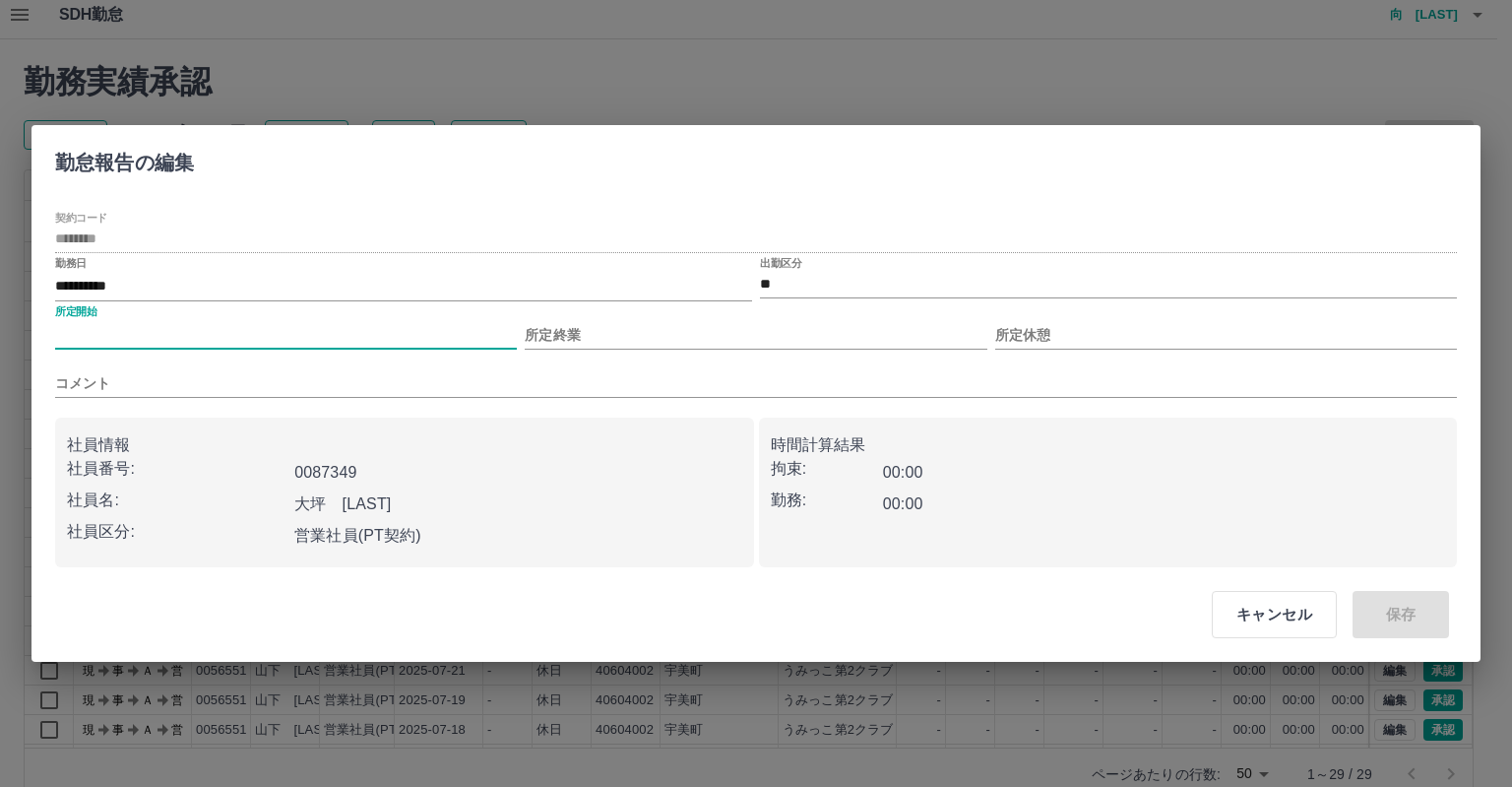click on "所定開始" at bounding box center [285, 335] 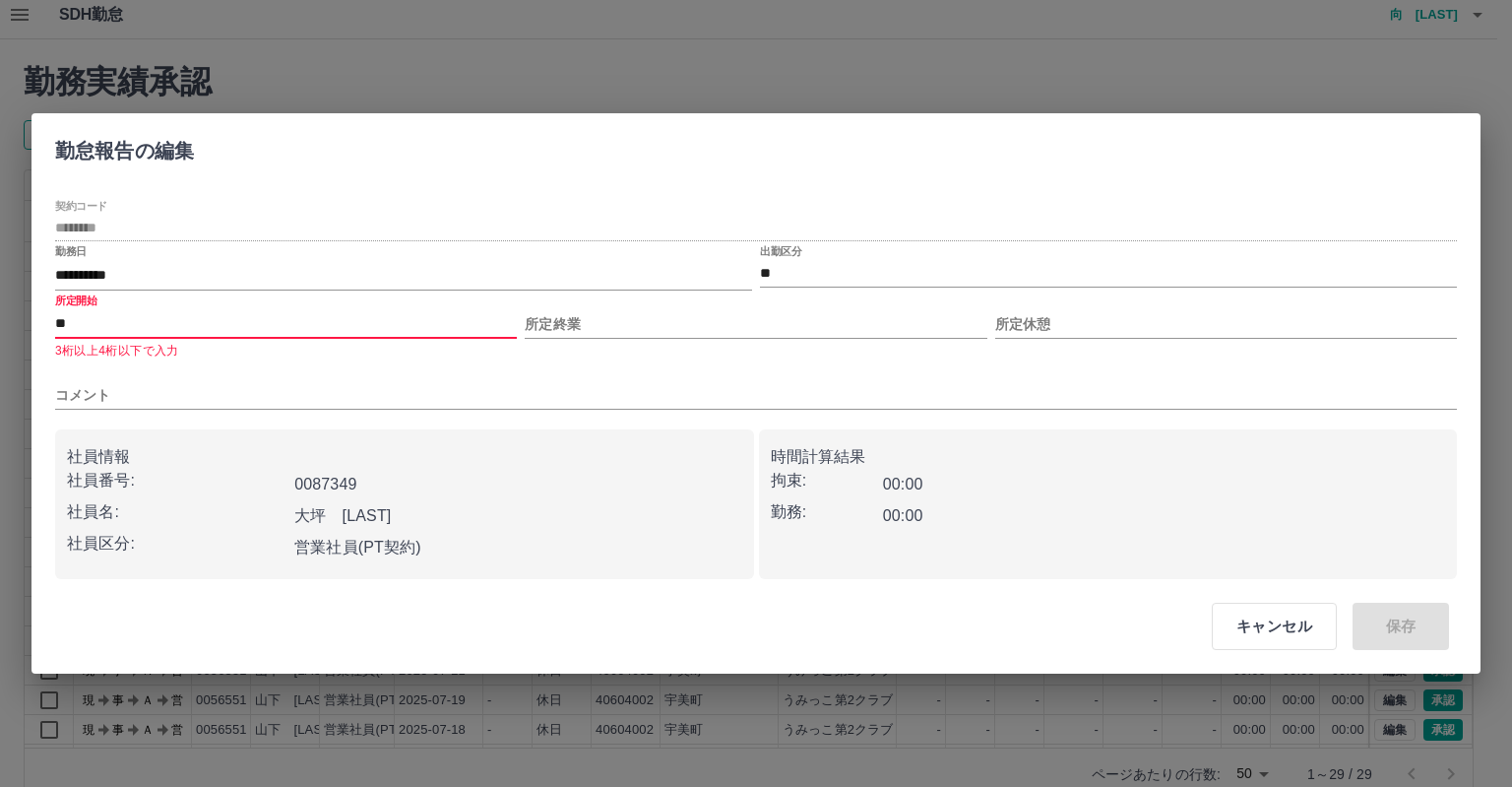 type on "*" 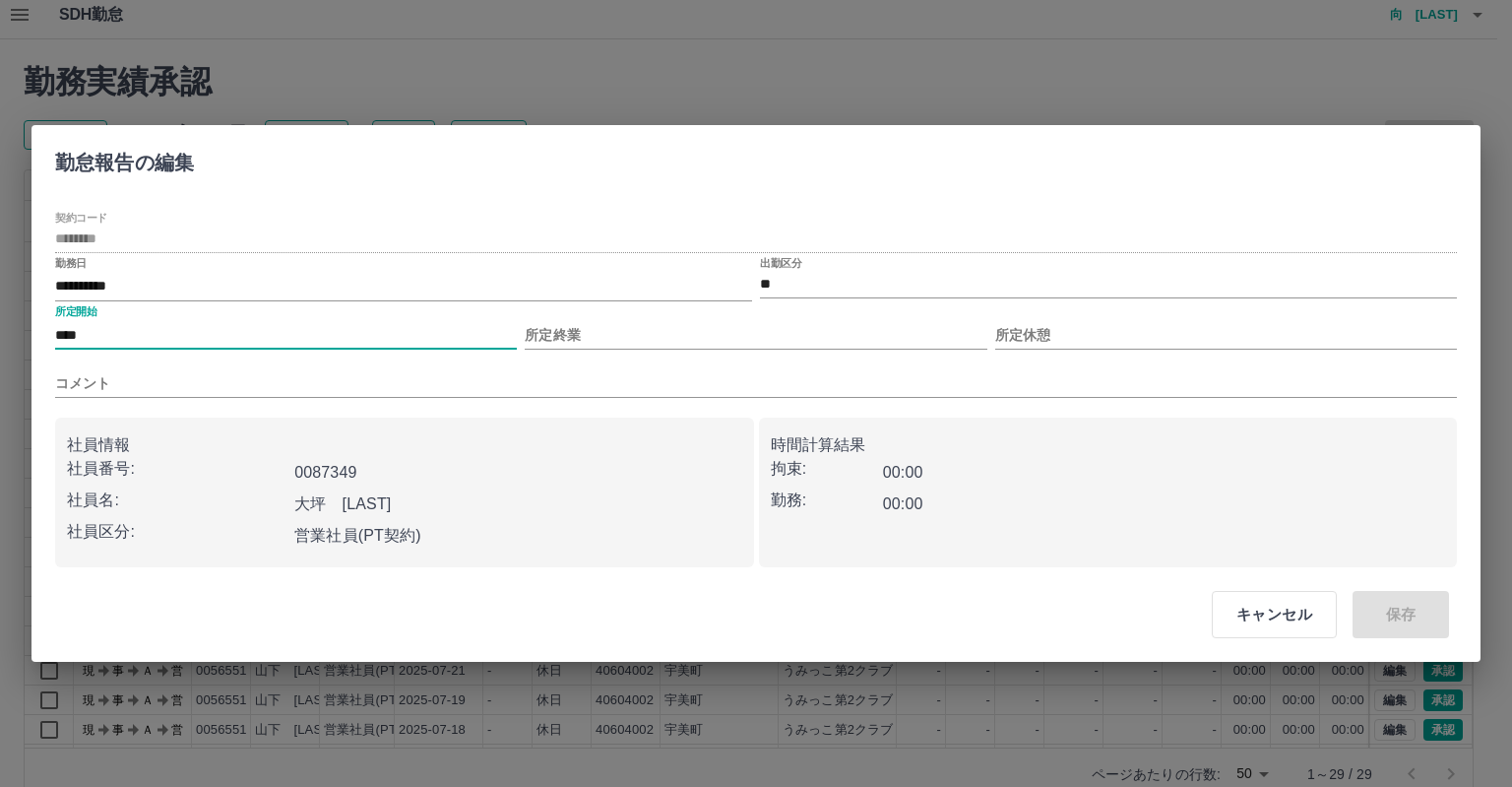 type on "****" 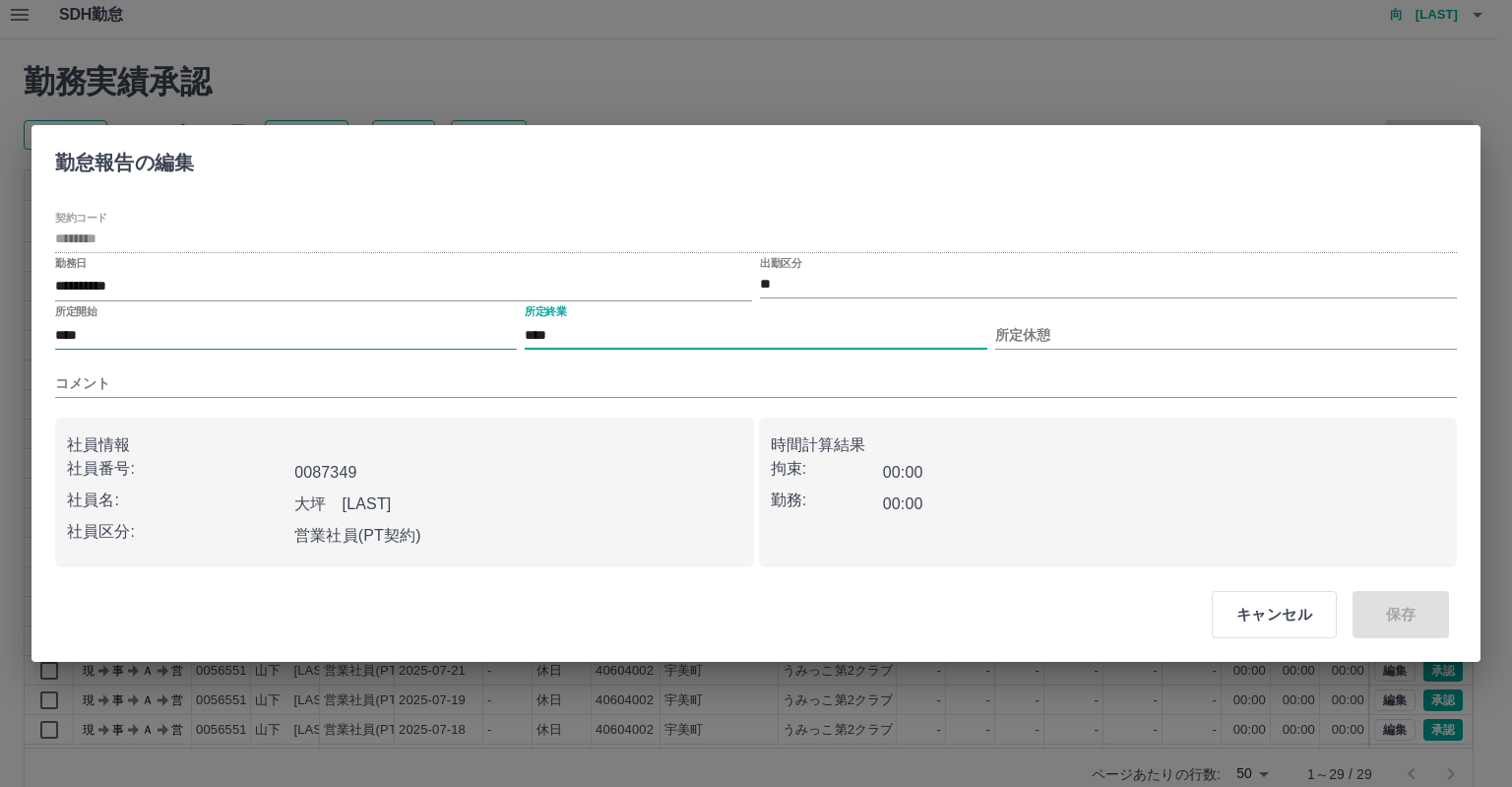type on "****" 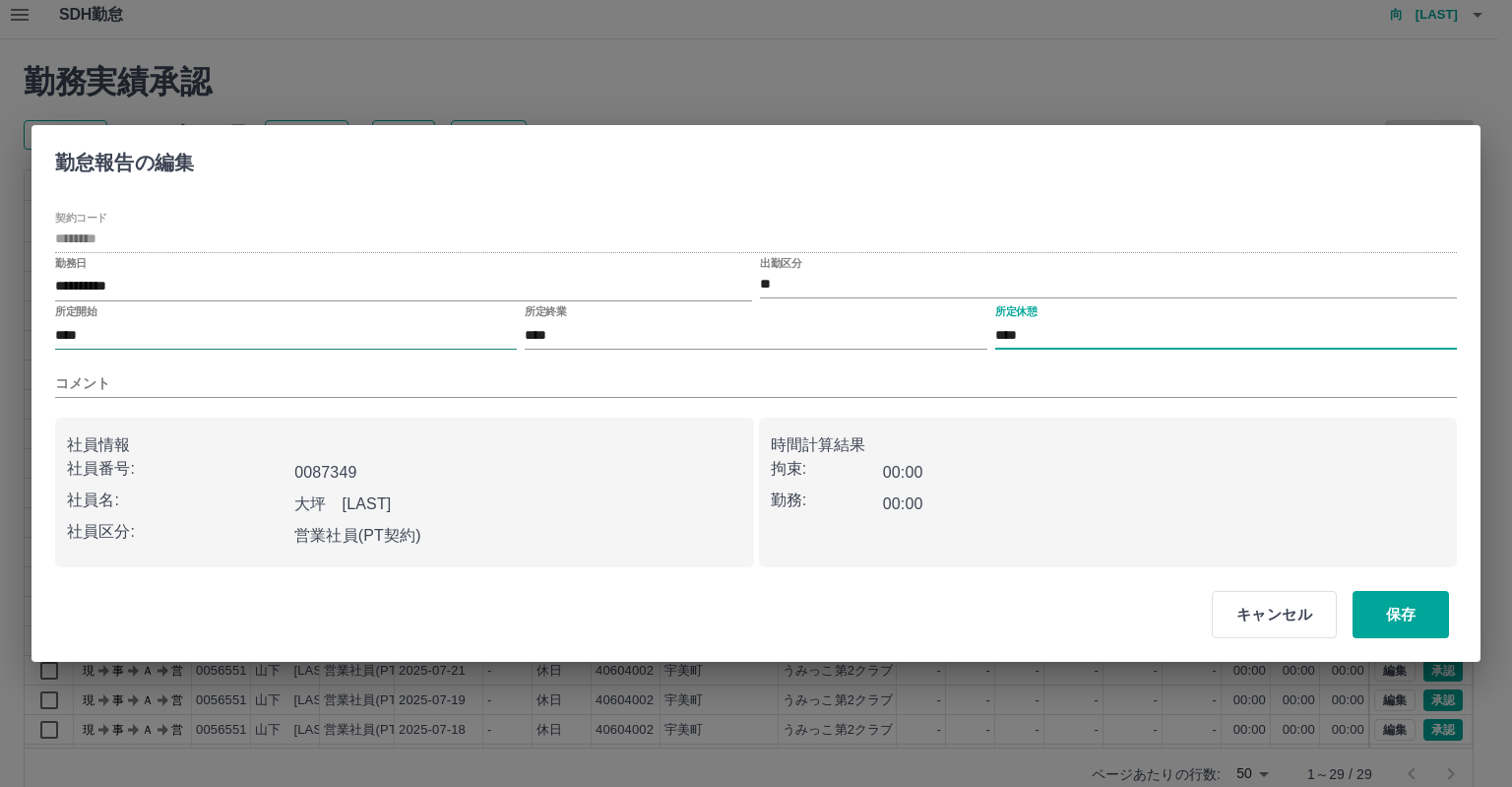 type on "****" 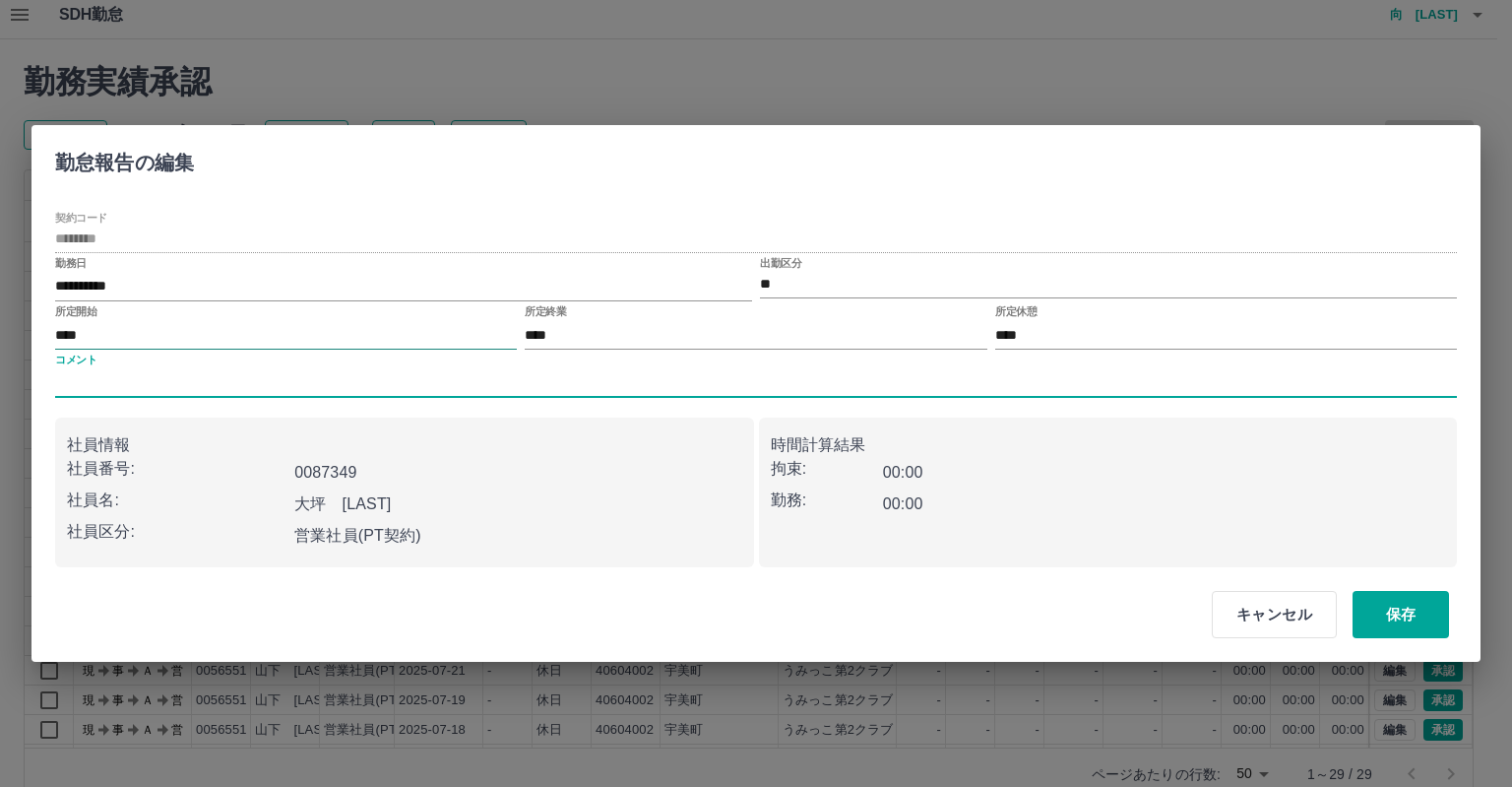 type on "*" 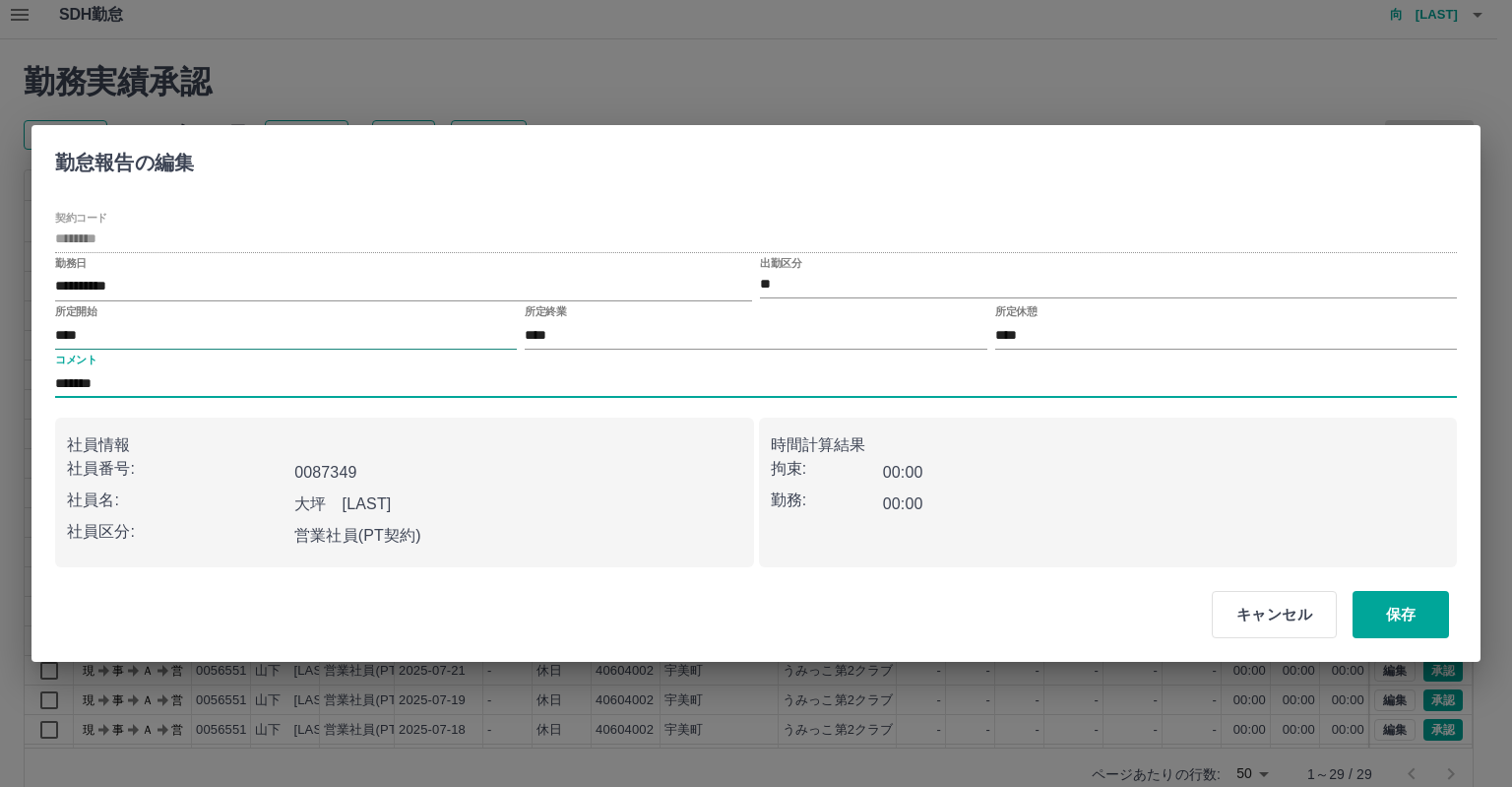 type on "*********" 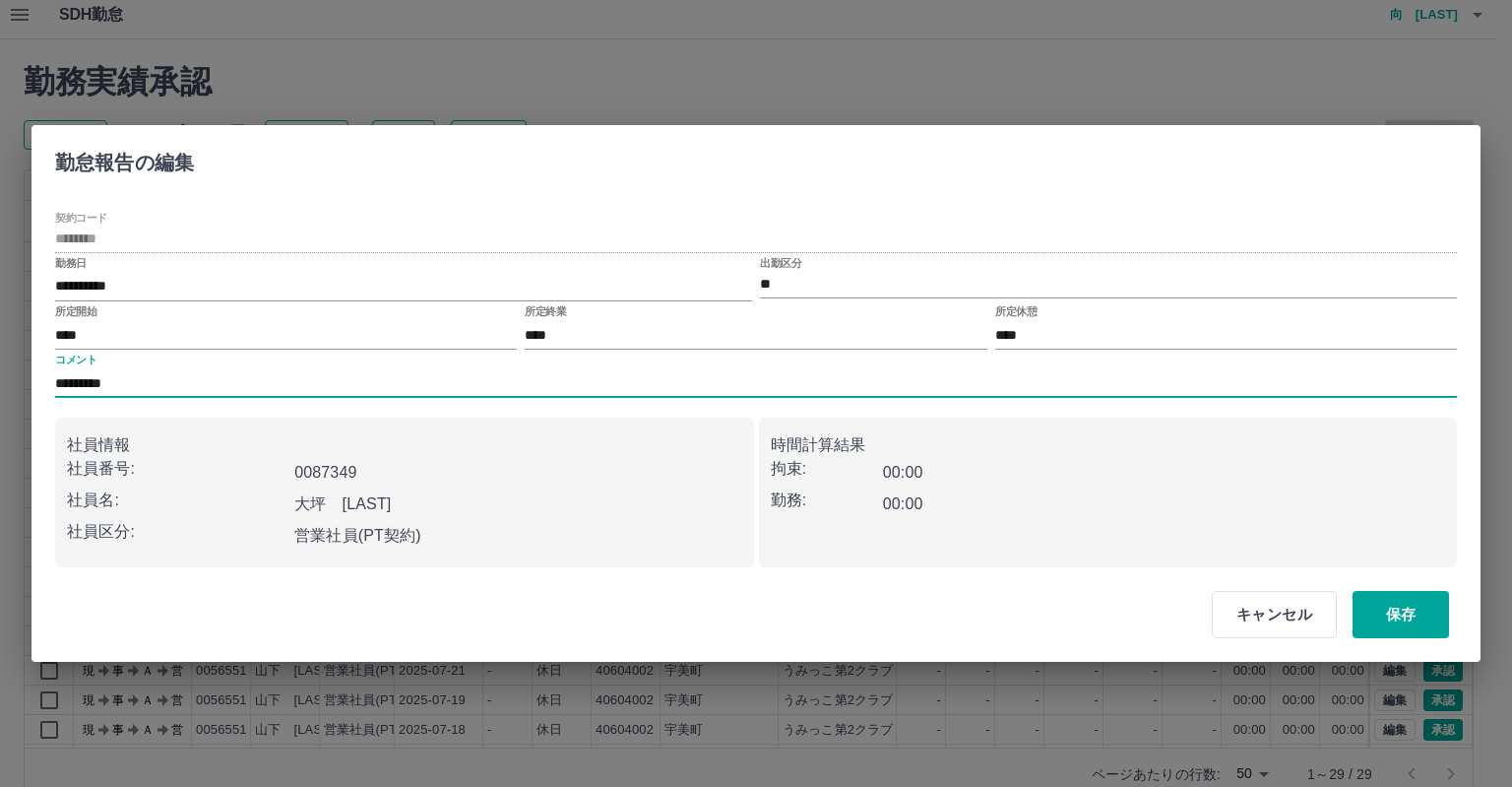 click on "キャンセル 保存" at bounding box center (756, 615) 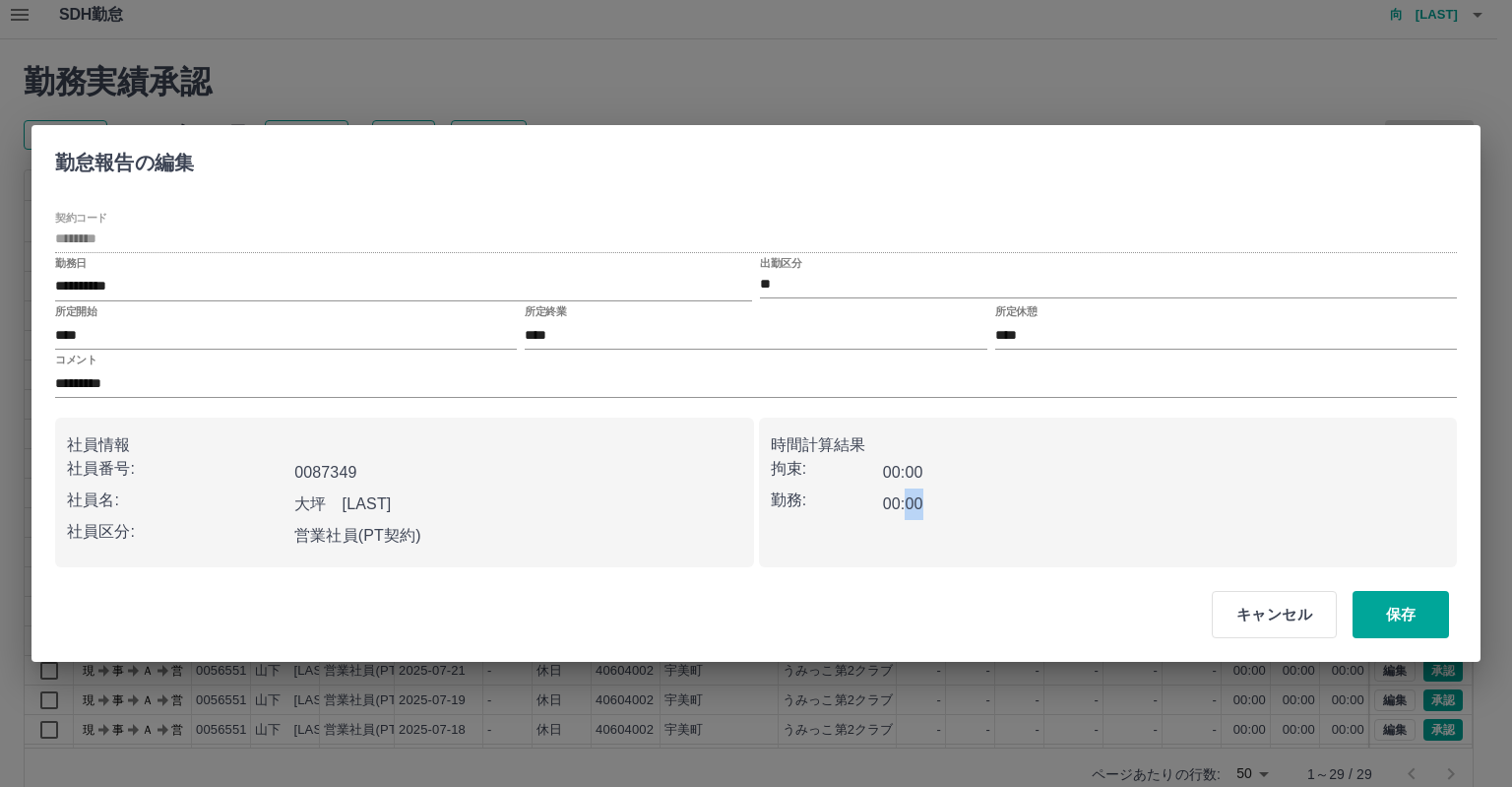 click on "キャンセル 保存" at bounding box center [756, 615] 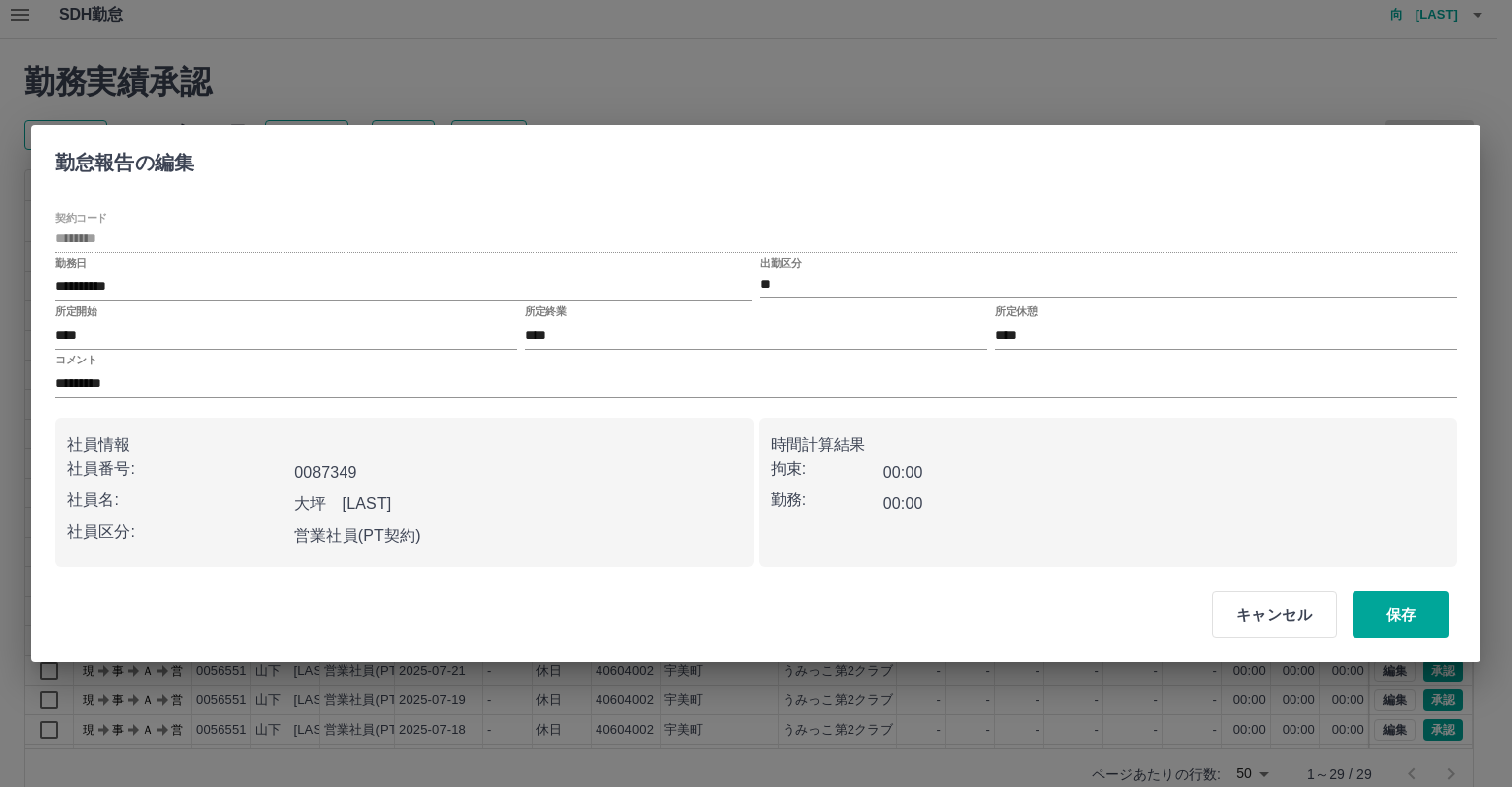 click on "00:00" at bounding box center (995, 473) 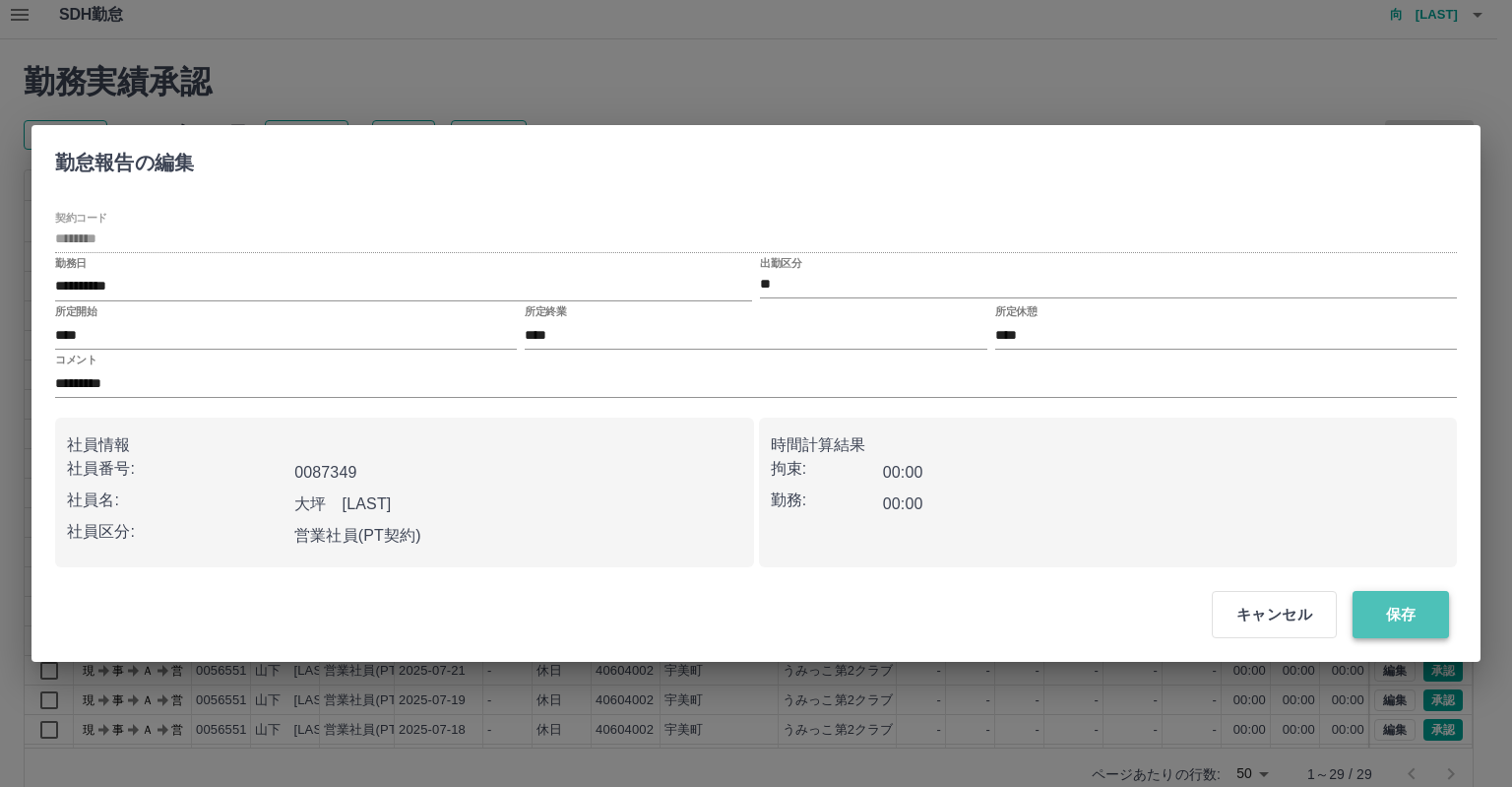 click on "保存" at bounding box center (1401, 615) 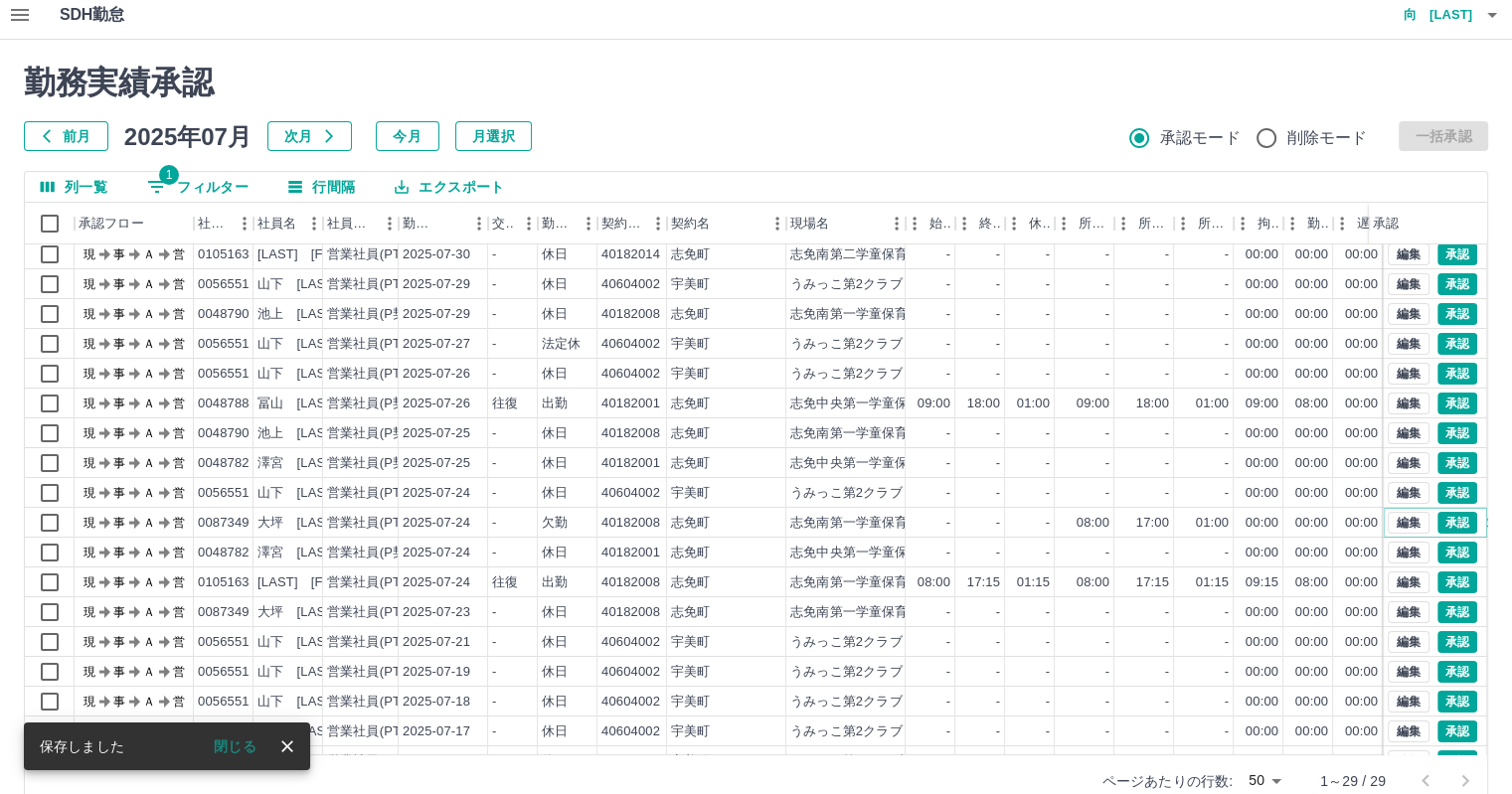 scroll, scrollTop: 79, scrollLeft: 0, axis: vertical 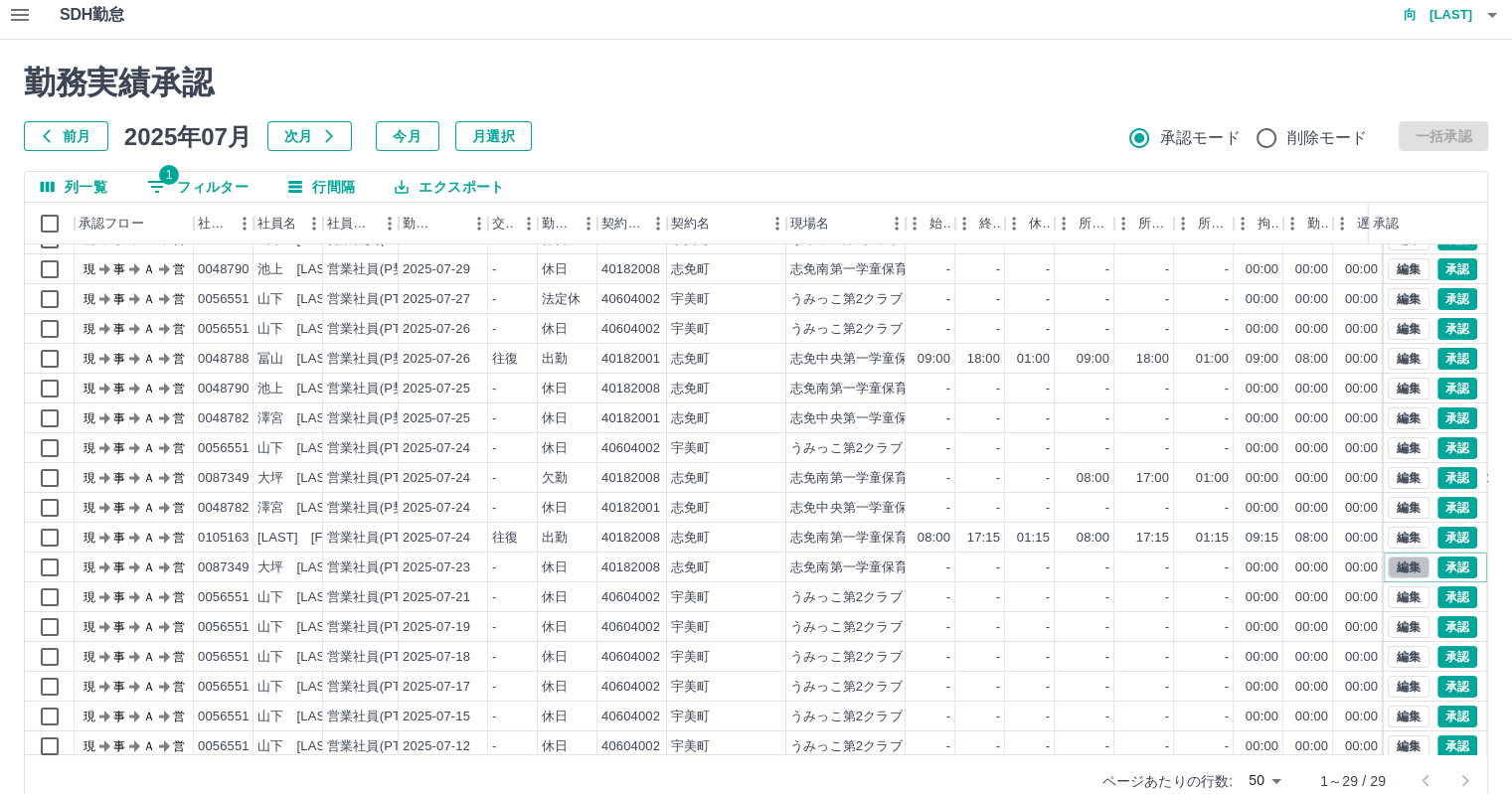 click on "編集" at bounding box center (1409, 567) 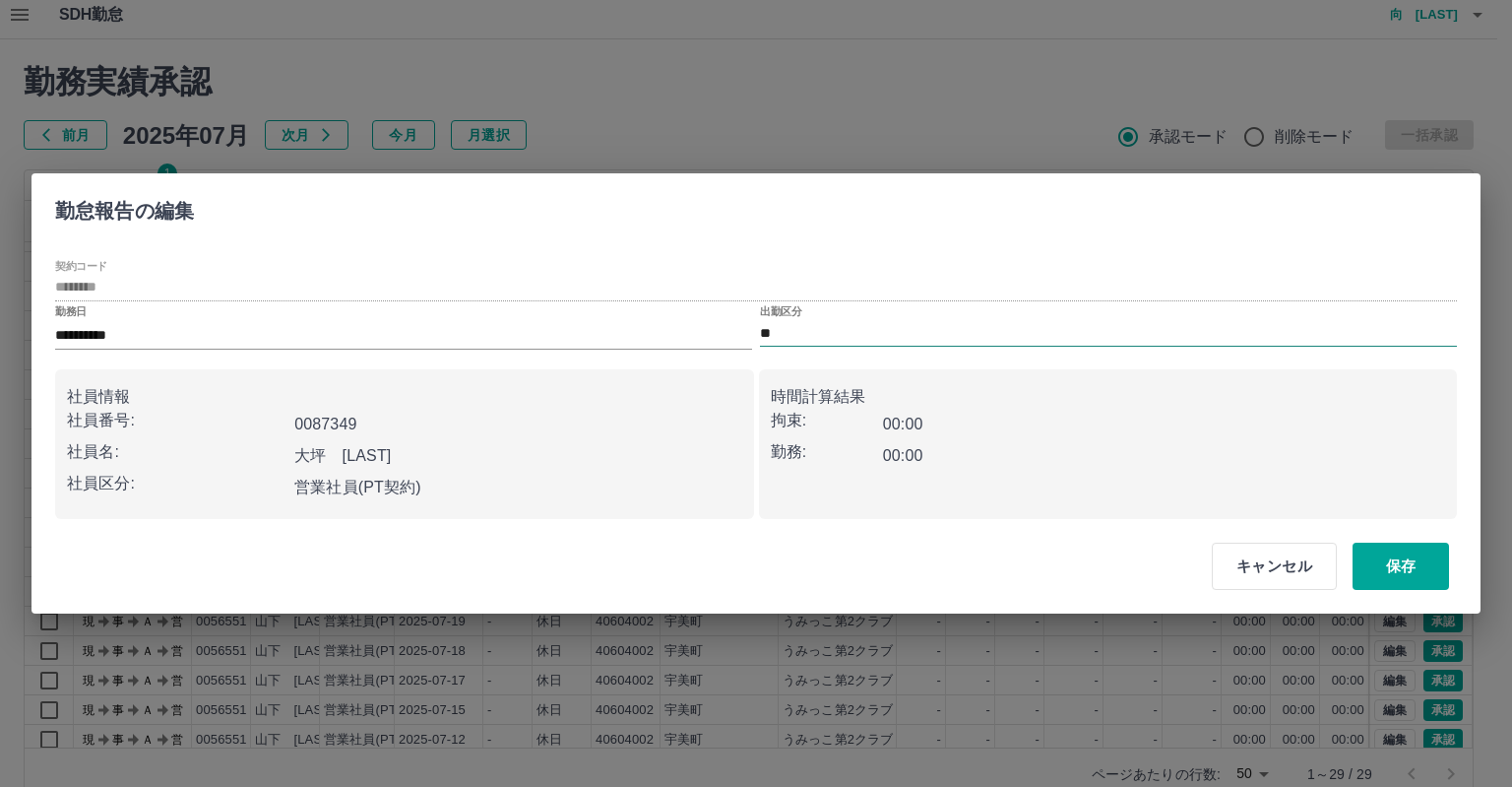 click on "**" at bounding box center (1108, 333) 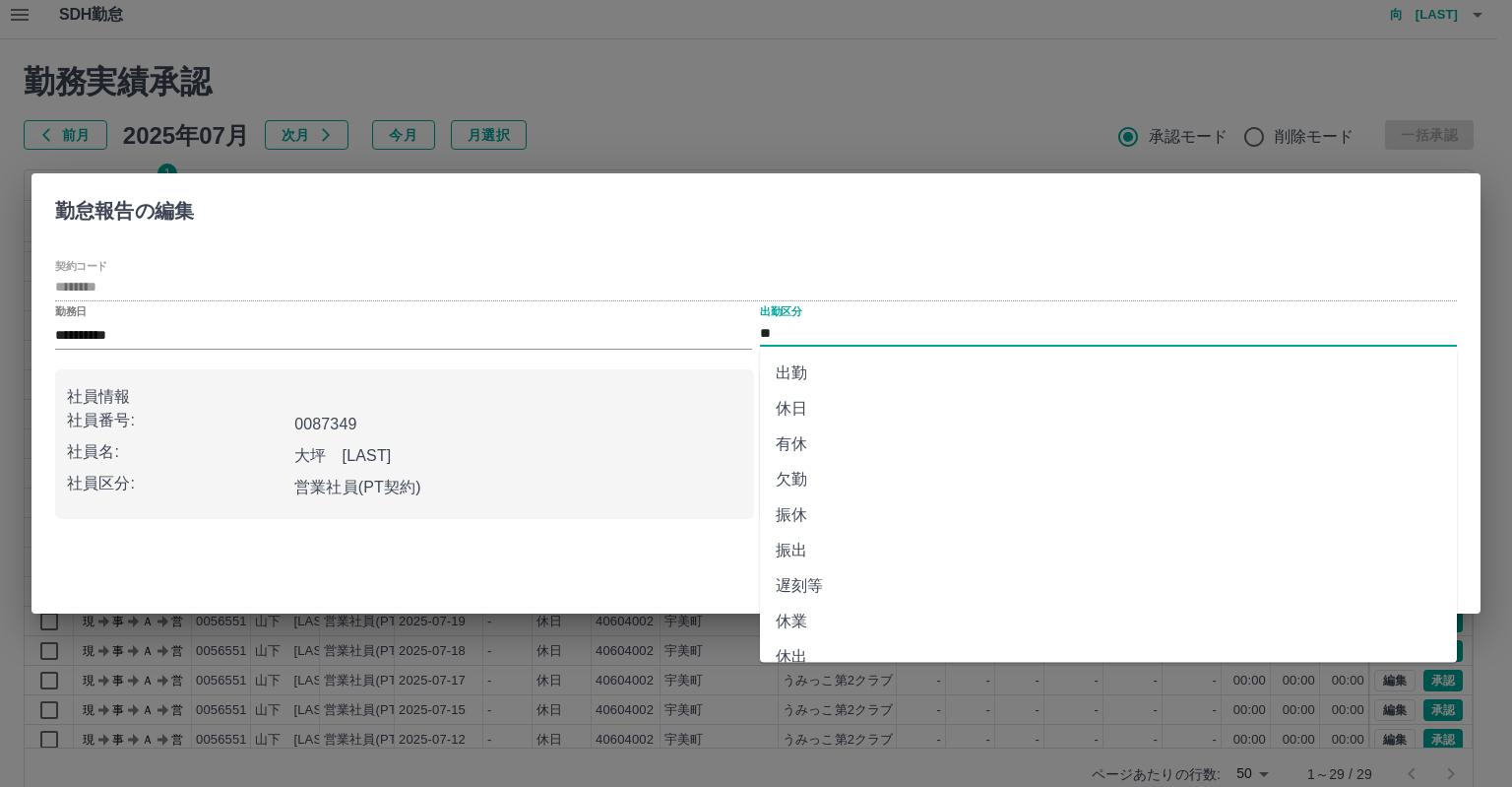 click on "**" at bounding box center [1108, 333] 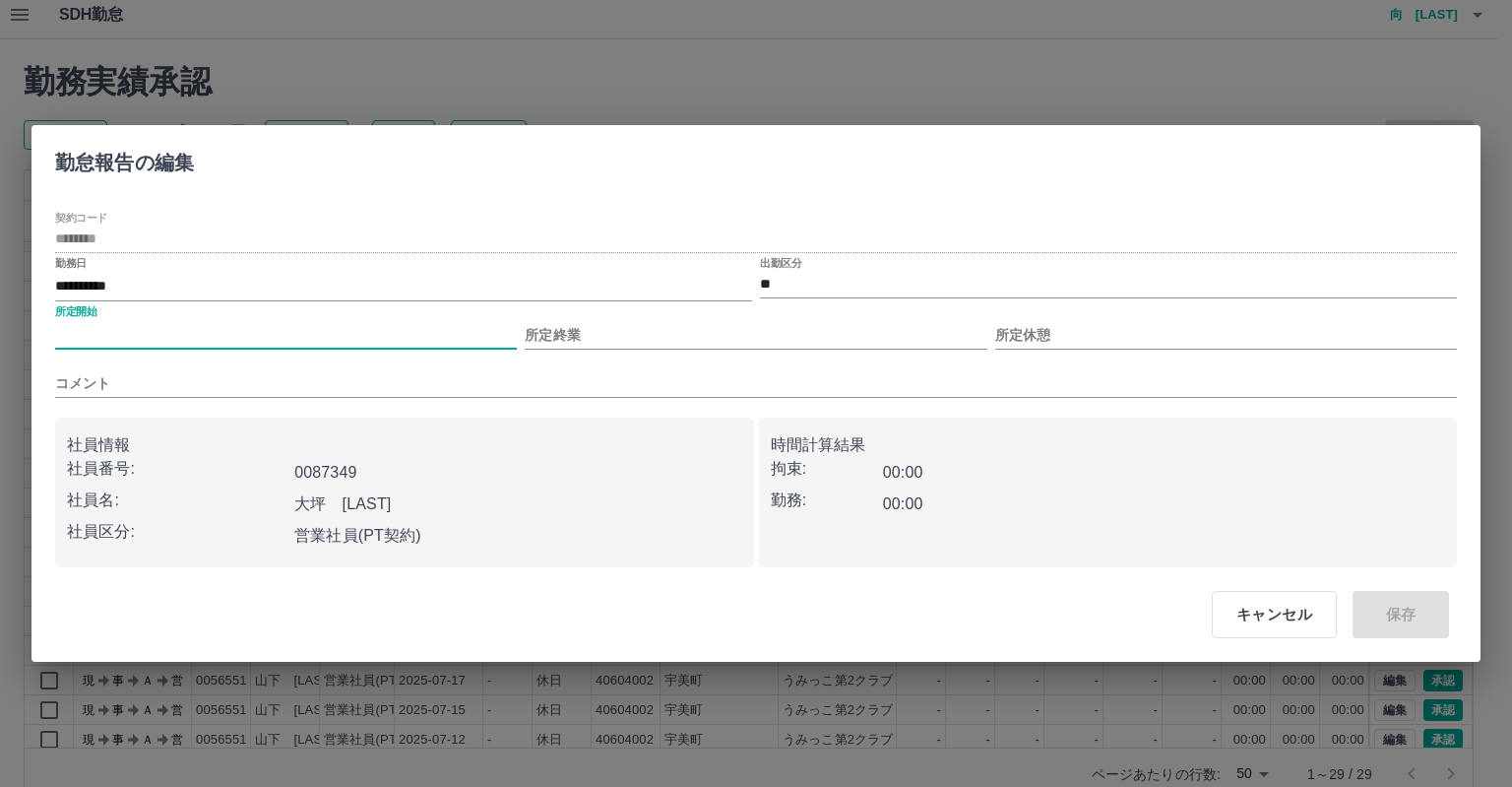 click on "所定開始" at bounding box center (285, 335) 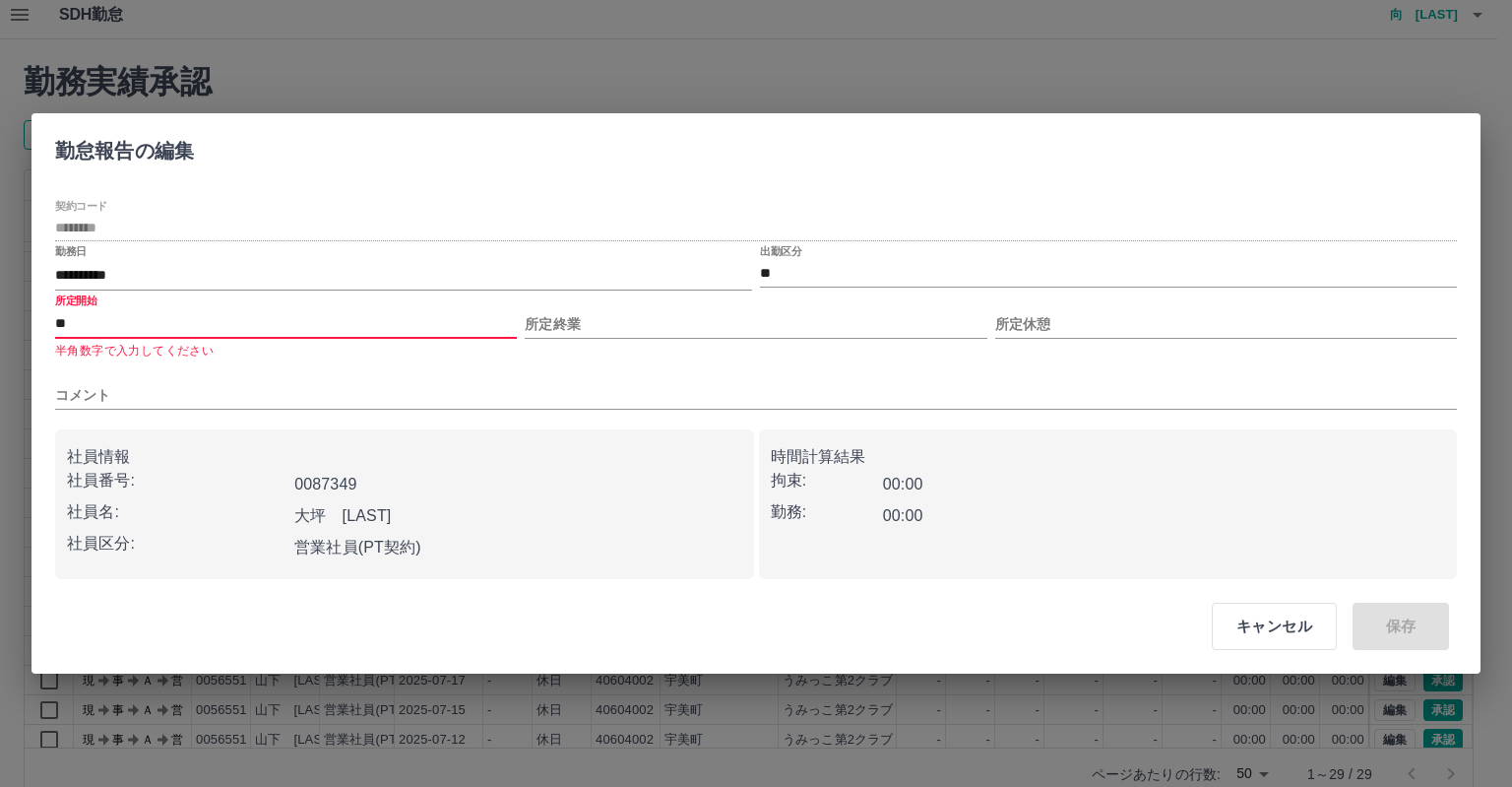 type on "*" 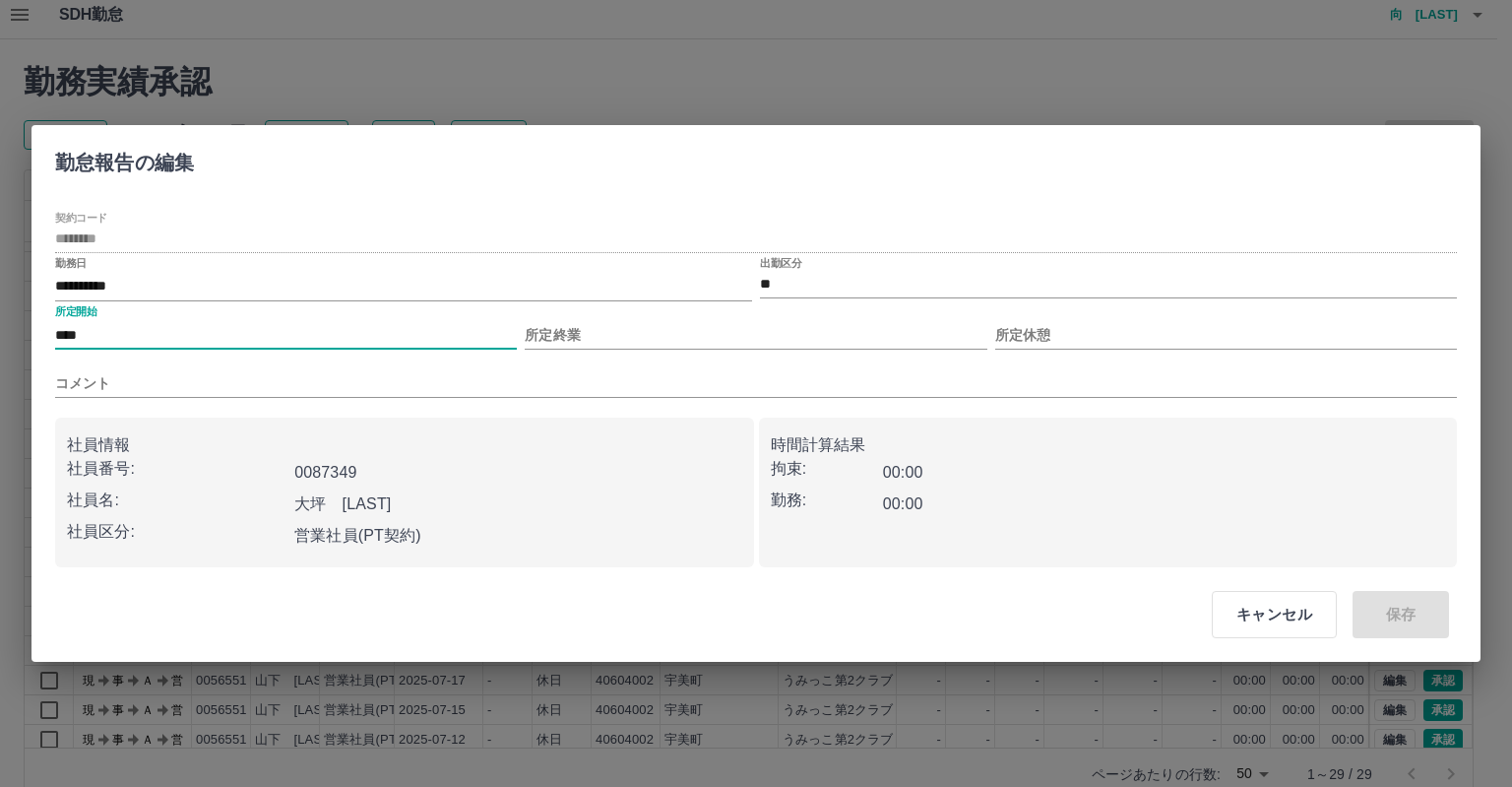 type on "****" 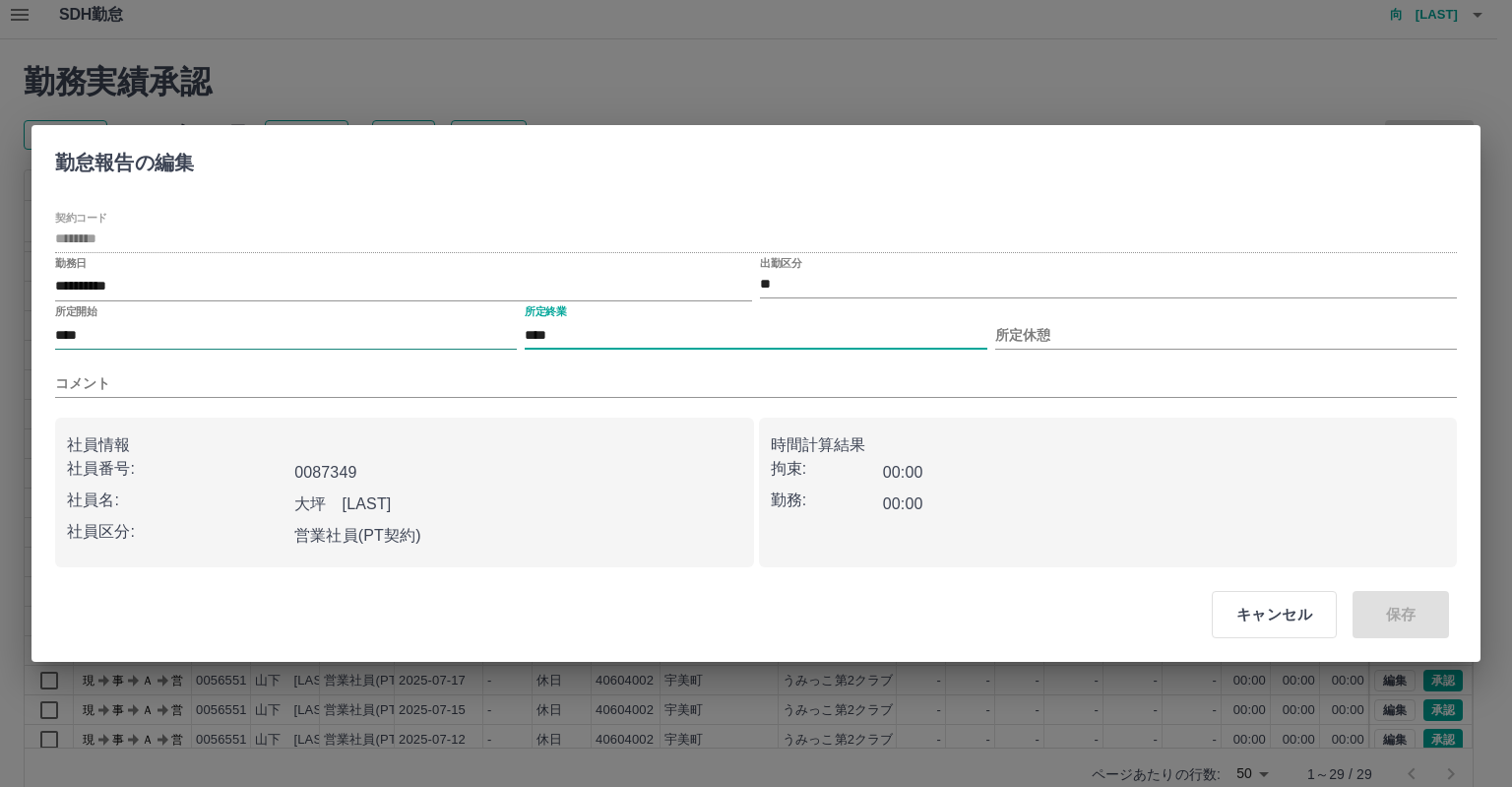 type on "****" 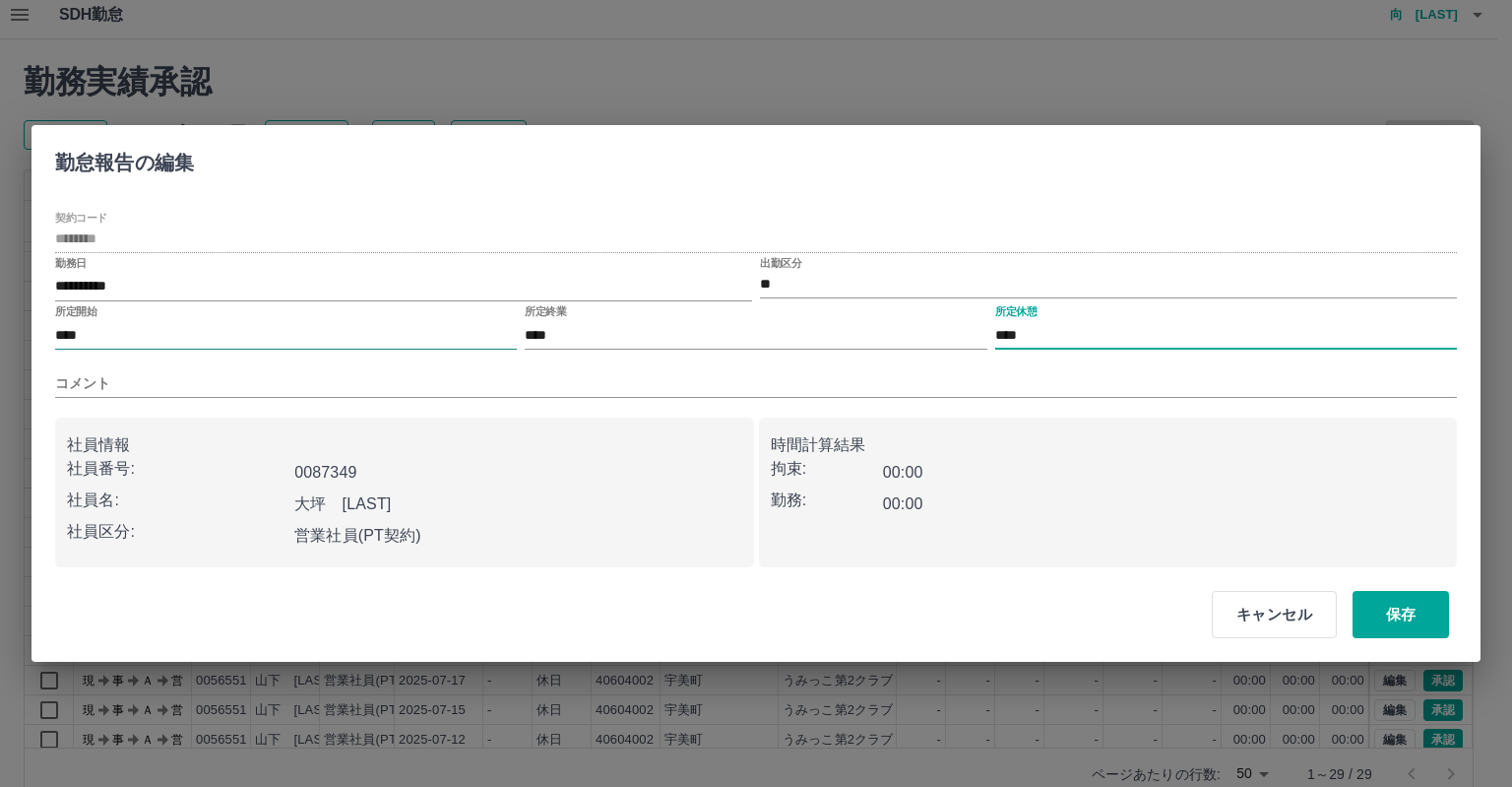 type on "****" 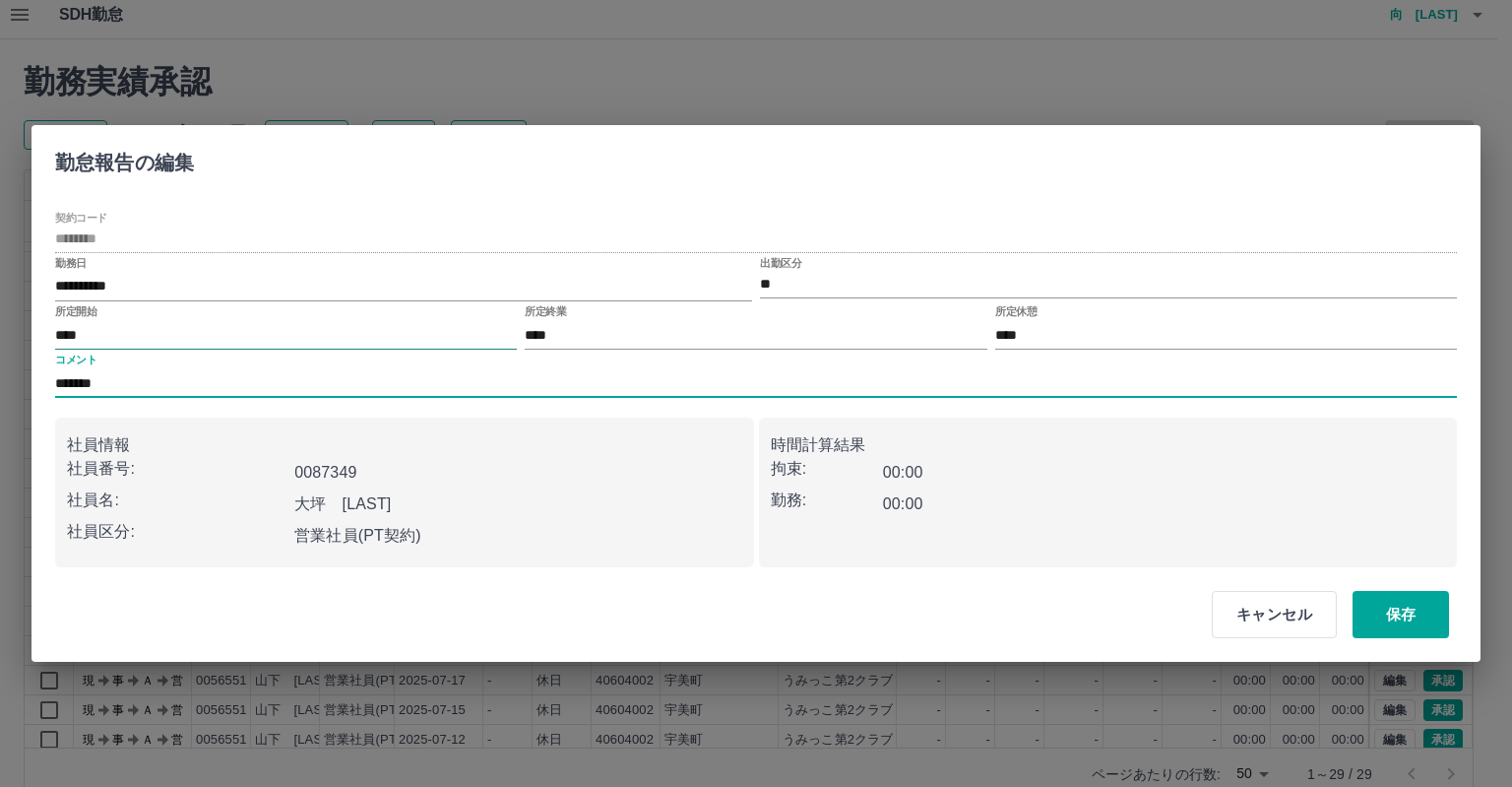 type on "*********" 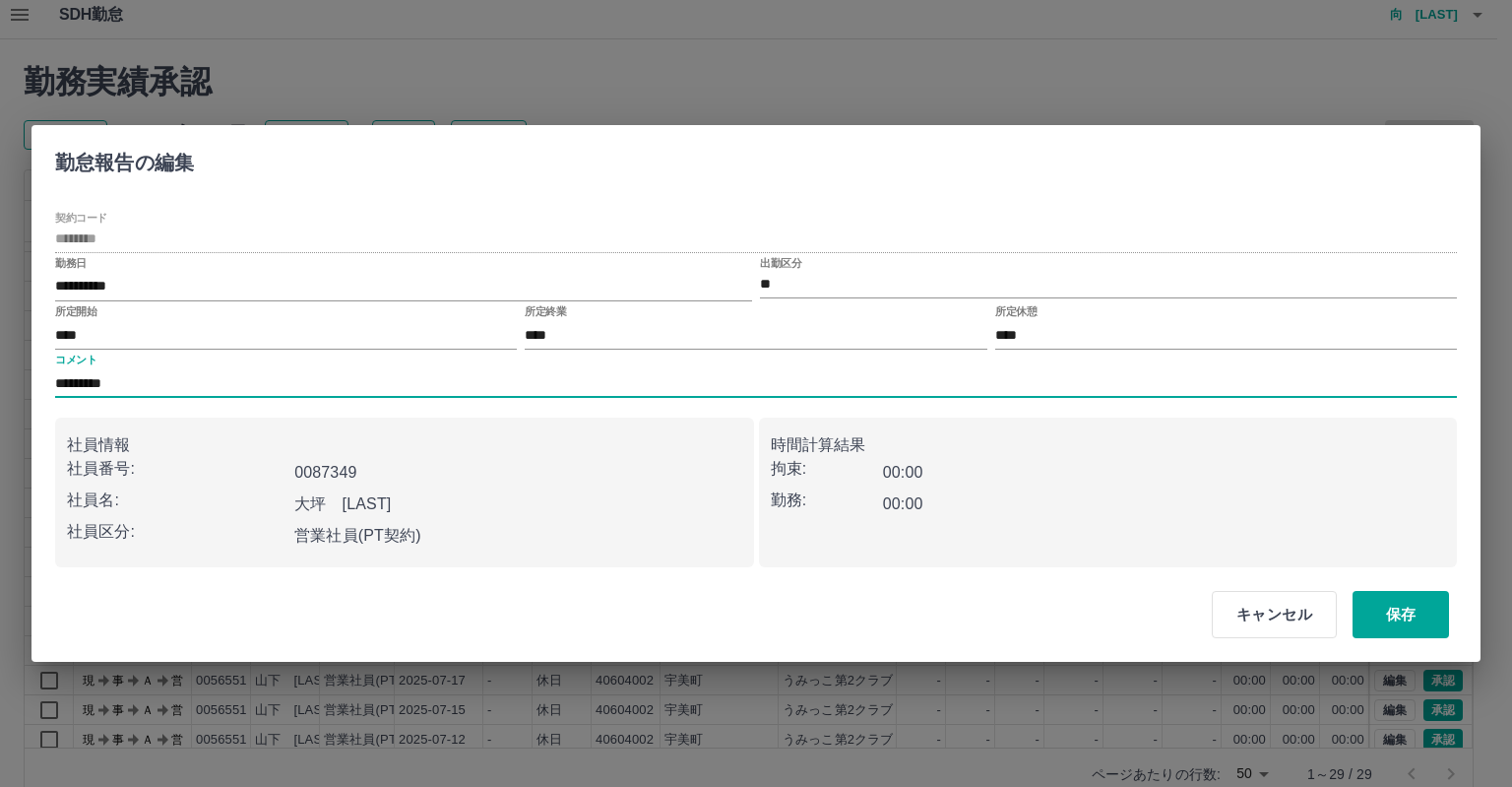 click on "*********" at bounding box center (756, 383) 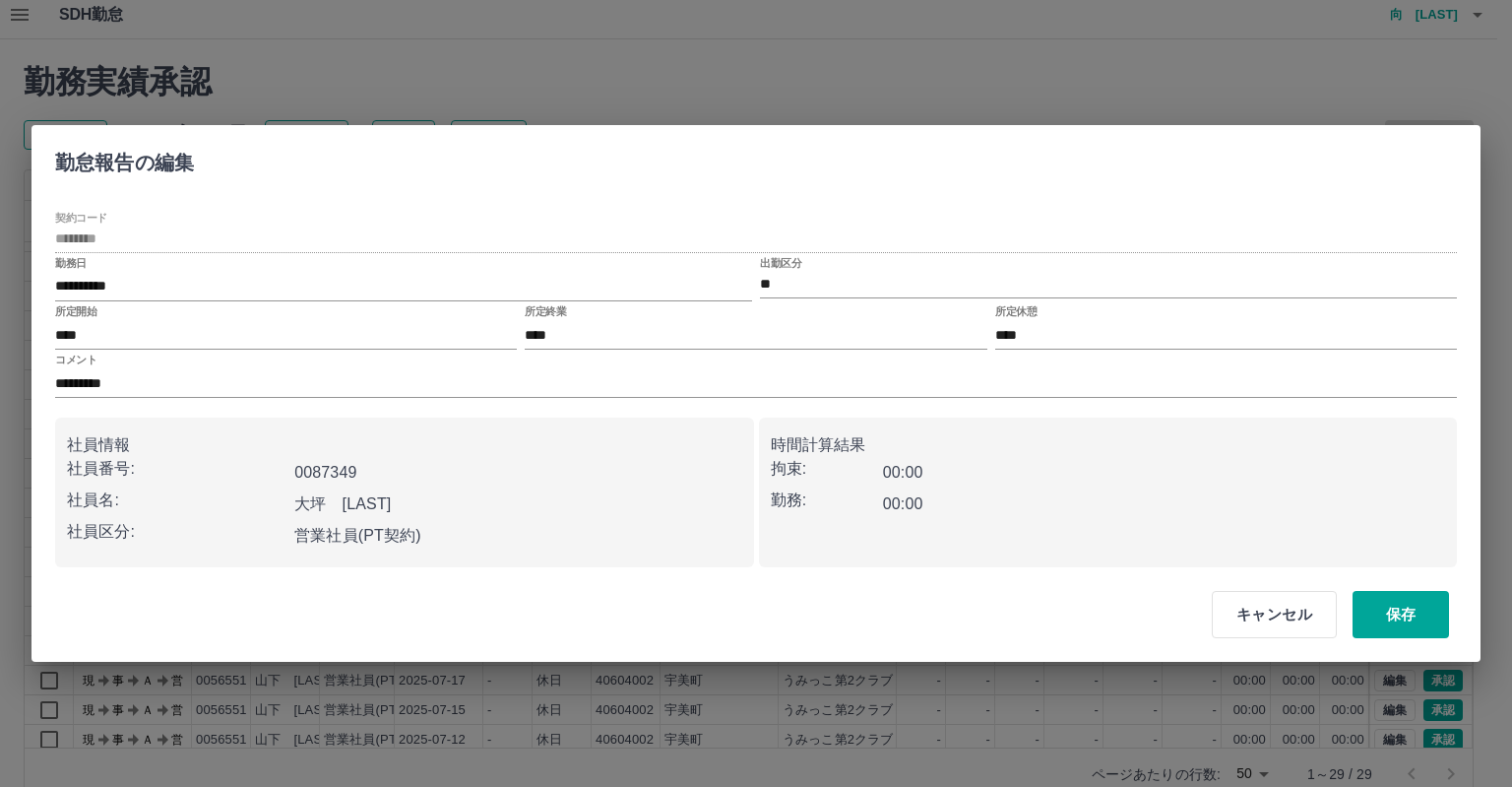 click on "時間計算結果 拘束: 00:00 勤務: 00:00" at bounding box center [1108, 492] 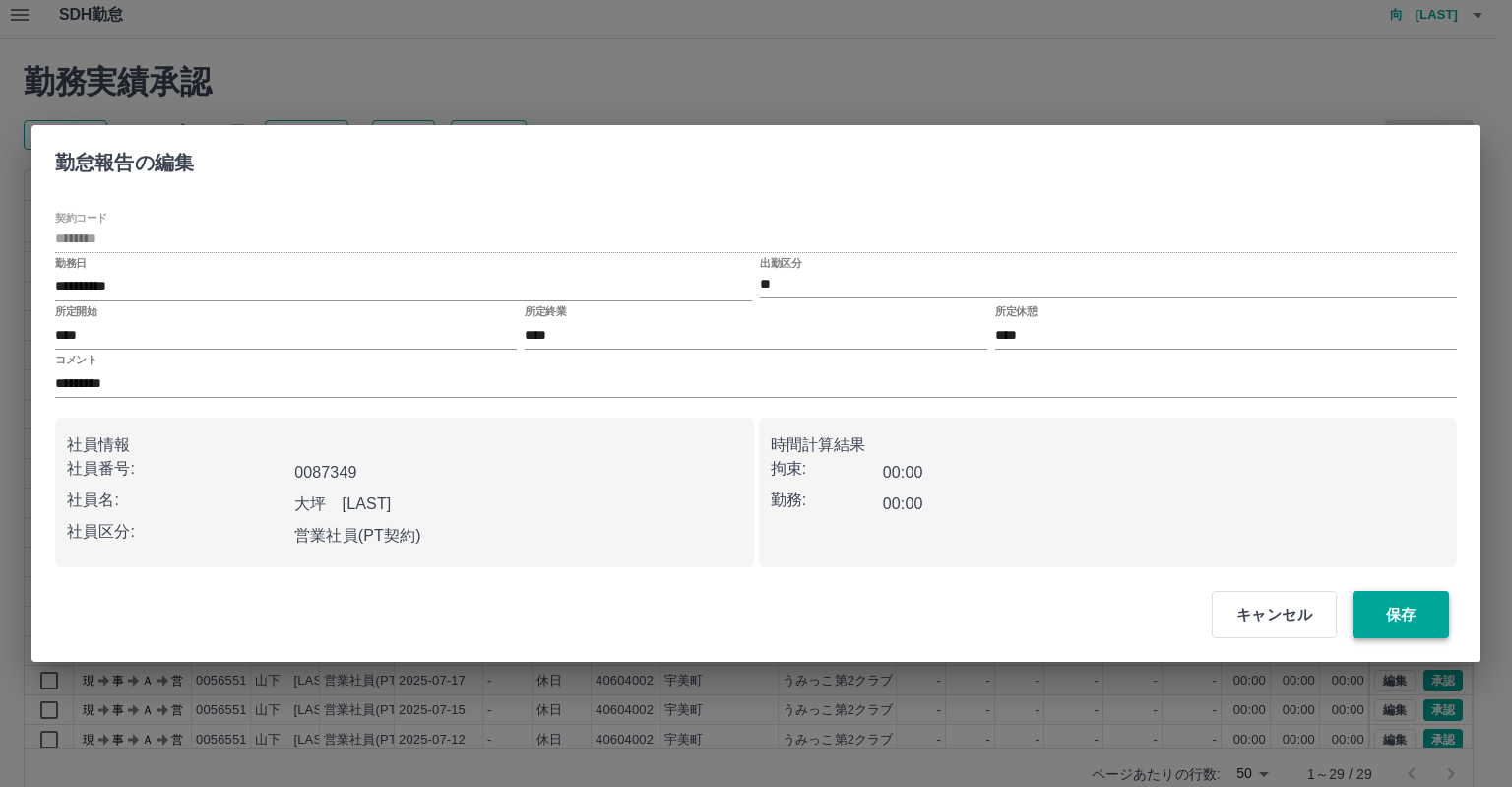 click on "保存" at bounding box center (1401, 615) 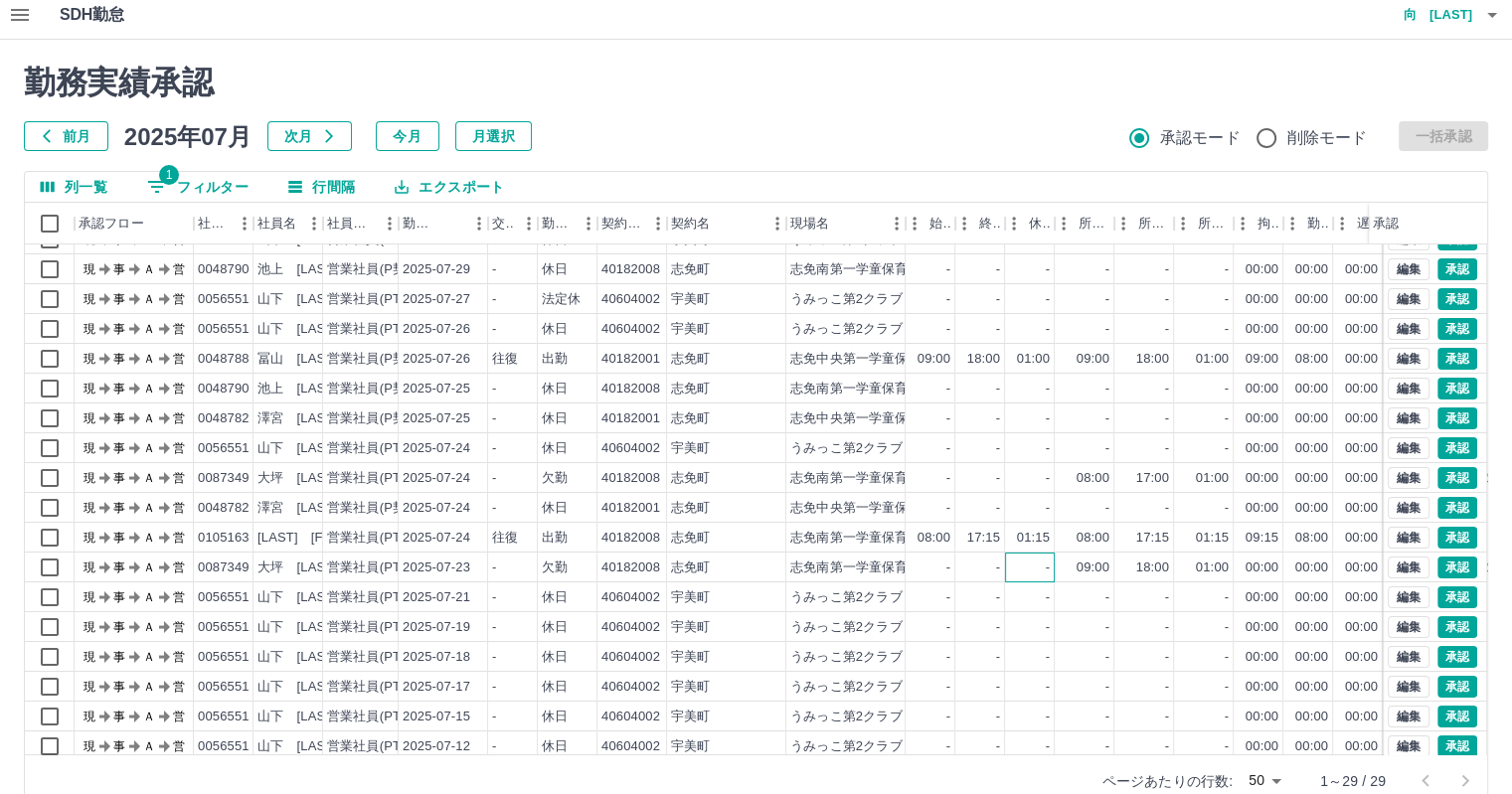 click on "-" at bounding box center [1030, 567] 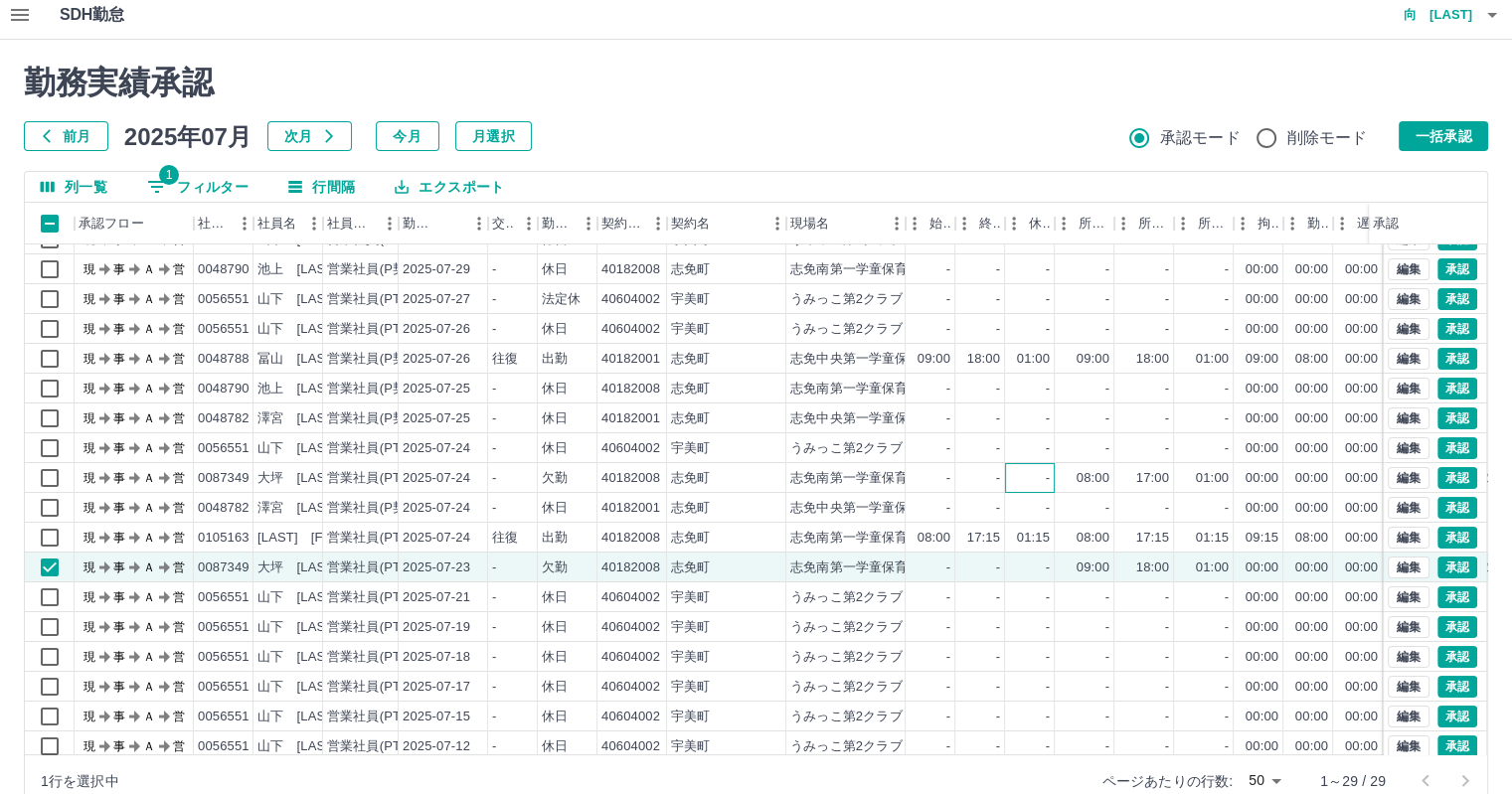 click on "-" at bounding box center [1030, 478] 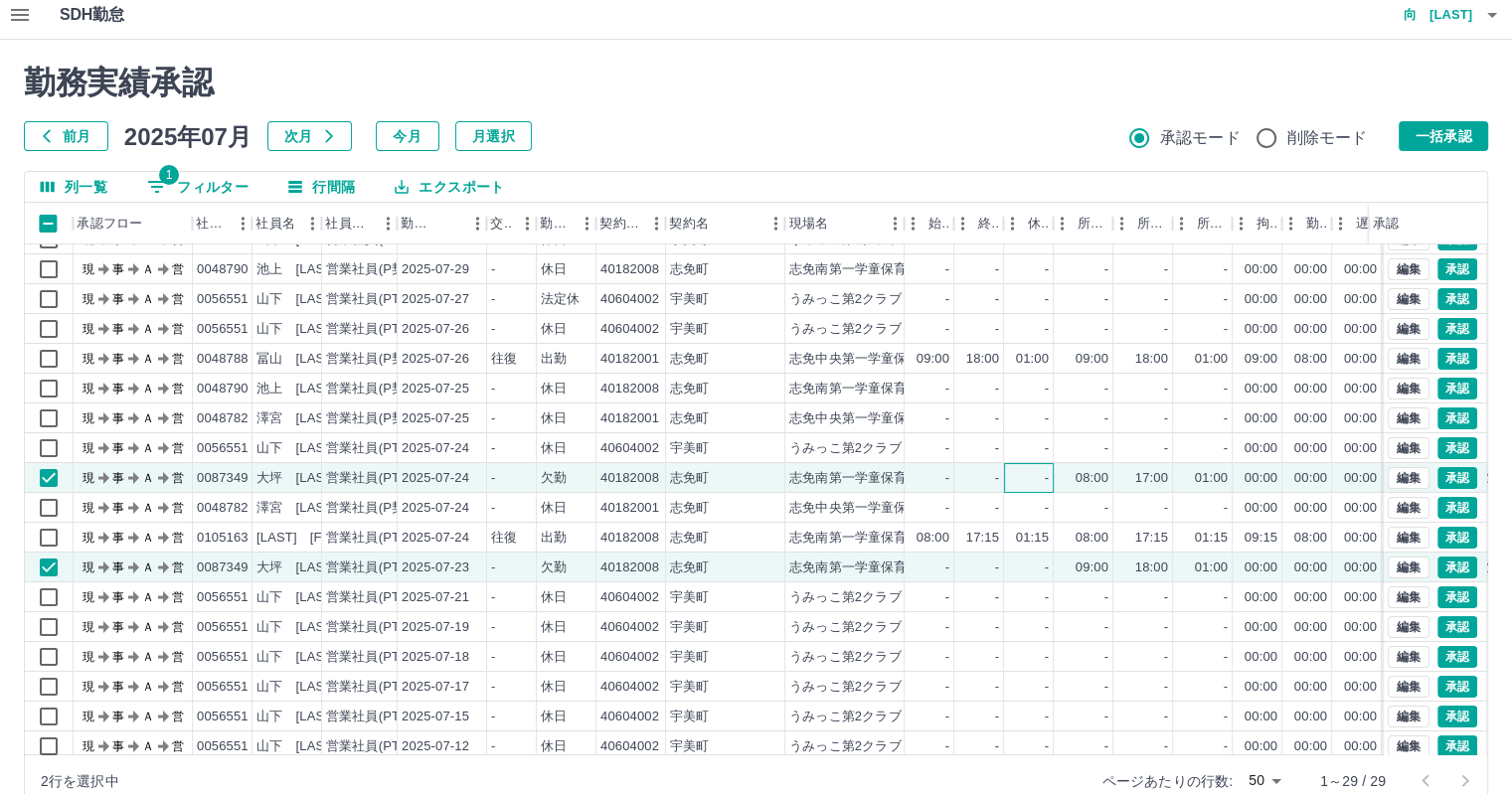 scroll, scrollTop: 79, scrollLeft: 0, axis: vertical 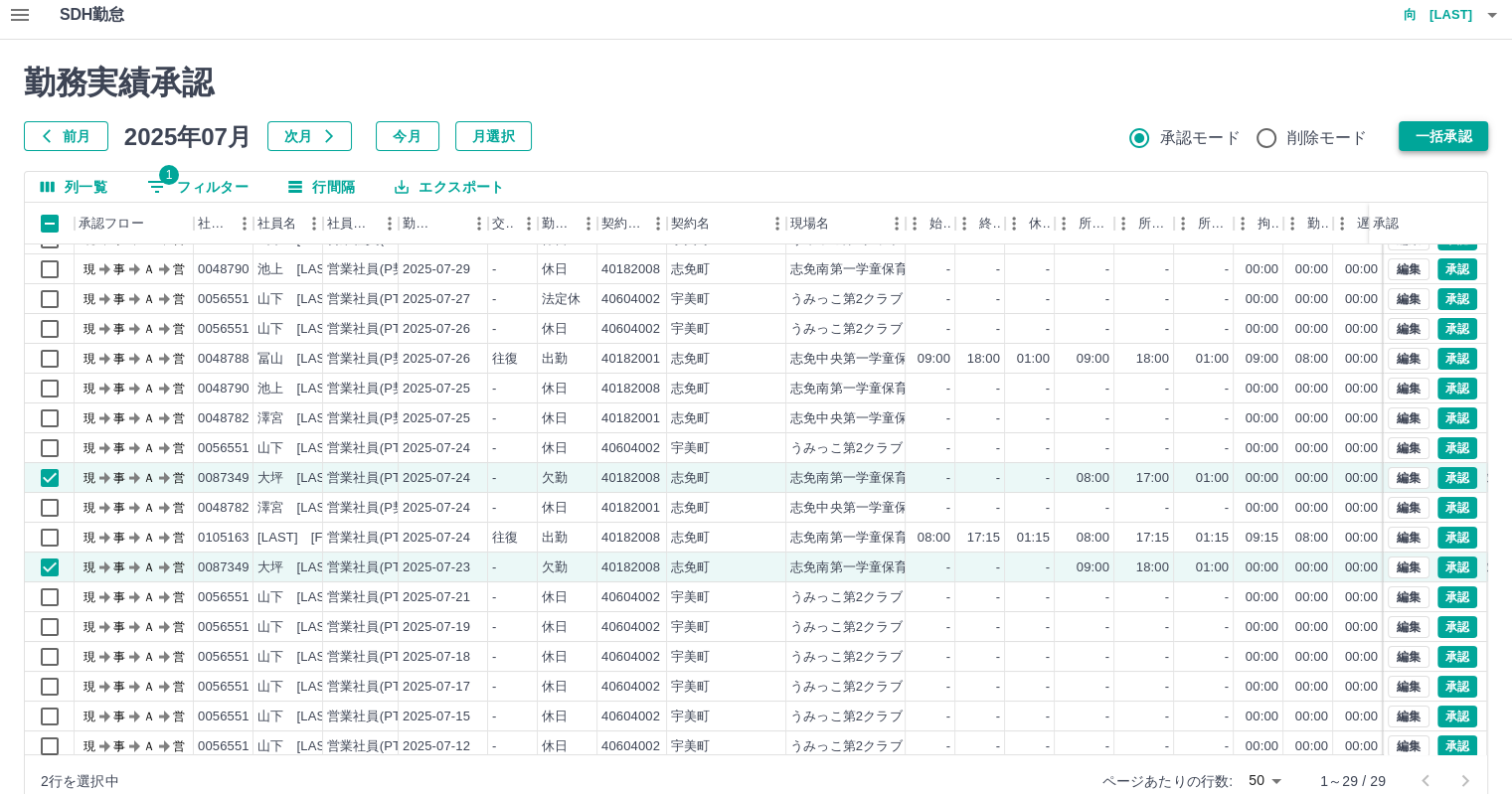 click on "一括承認" at bounding box center (1443, 136) 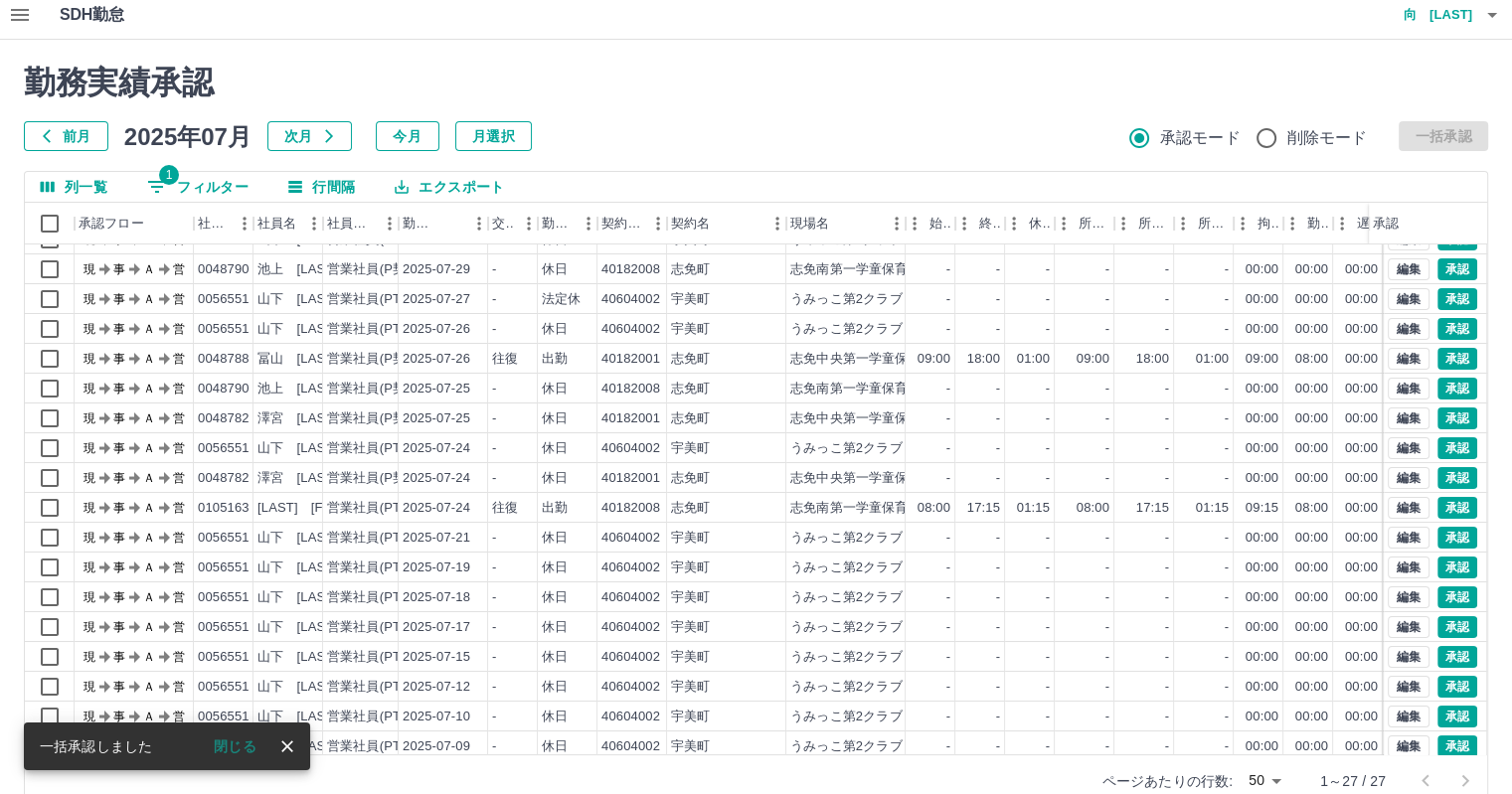 scroll, scrollTop: 0, scrollLeft: 0, axis: both 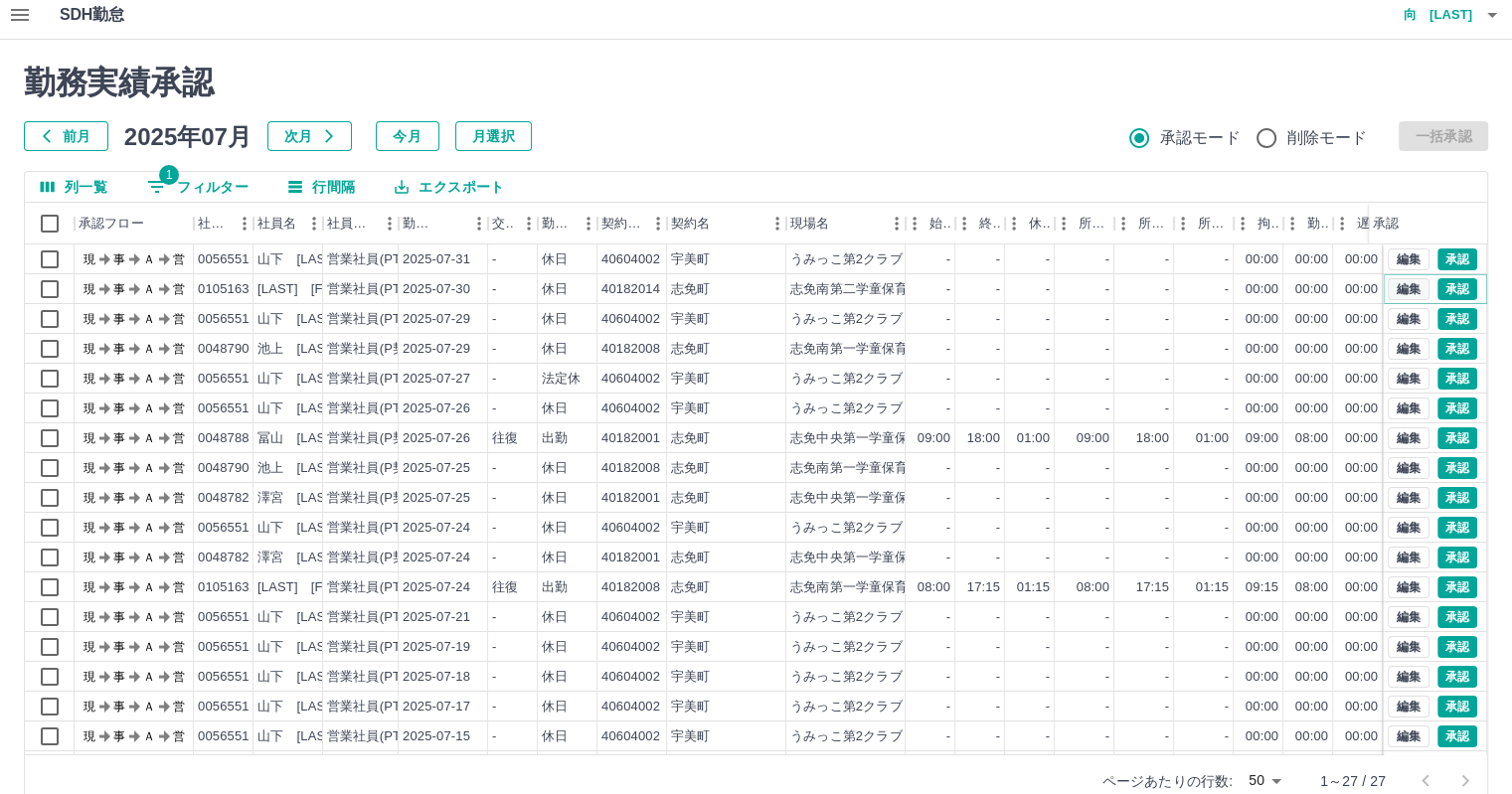 click on "編集" at bounding box center (1409, 289) 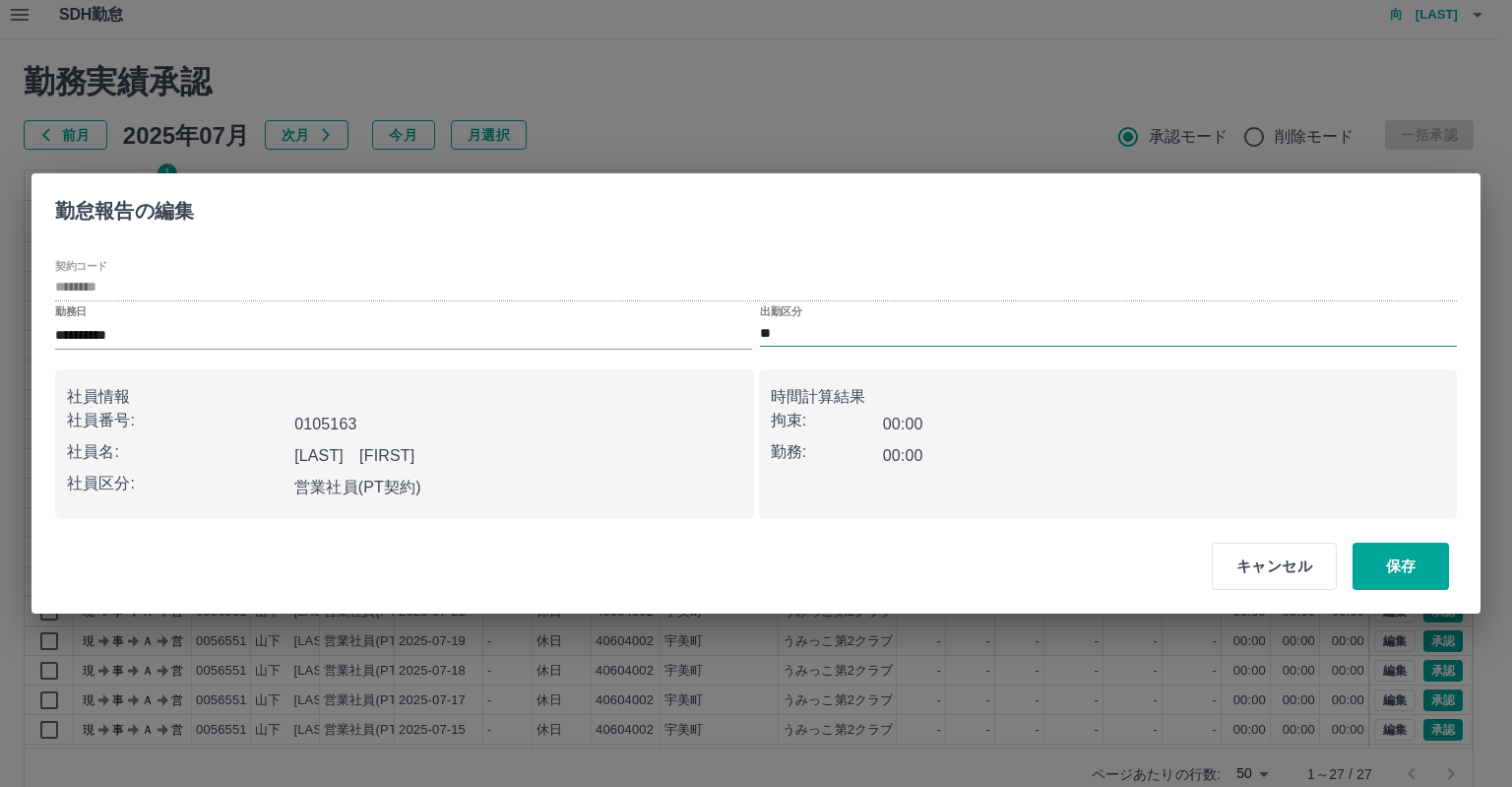 click on "**" at bounding box center [1108, 333] 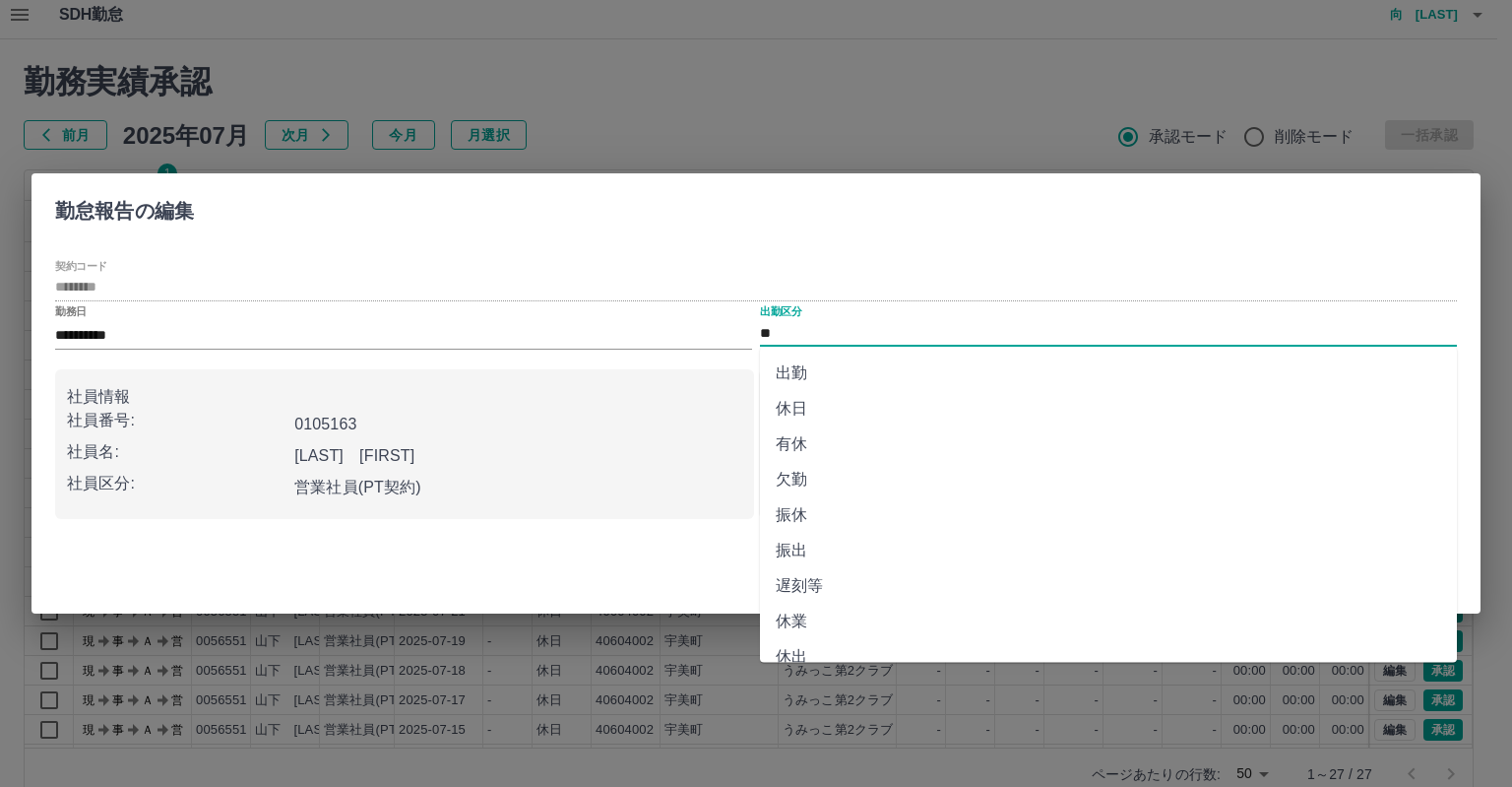 click on "欠勤" at bounding box center [1108, 480] 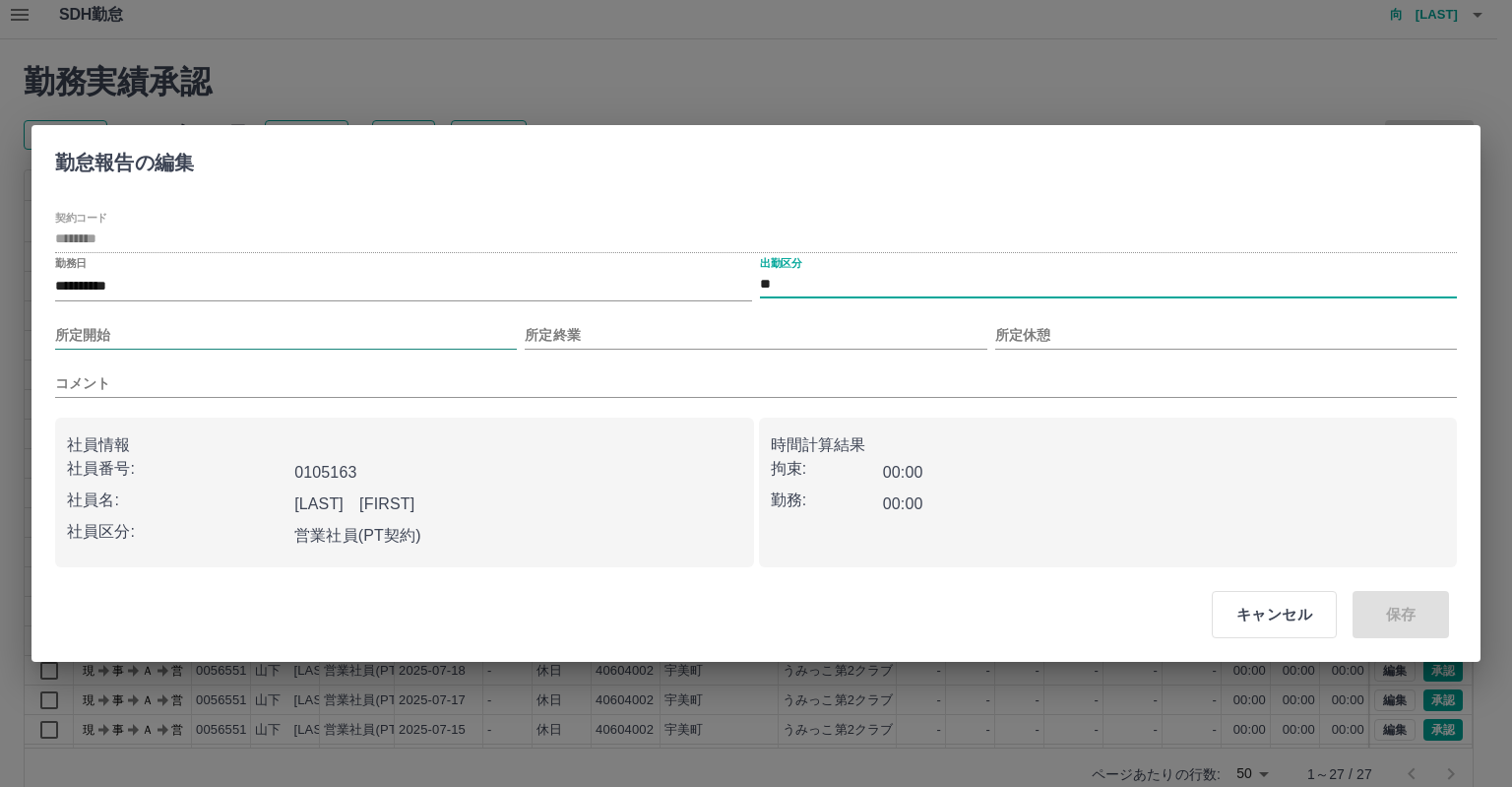 click on "所定開始" at bounding box center [285, 335] 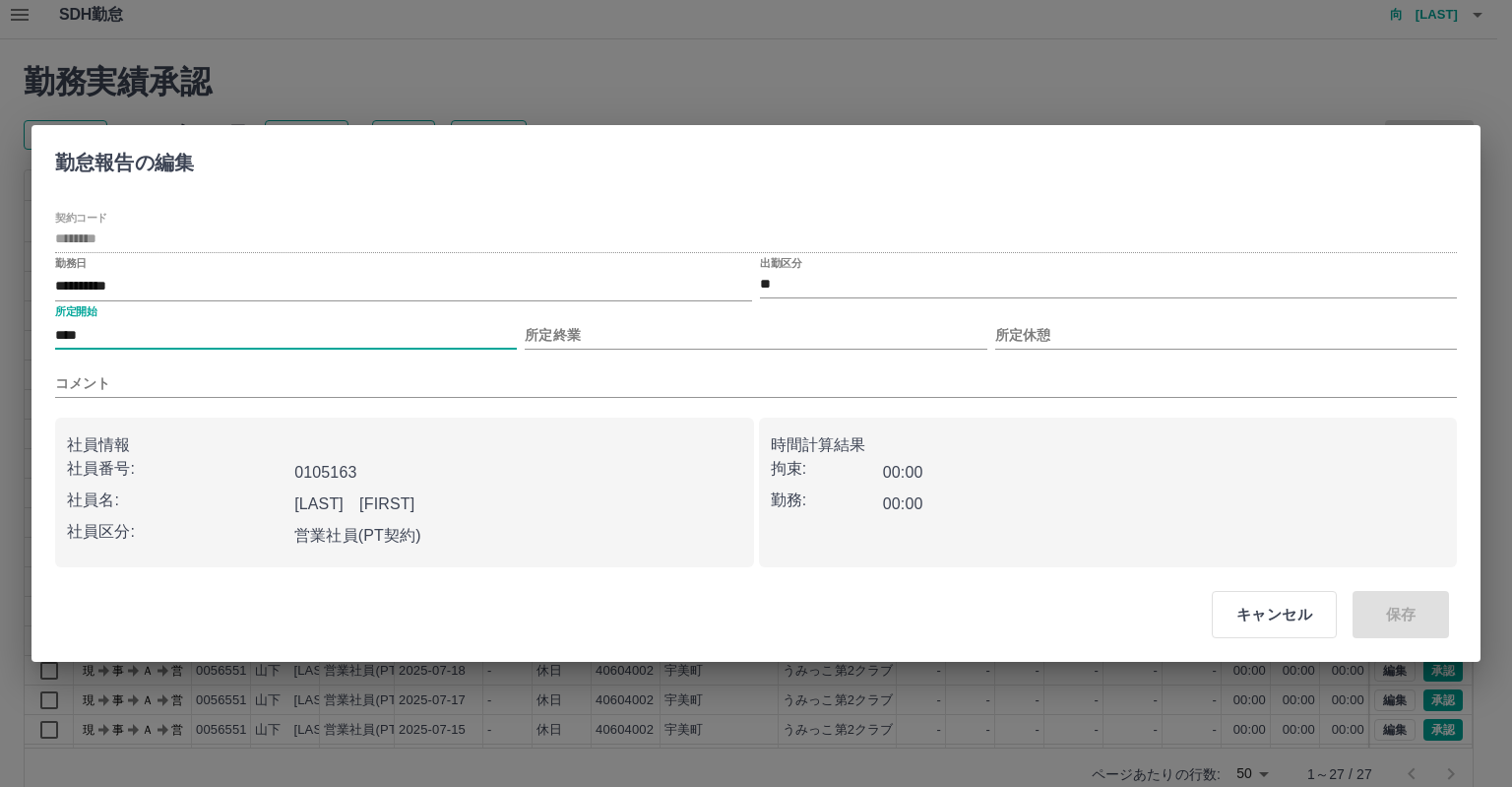 type on "****" 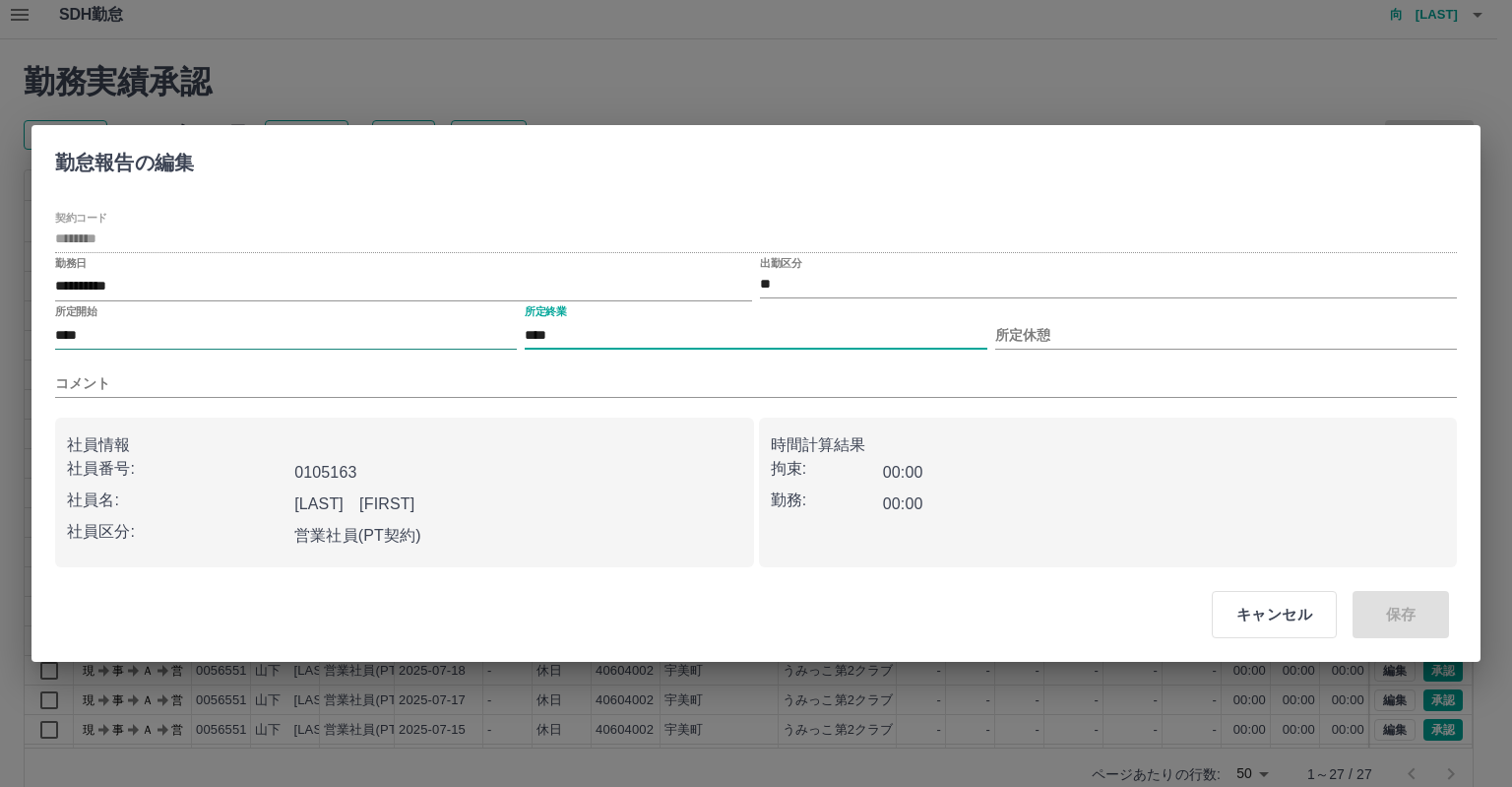 type on "****" 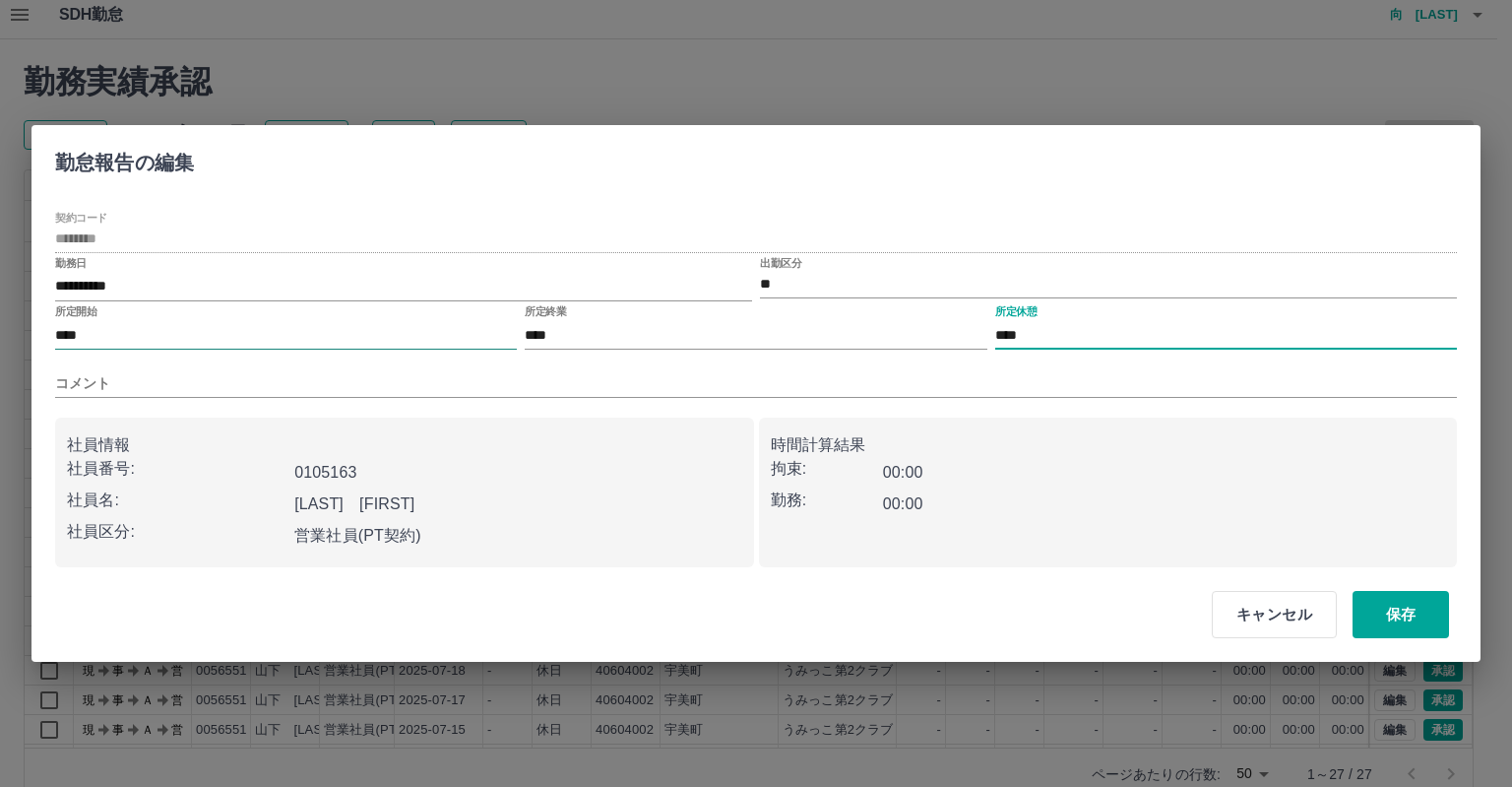type on "****" 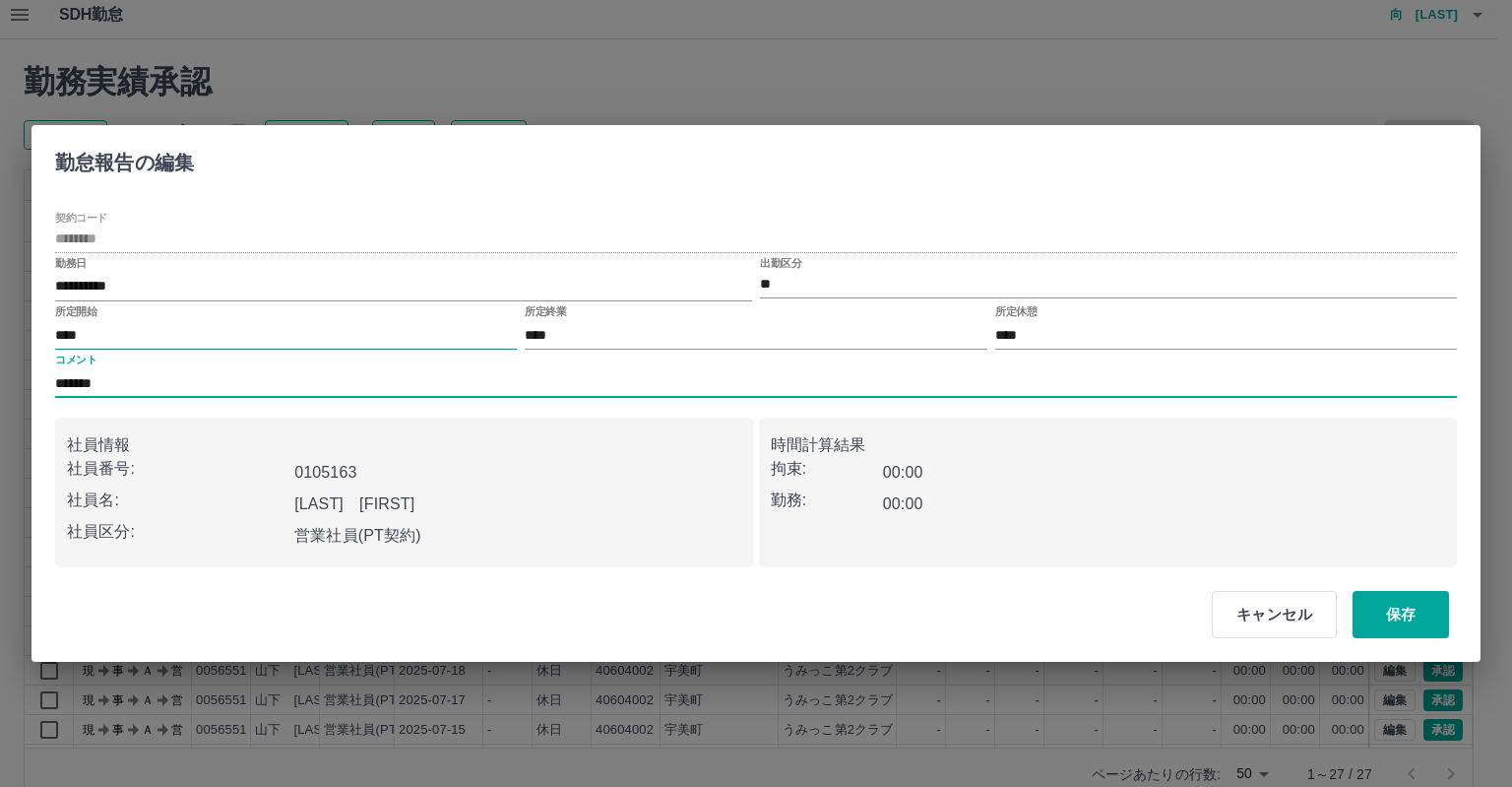 type on "*********" 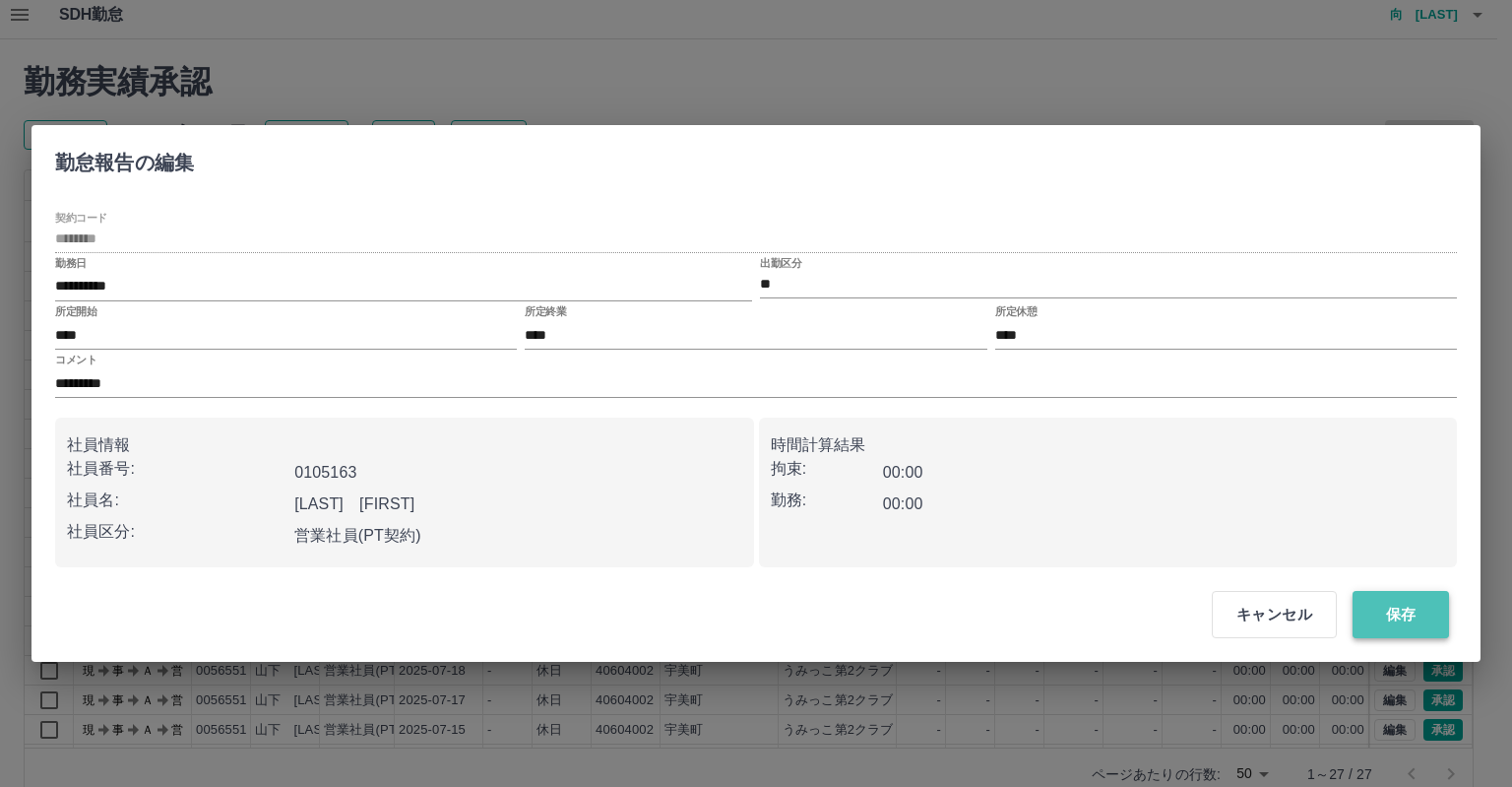 click on "保存" at bounding box center [1401, 615] 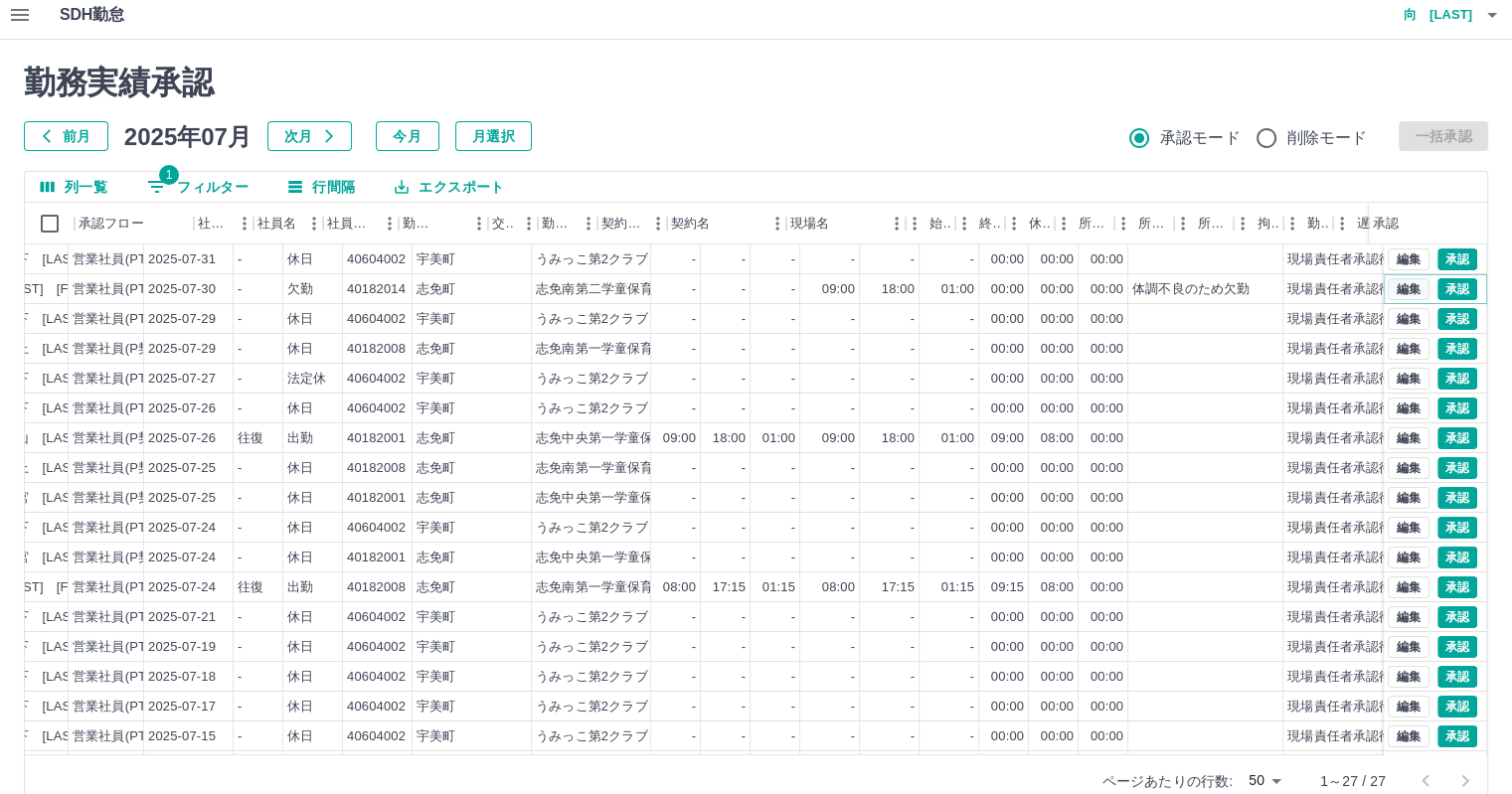 scroll, scrollTop: 0, scrollLeft: 0, axis: both 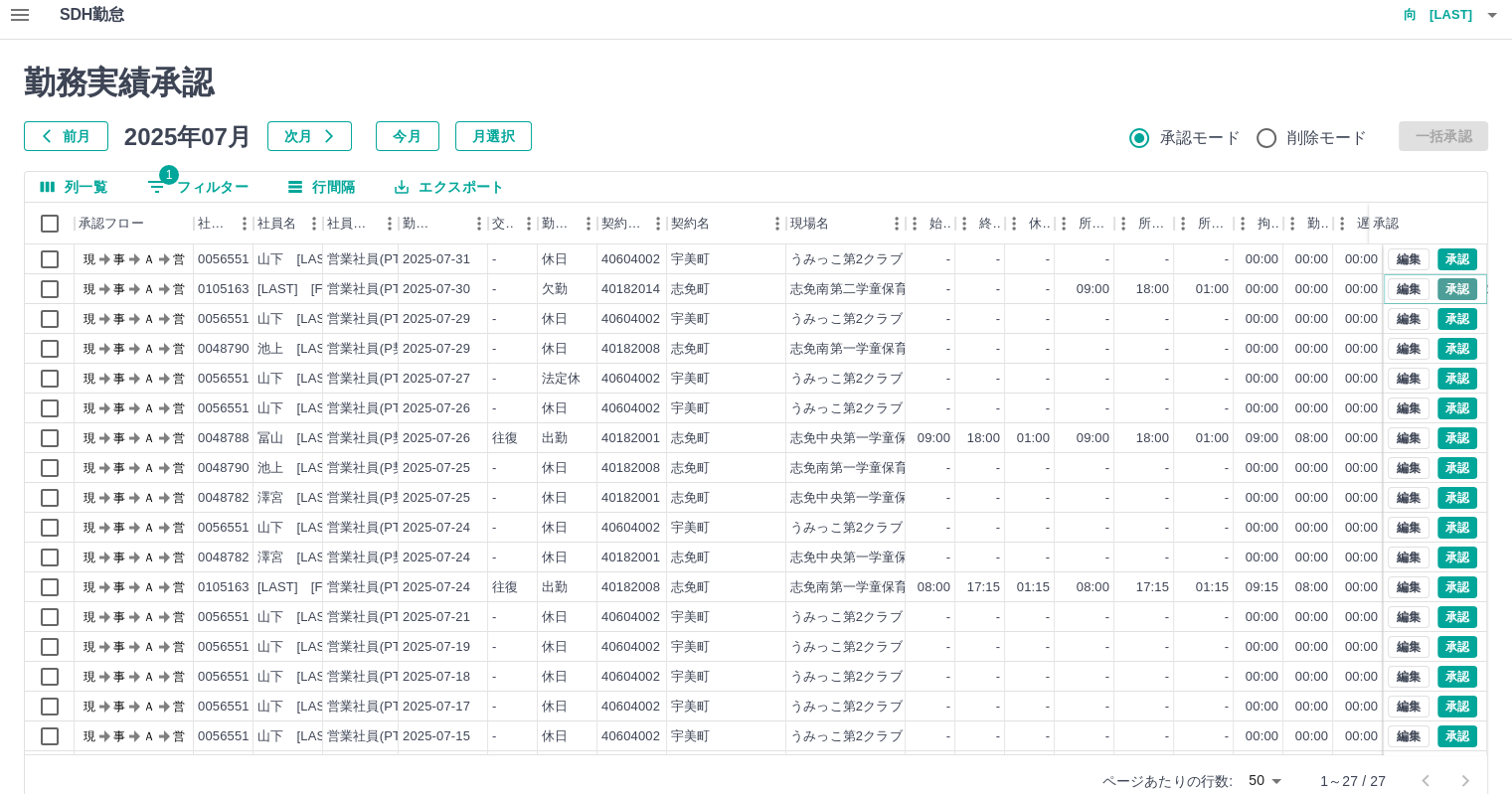 click on "承認" at bounding box center (1457, 289) 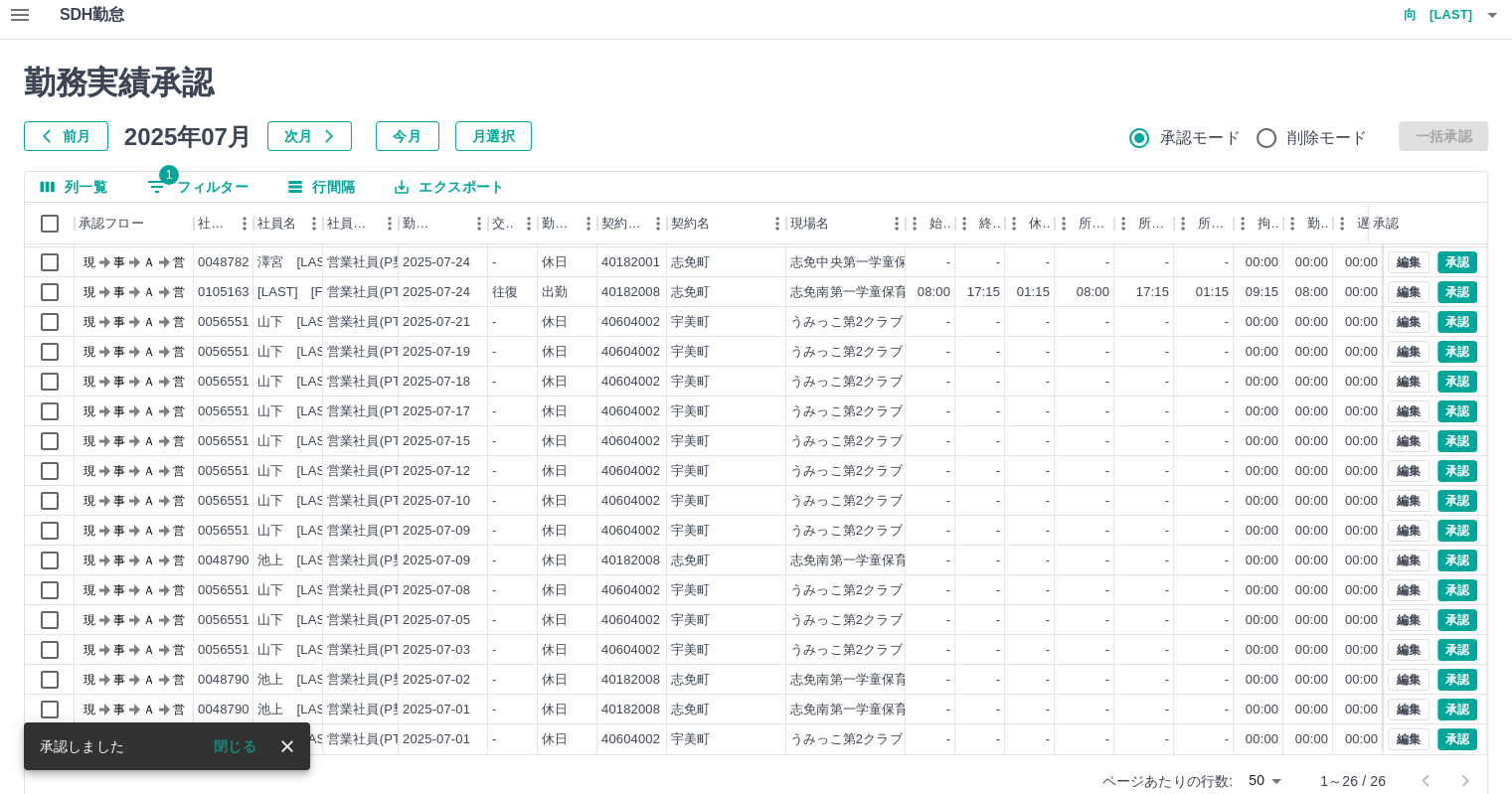 scroll, scrollTop: 279, scrollLeft: 0, axis: vertical 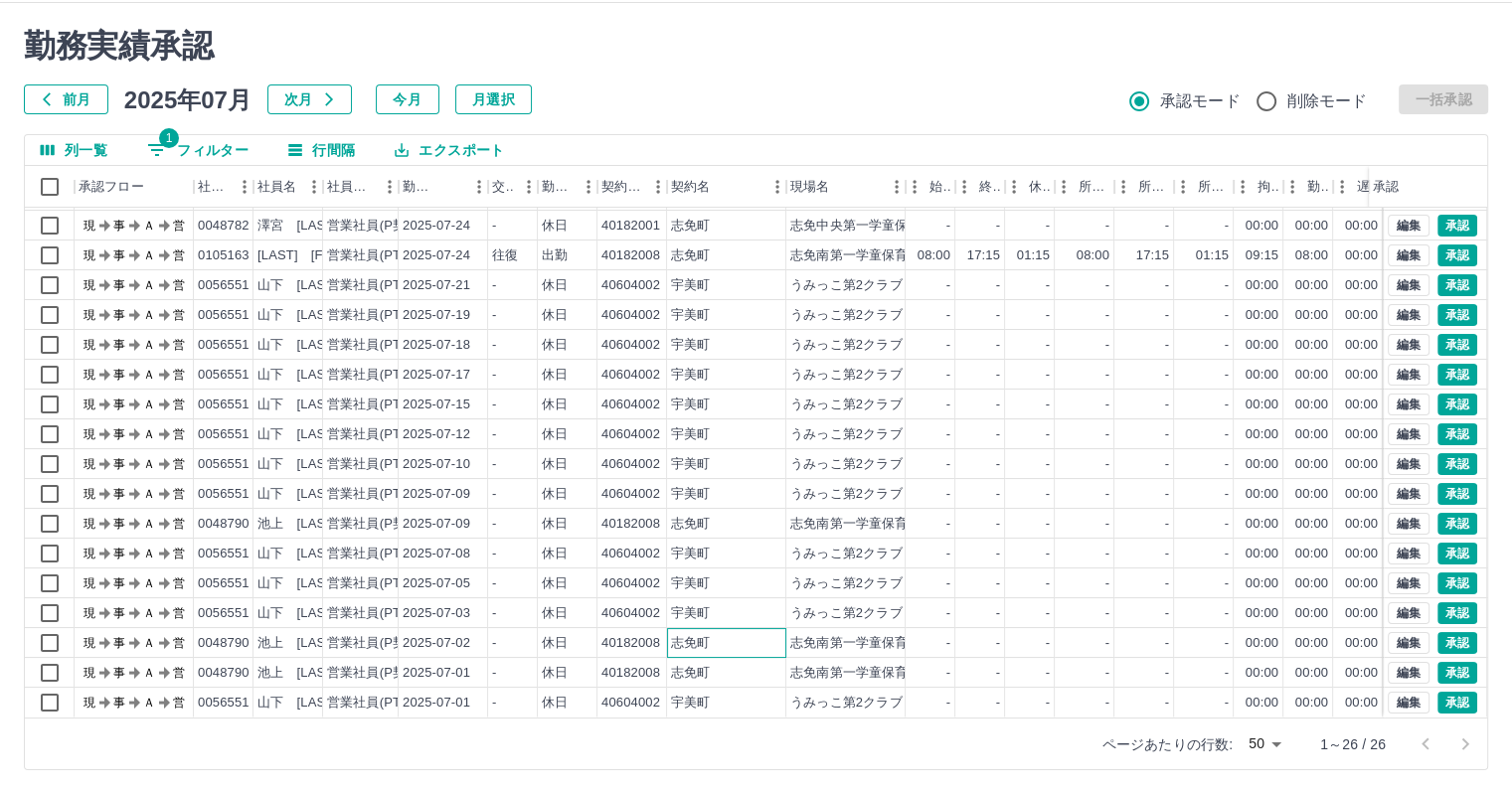 click on "志免町" at bounding box center (727, 643) 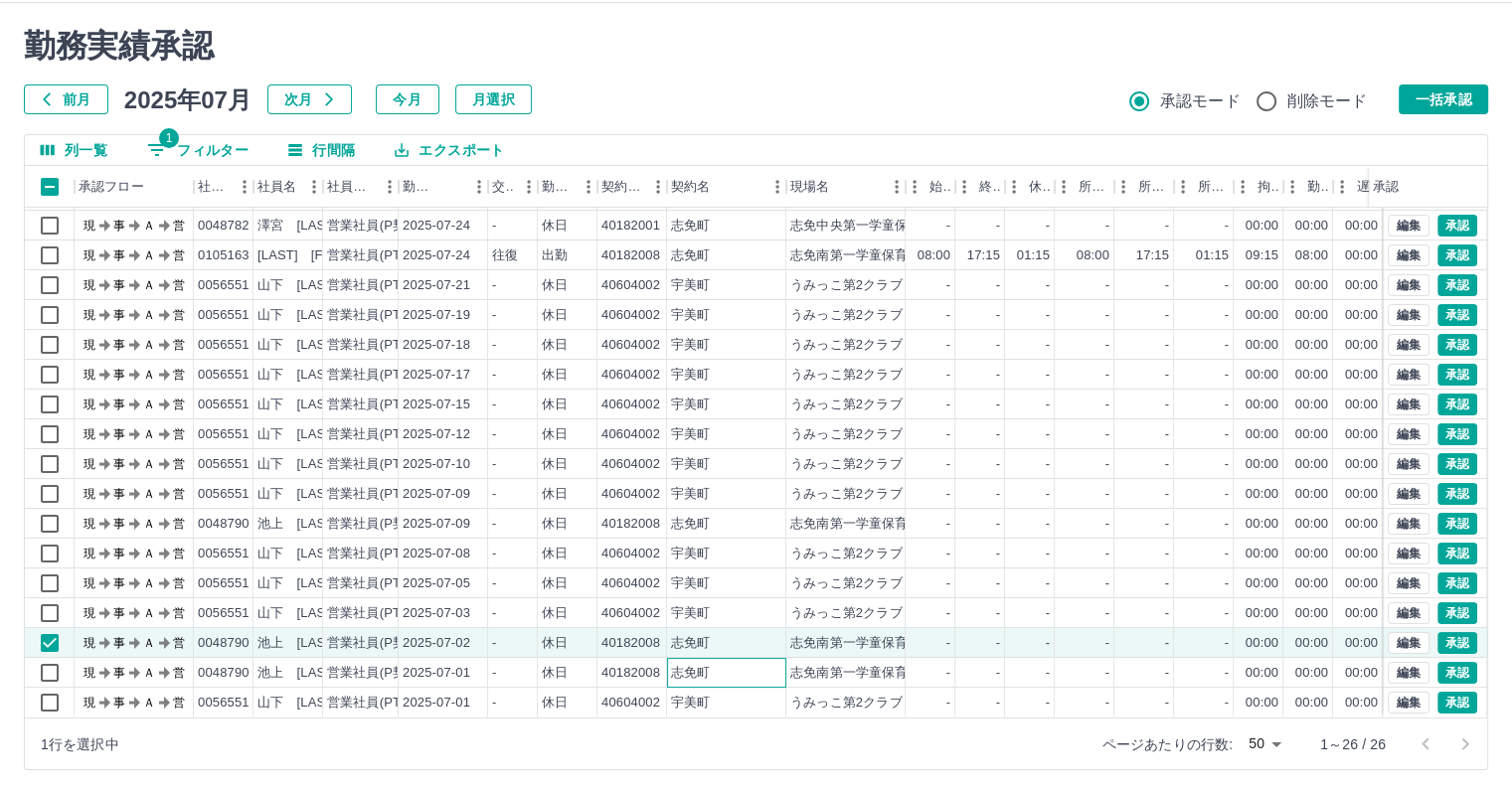 click on "志免町" at bounding box center [727, 673] 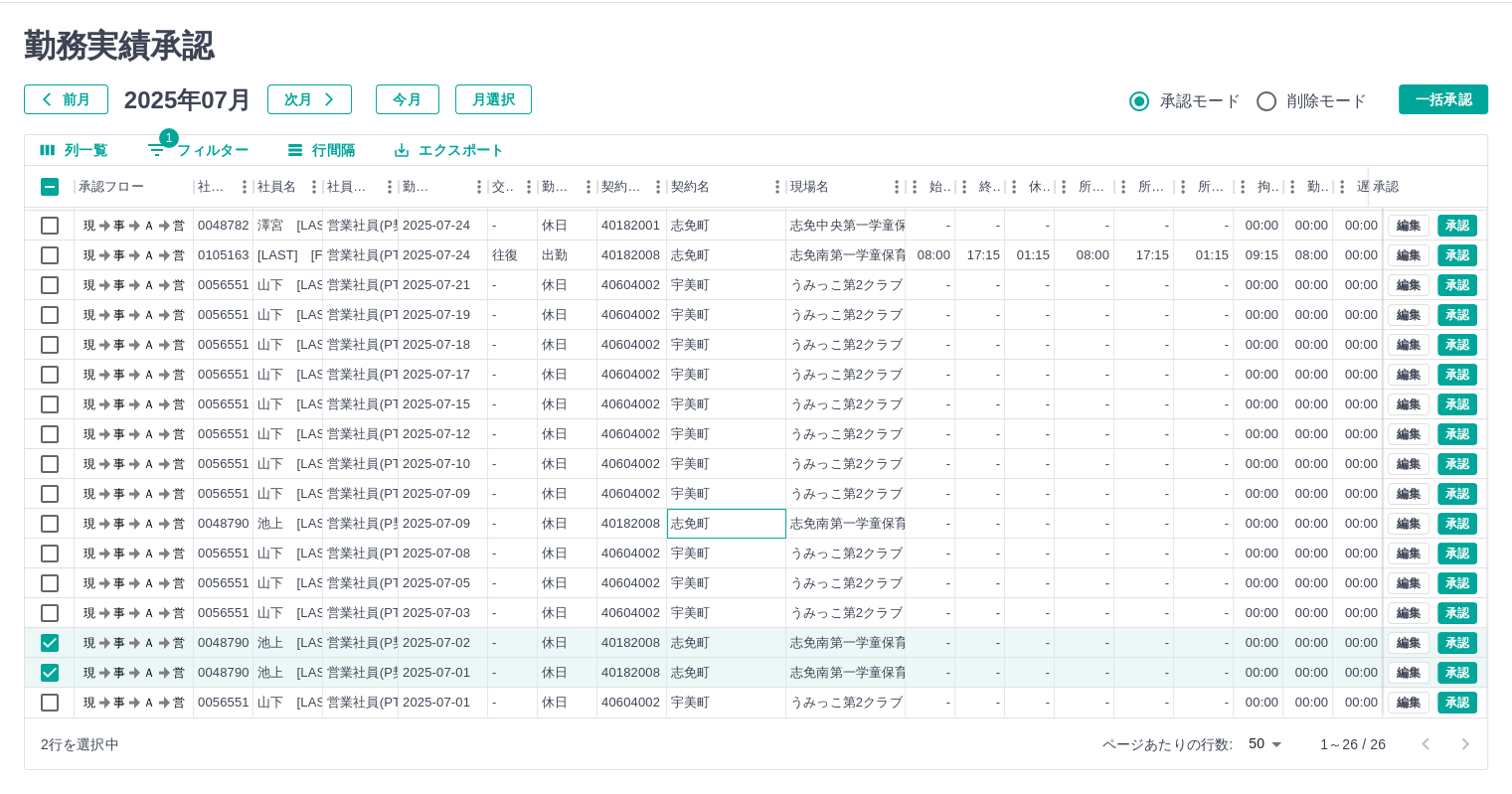 click on "志免町" at bounding box center [727, 524] 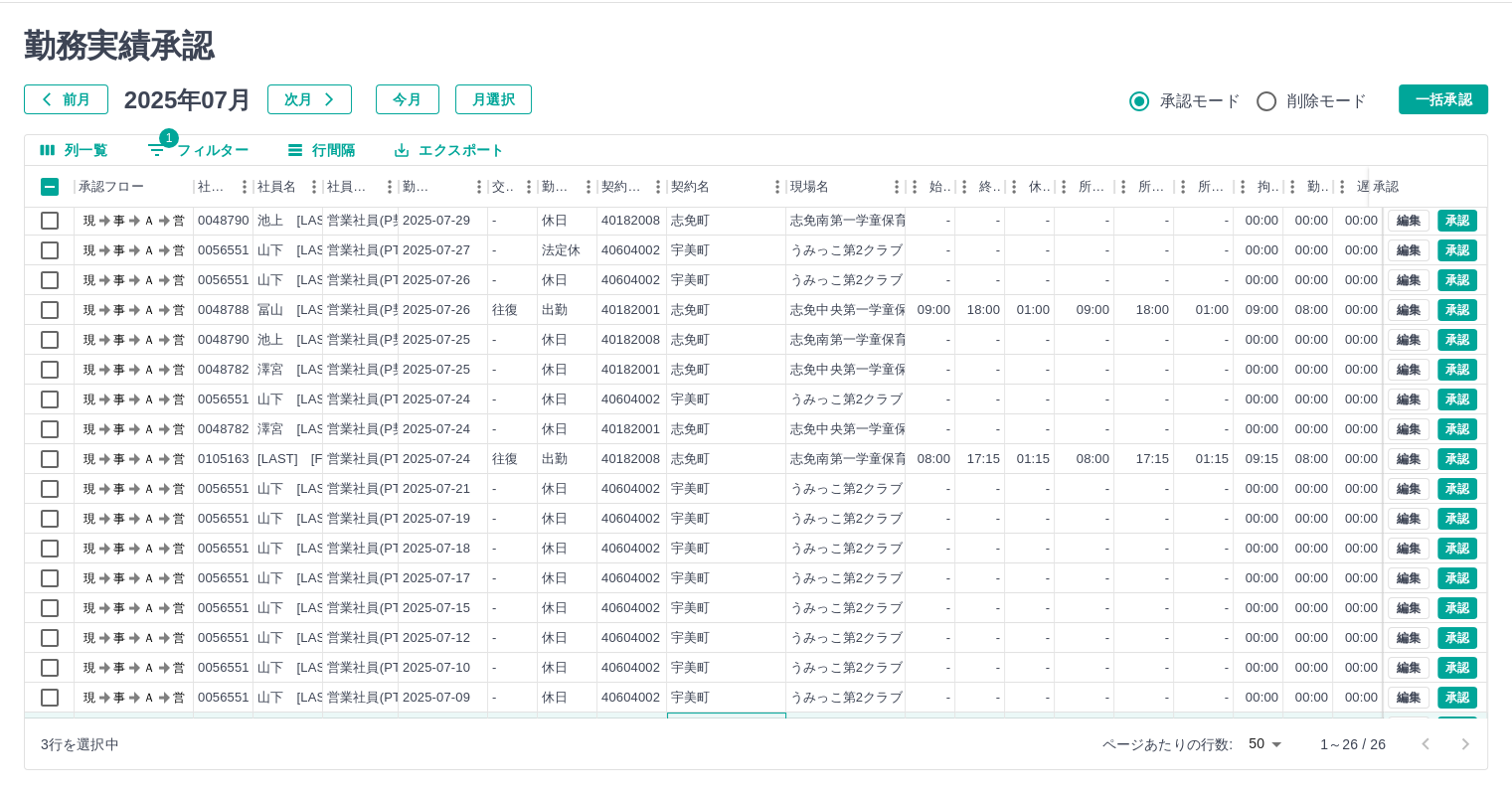 scroll, scrollTop: 44, scrollLeft: 0, axis: vertical 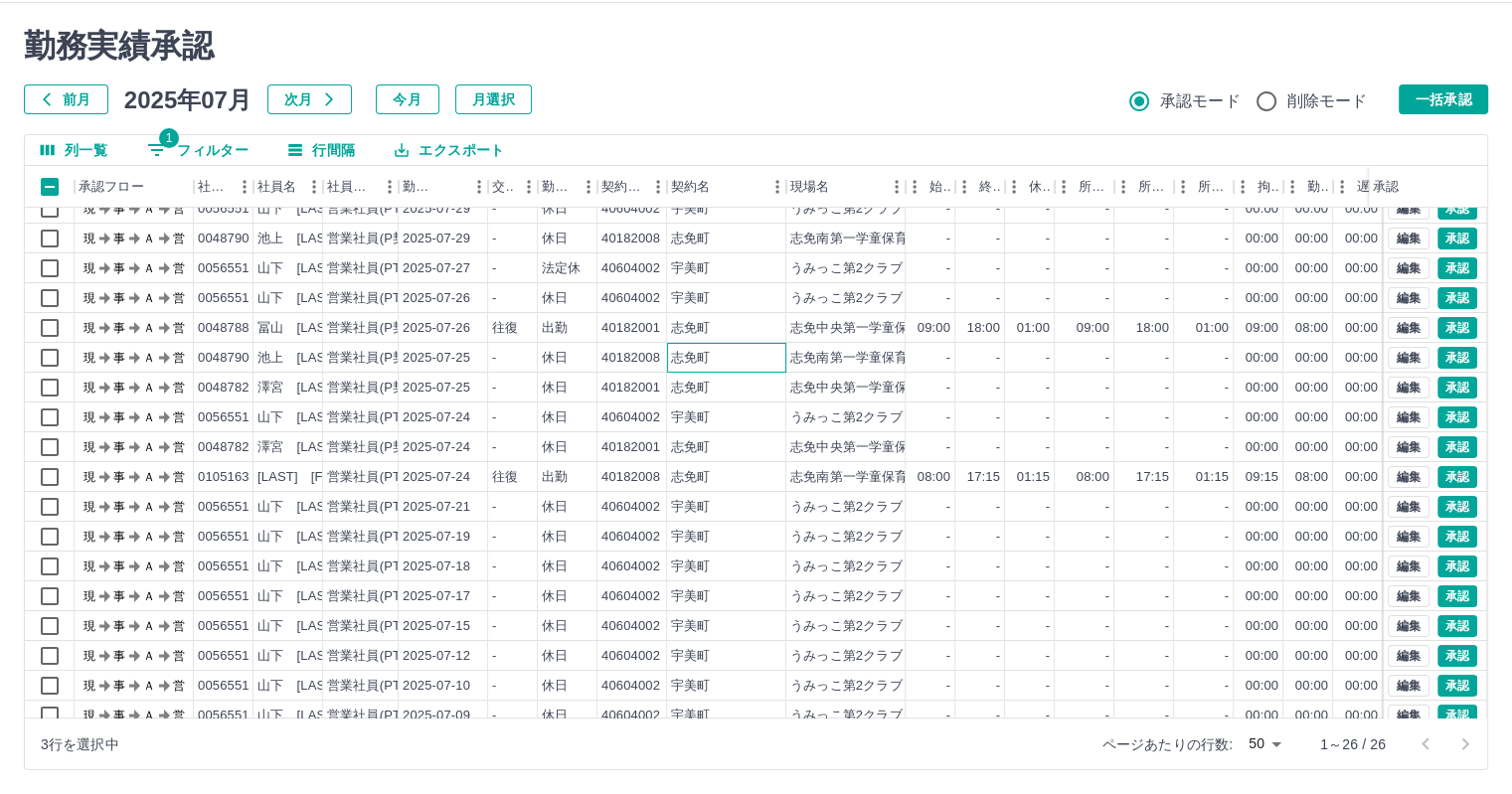 click on "志免町" at bounding box center [727, 358] 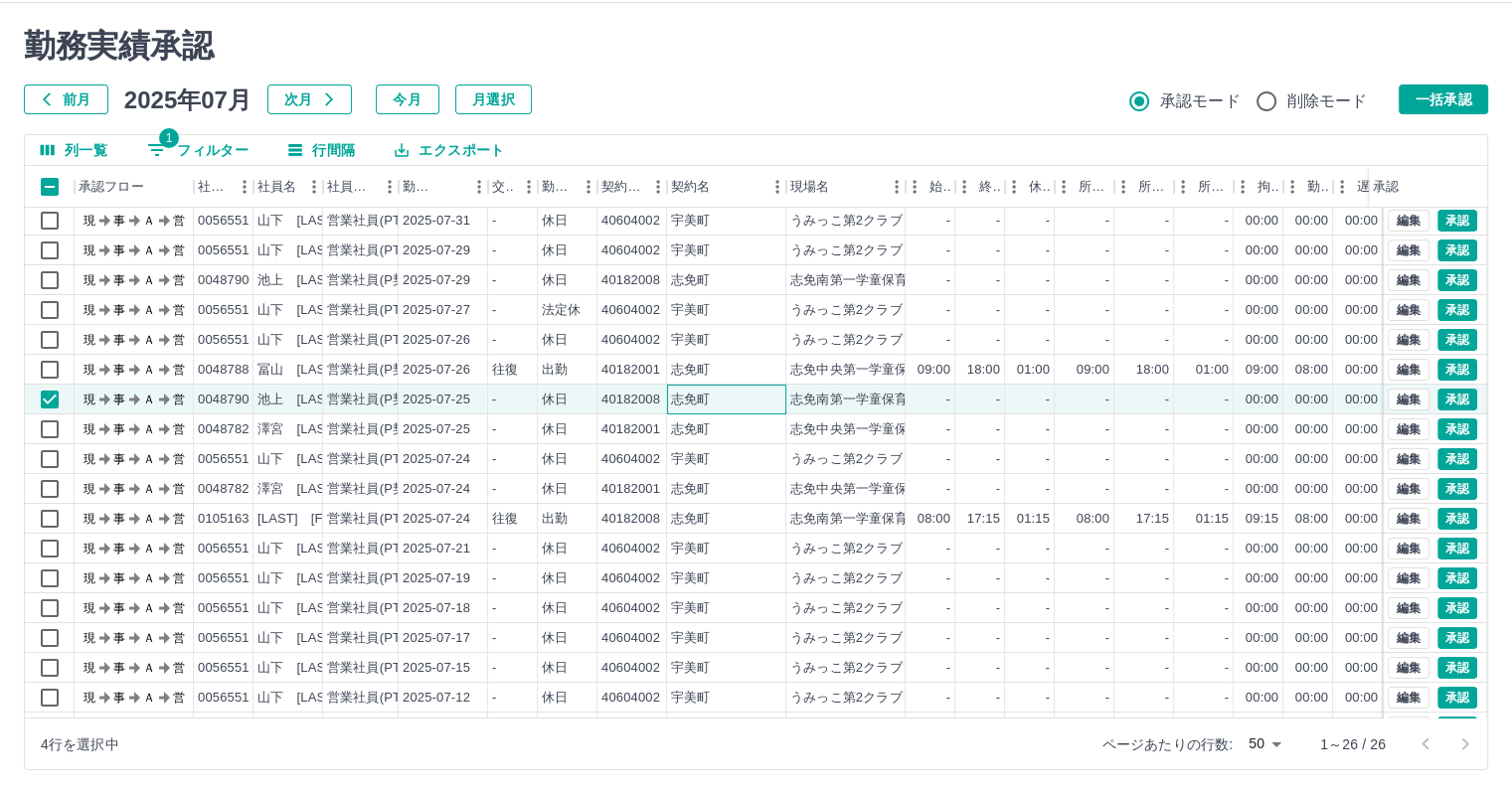 scroll, scrollTop: 0, scrollLeft: 0, axis: both 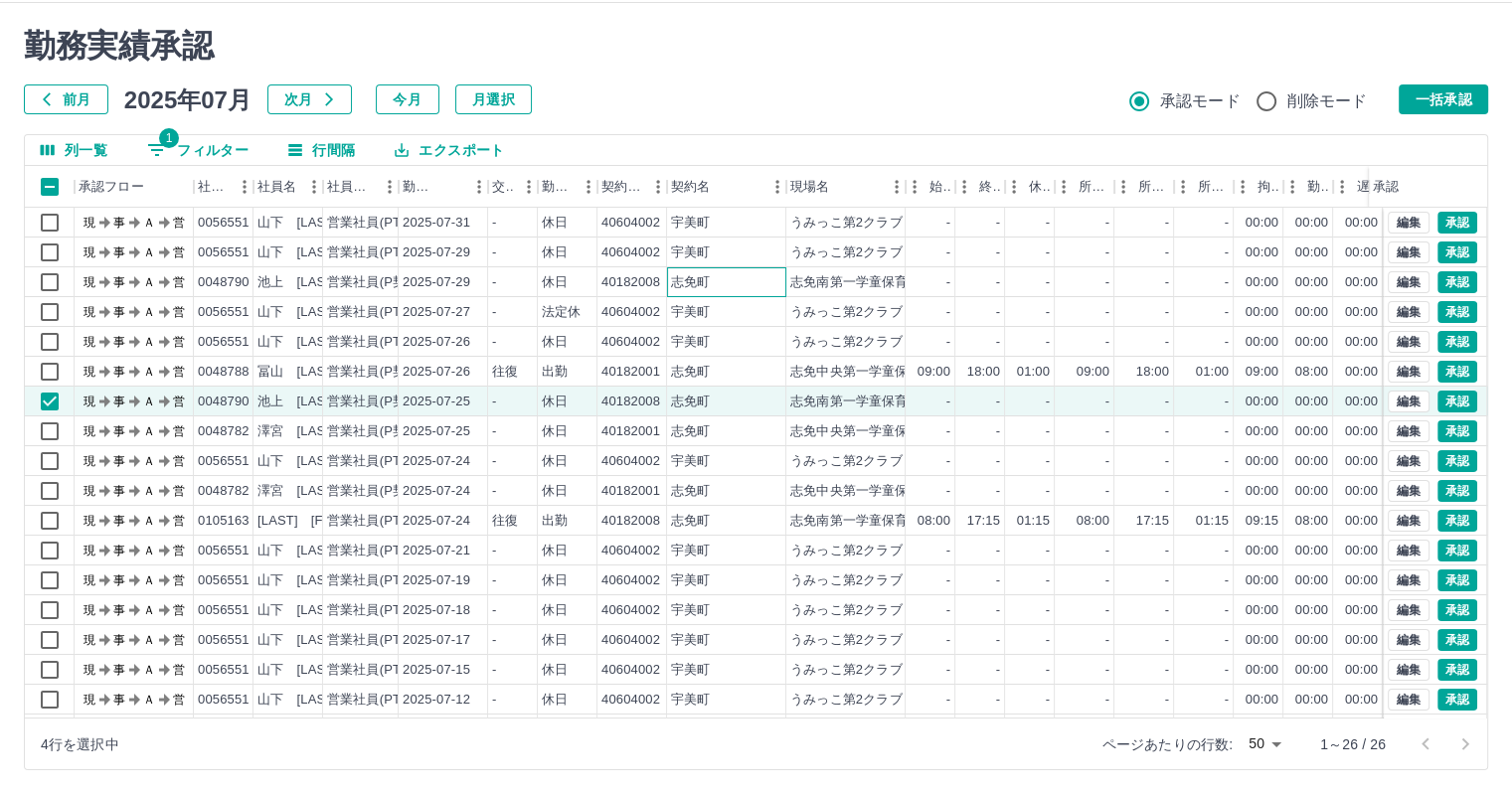 click on "志免町" at bounding box center [727, 282] 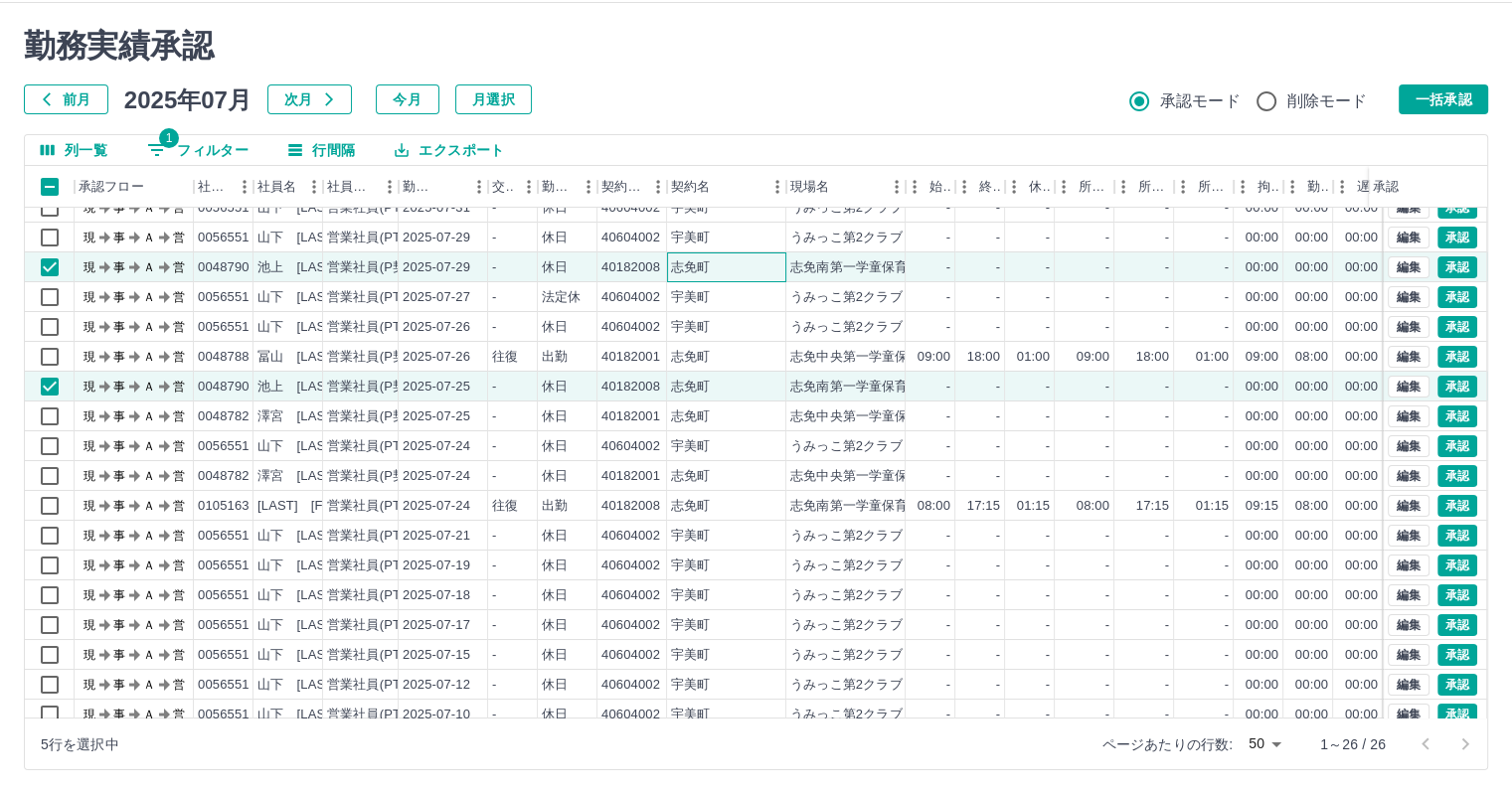 scroll, scrollTop: 0, scrollLeft: 0, axis: both 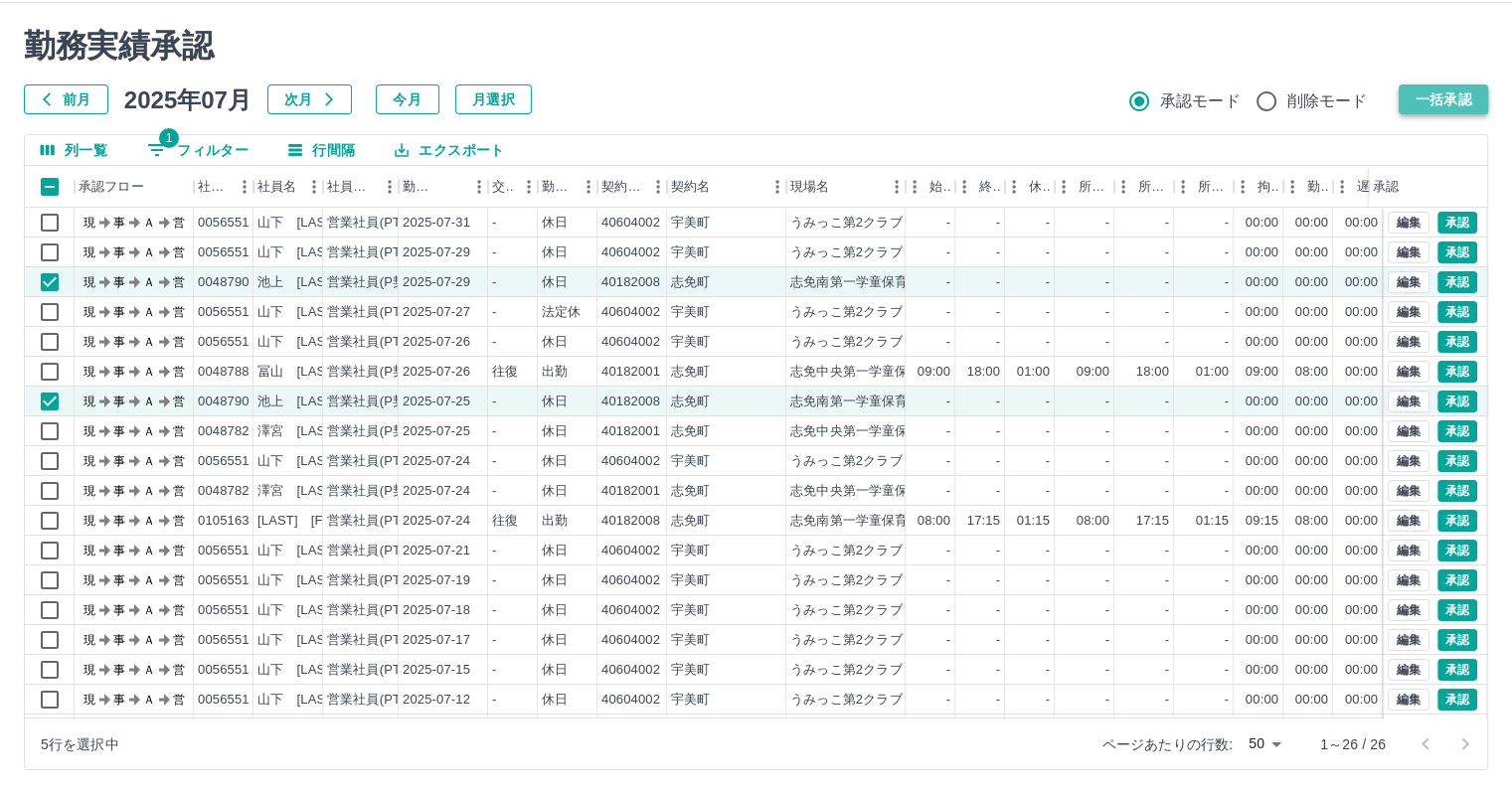 click on "一括承認" at bounding box center [1443, 99] 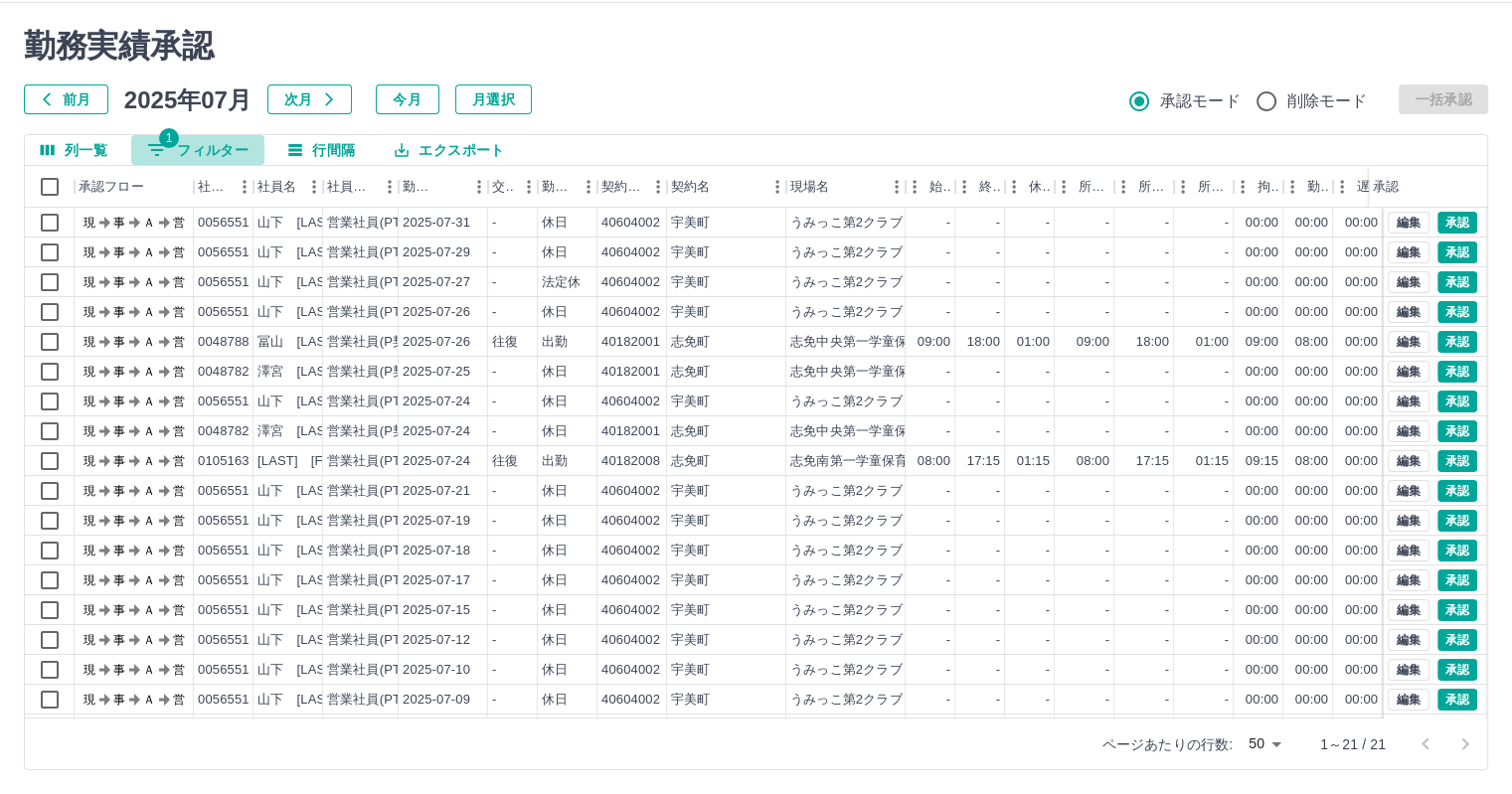 click on "1 フィルター" at bounding box center (198, 150) 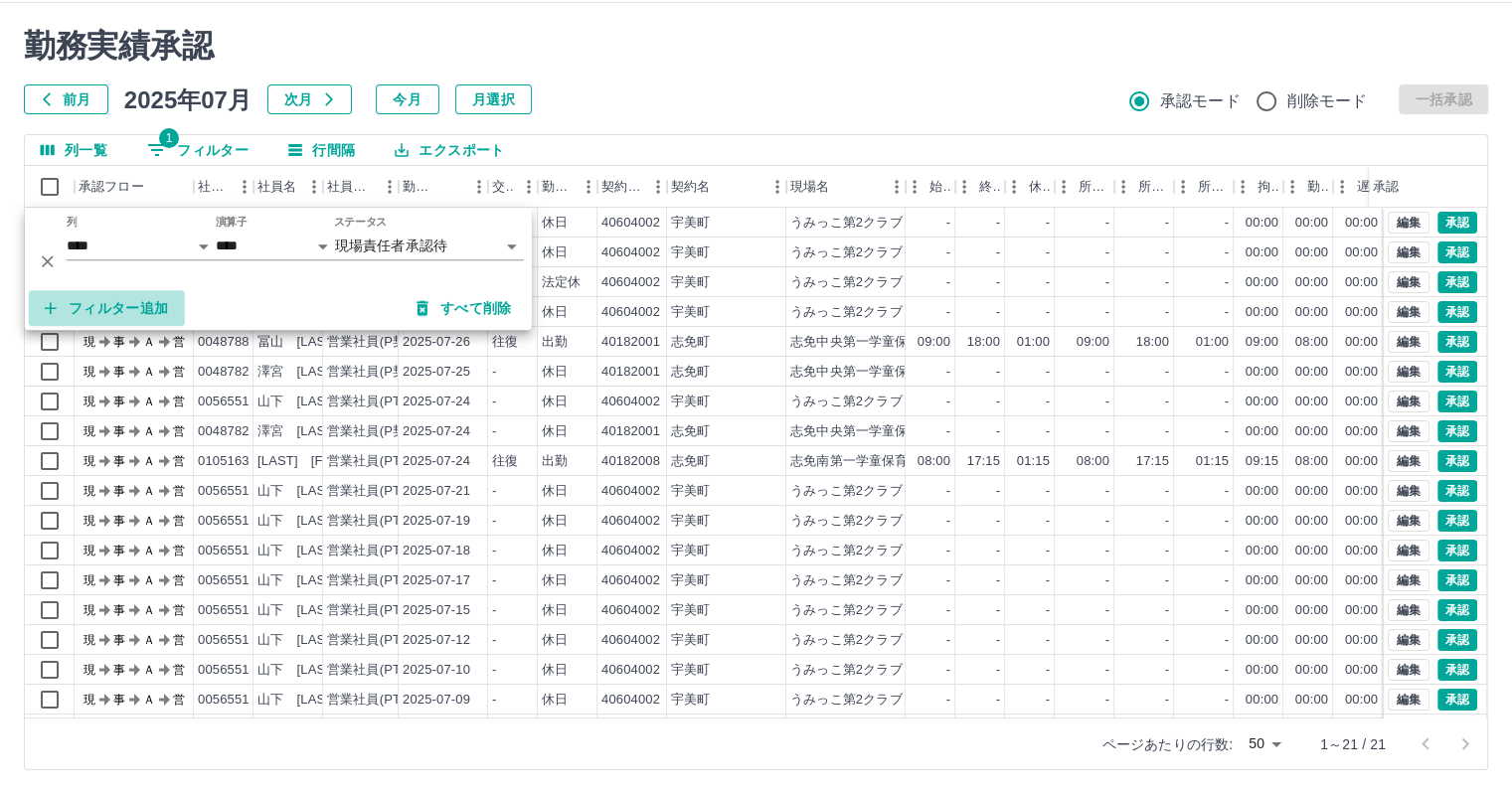 click on "フィルター追加" at bounding box center [106, 308] 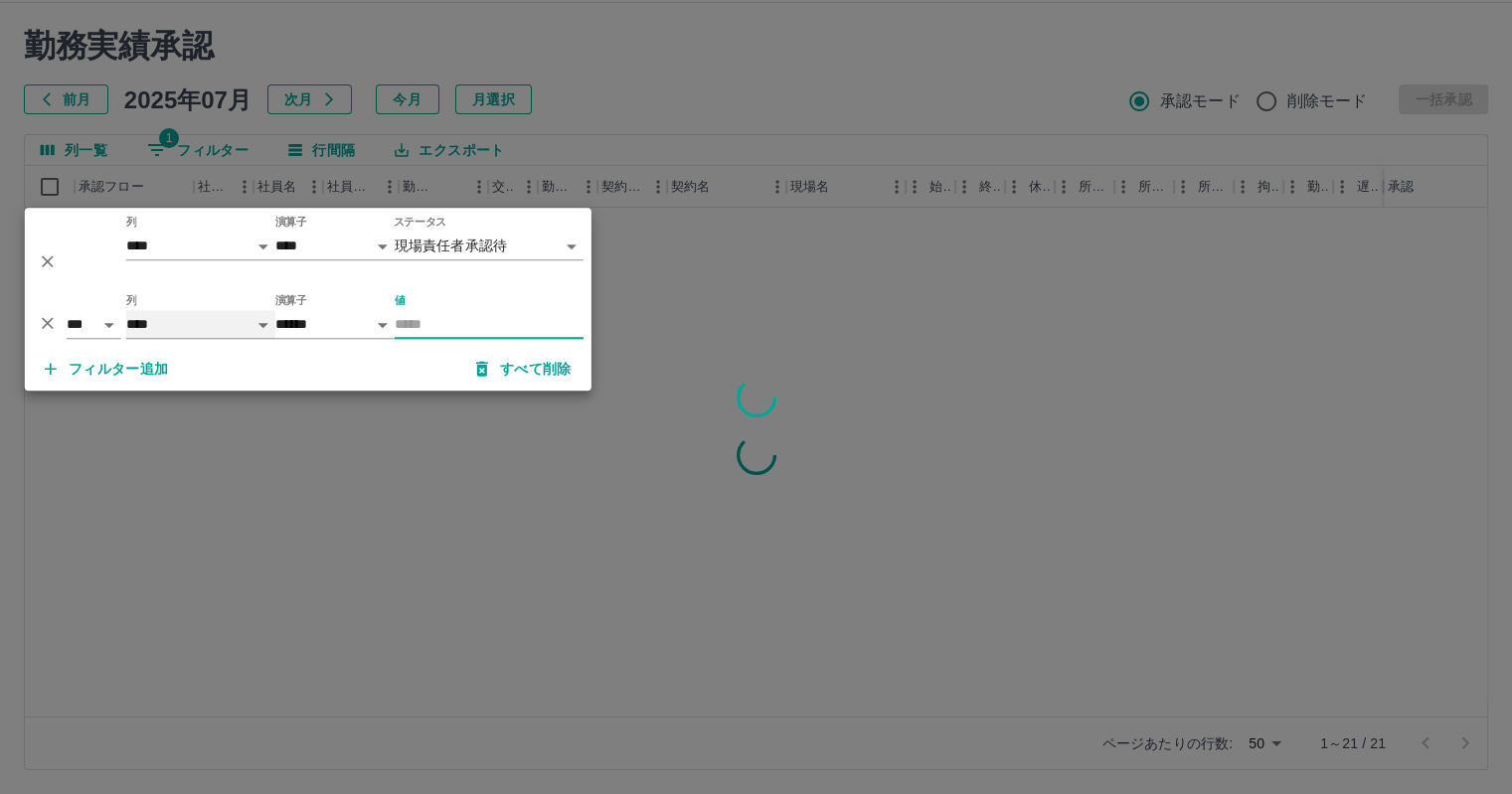 click on "**** *** **** *** *** **** ***** *** *** ** ** ** **** **** **** ** ** *** **** *****" at bounding box center [201, 324] 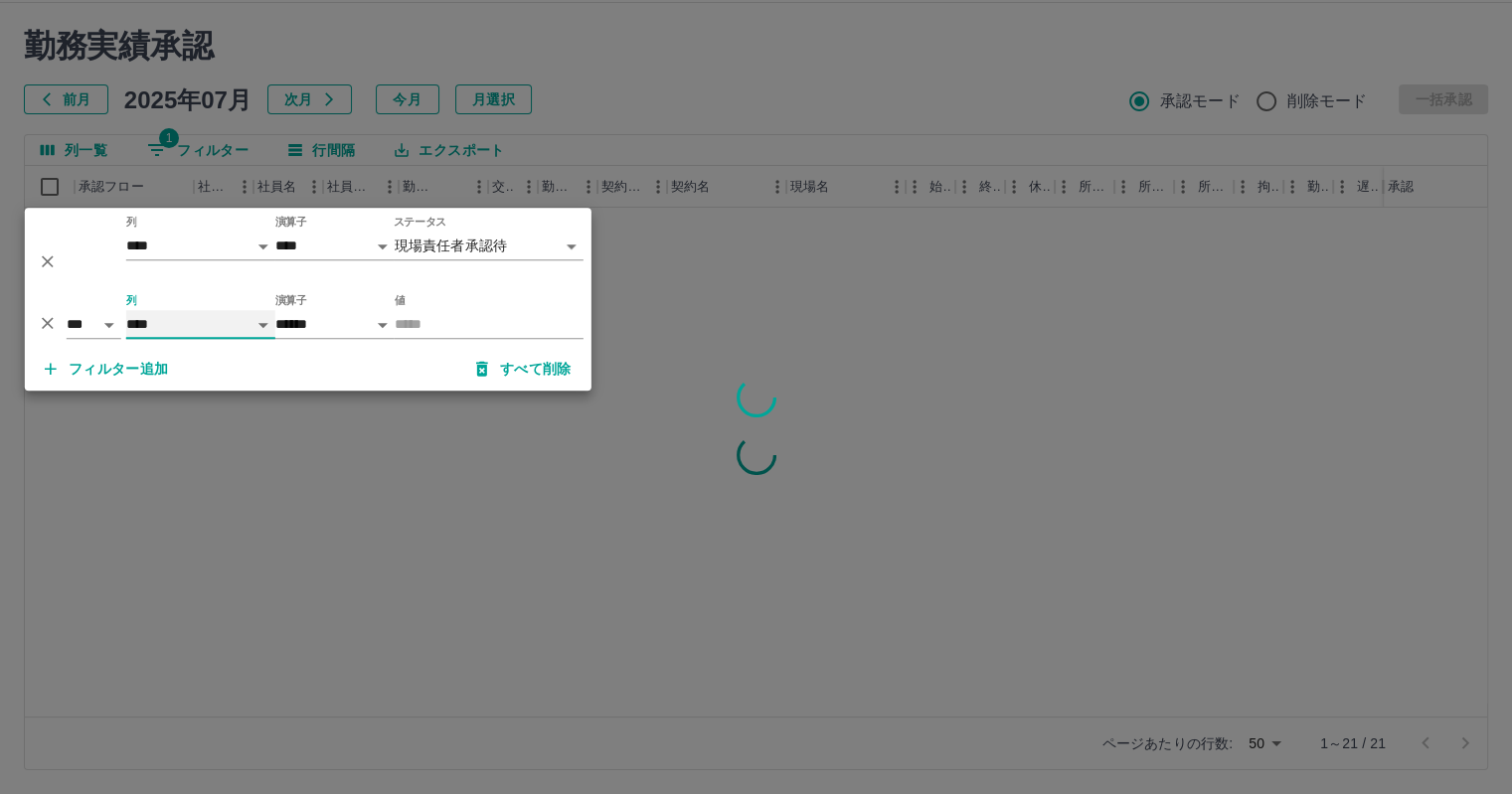 click on "**** *** **** *** *** **** ***** *** *** ** ** ** **** **** **** ** ** *** **** *****" at bounding box center (201, 324) 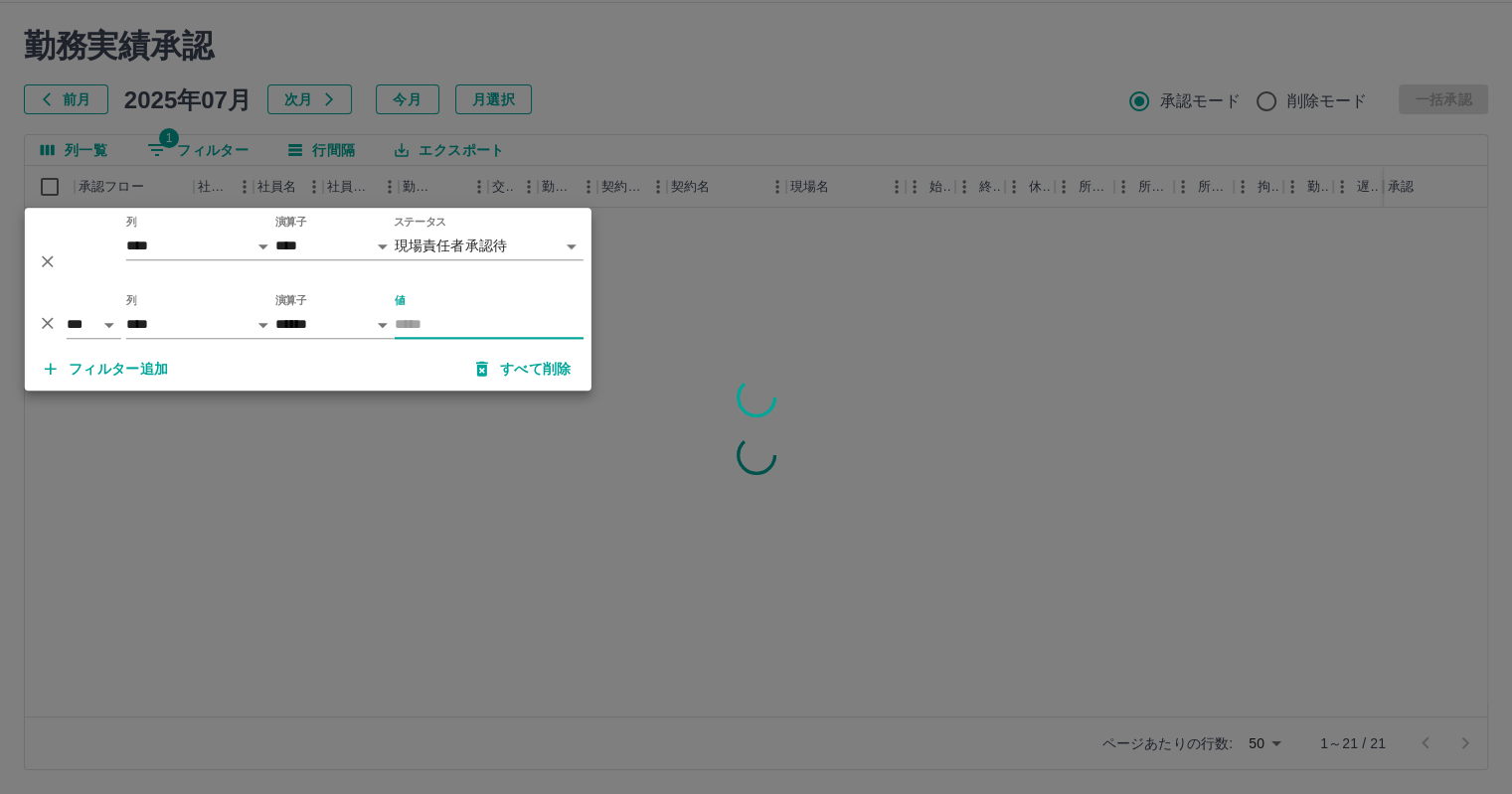 click on "値" at bounding box center [489, 324] 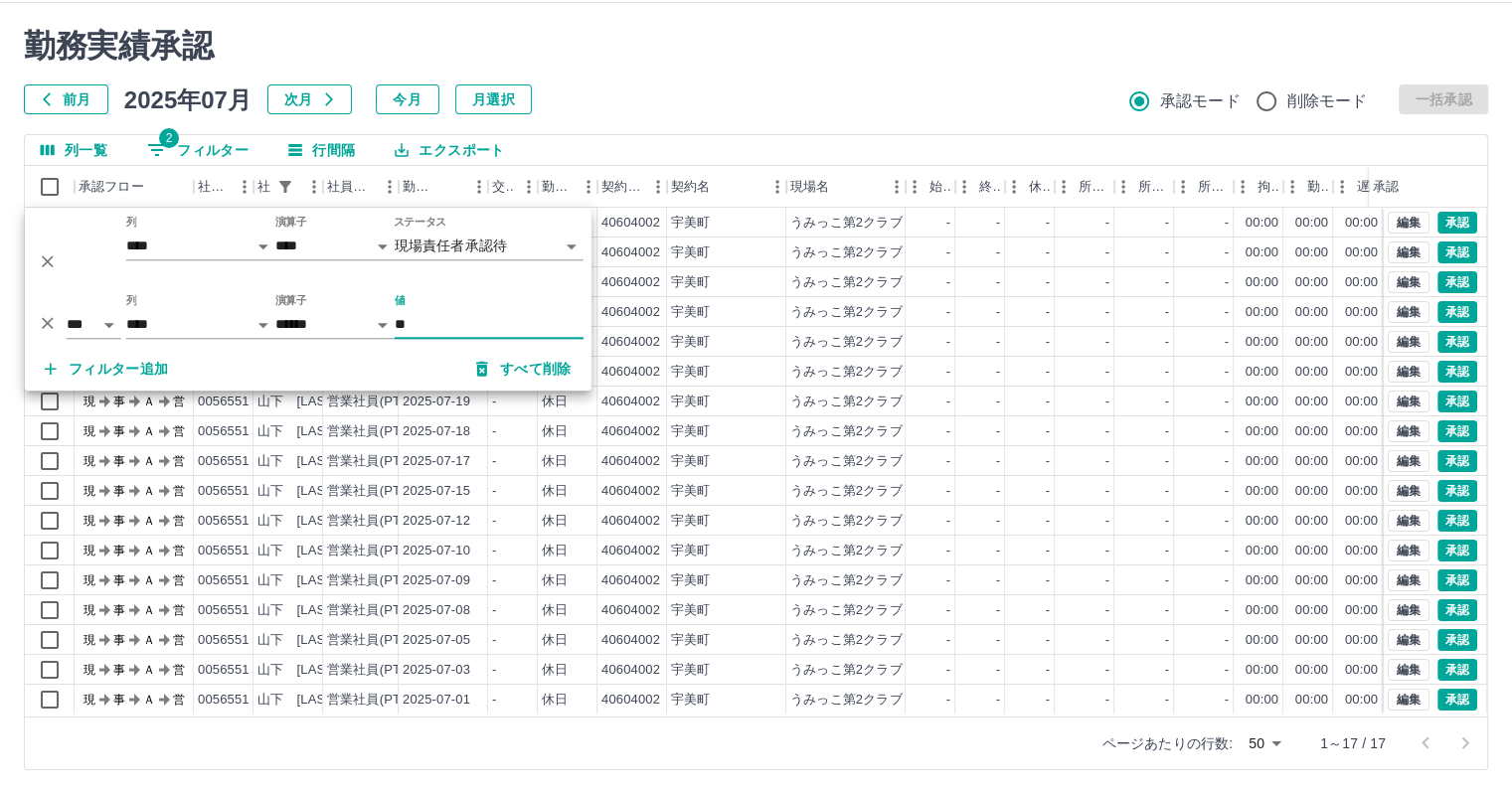 type on "**" 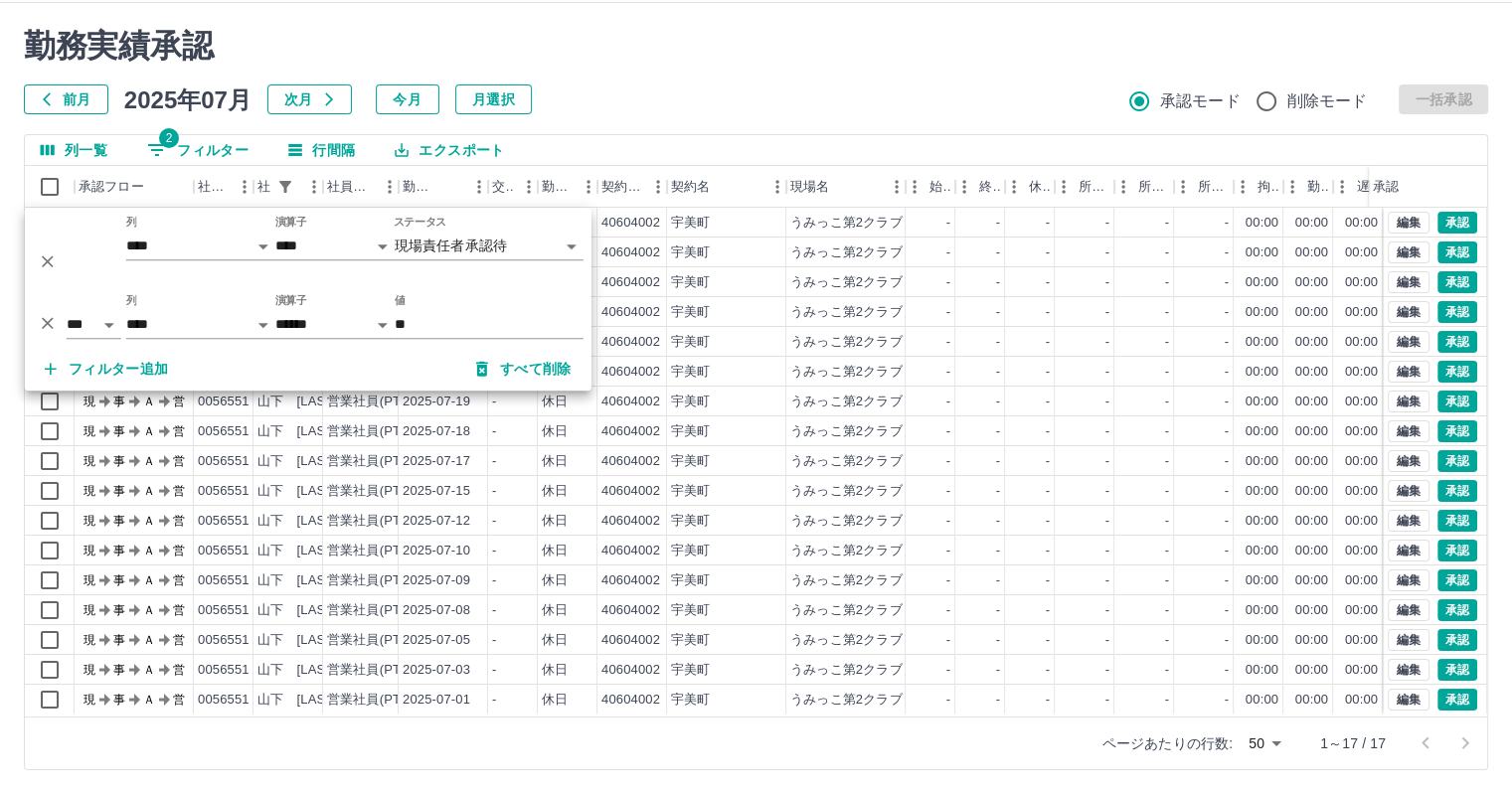 click on "勤務実績承認 前月 2025年07月 次月 今月 月選択 承認モード 削除モード 一括承認 列一覧 2 フィルター 行間隔 エクスポート 承認フロー 社員番号 社員名 社員区分 勤務日 交通費 勤務区分 契約コード 契約名 現場名 始業 終業 休憩 所定開始 所定終業 所定休憩 拘束 勤務 遅刻等 コメント ステータス 承認 現 事 Ａ 営 0056551 [LAST]　[FIRST] 営業社員(PT契約) 2025-07-31  -  休日 40604002 [CITY] [CITY]第2クラブ - - - - - - 00:00 00:00 00:00 現場責任者承認待 現 事 Ａ 営 0056551 [LAST]　[FIRST] 営業社員(PT契約) 2025-07-29  -  休日 40604002 [CITY] [CITY]第2クラブ - - - - - - 00:00 00:00 00:00 現場責任者承認待 現 事 Ａ 営 0056551 [LAST]　[FIRST] 営業社員(PT契約) 2025-07-27  -  法定休 40604002 [CITY] [CITY]第2クラブ - - - - - - 00:00 00:00 00:00 現場責任者承認待 現 事 Ａ 営 0056551 [LAST] 2025-07-26  -  - - -" at bounding box center [756, 398] 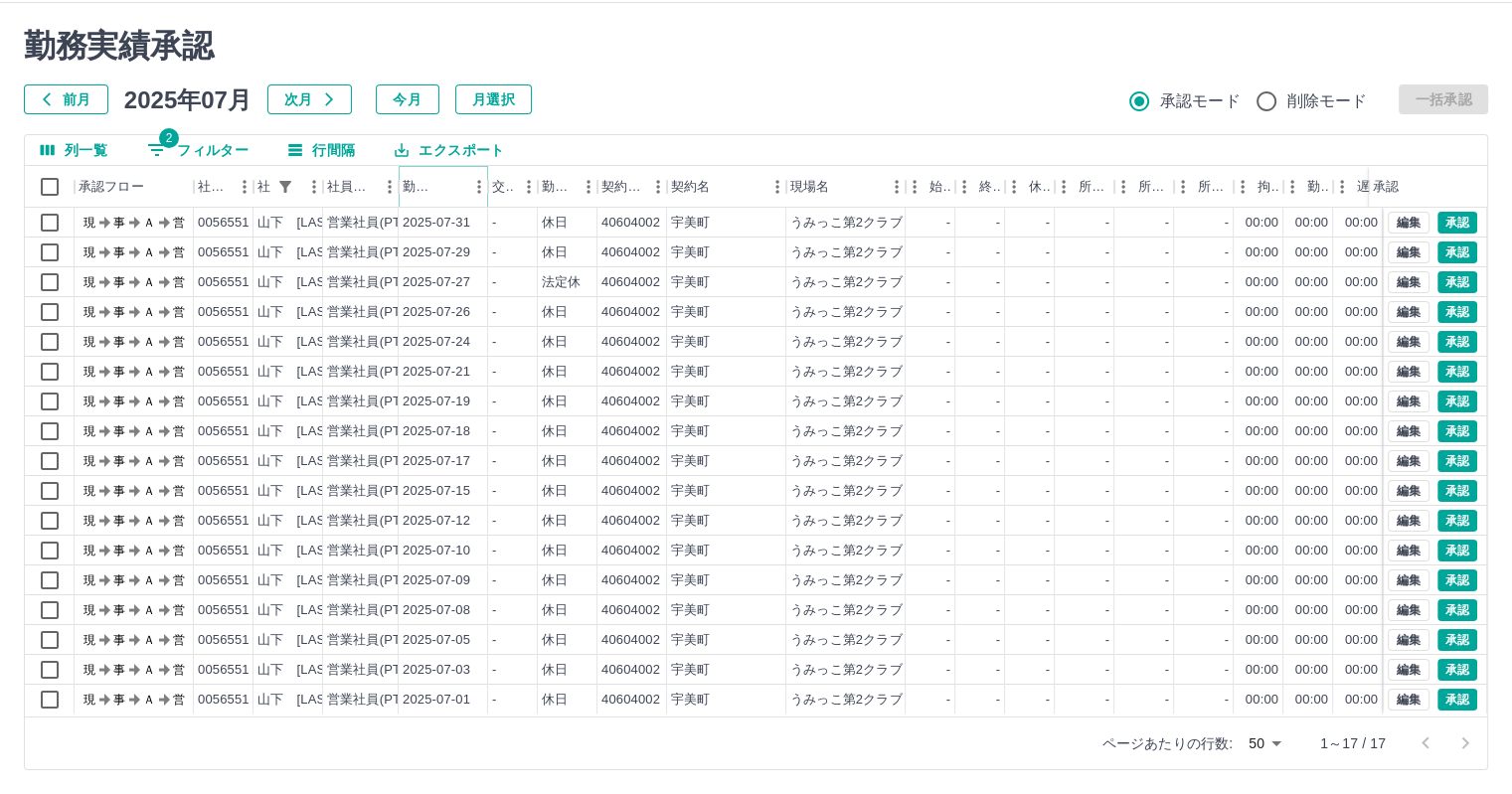 click 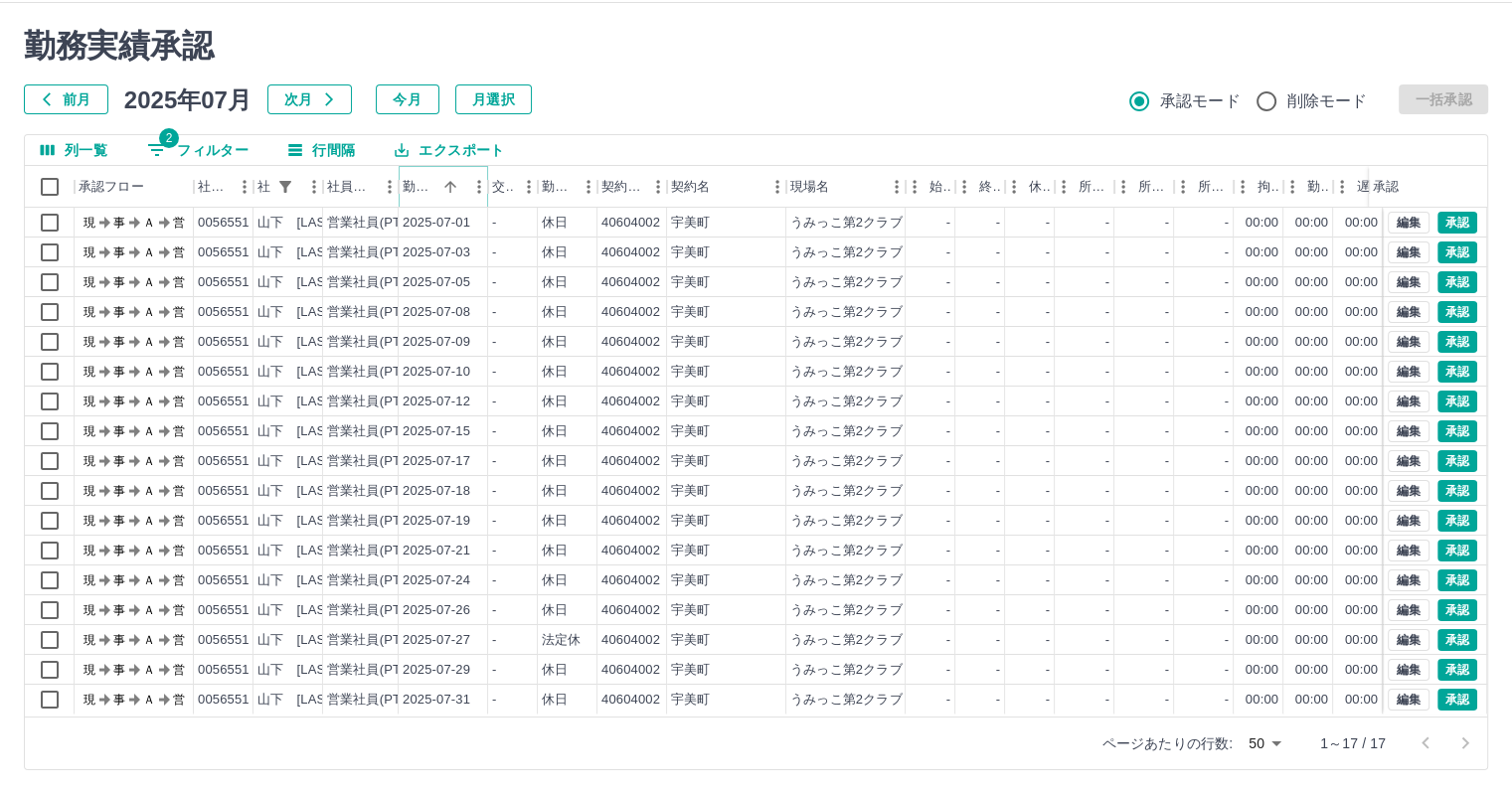 scroll, scrollTop: 11, scrollLeft: 0, axis: vertical 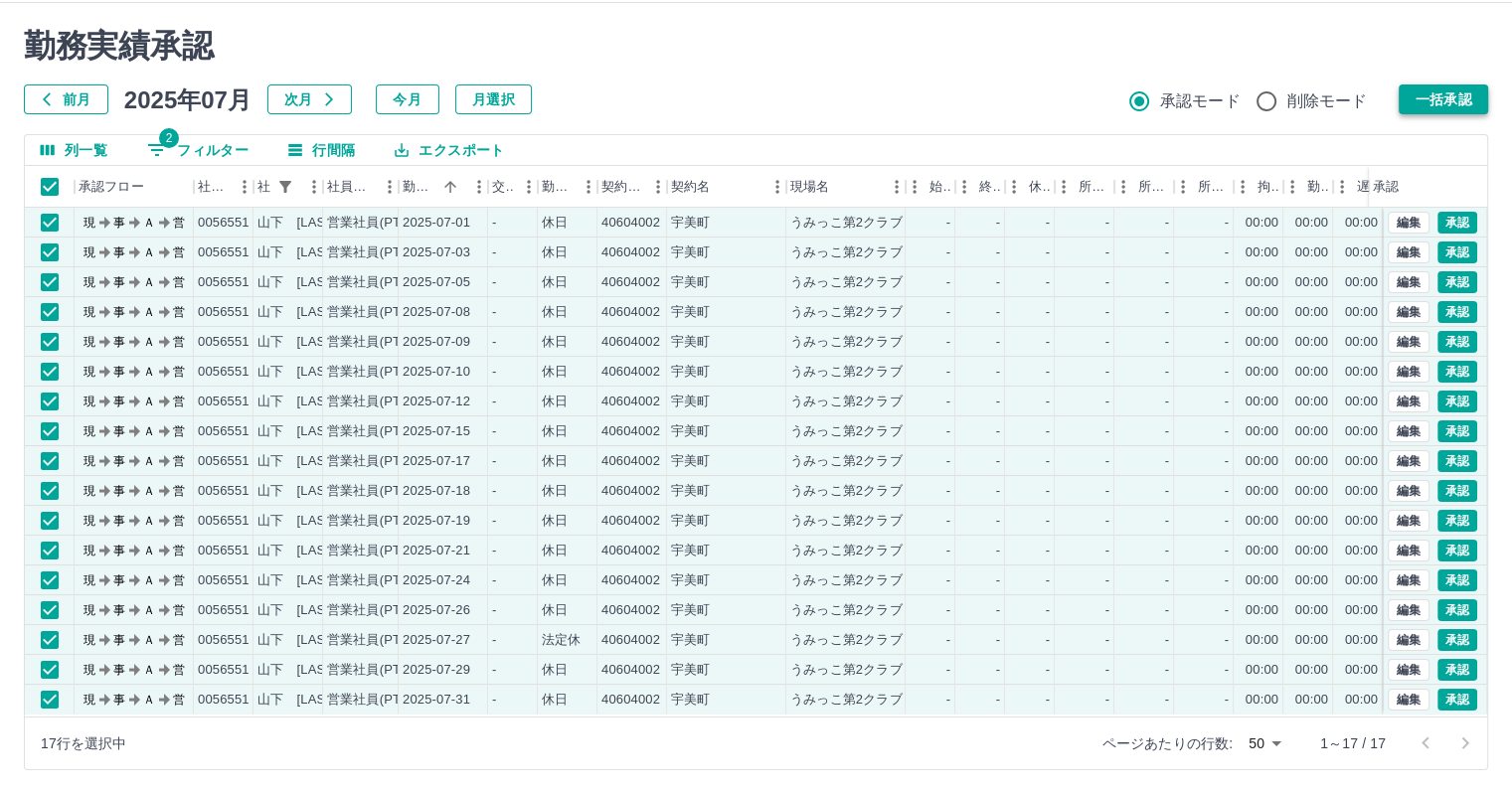 click on "一括承認" at bounding box center [1443, 99] 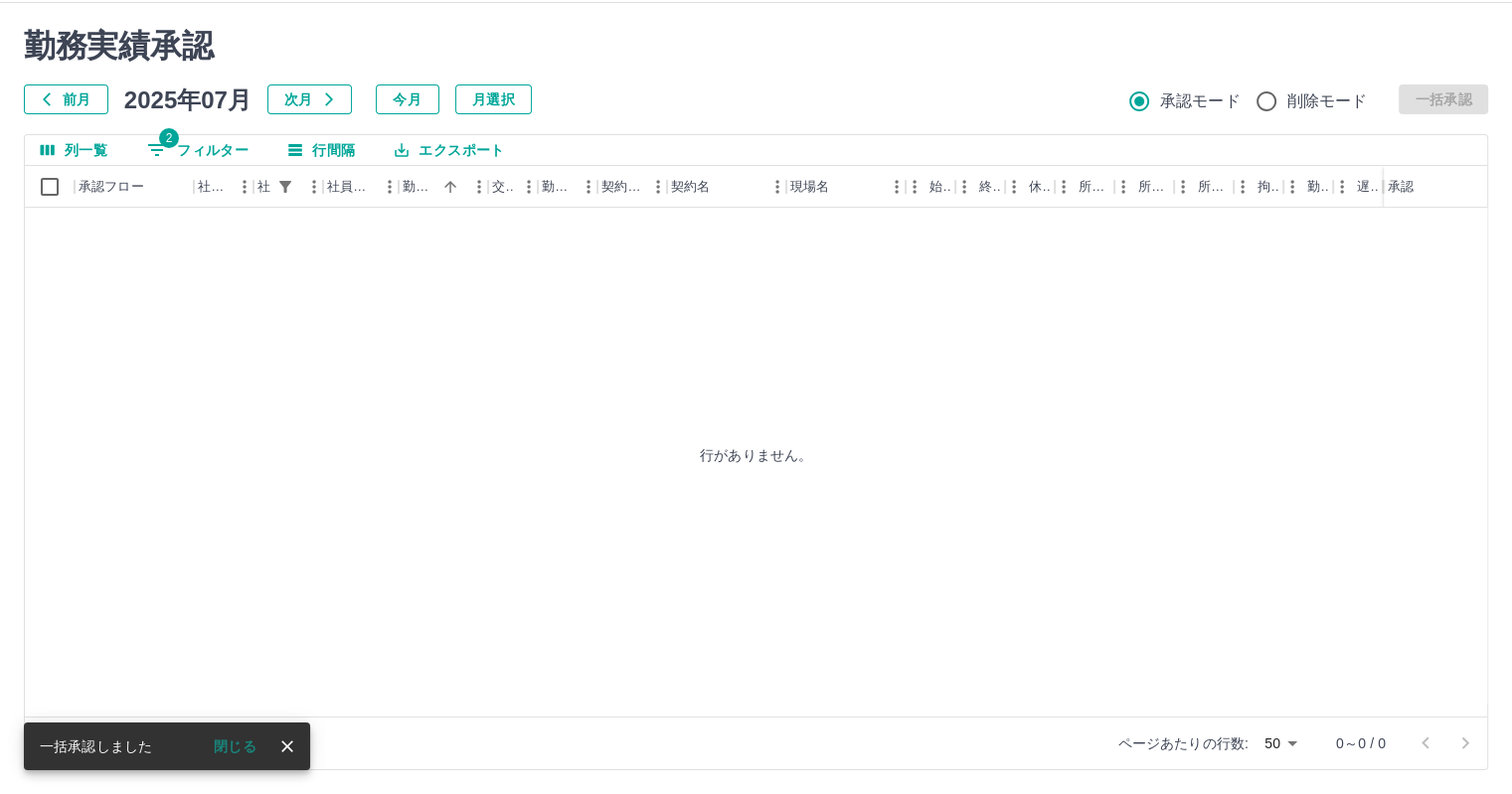 scroll, scrollTop: 0, scrollLeft: 0, axis: both 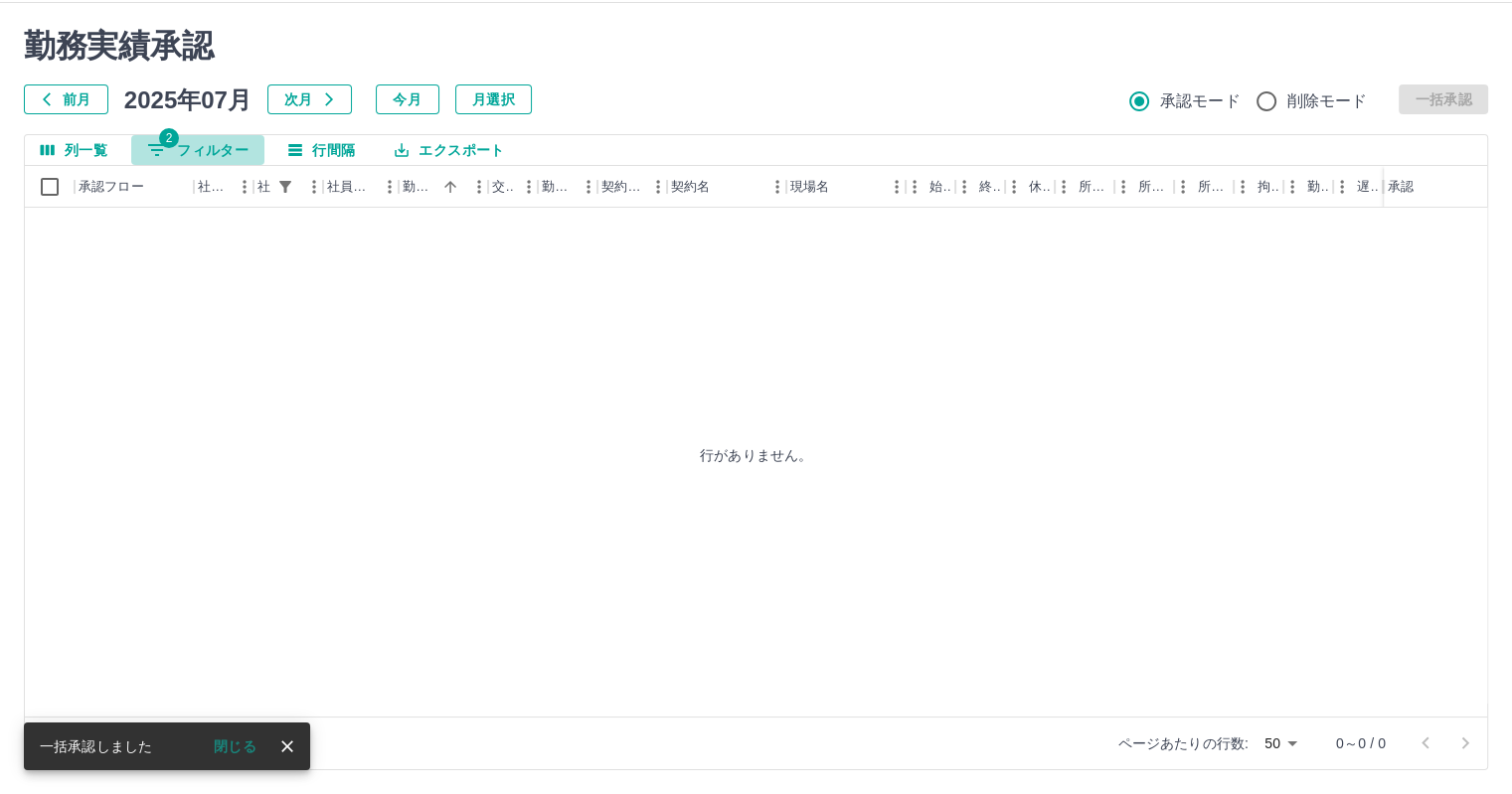 click on "2" at bounding box center (169, 138) 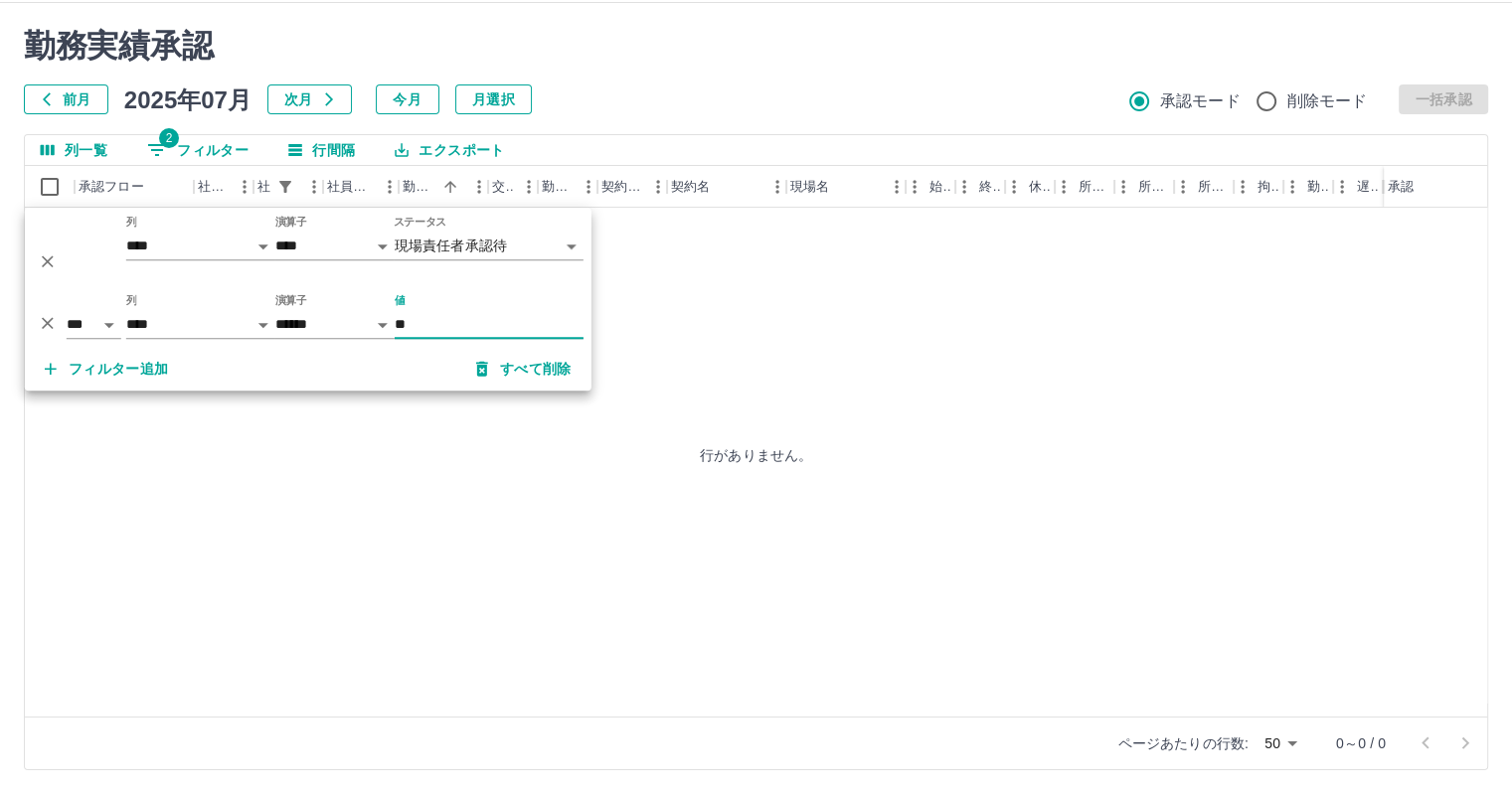 type on "*" 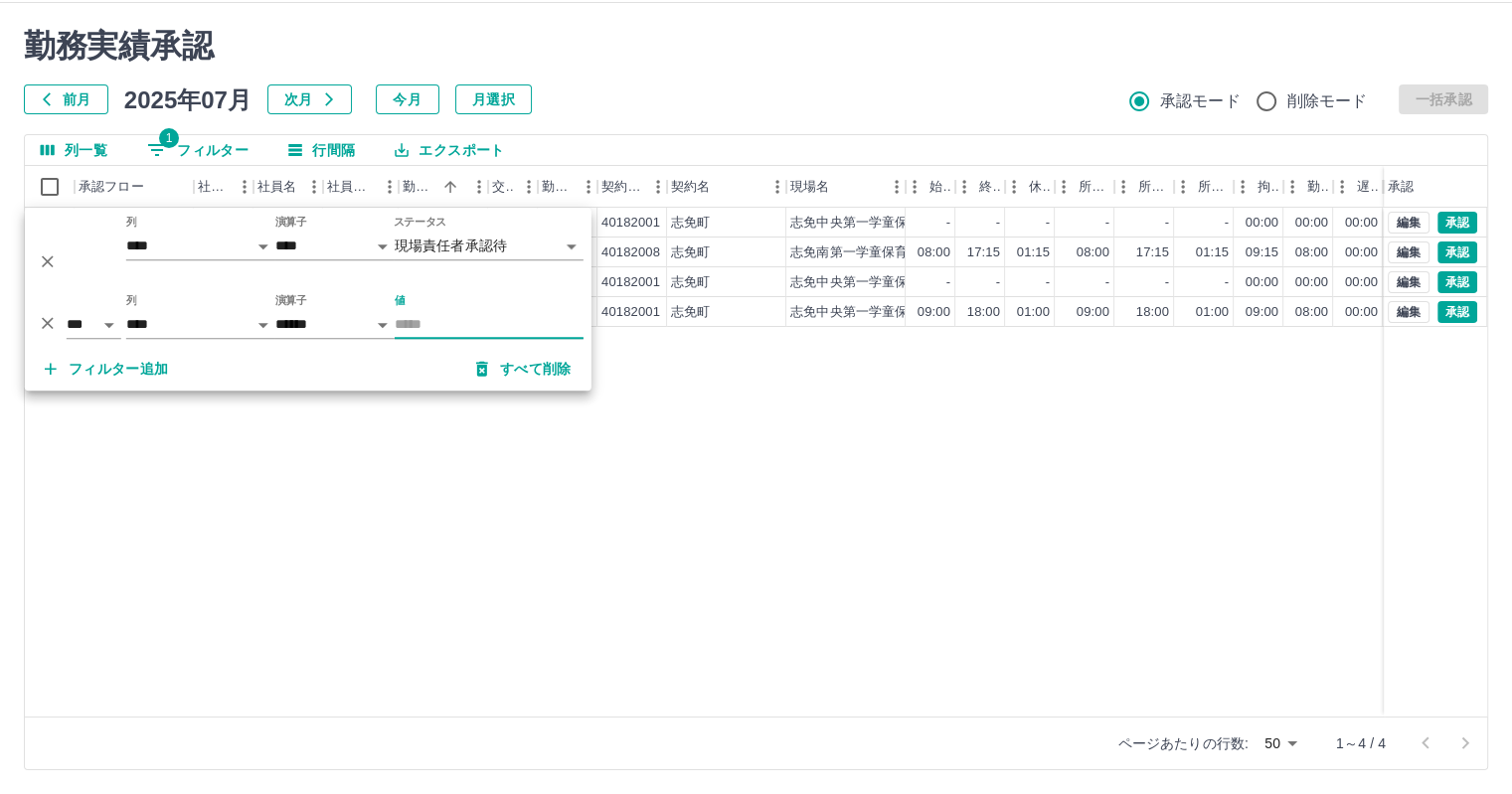 type 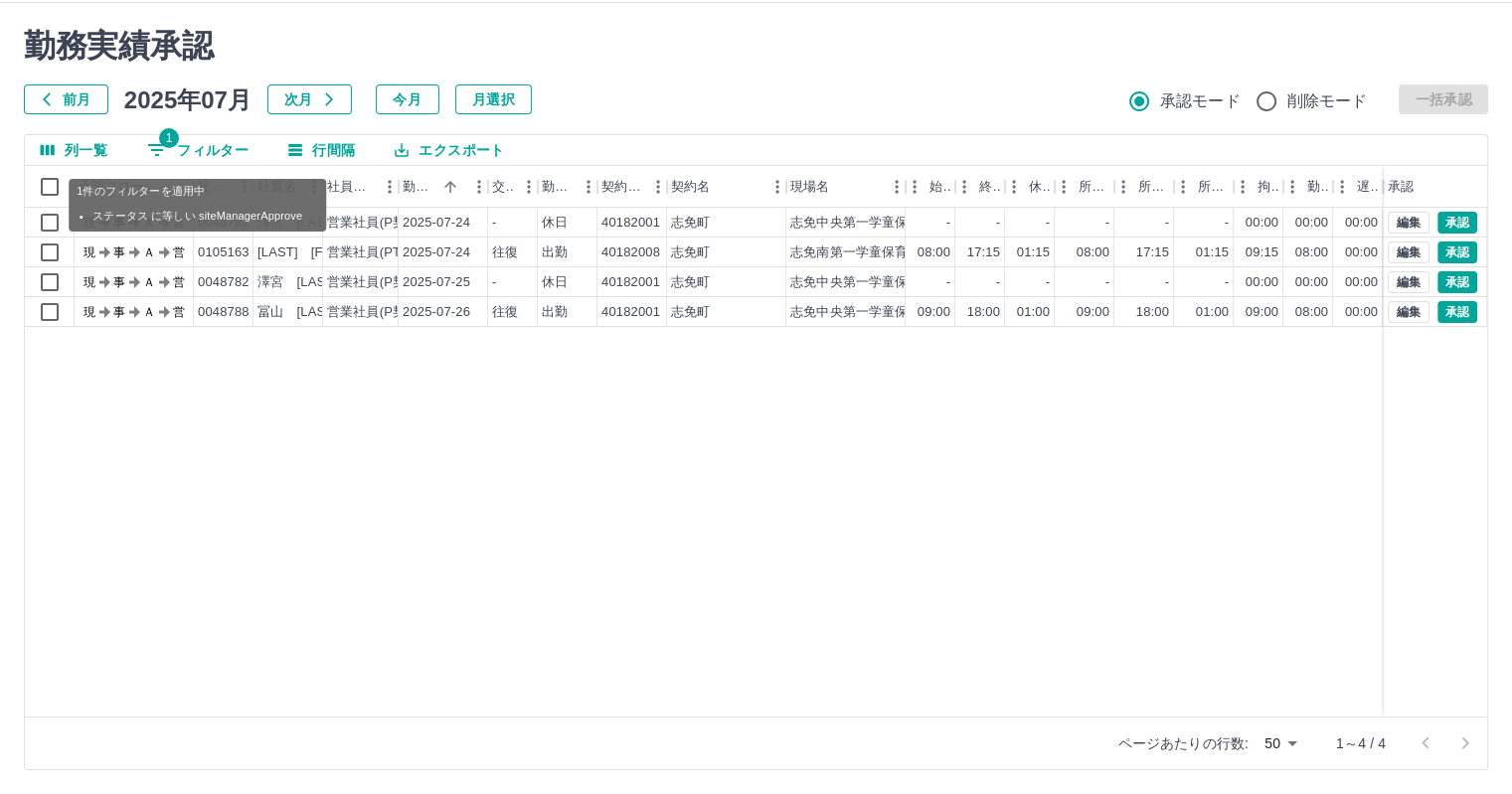 click on "1 フィルター" at bounding box center [198, 150] 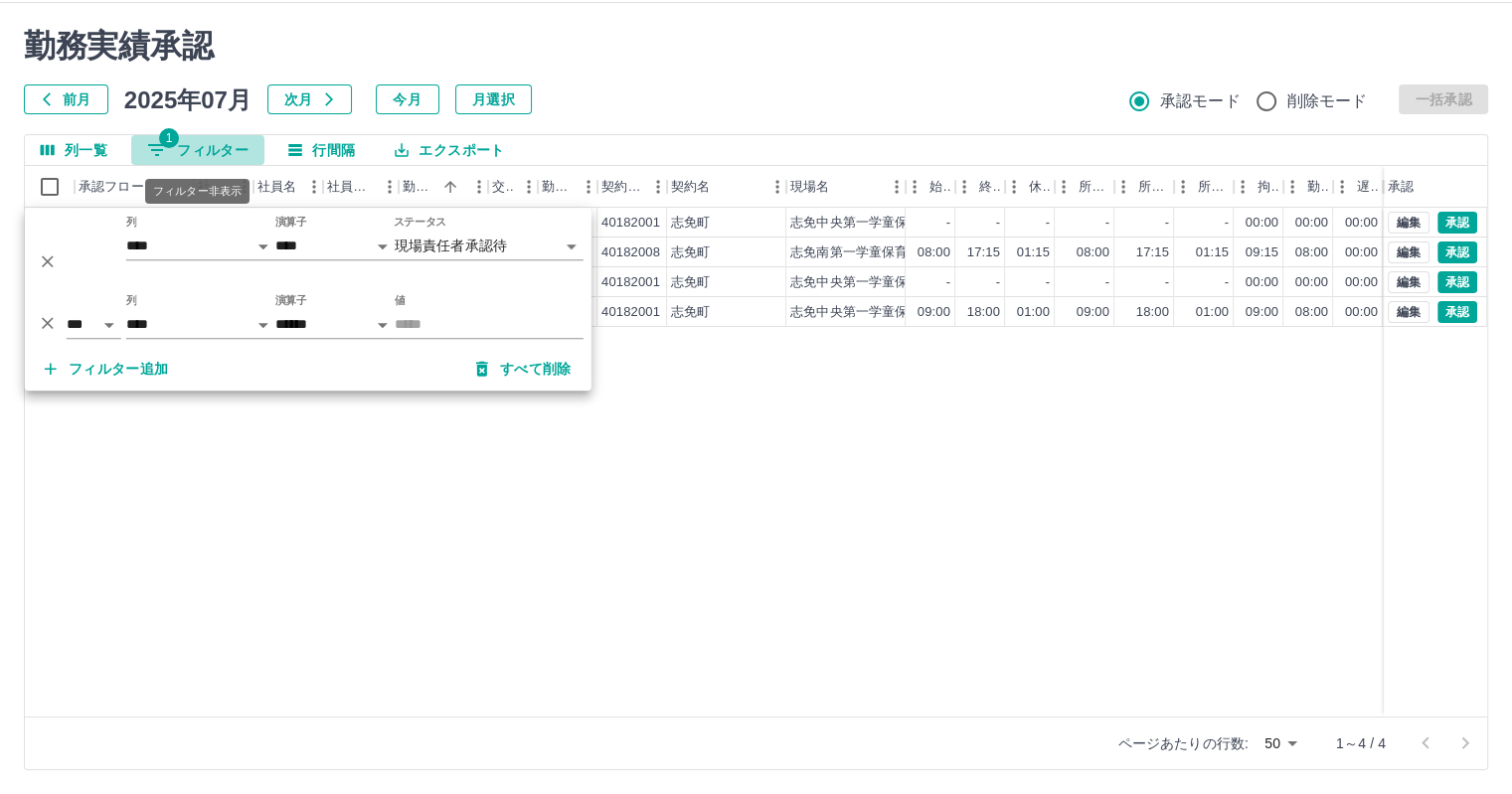 click on "1 フィルター" at bounding box center (198, 150) 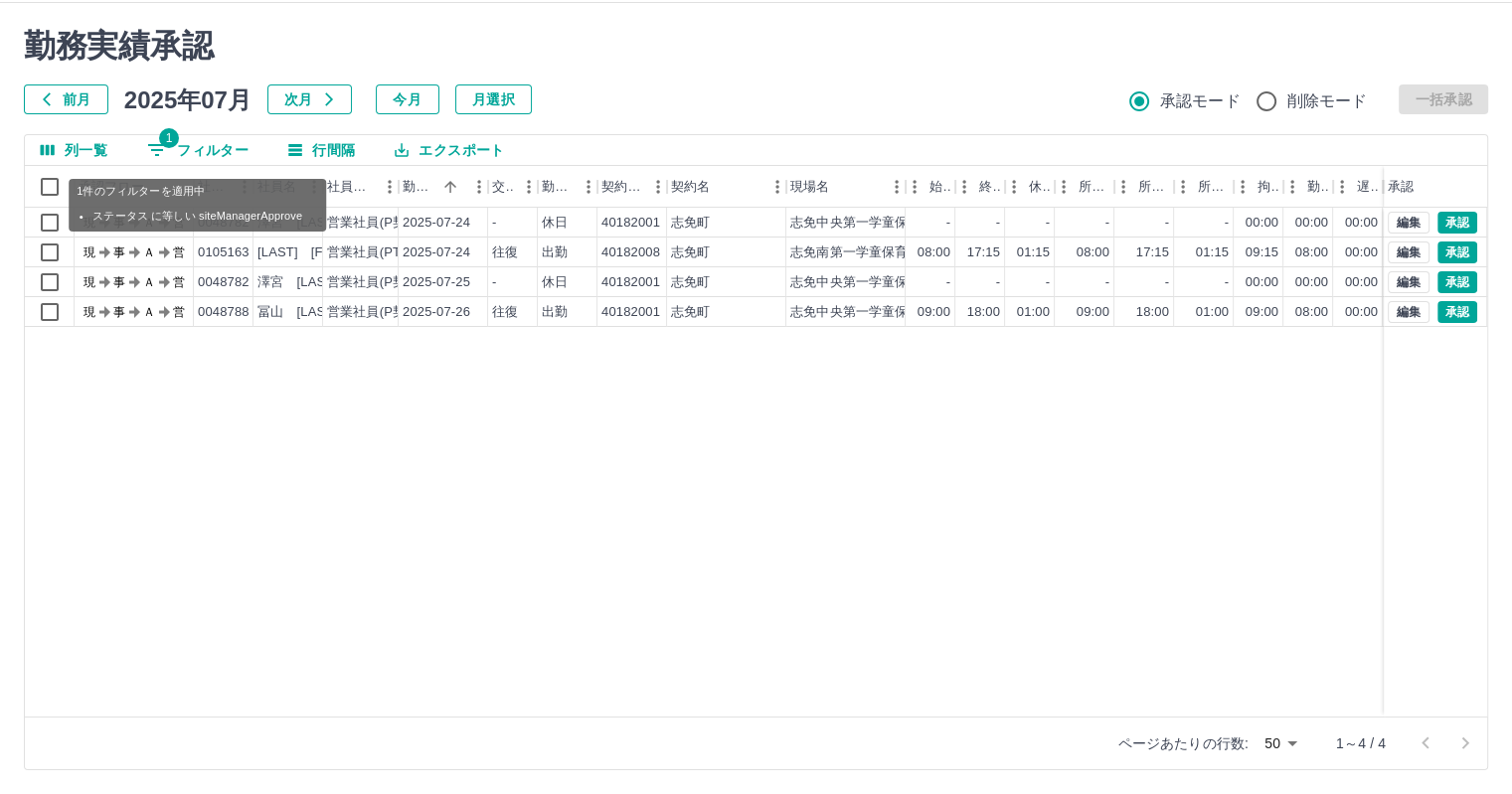 click on "1 フィルター" at bounding box center (198, 150) 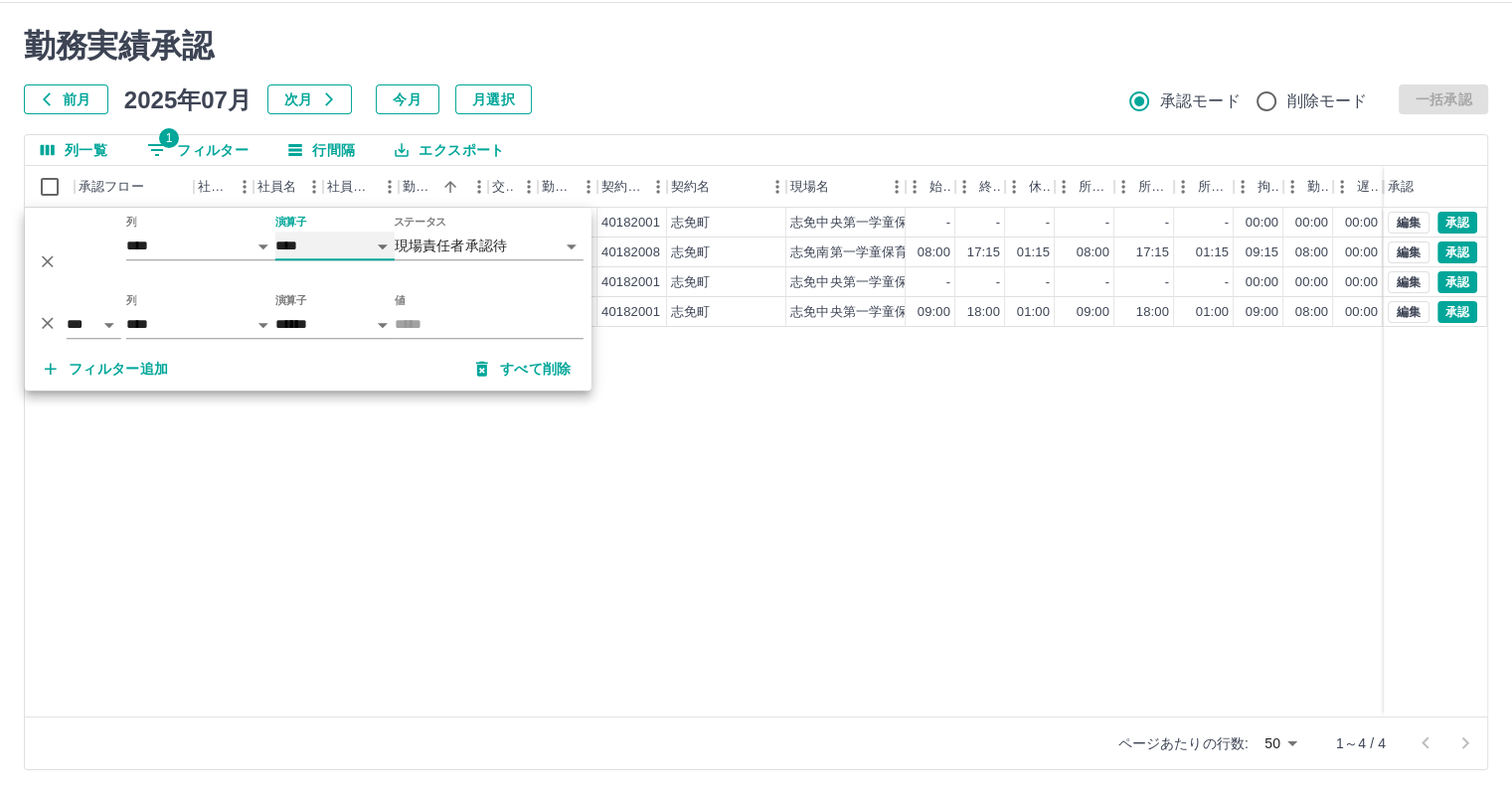 click on "**** ******" at bounding box center (335, 245) 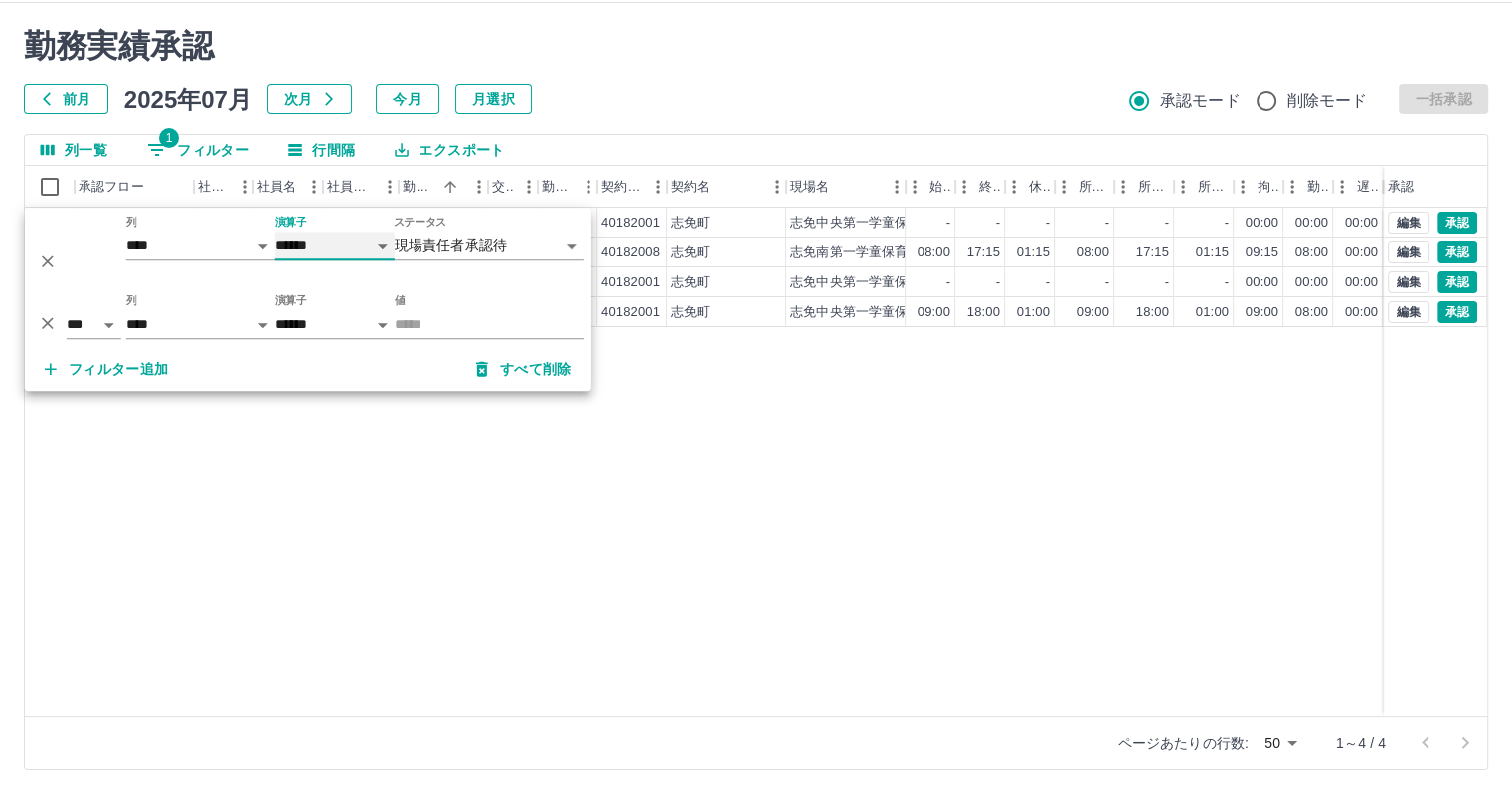 click on "**** ******" at bounding box center (335, 245) 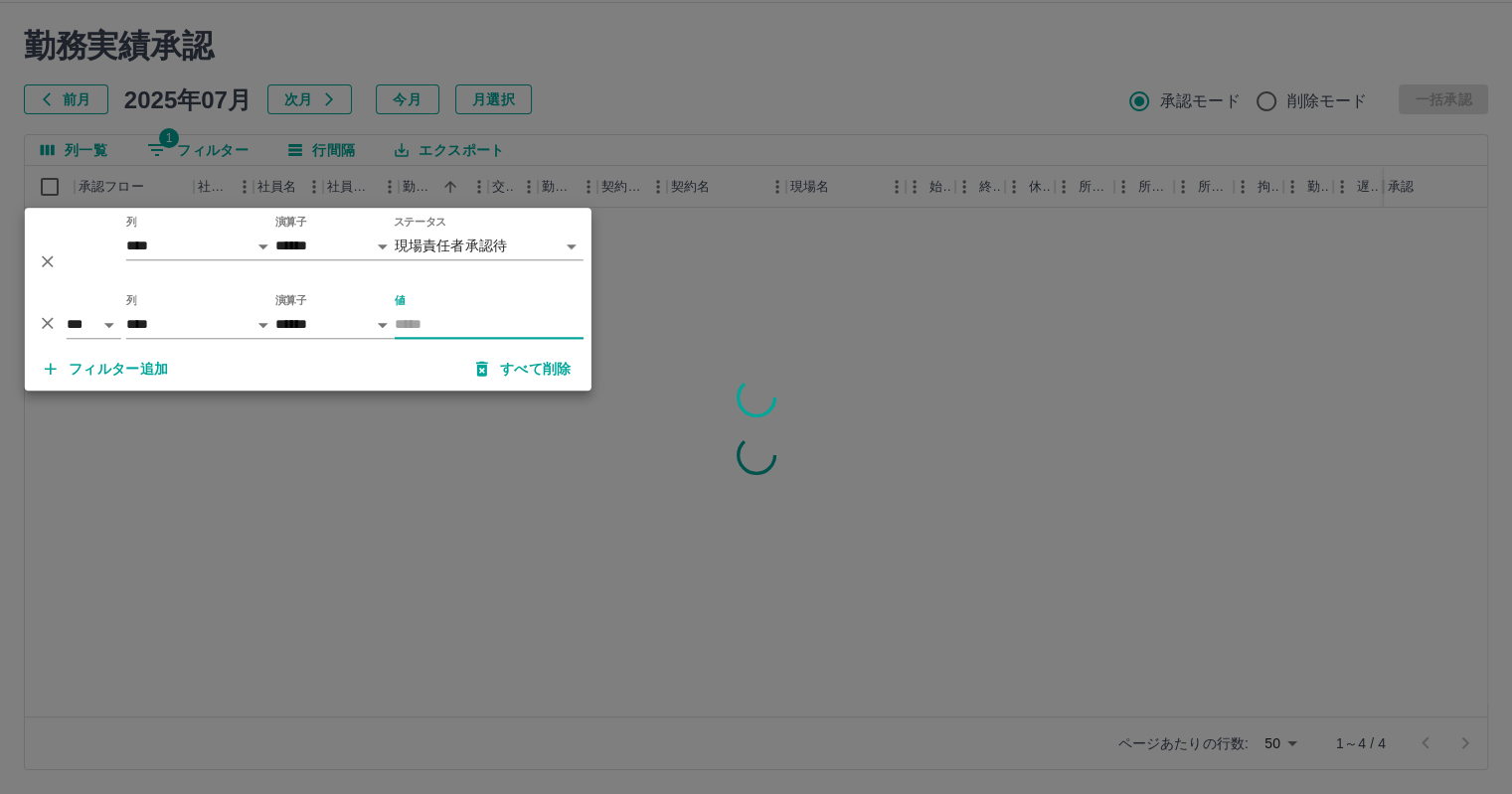 click on "値" at bounding box center (489, 324) 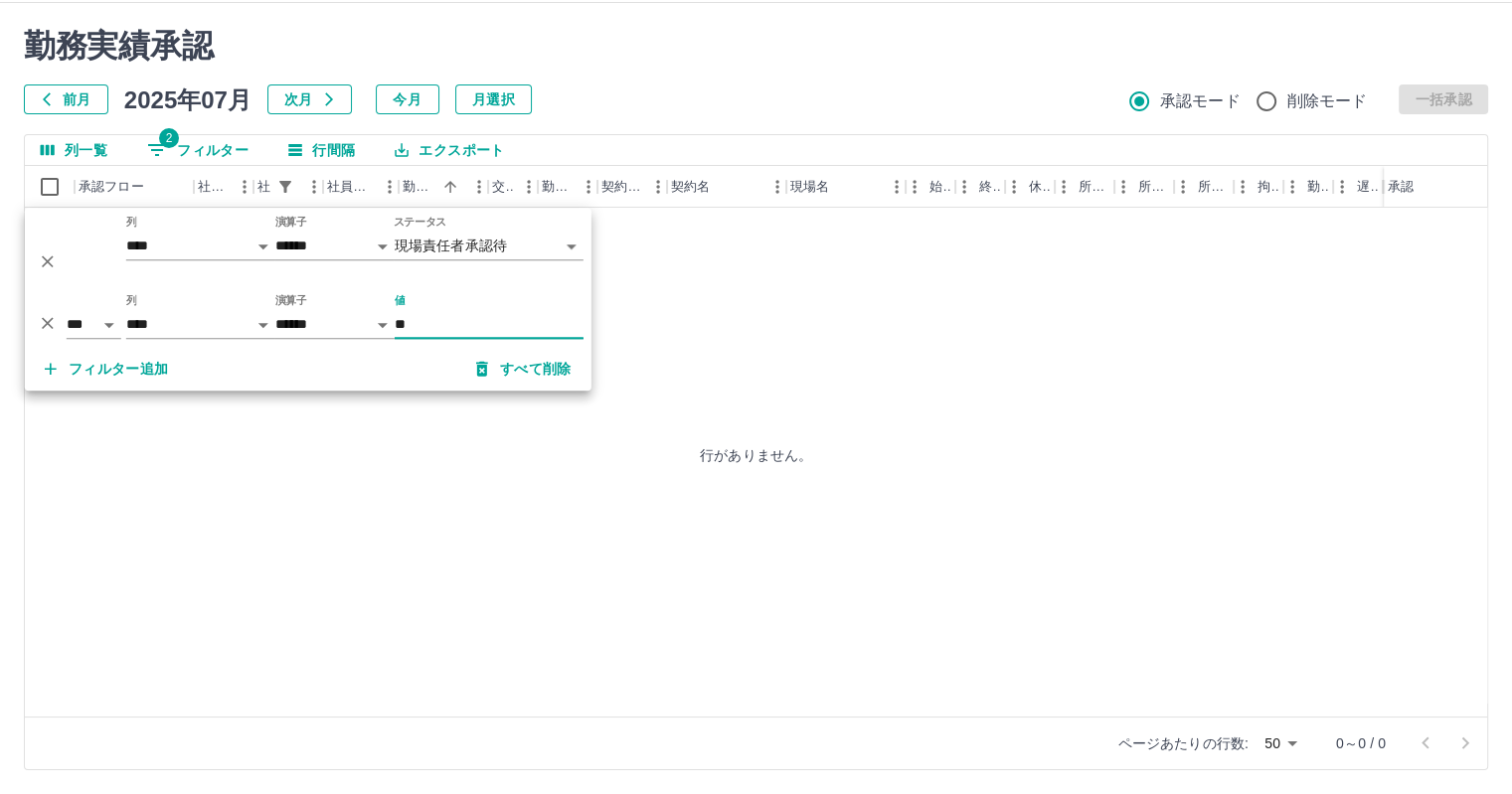 type on "*" 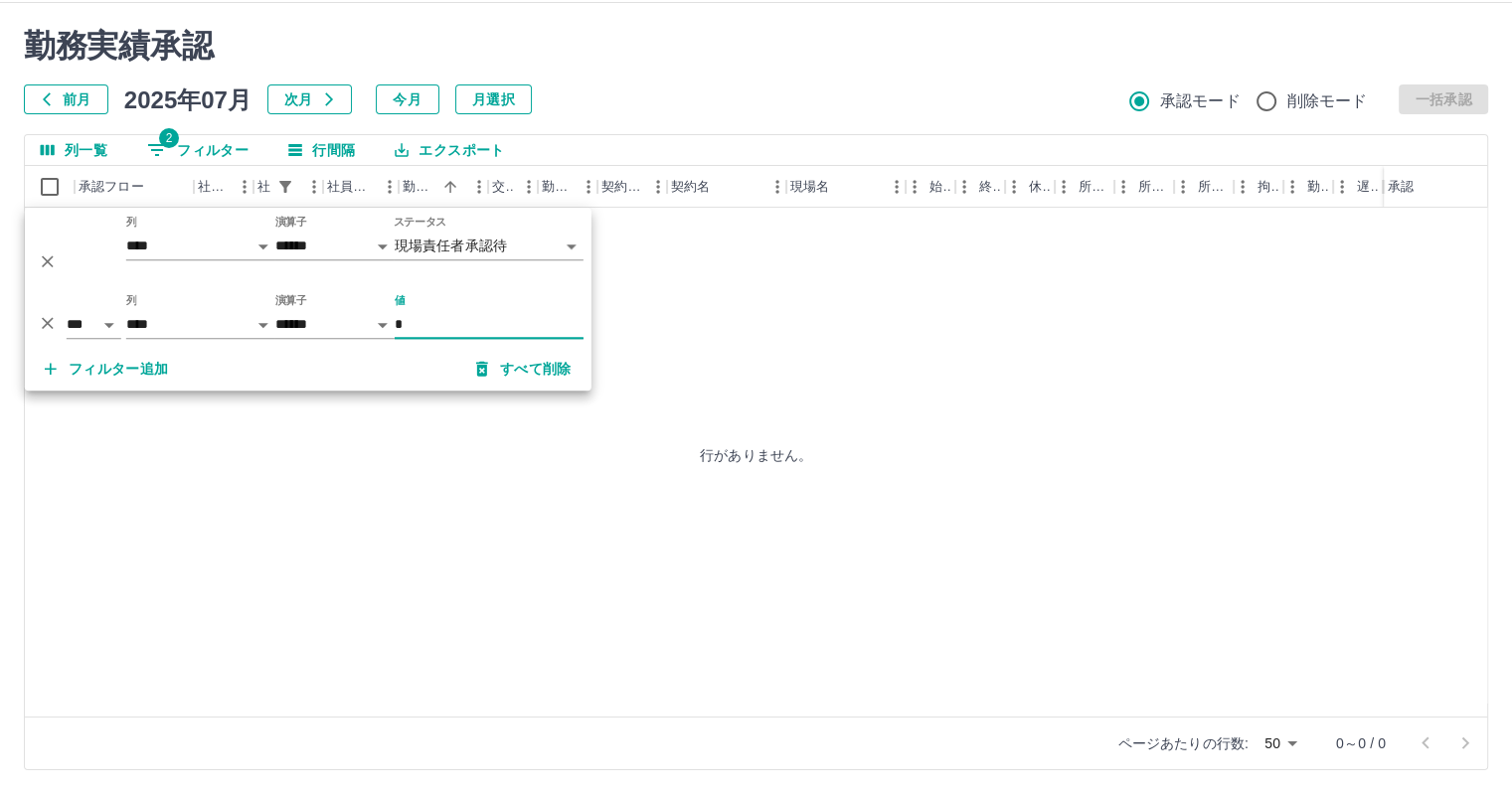 type 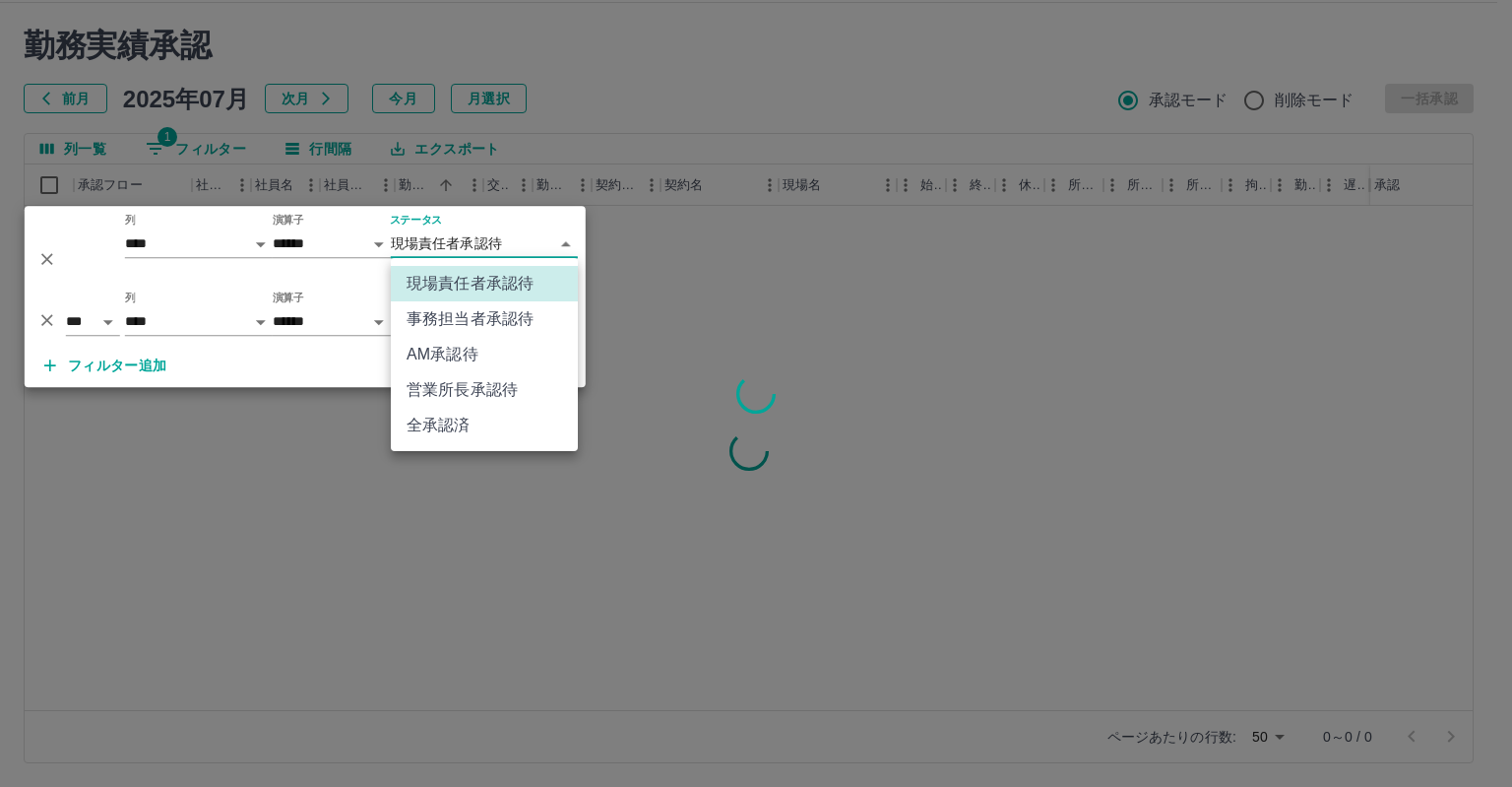 drag, startPoint x: 504, startPoint y: 241, endPoint x: 354, endPoint y: 234, distance: 150.1632 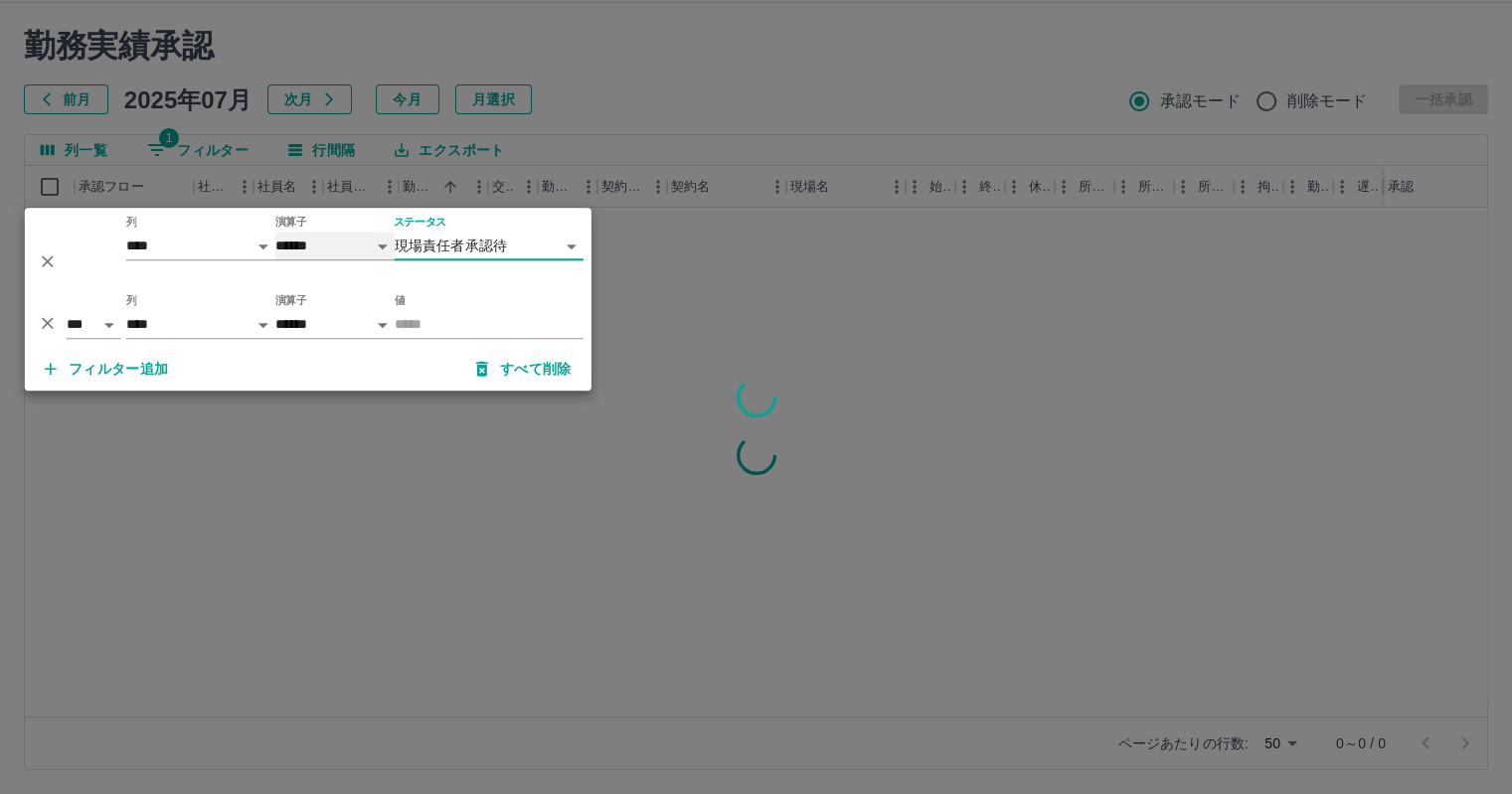 click on "**** ******" at bounding box center [335, 245] 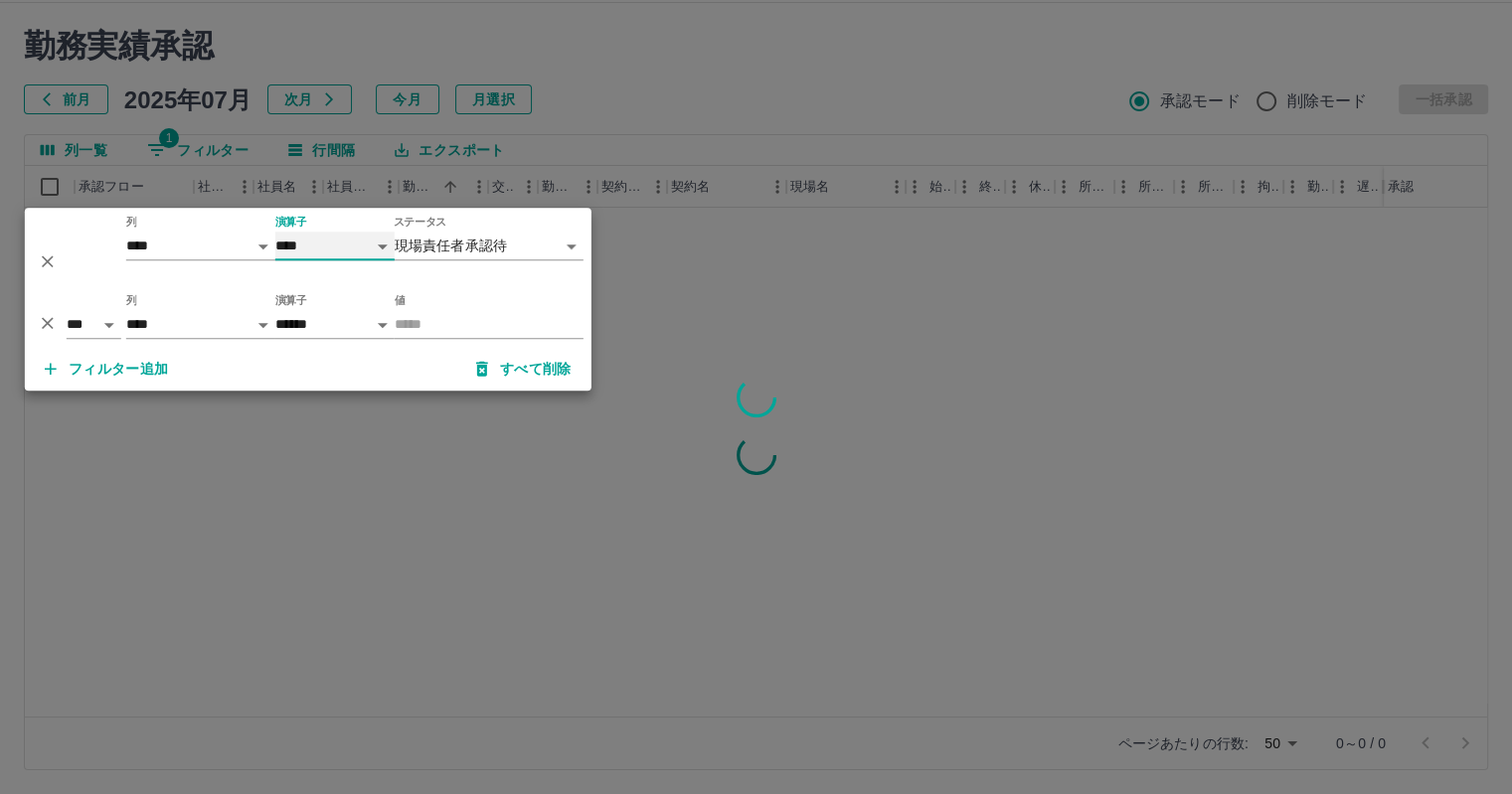 click on "**** ******" at bounding box center [335, 245] 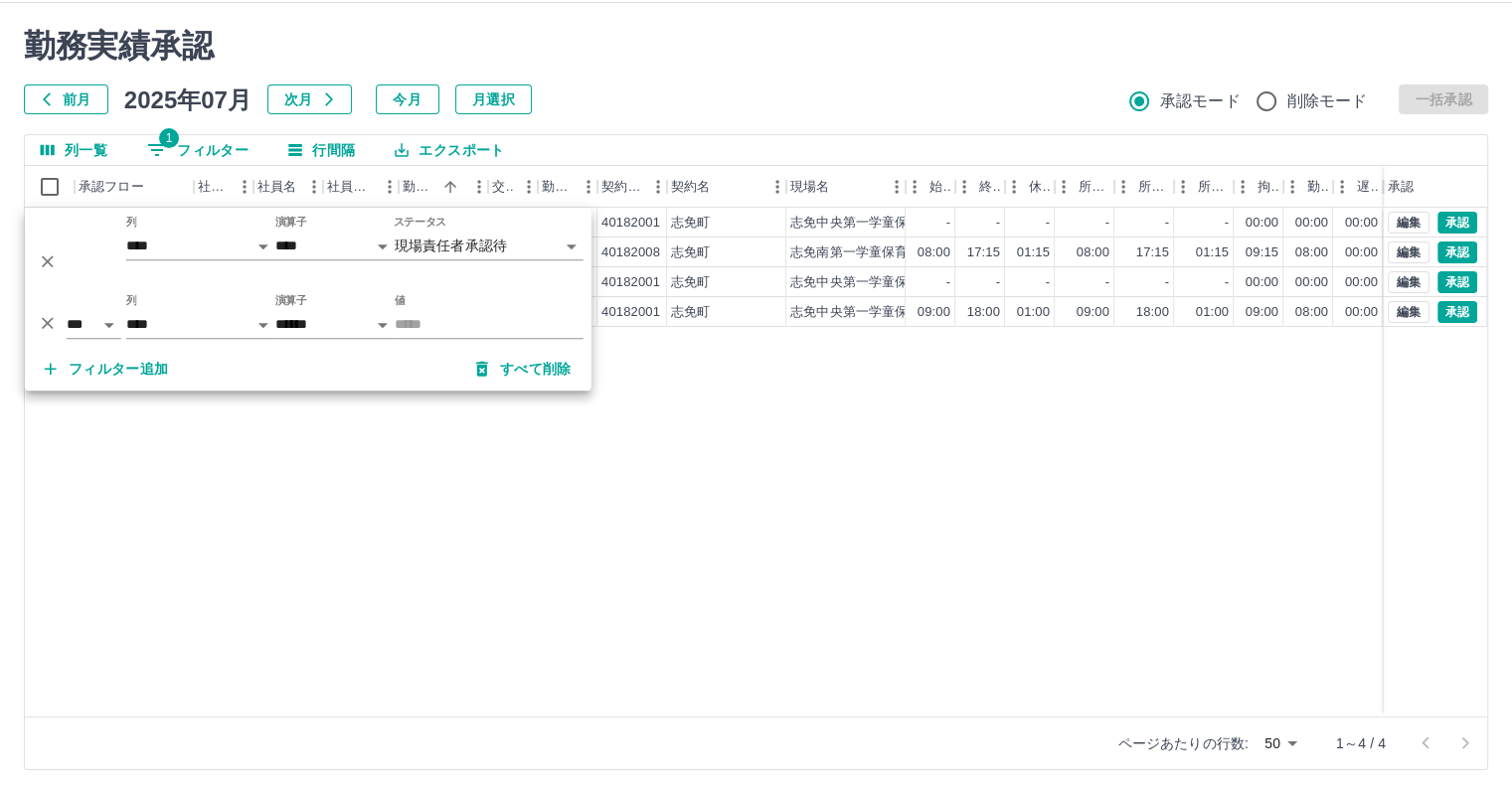 click on "現 事 Ａ 営 0048782 [LAST]　[FIRST] 営業社員(P契約) 2025-07-24  -  休日 40182001 [CITY] [CITY]第一学童保育所 - - - - - - 00:00 00:00 00:00 現場責任者承認待 現 事 Ａ 営 0105163 [LAST]　[FIRST] 営業社員(PT契約) 2025-07-24 往復 出勤 40182008 [CITY] [CITY]第一学童保育所 08:00 17:15 01:15 09:15 08:00 00:00 現場責任者承認待 現 事 Ａ 営 0048782 [LAST]　[FIRST] 営業社員(P契約) 2025-07-25  -  休日 40182001 [CITY] [CITY]第一学童保育所 - - - - - - 00:00 00:00 00:00 現場責任者承認待 現 事 Ａ 営 0048788 [LAST]　[FIRST] 営業社員(P契約) 2025-07-26 往復 出勤 40182001 [CITY] [CITY]第一学童保育所 09:00 18:00 01:00 09:00 18:00 01:00 09:00 08:00 00:00 現場責任者承認待 編集 承認 編集 承認 編集 承認 編集 承認" at bounding box center [893, 462] 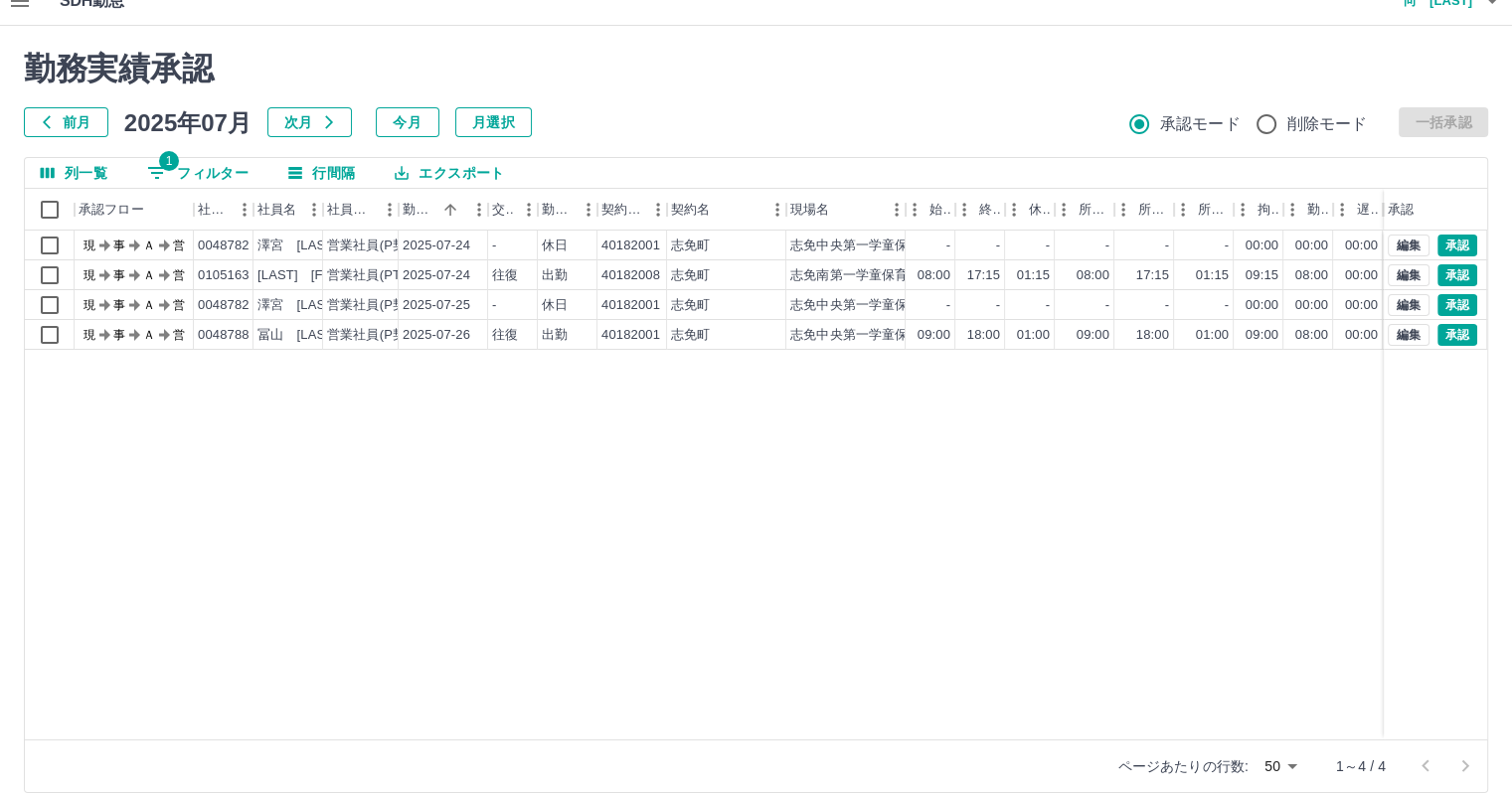 scroll, scrollTop: 0, scrollLeft: 0, axis: both 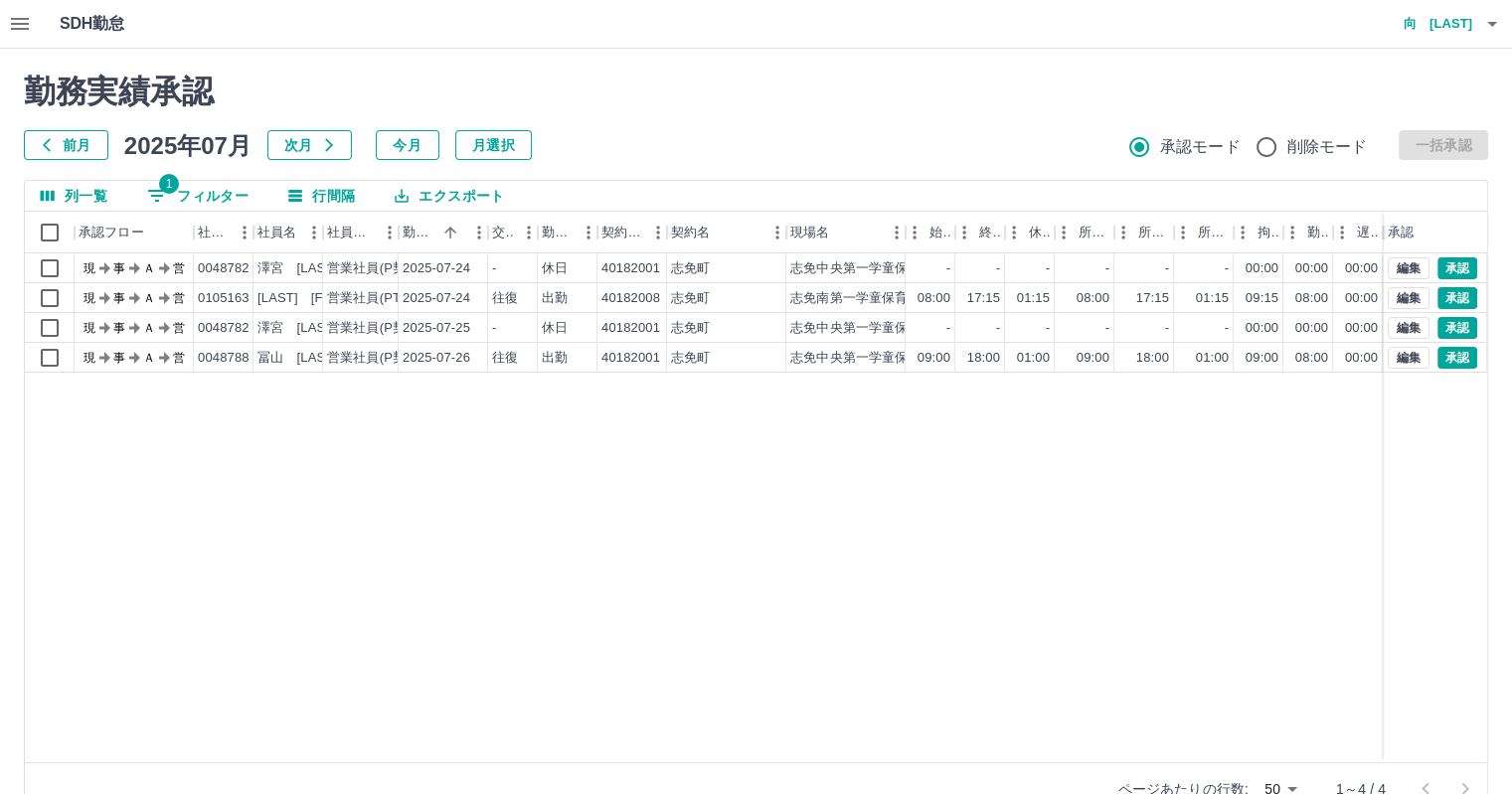 click on "現 事 Ａ 営 0048782 [LAST]　[FIRST] 営業社員(P契約) 2025-07-24  -  休日 40182001 [CITY] [CITY]第一学童保育所 - - - - - - 00:00 00:00 00:00 現場責任者承認待 現 事 Ａ 営 0105163 [LAST]　[FIRST] 営業社員(PT契約) 2025-07-24 往復 出勤 40182008 [CITY] [CITY]第一学童保育所 08:00 17:15 01:15 09:15 08:00 00:00 現場責任者承認待 現 事 Ａ 営 0048782 [LAST]　[FIRST] 営業社員(P契約) 2025-07-25  -  休日 40182001 [CITY] [CITY]第一学童保育所 - - - - - - 00:00 00:00 00:00 現場責任者承認待 現 事 Ａ 営 0048788 [LAST]　[FIRST] 営業社員(P契約) 2025-07-26 往復 出勤 40182001 [CITY] [CITY]第一学童保育所 09:00 18:00 01:00 09:00 18:00 01:00 09:00 08:00 00:00 現場責任者承認待 編集 承認 編集 承認 編集 承認 編集 承認" at bounding box center (893, 508) 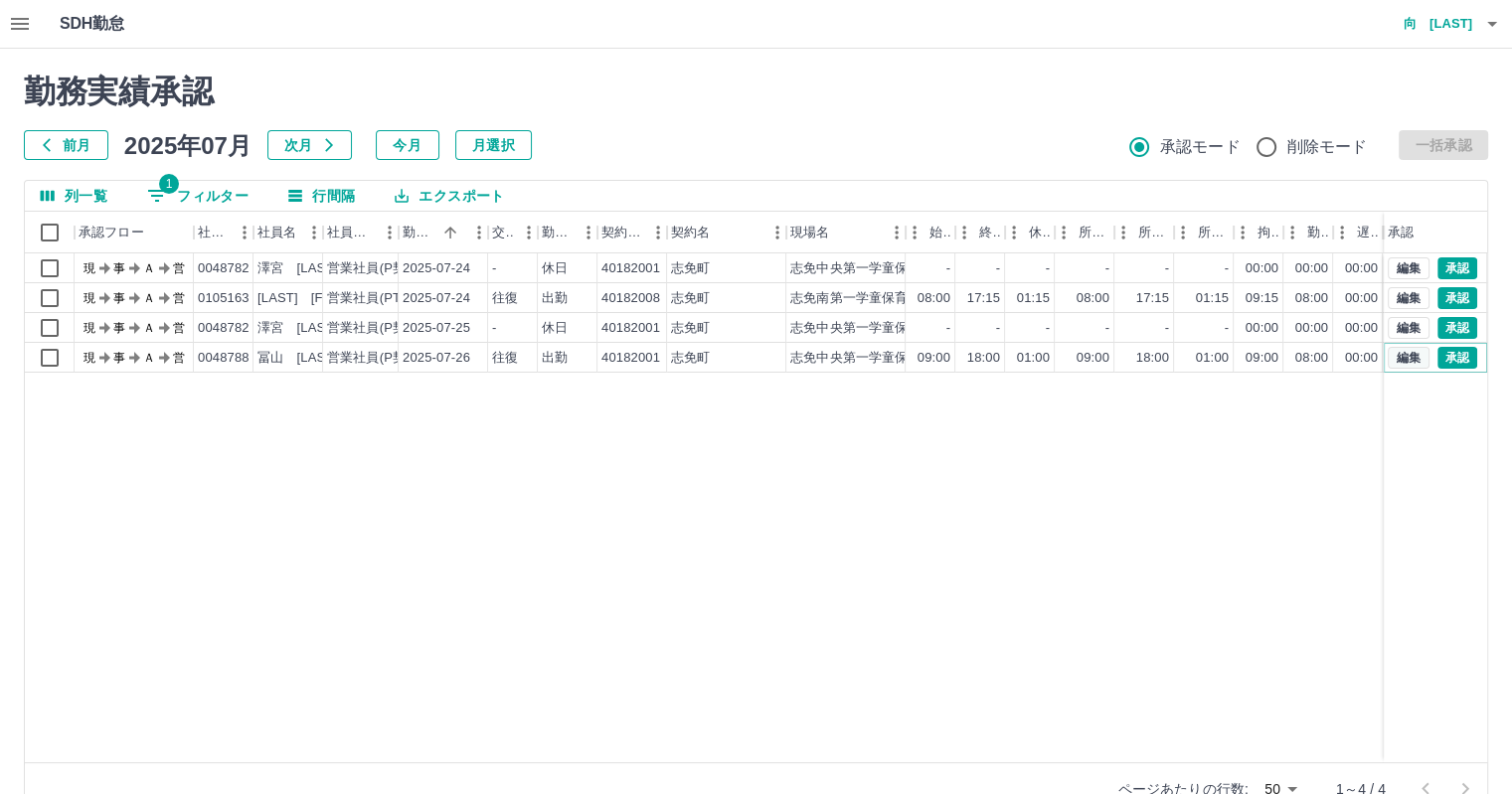 click on "編集" at bounding box center [1409, 358] 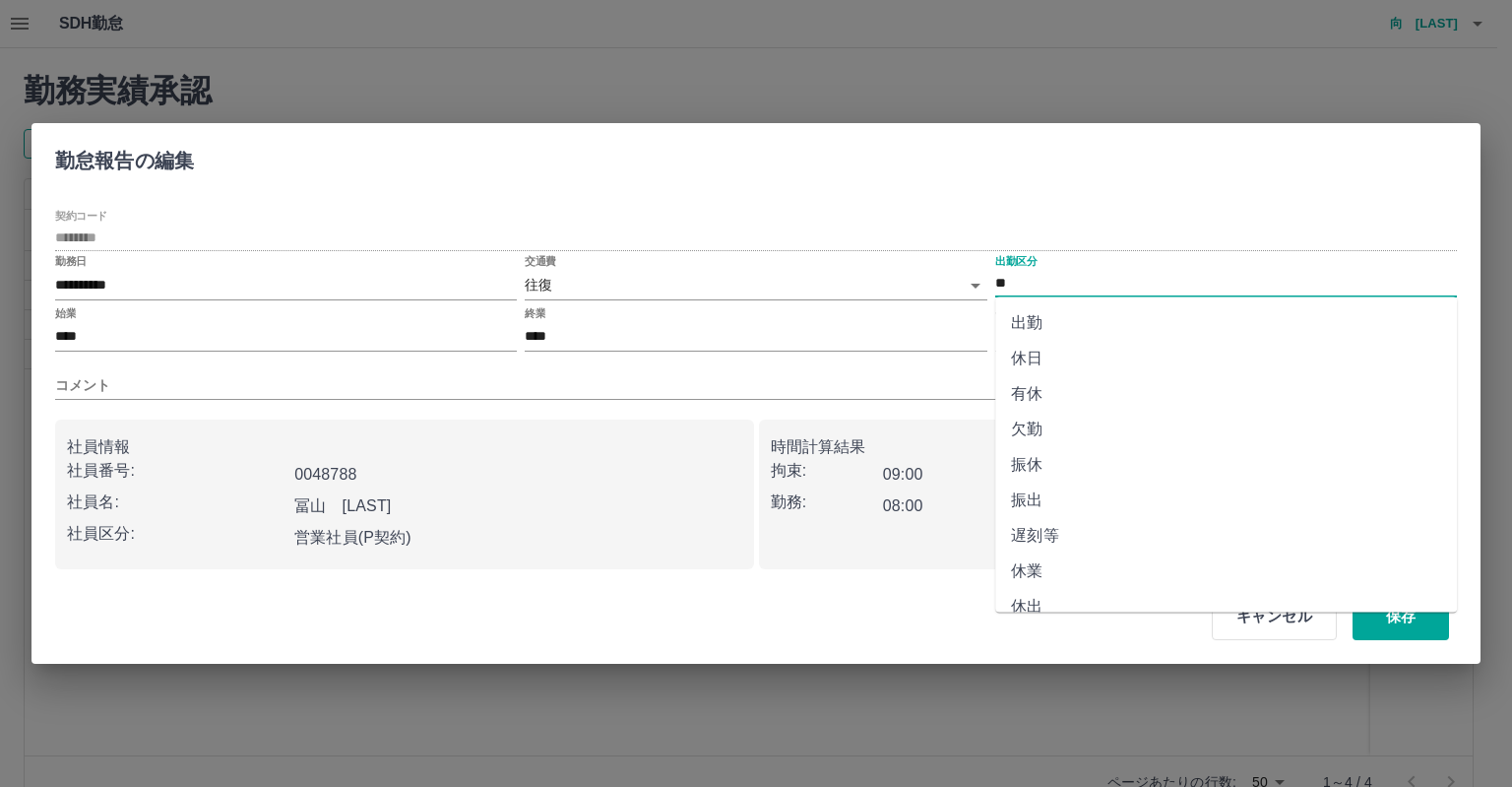 click on "**" at bounding box center (1226, 283) 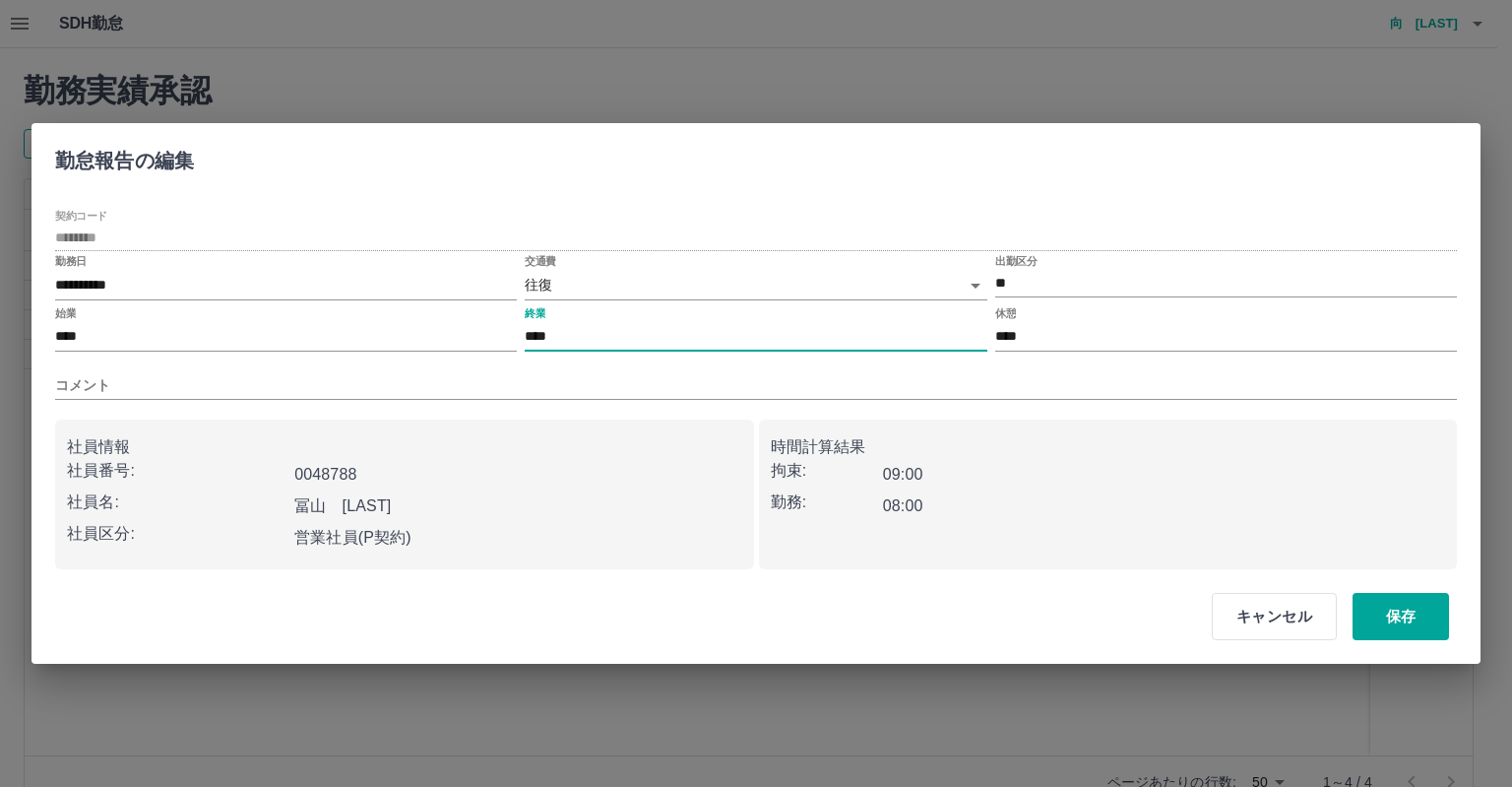click on "****" at bounding box center (755, 337) 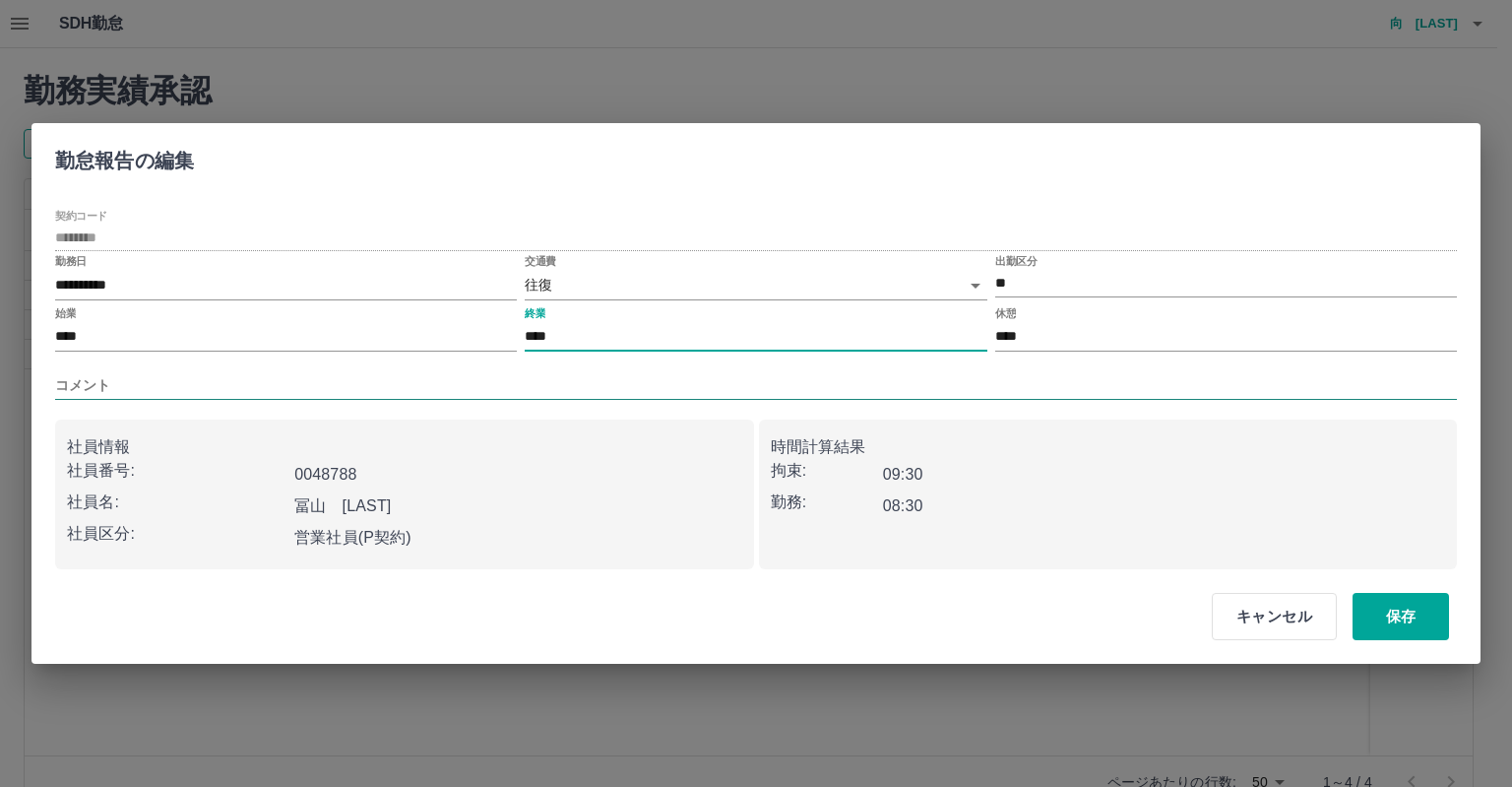 type on "****" 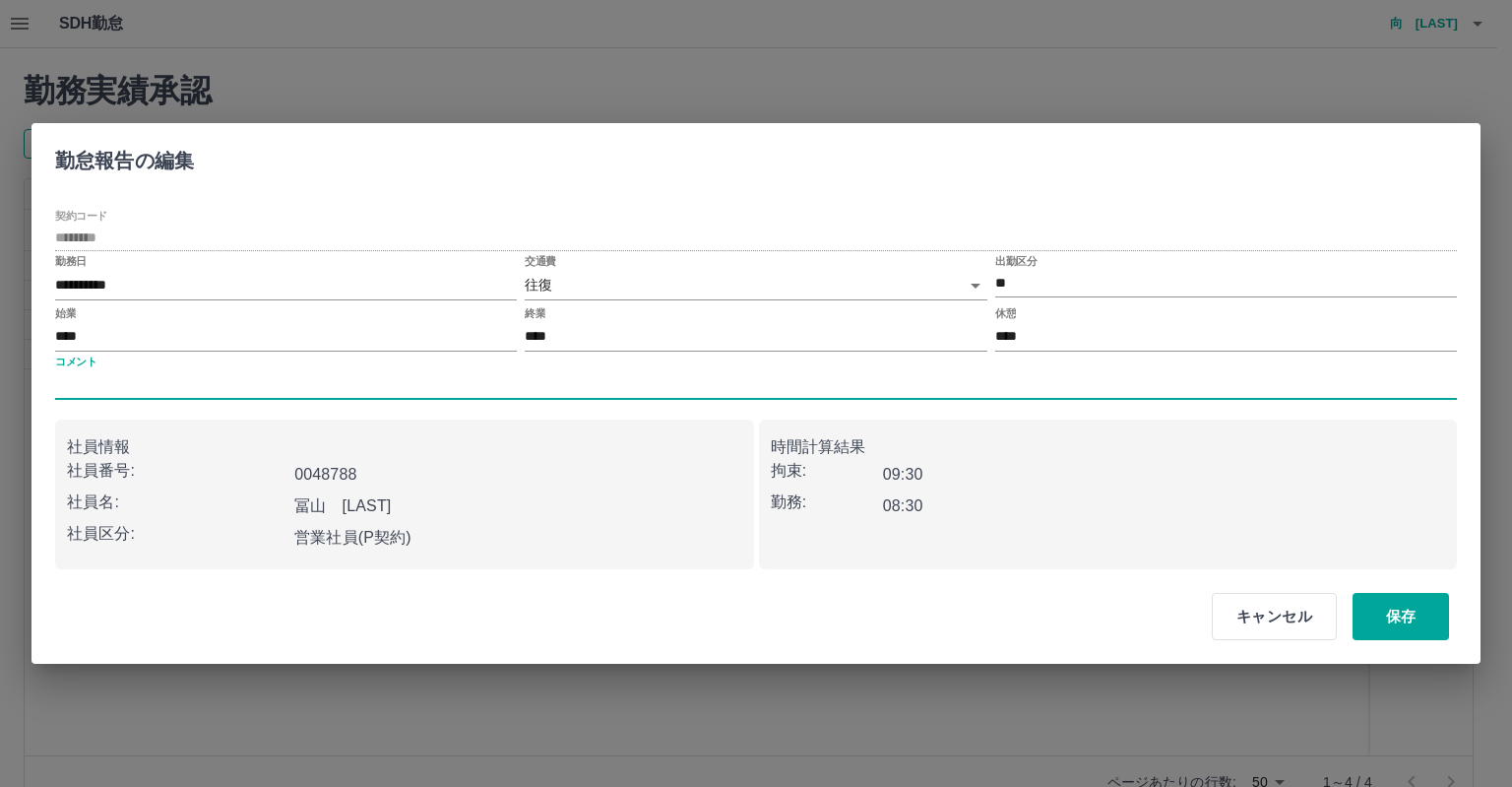 click on "コメント" at bounding box center (756, 385) 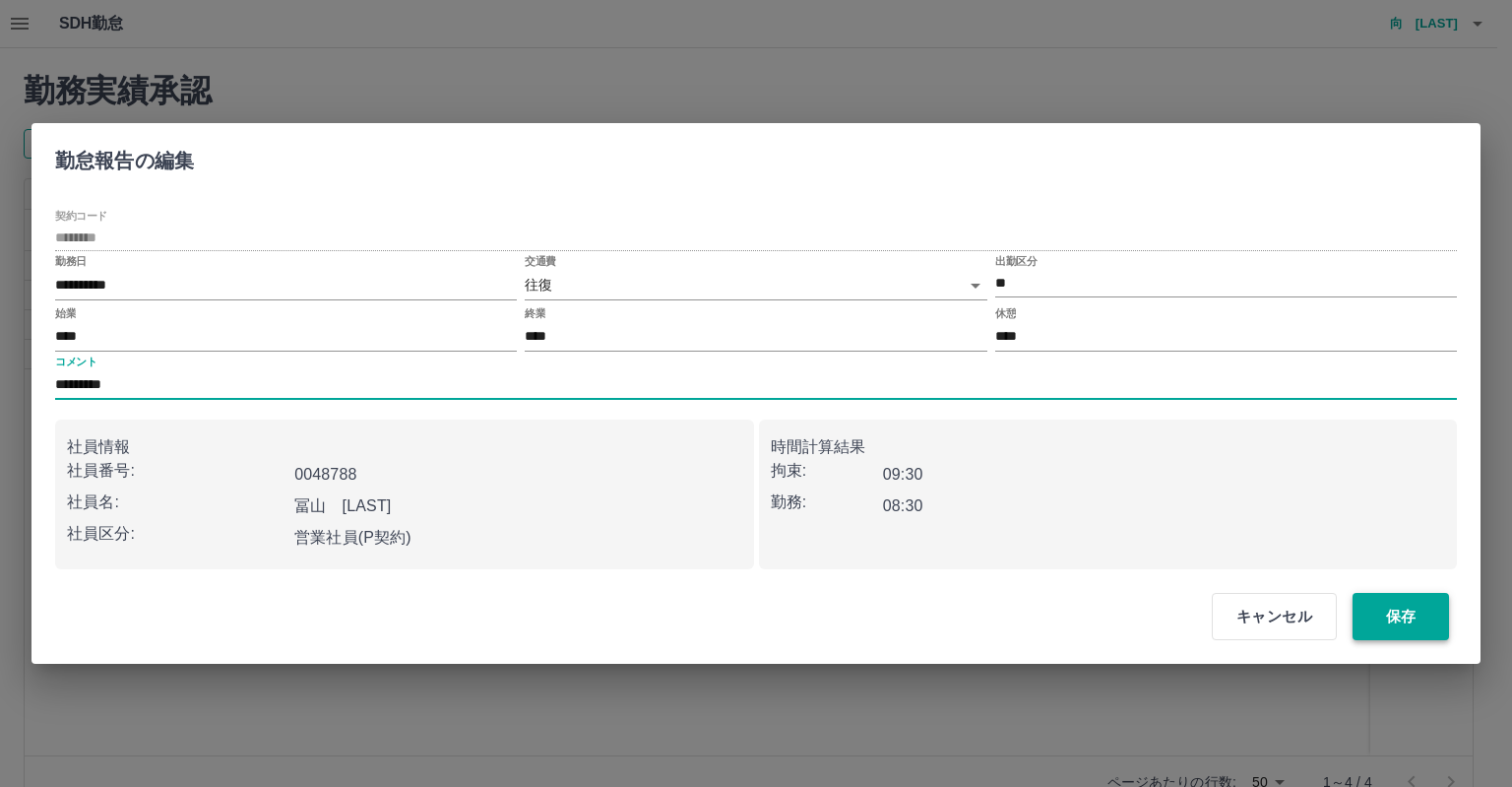 type on "*********" 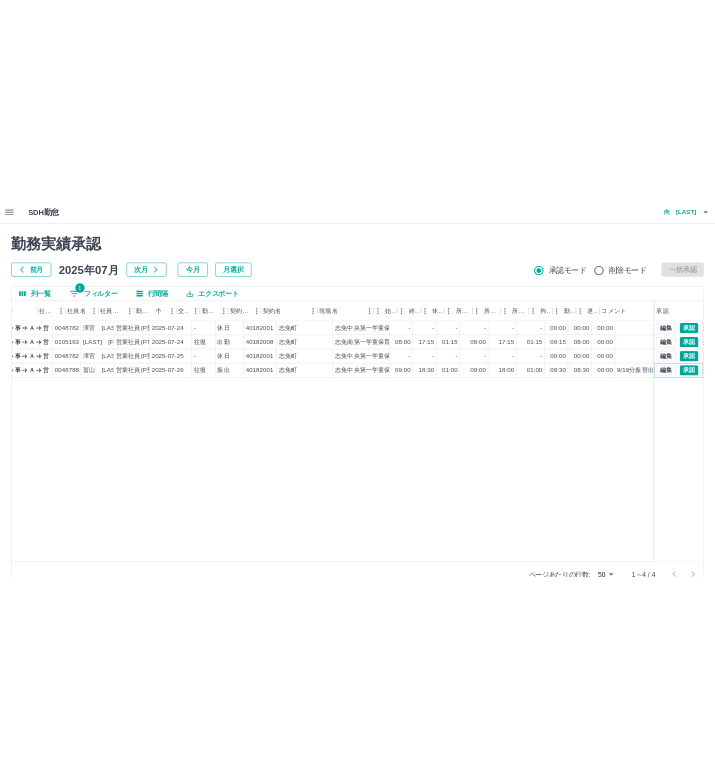 scroll, scrollTop: 0, scrollLeft: 0, axis: both 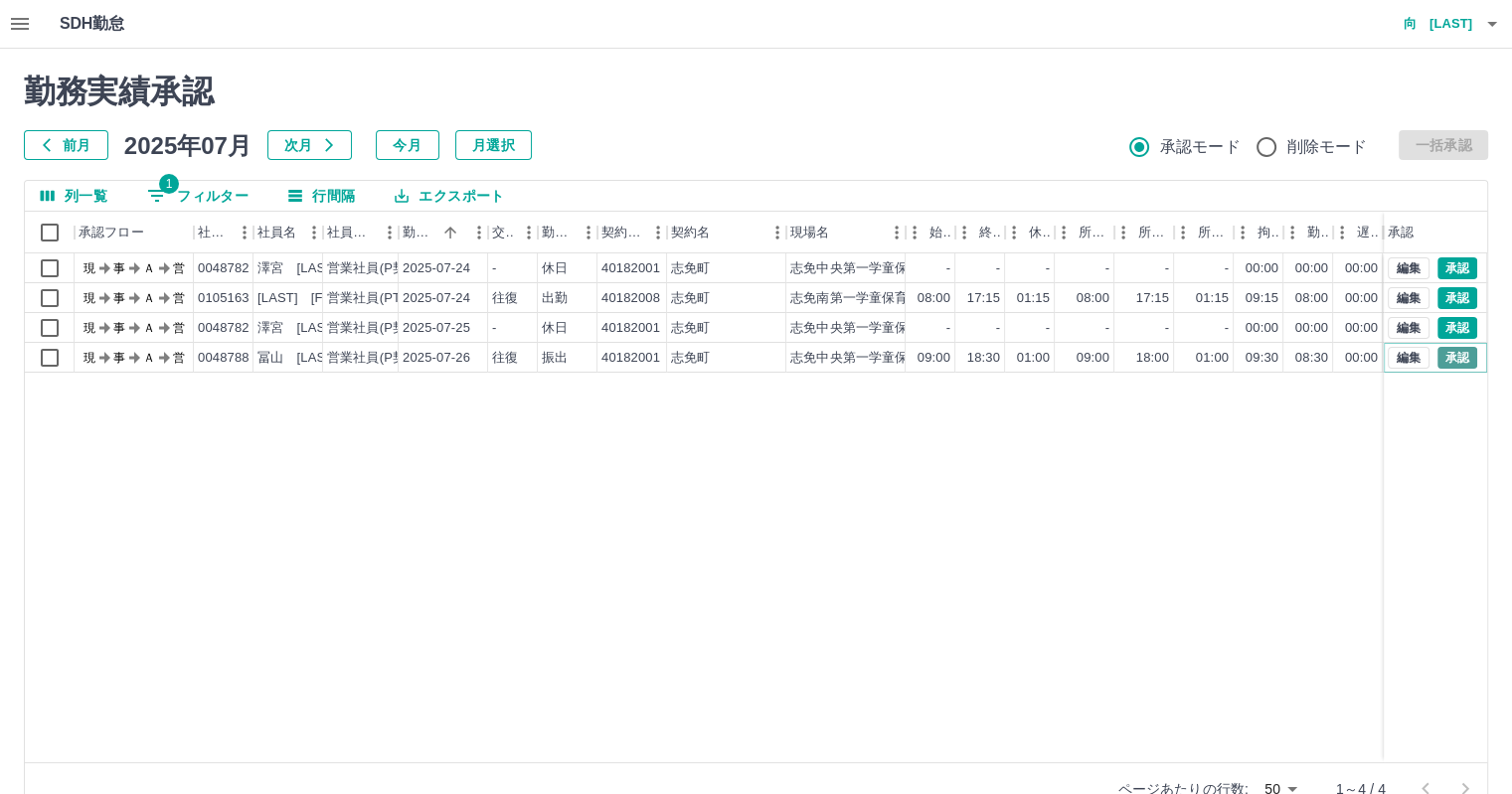 click on "承認" at bounding box center [1457, 358] 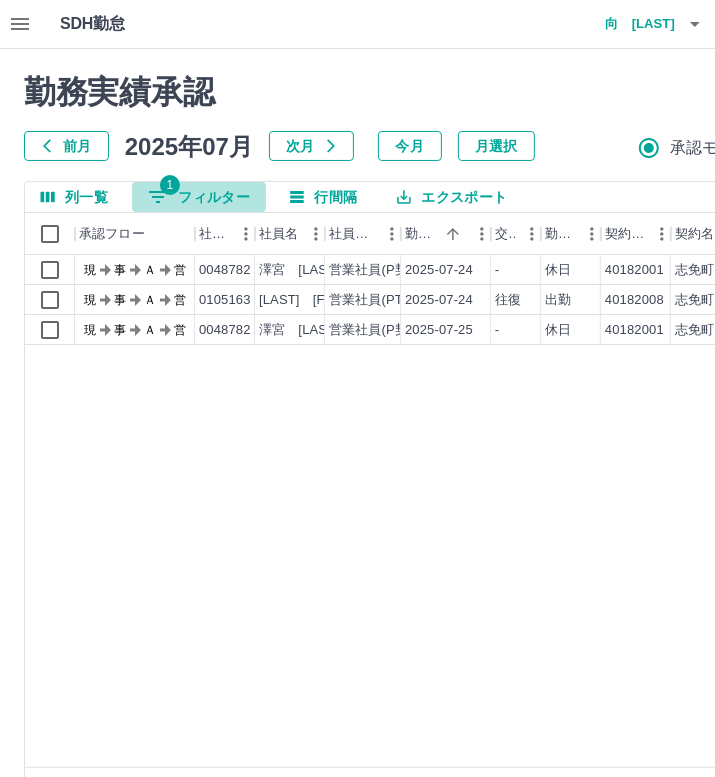 click on "1 フィルター" at bounding box center [199, 197] 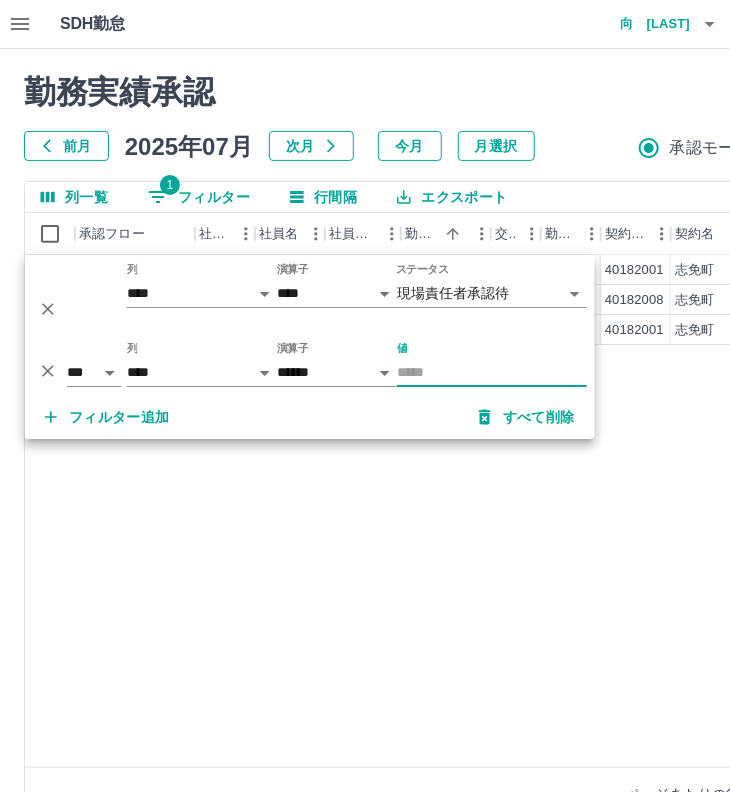 click on "SDH勤怠 向　万奈花 勤務実績承認 前月 2025年07月 次月 今月 月選択 承認モード 削除モード 一括承認 列一覧 1 フィルター 行間隔 エクスポート 承認フロー 社員番号 社員名 社員区分 勤務日 交通費 勤務区分 契約コード 契約名 現場名 始業 終業 休憩 所定開始 所定終業 承認 現 事 Ａ 営 0048782 澤宮　百希 営業社員(P契約) 2025-07-24  -  休日 40182001 [CITY] [CITY] - - - - - 現 事 Ａ 営 0105163 中原　あゆみ 営業社員(PT契約) 2025-07-24 往復 出勤 40182008 [CITY] [CITY] 08:00 17:15 01:15 08:00 17:15 現 事 Ａ 営 0048782 澤宮　百希 営業社員(P契約) 2025-07-25  -  休日 40182001 [CITY] [CITY] - - - - - 編集 承認 編集 承認 編集 承認 ページあたりの行数: 50 ** 1～3 / 3 SDH勤怠 *** ** 列 **** *** **** *** *** **** ***** *** *** ** ** ** **** **** **** ** ** *** **** *****" at bounding box center (365, 422) 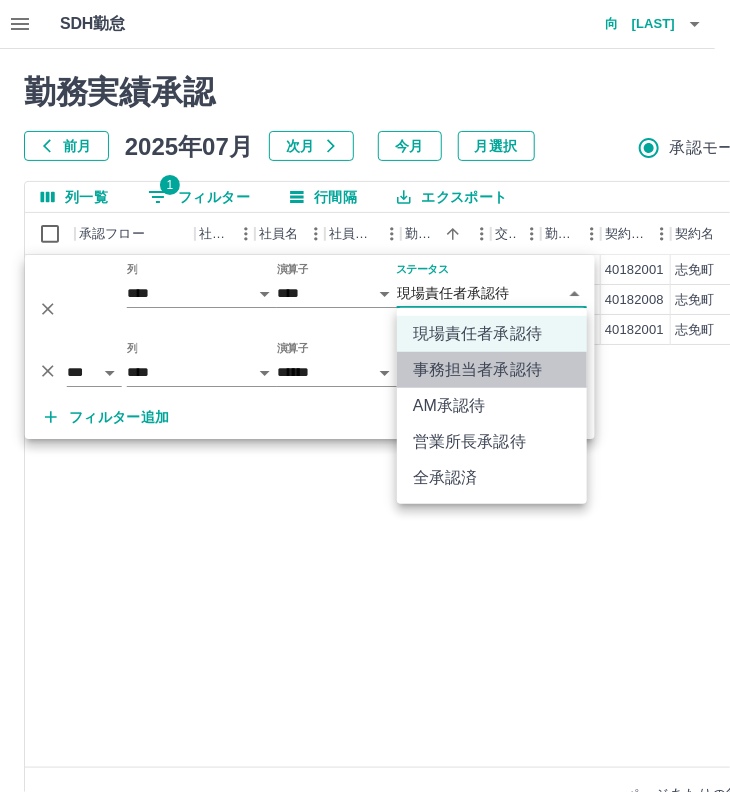 click on "事務担当者承認待" at bounding box center (492, 370) 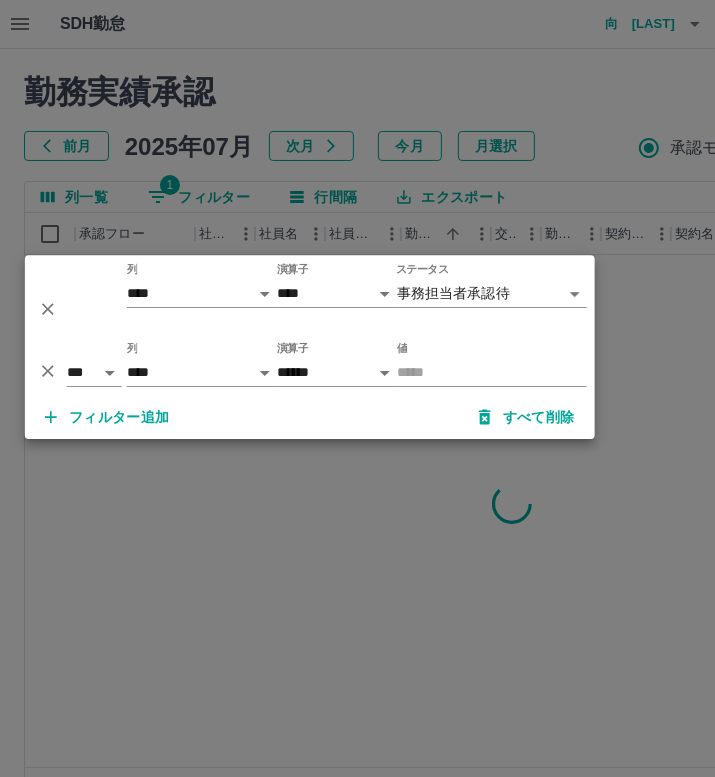 click at bounding box center (357, 388) 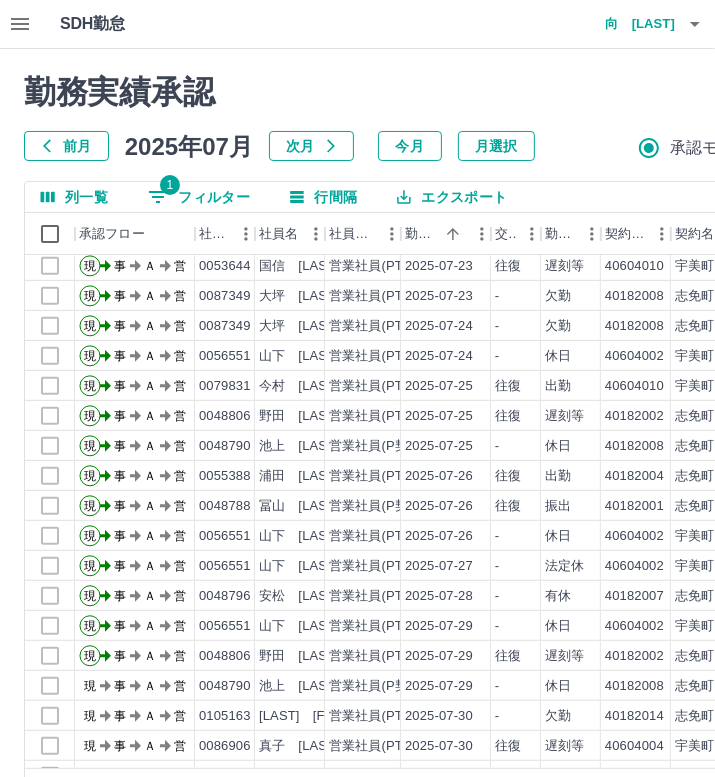 scroll, scrollTop: 521, scrollLeft: 0, axis: vertical 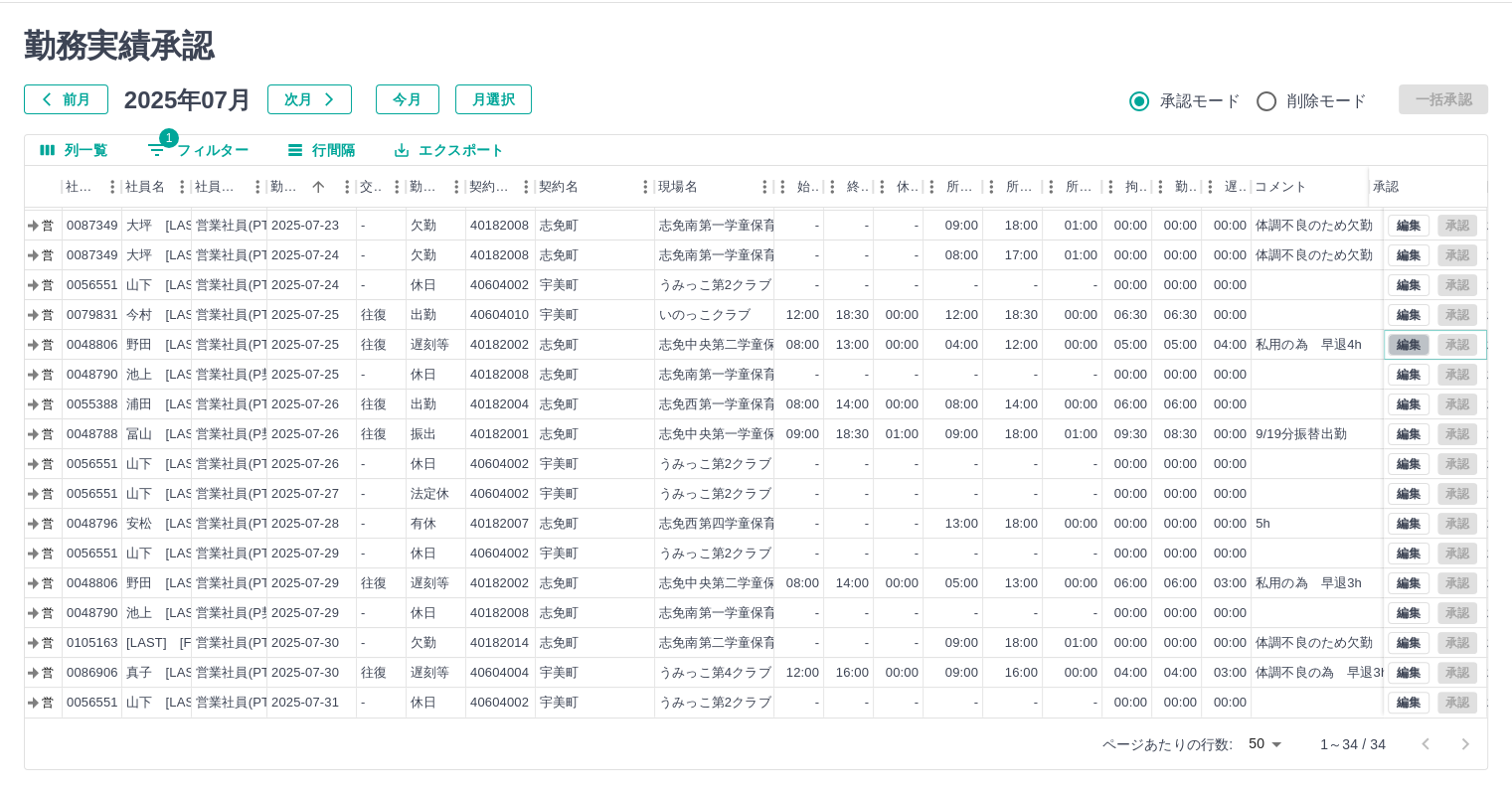 click on "編集" at bounding box center (1409, 345) 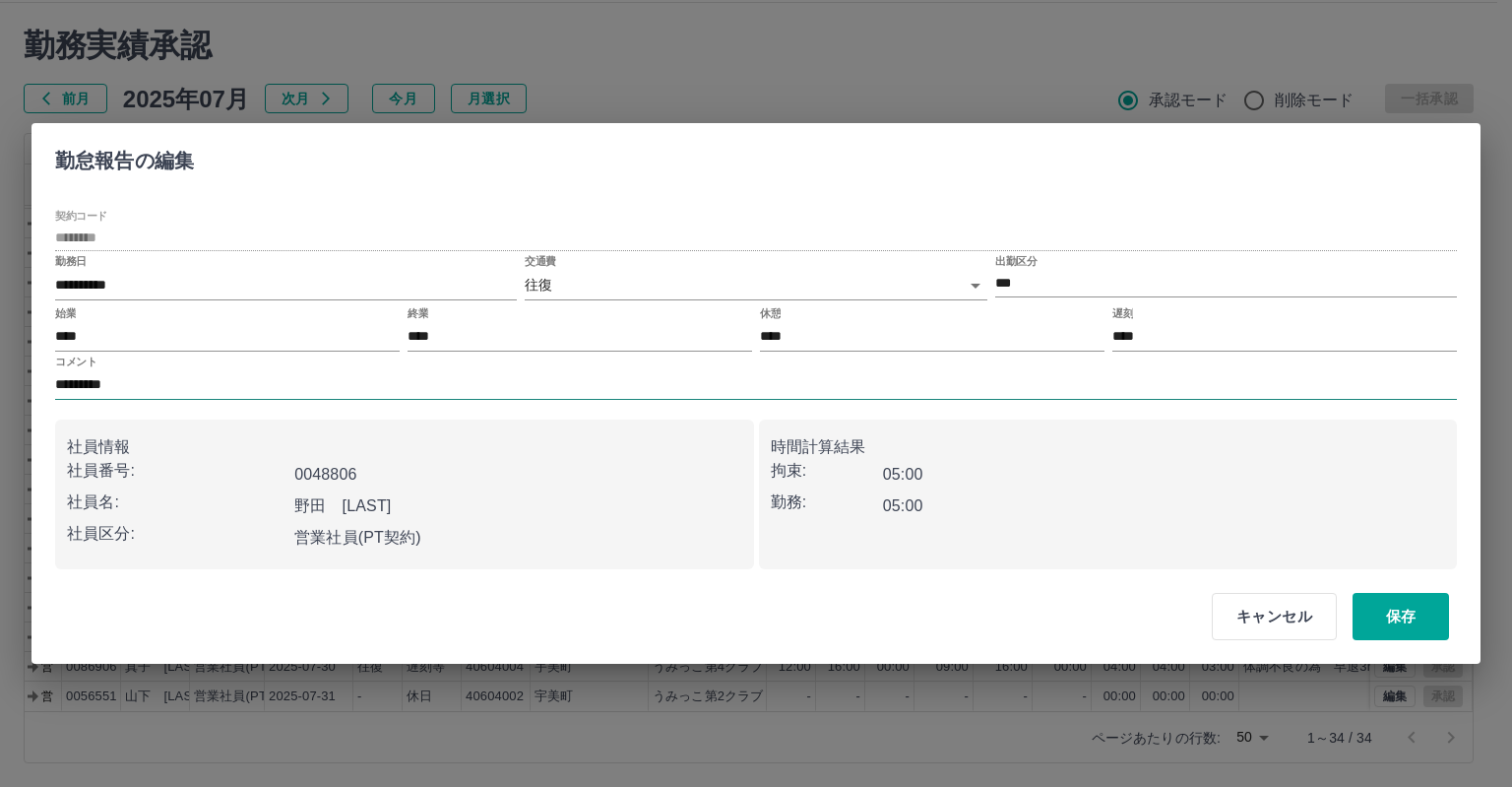 click on "*********" at bounding box center (756, 385) 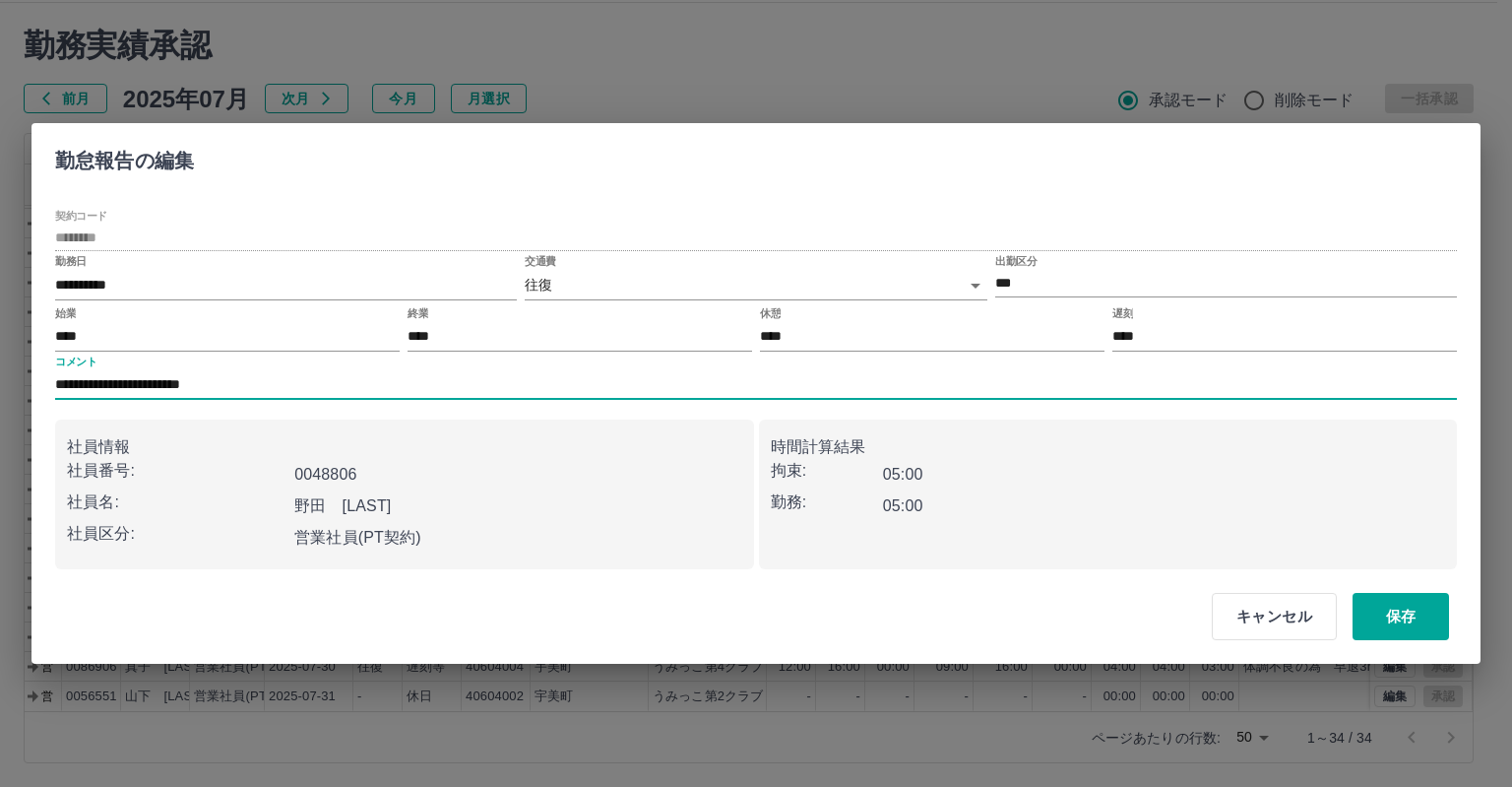 click on "**********" at bounding box center (756, 389) 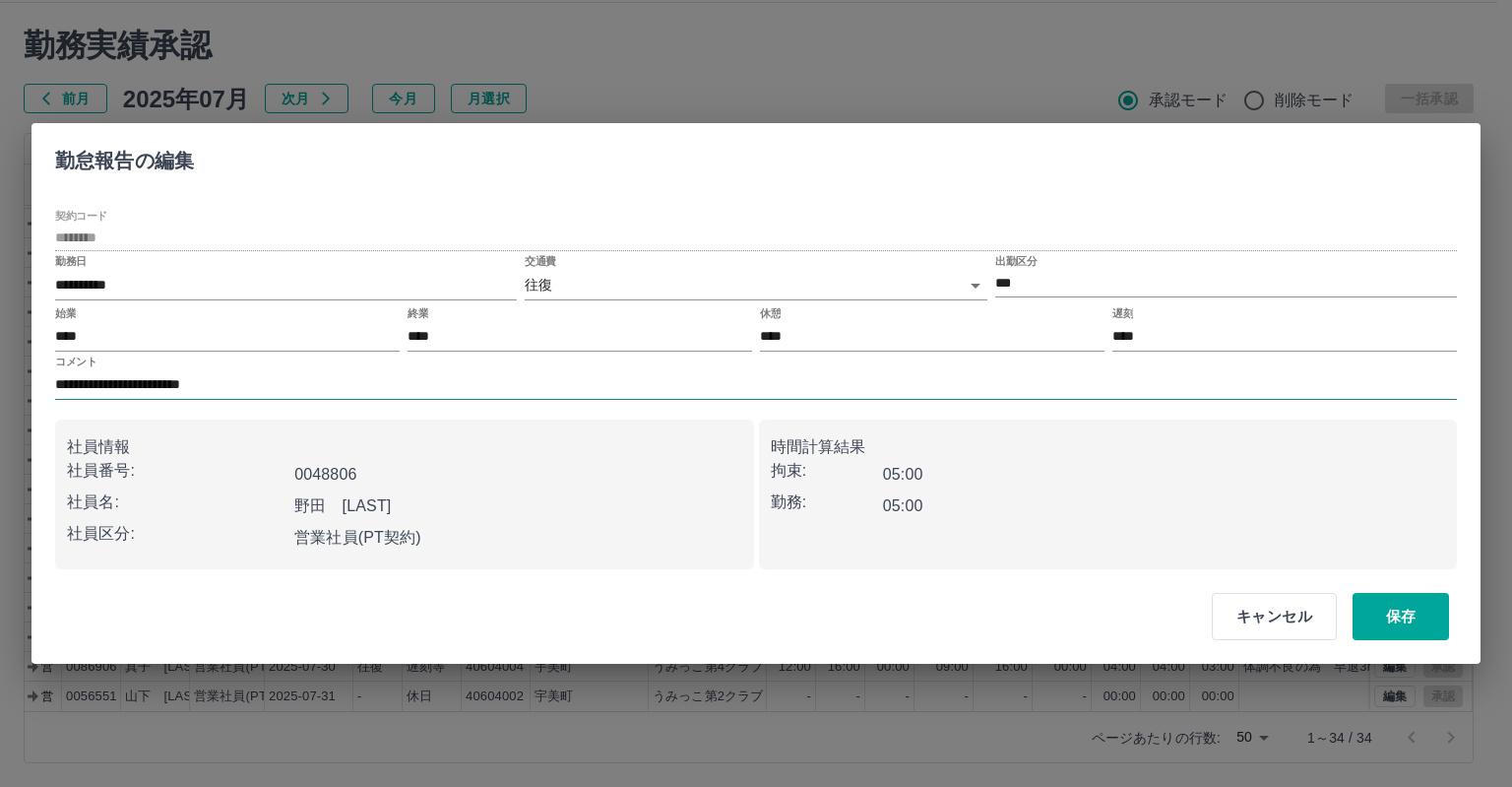 click on "**********" at bounding box center [756, 385] 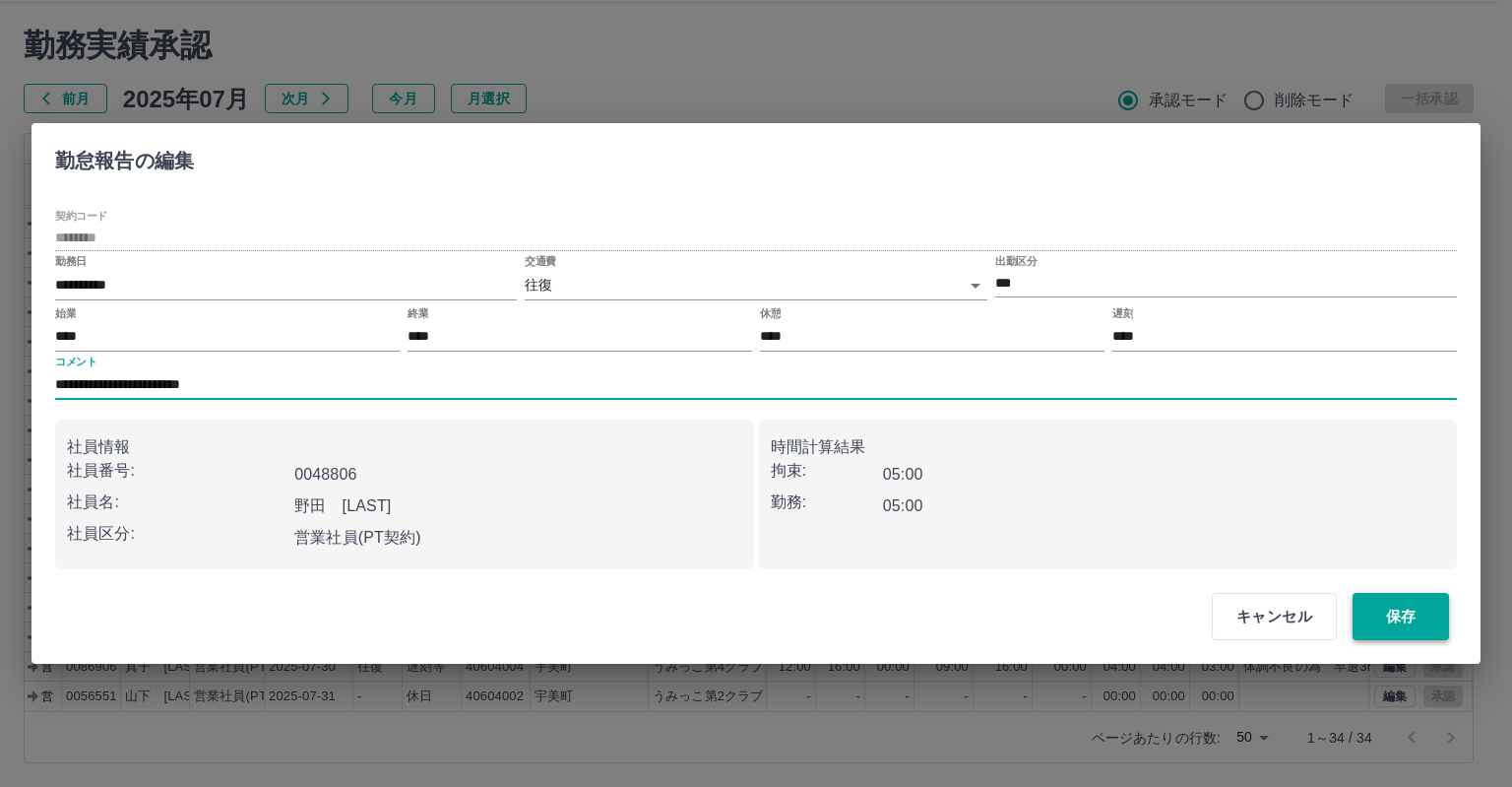 type on "**********" 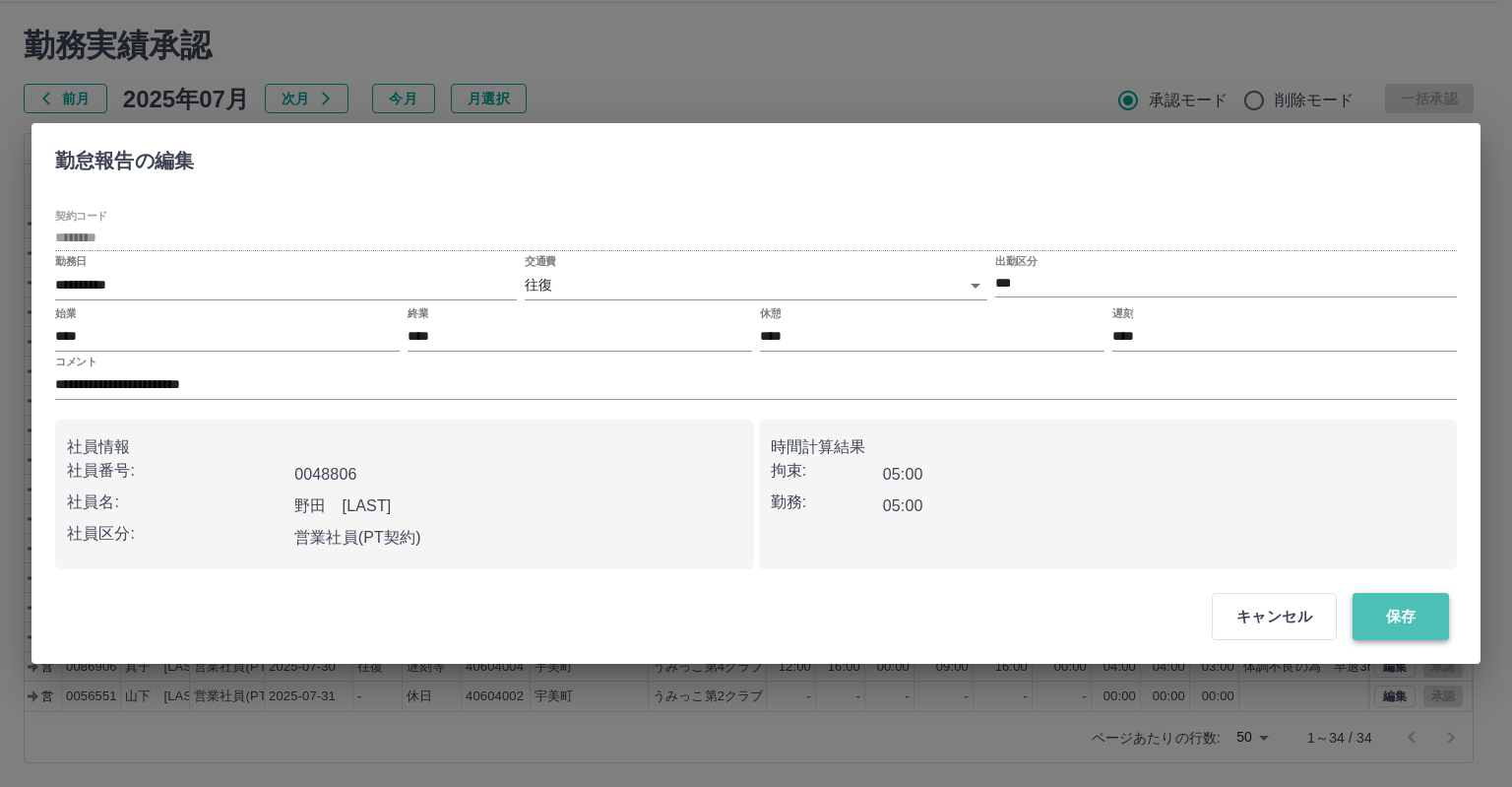click on "保存" at bounding box center (1401, 617) 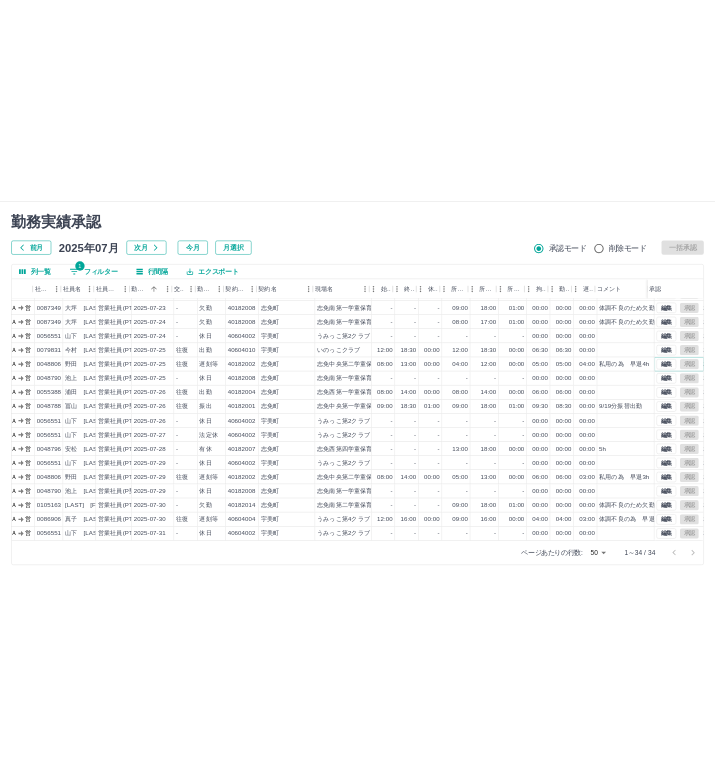 scroll, scrollTop: 512, scrollLeft: 125, axis: both 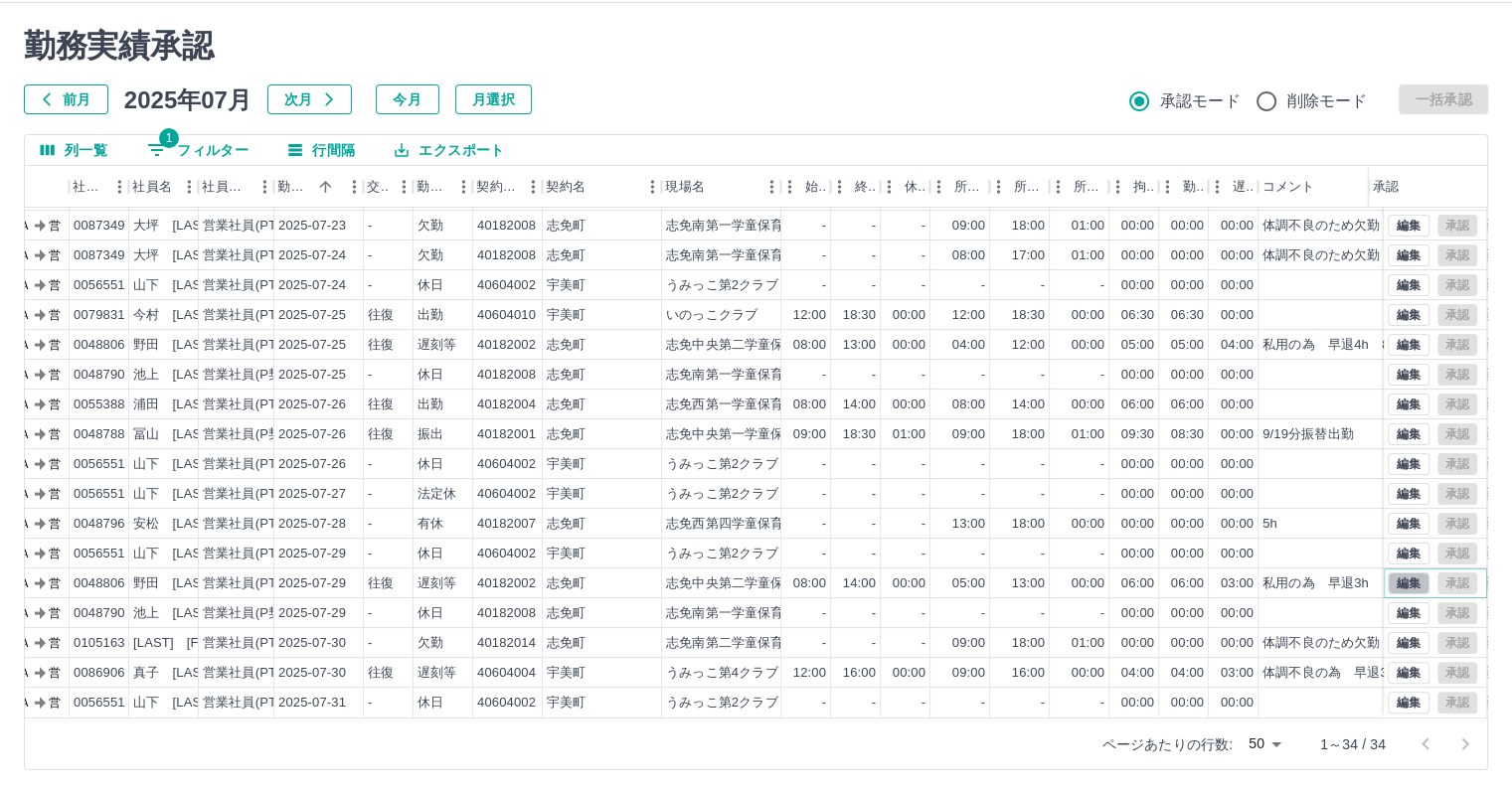 click on "編集" at bounding box center (1409, 583) 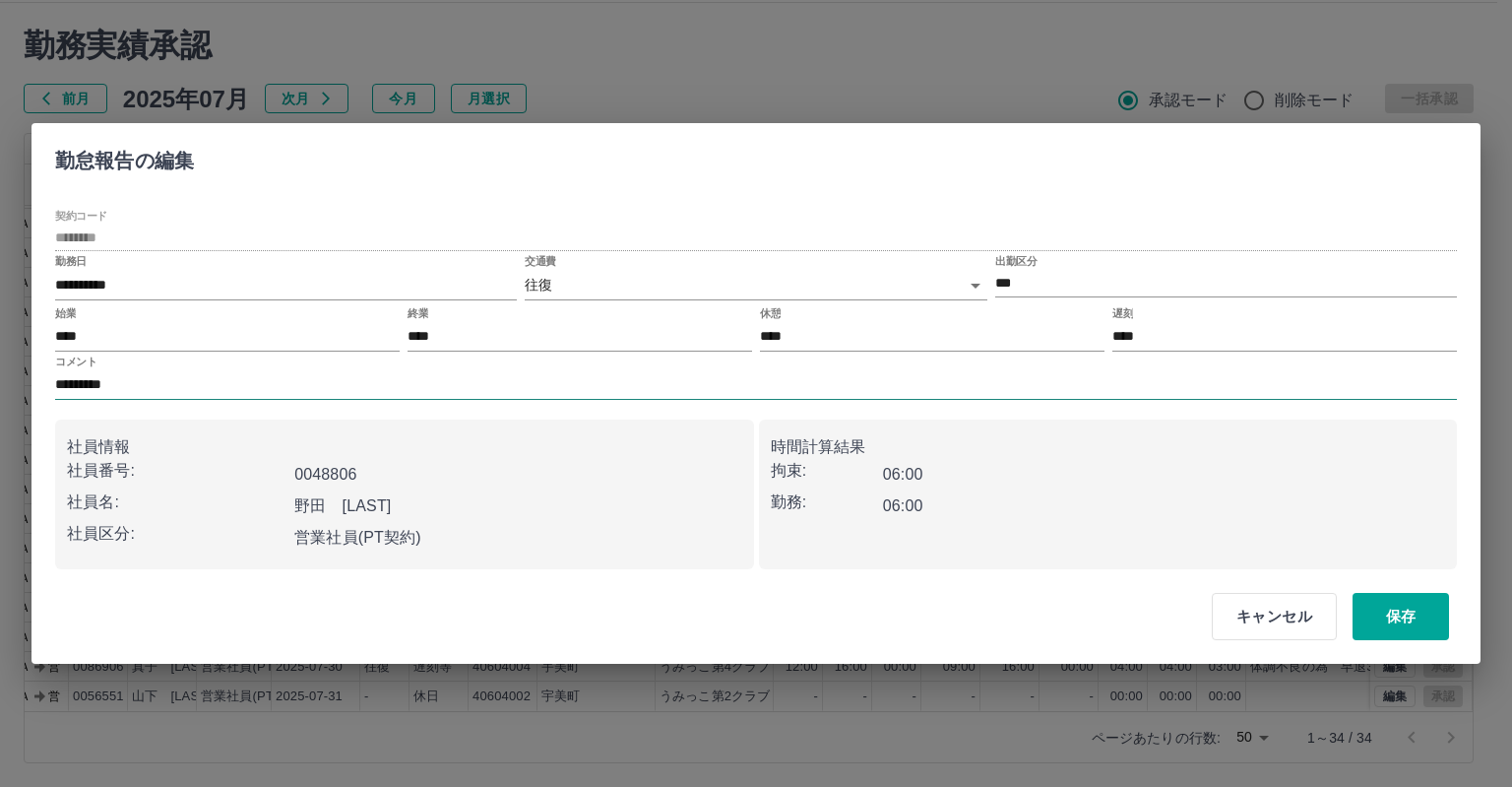 click on "*********" at bounding box center (756, 385) 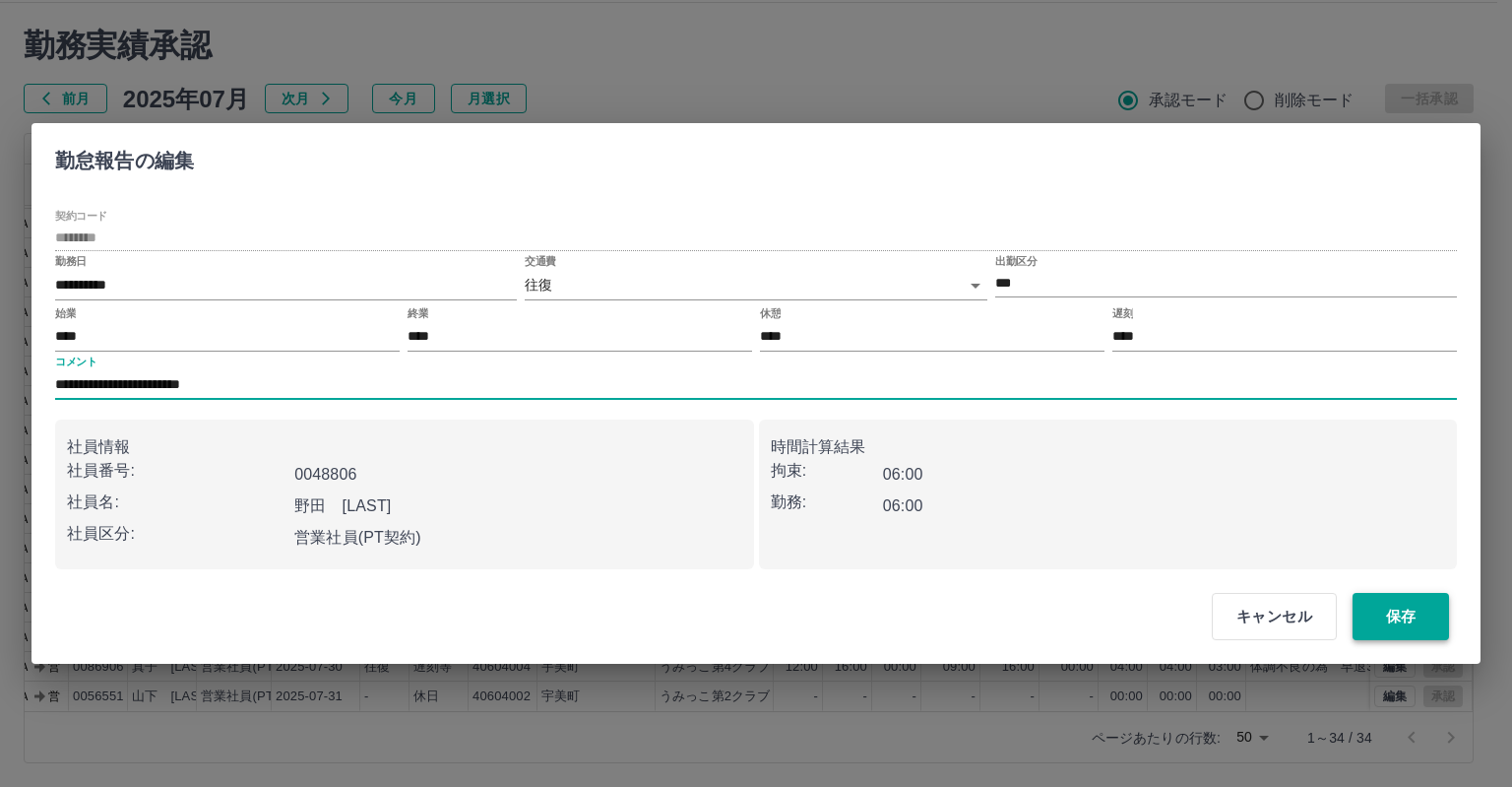 type on "**********" 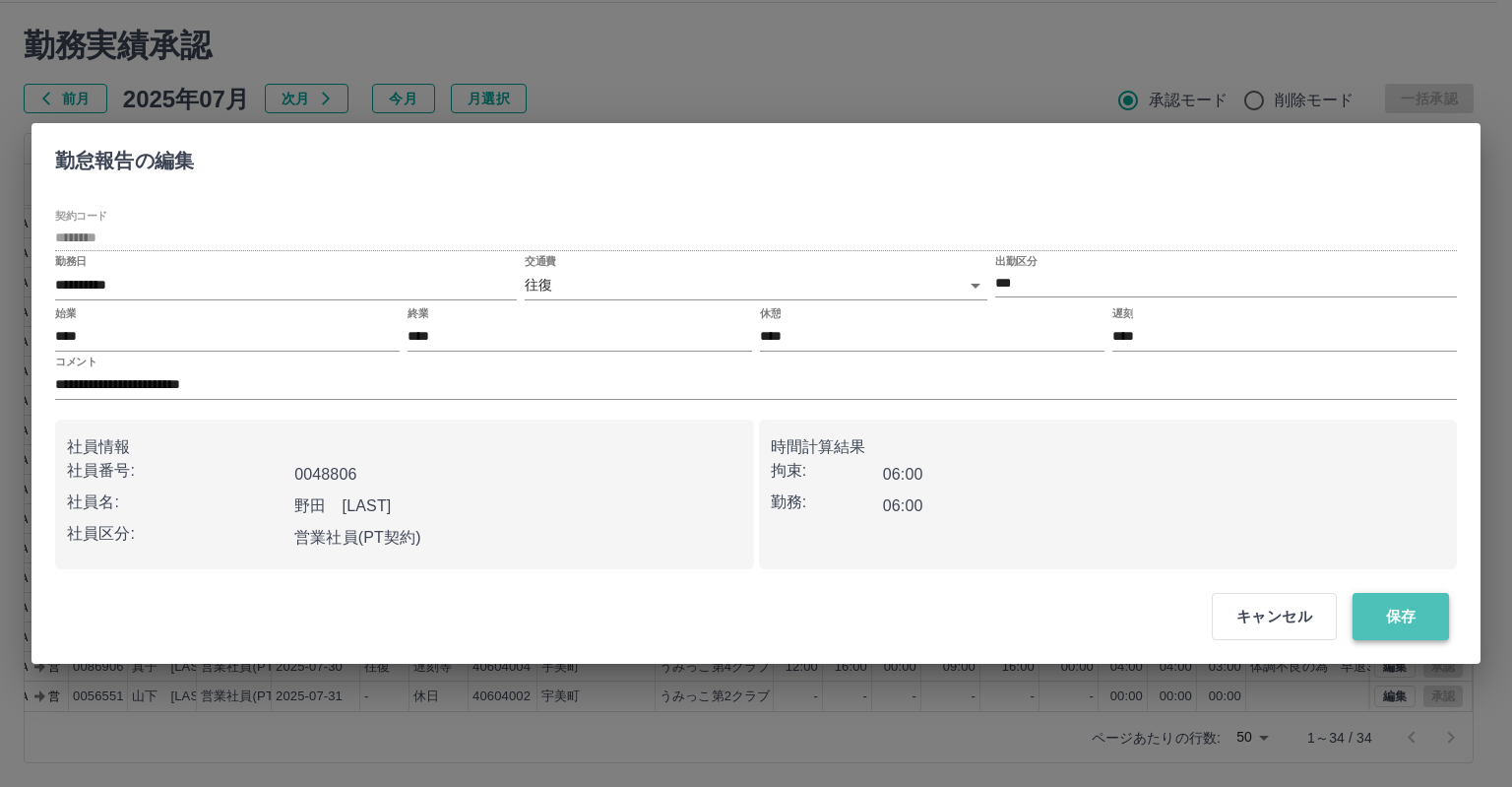 click on "保存" at bounding box center [1401, 617] 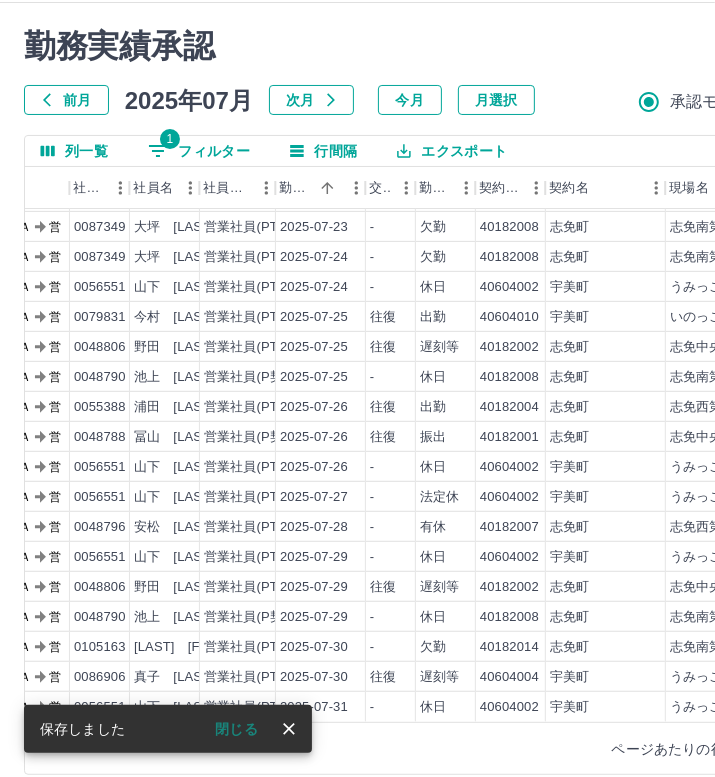 click on "勤務実績承認" at bounding box center [512, 46] 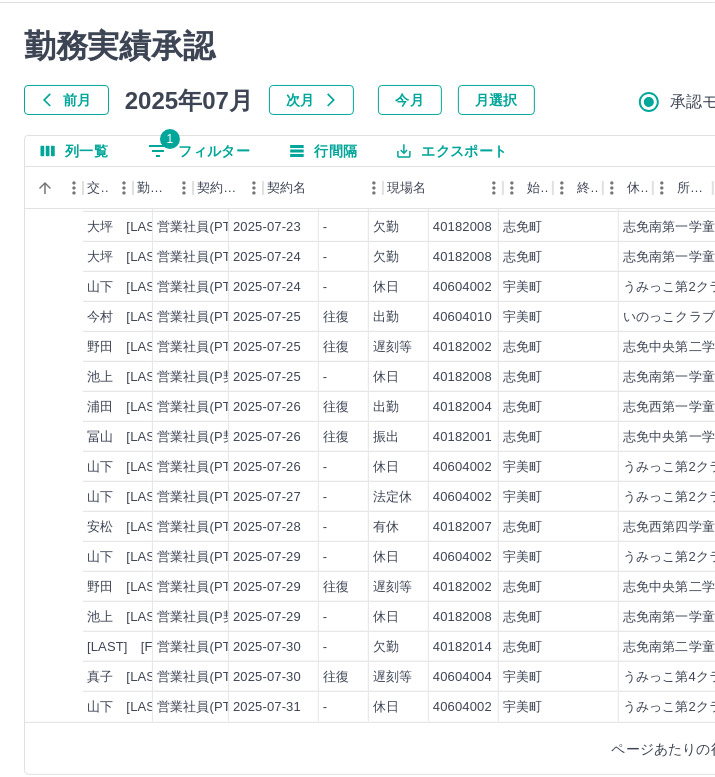 scroll, scrollTop: 521, scrollLeft: 422, axis: both 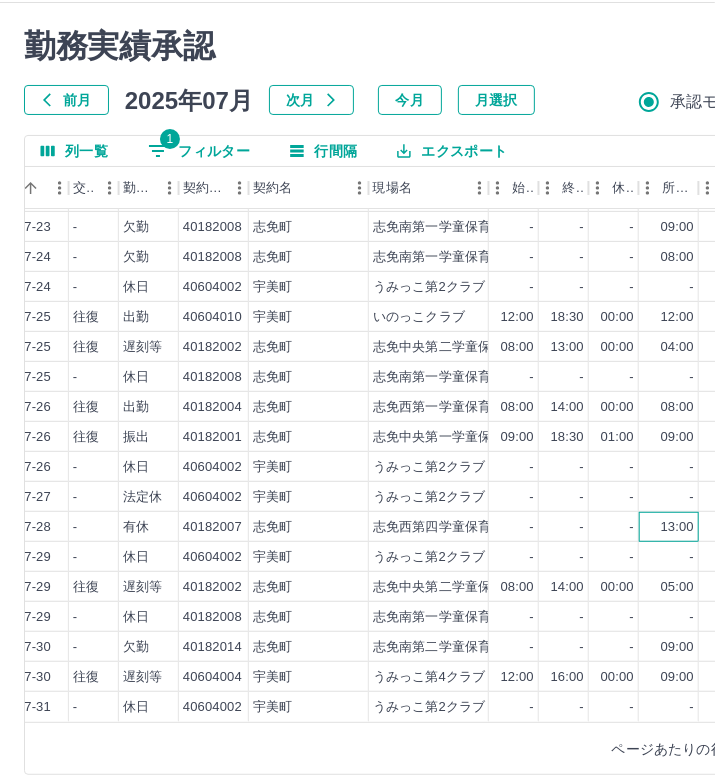 click on "13:00" at bounding box center [669, 527] 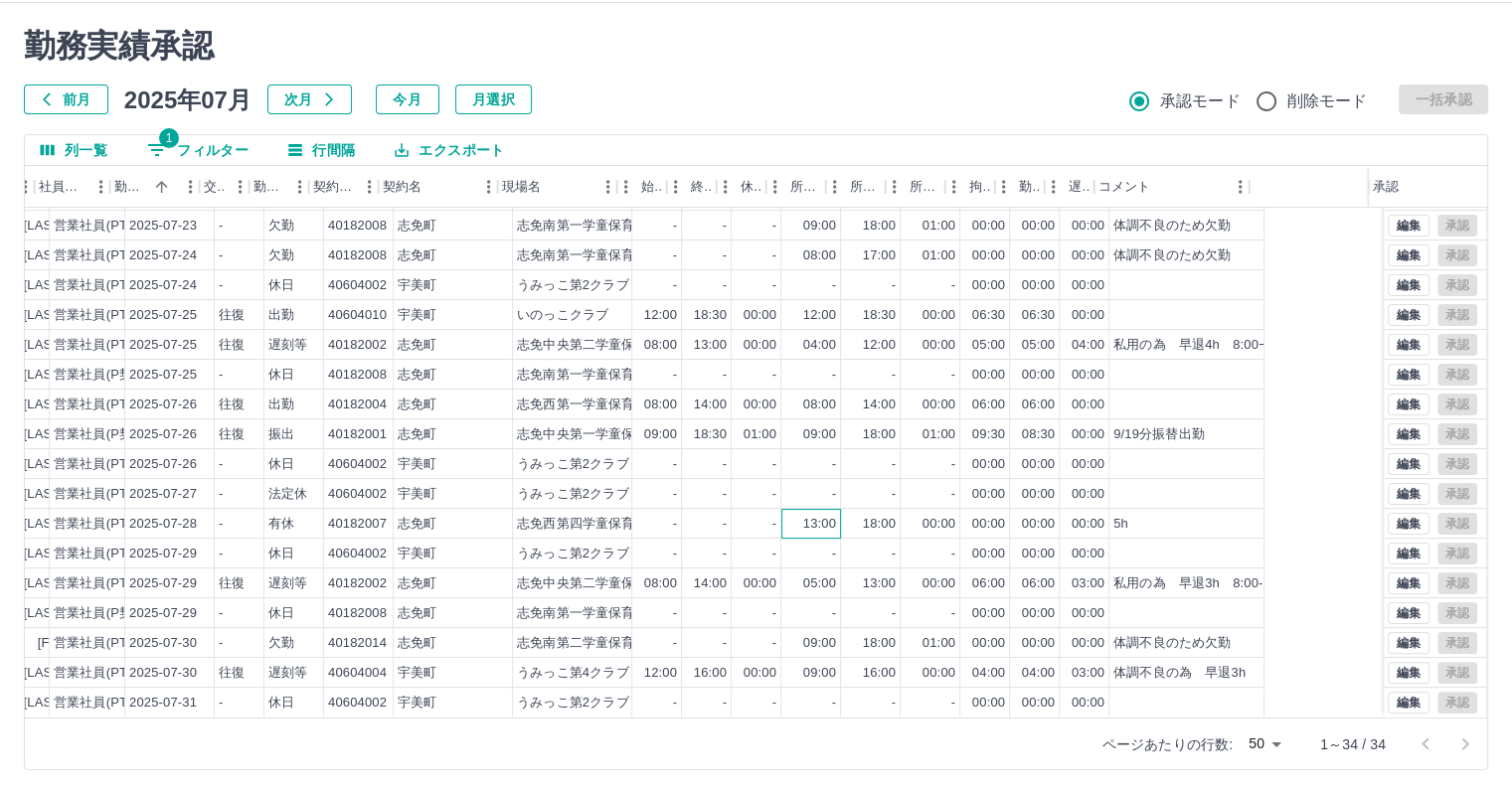 scroll, scrollTop: 518, scrollLeft: 288, axis: both 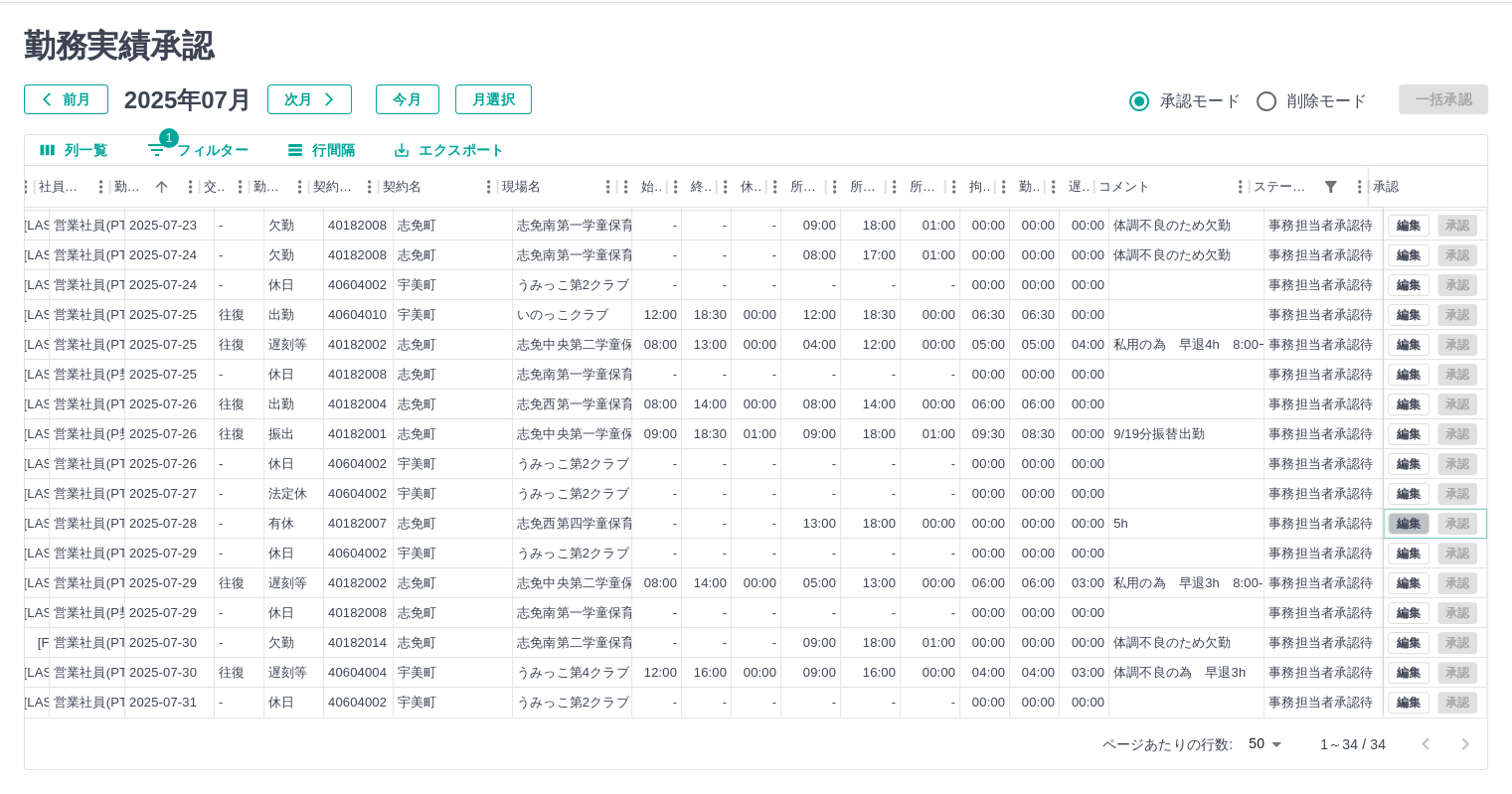 click on "編集" at bounding box center (1409, 524) 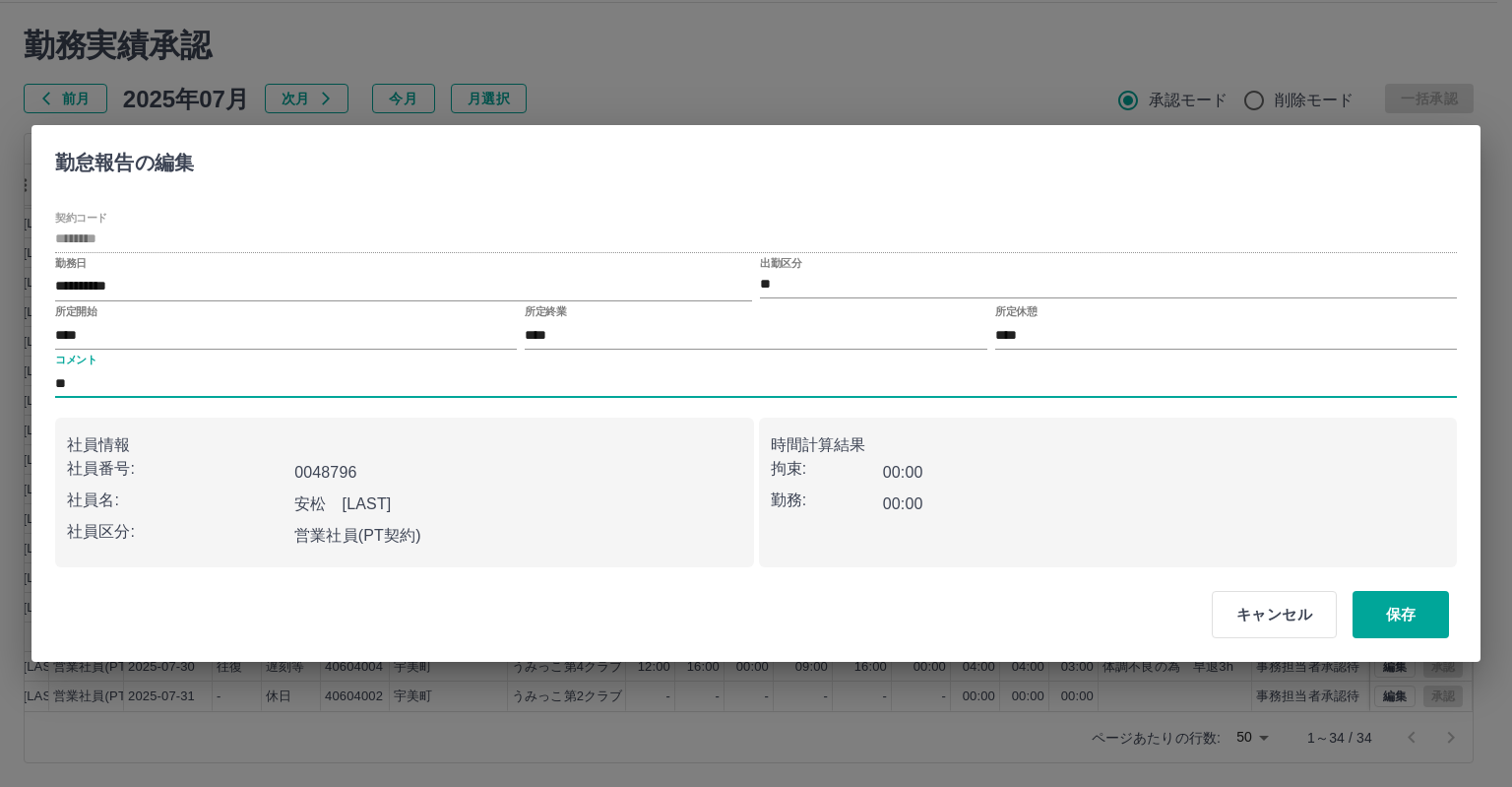 click on "**" at bounding box center [756, 383] 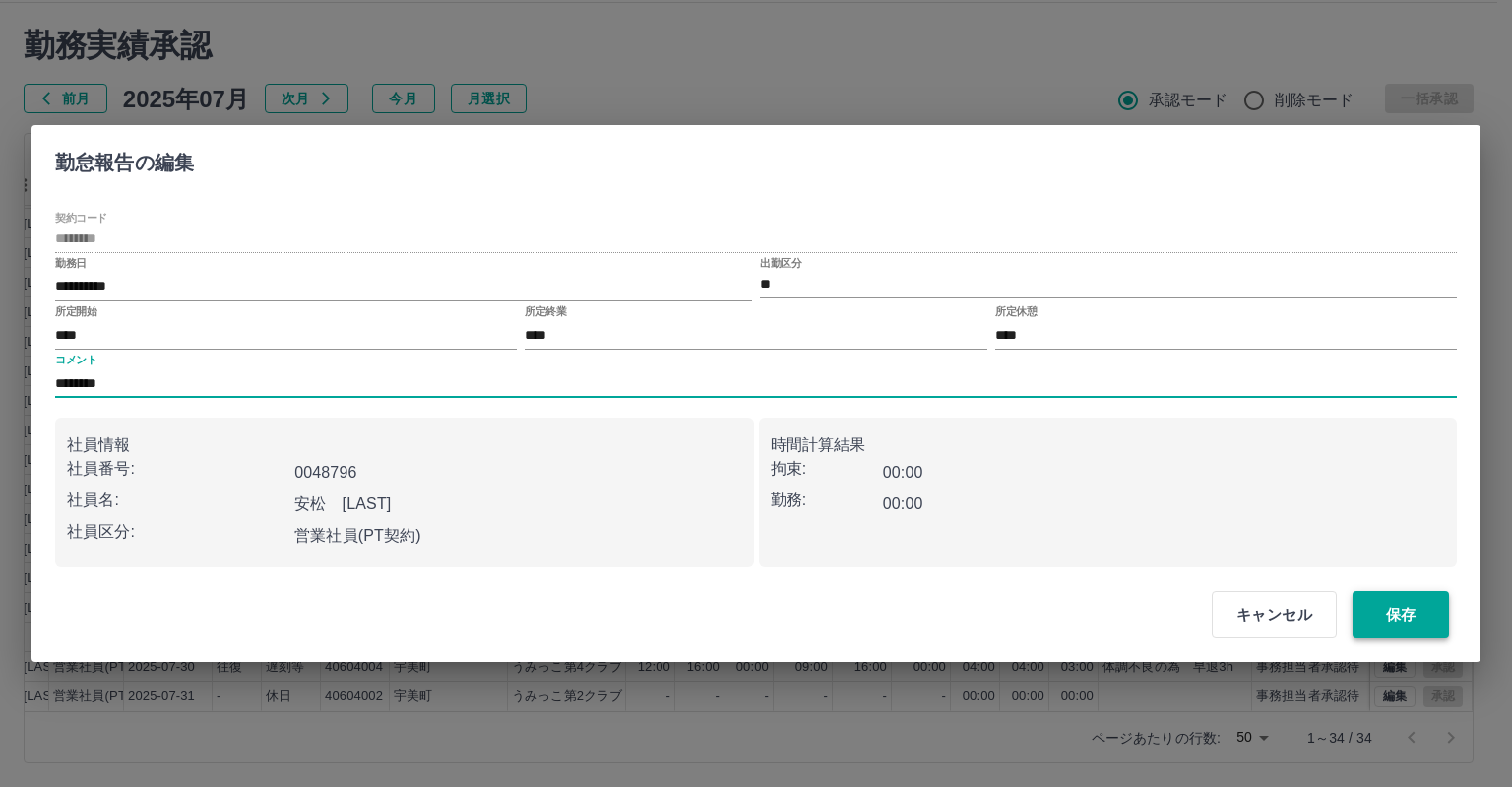 type on "********" 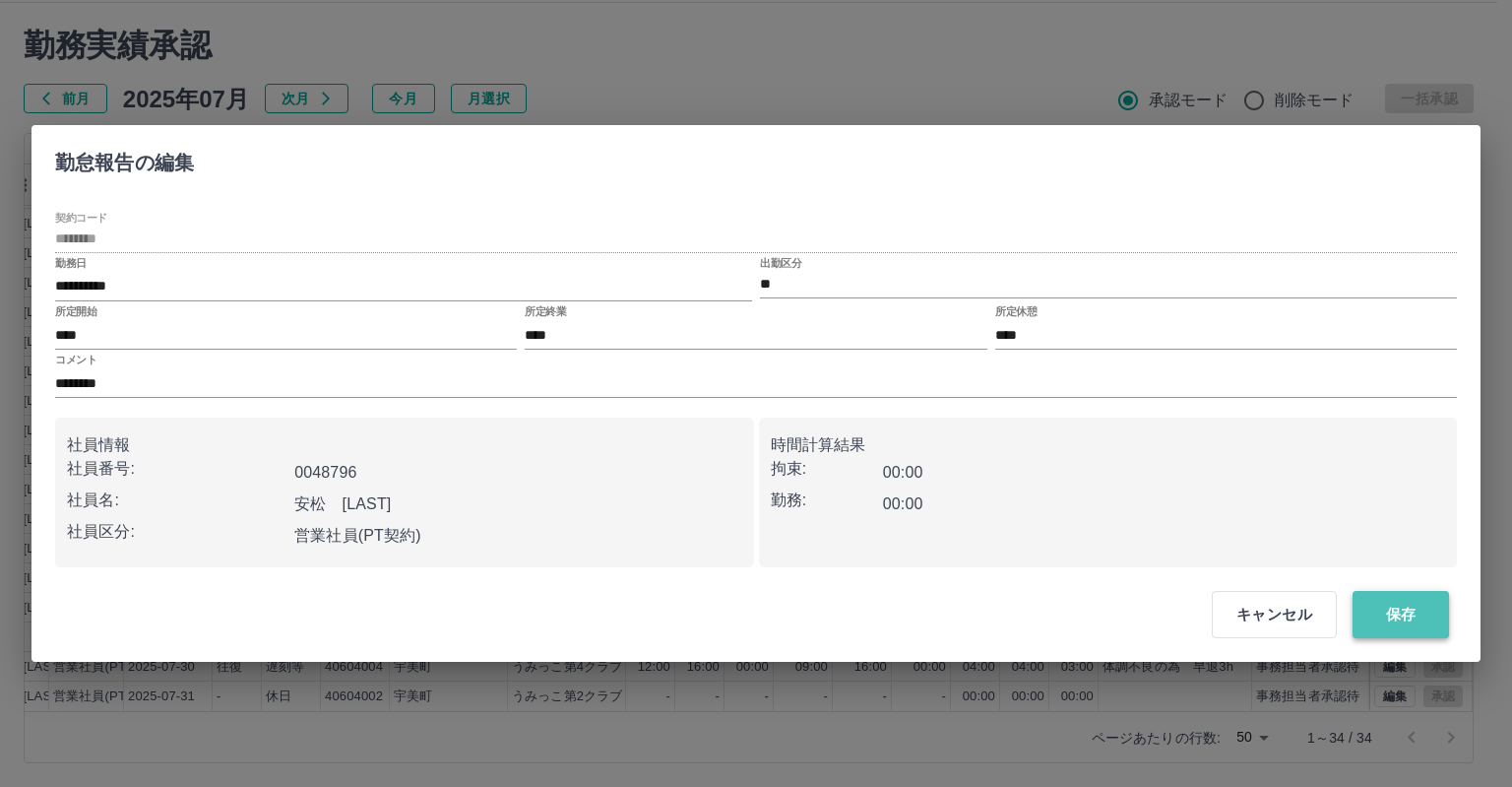 click on "保存" at bounding box center (1401, 615) 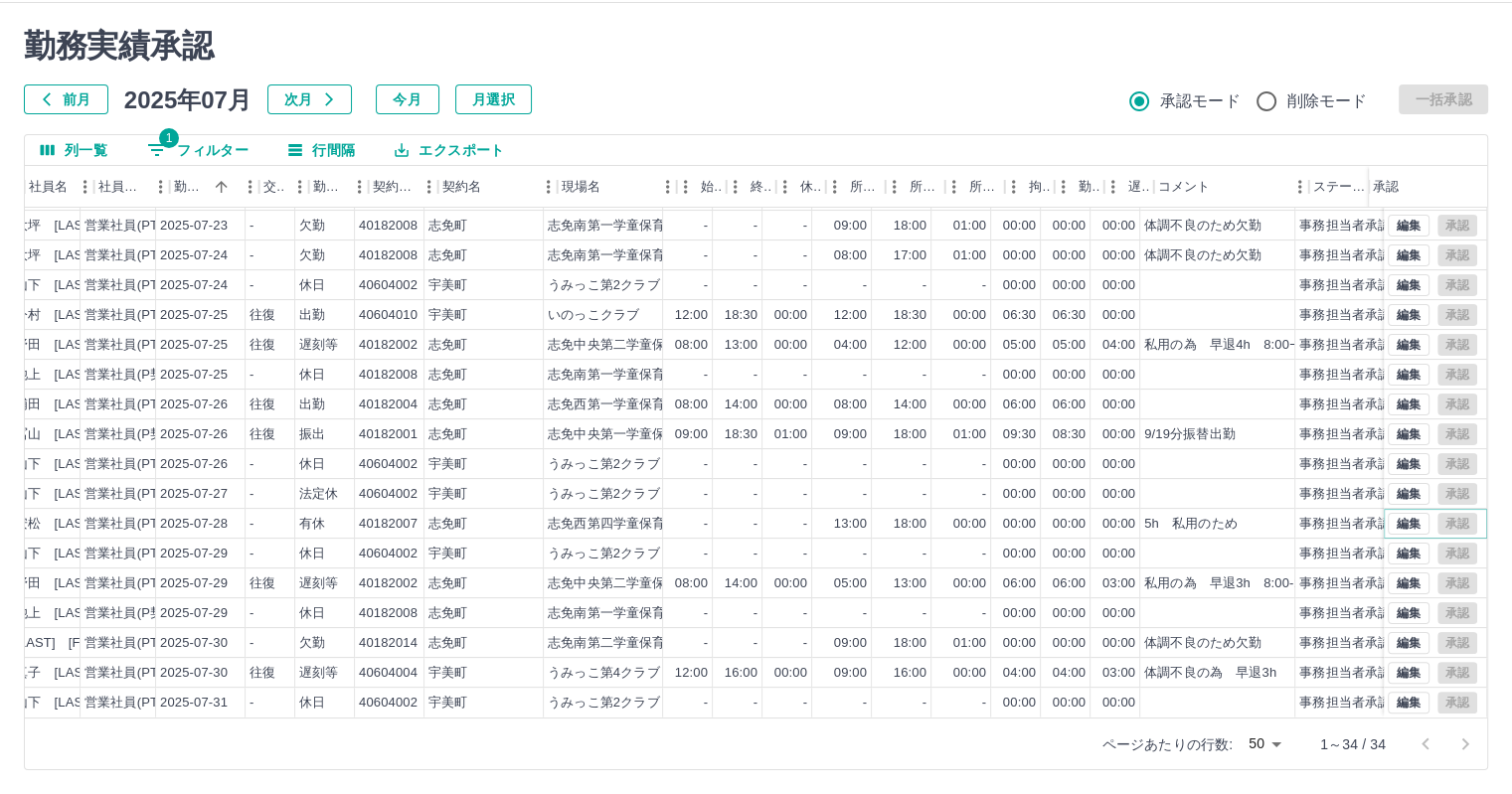 scroll, scrollTop: 518, scrollLeft: 254, axis: both 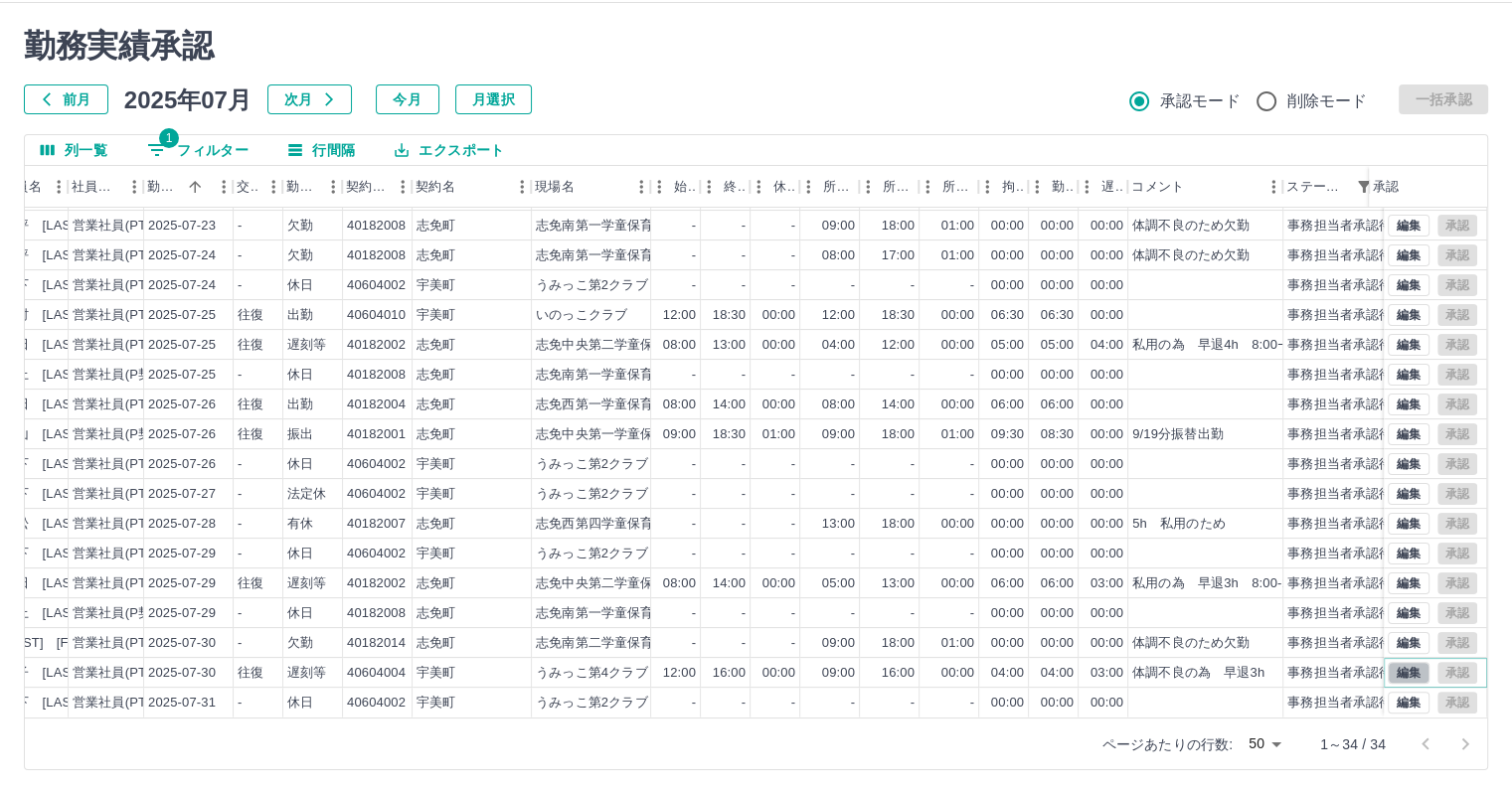 click on "編集" at bounding box center [1409, 673] 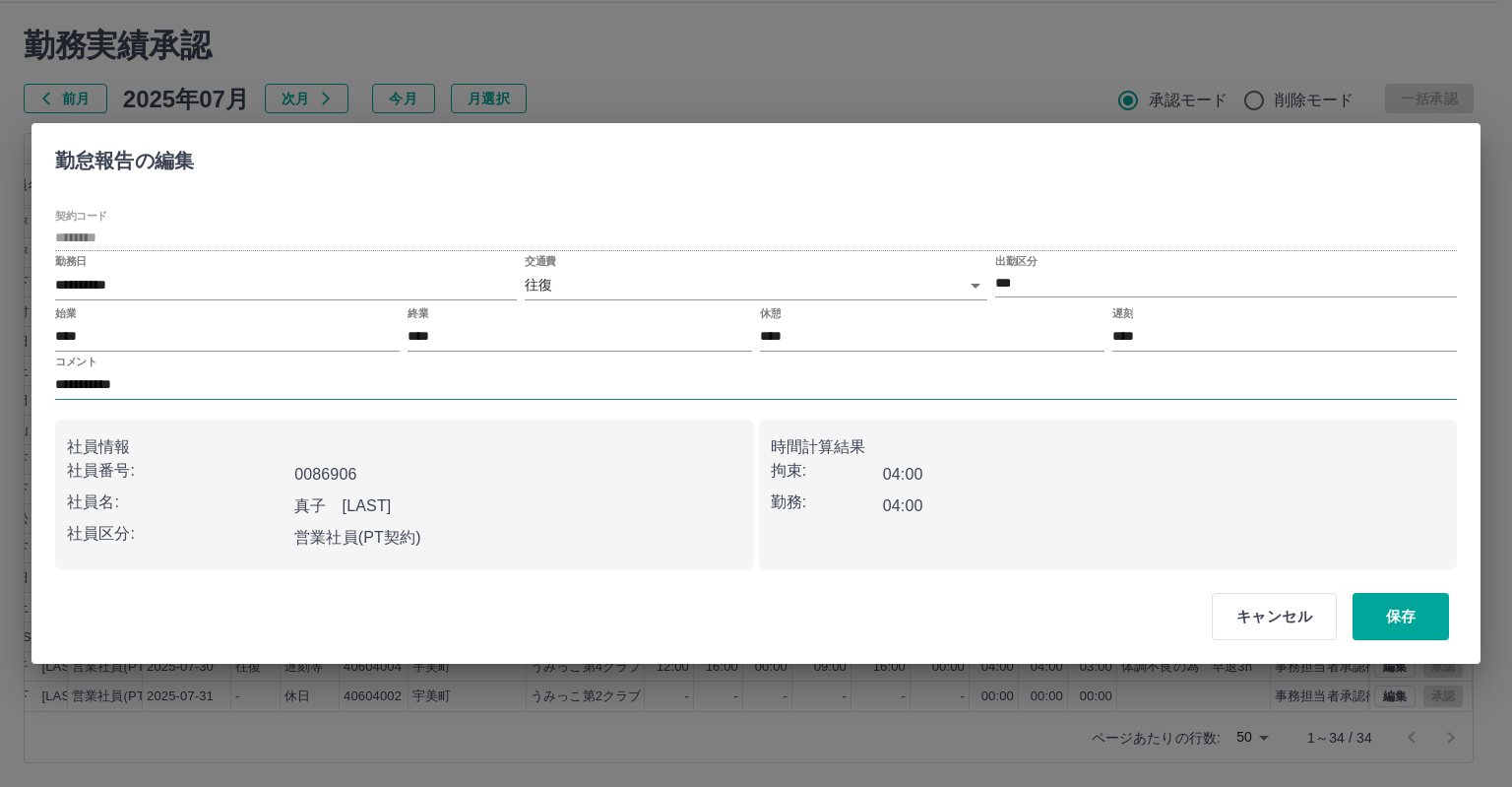 click on "**********" at bounding box center (756, 385) 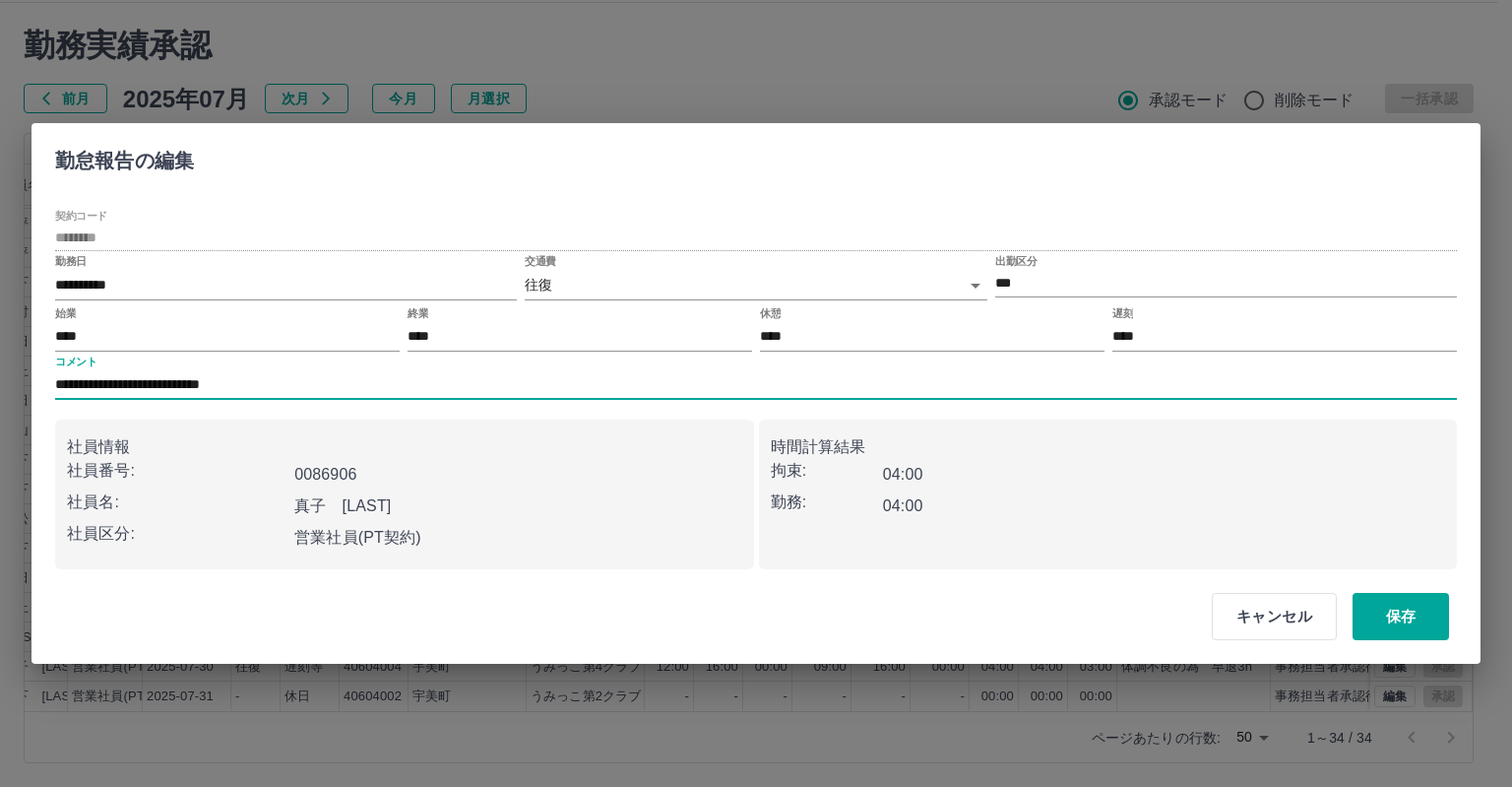 type on "**********" 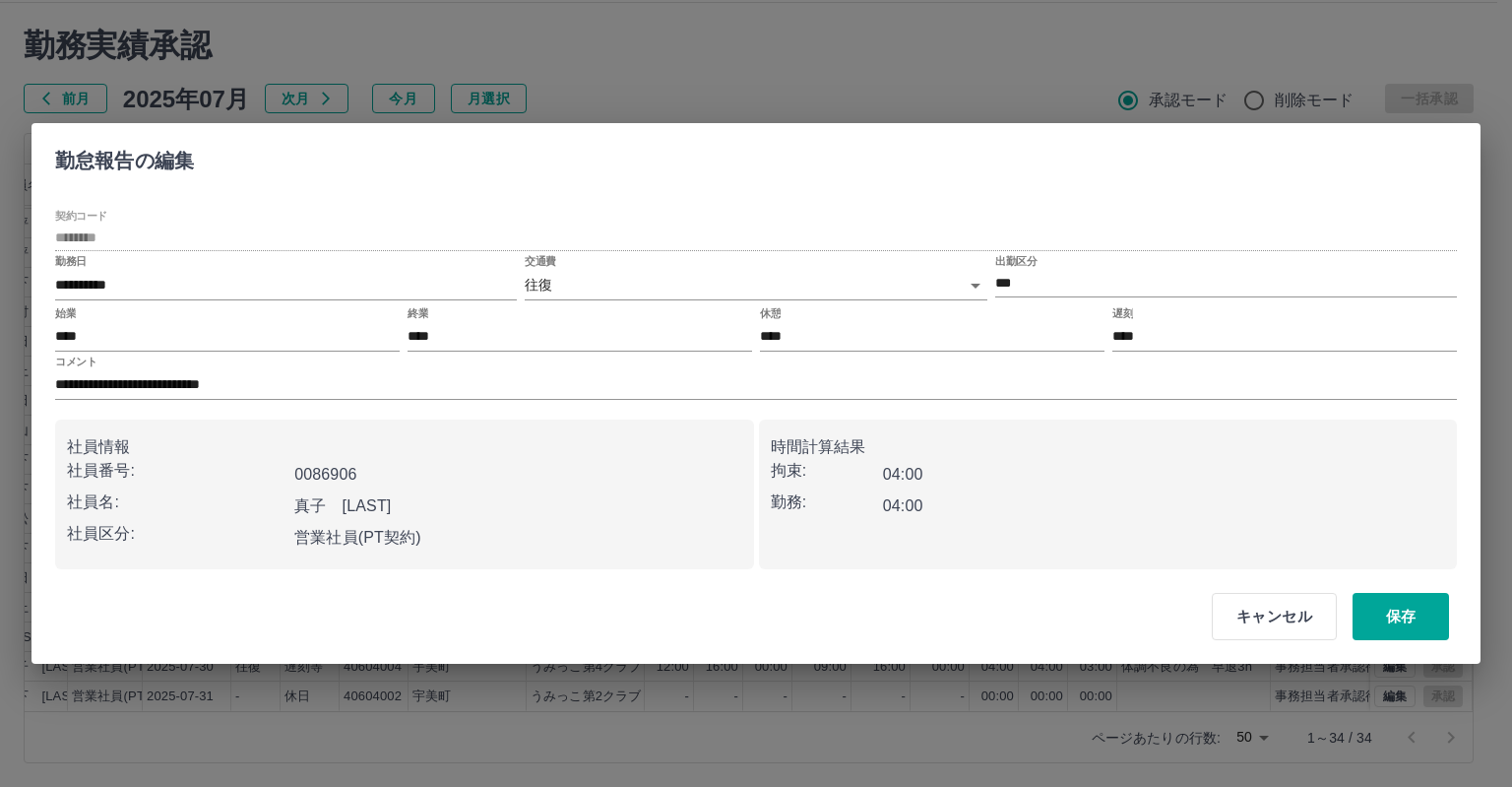 click on "拘束: 04:00" at bounding box center (1108, 475) 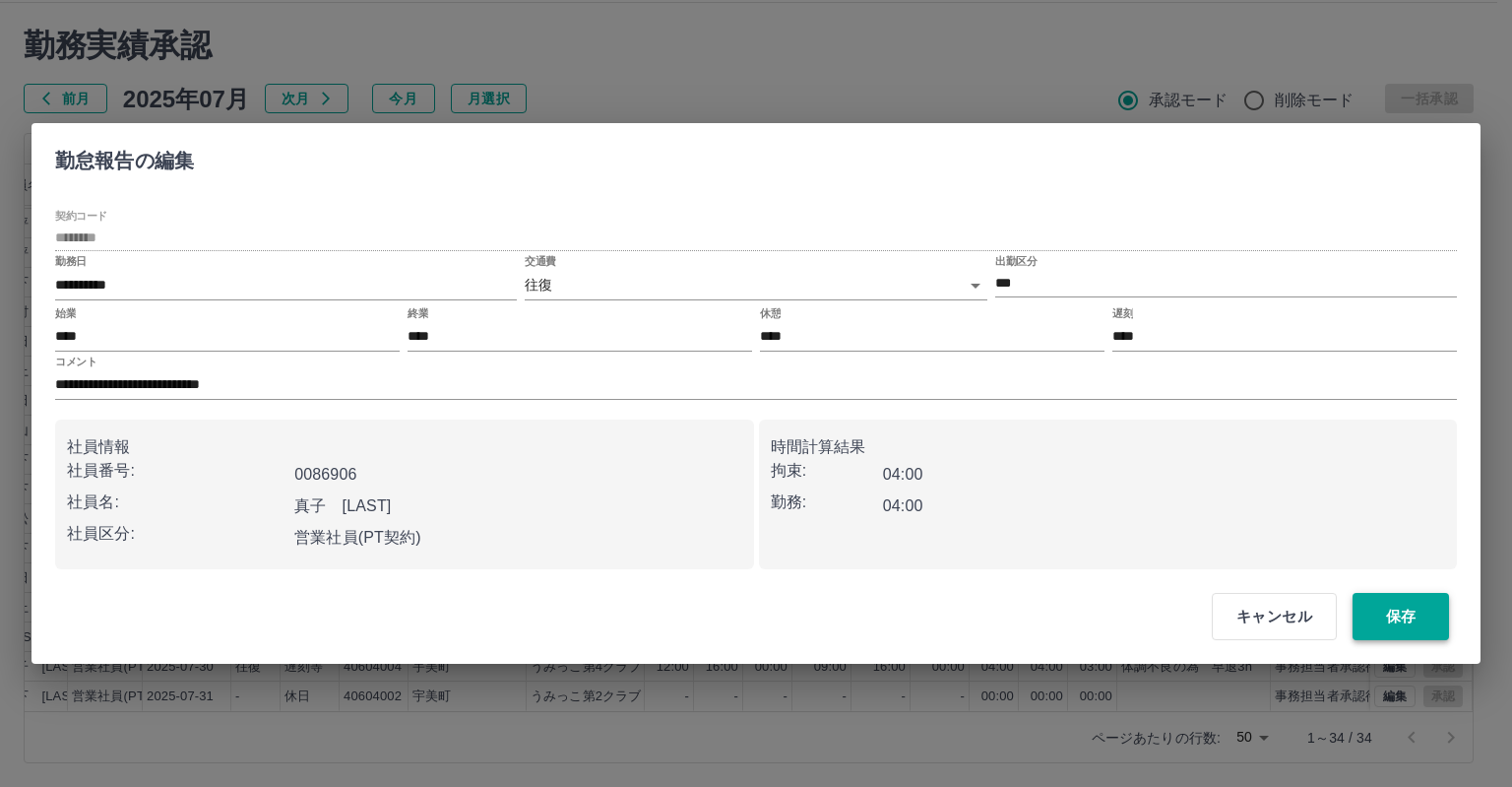 click on "保存" at bounding box center [1401, 617] 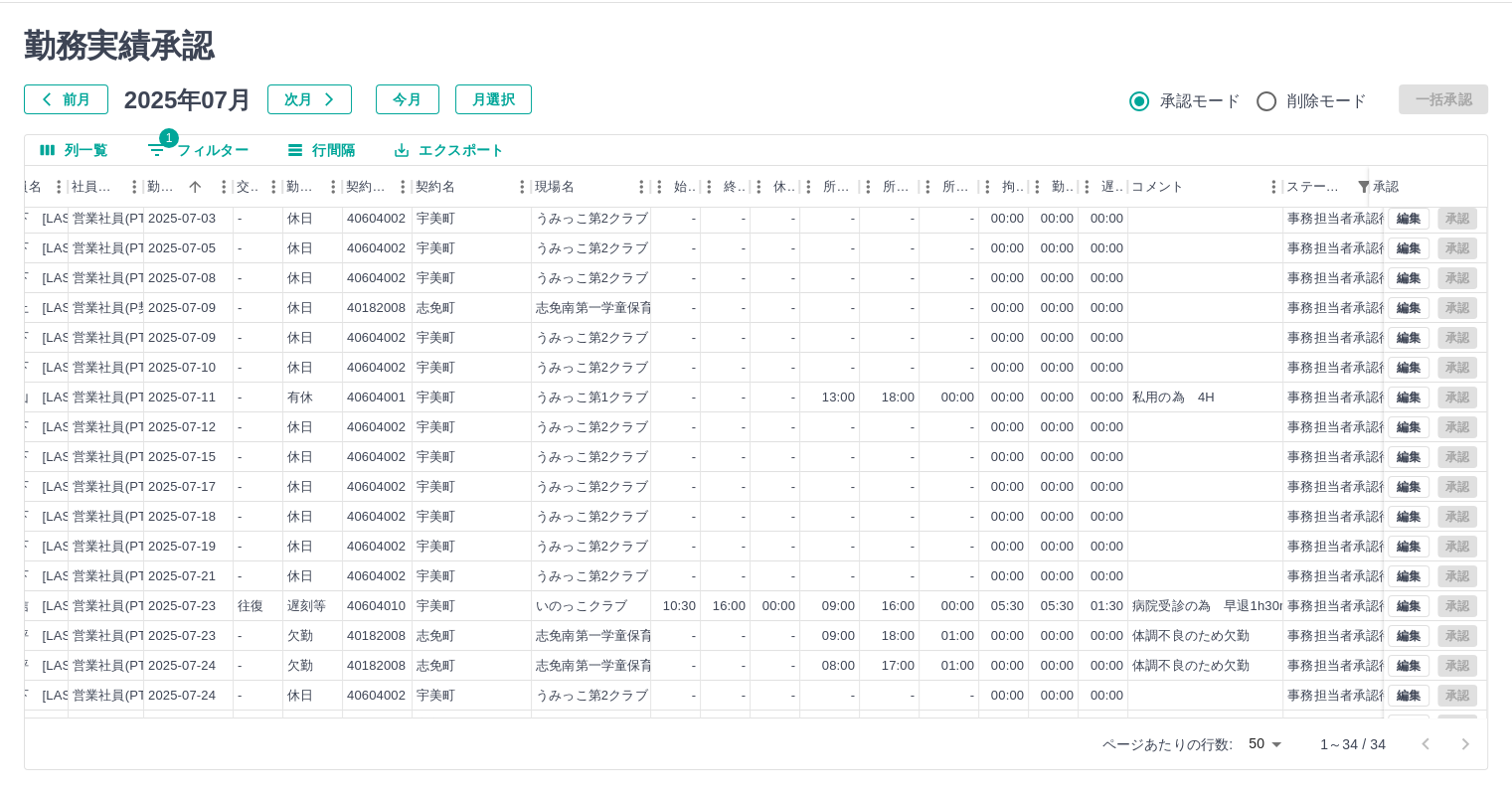 scroll, scrollTop: 0, scrollLeft: 254, axis: horizontal 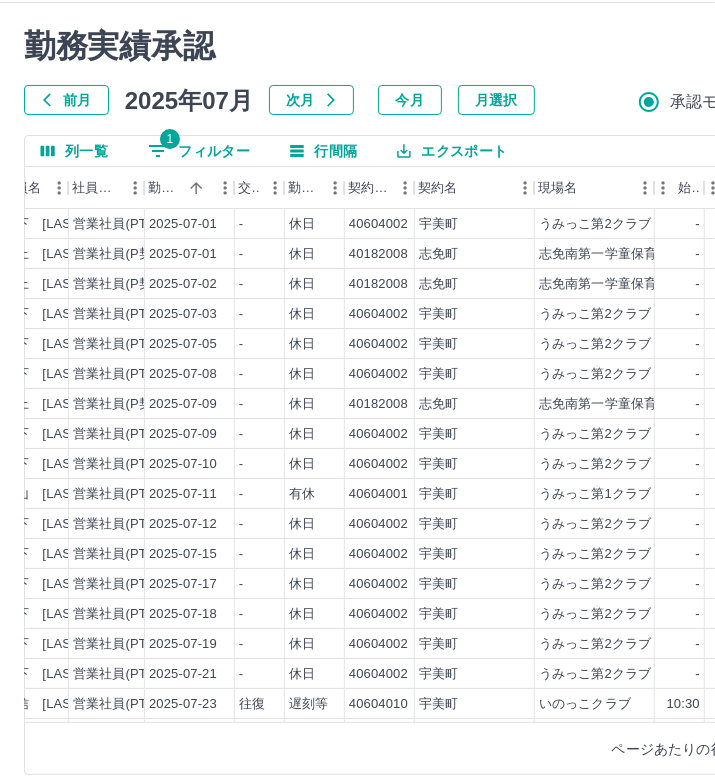click on "勤務実績承認" at bounding box center (512, 46) 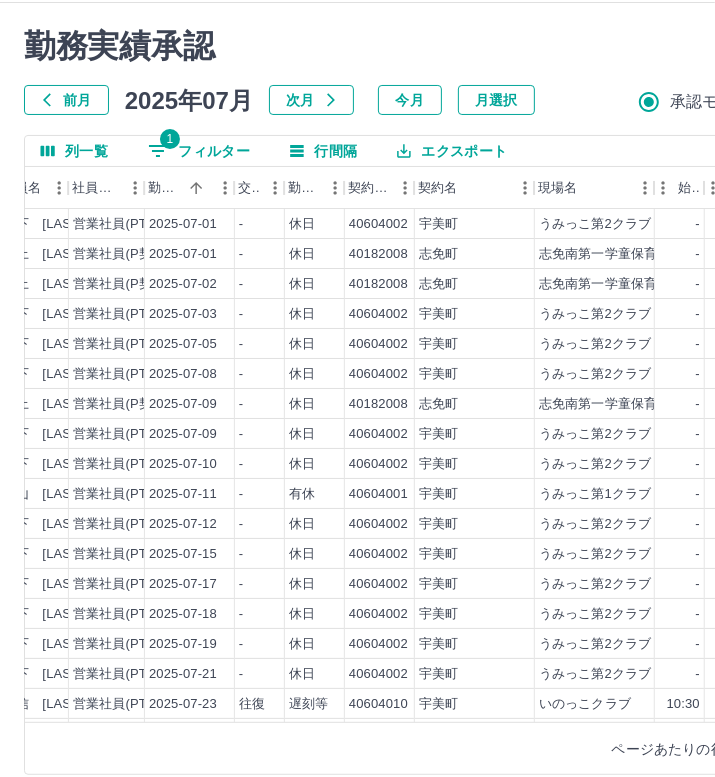 click on "勤務実績承認" at bounding box center (512, 46) 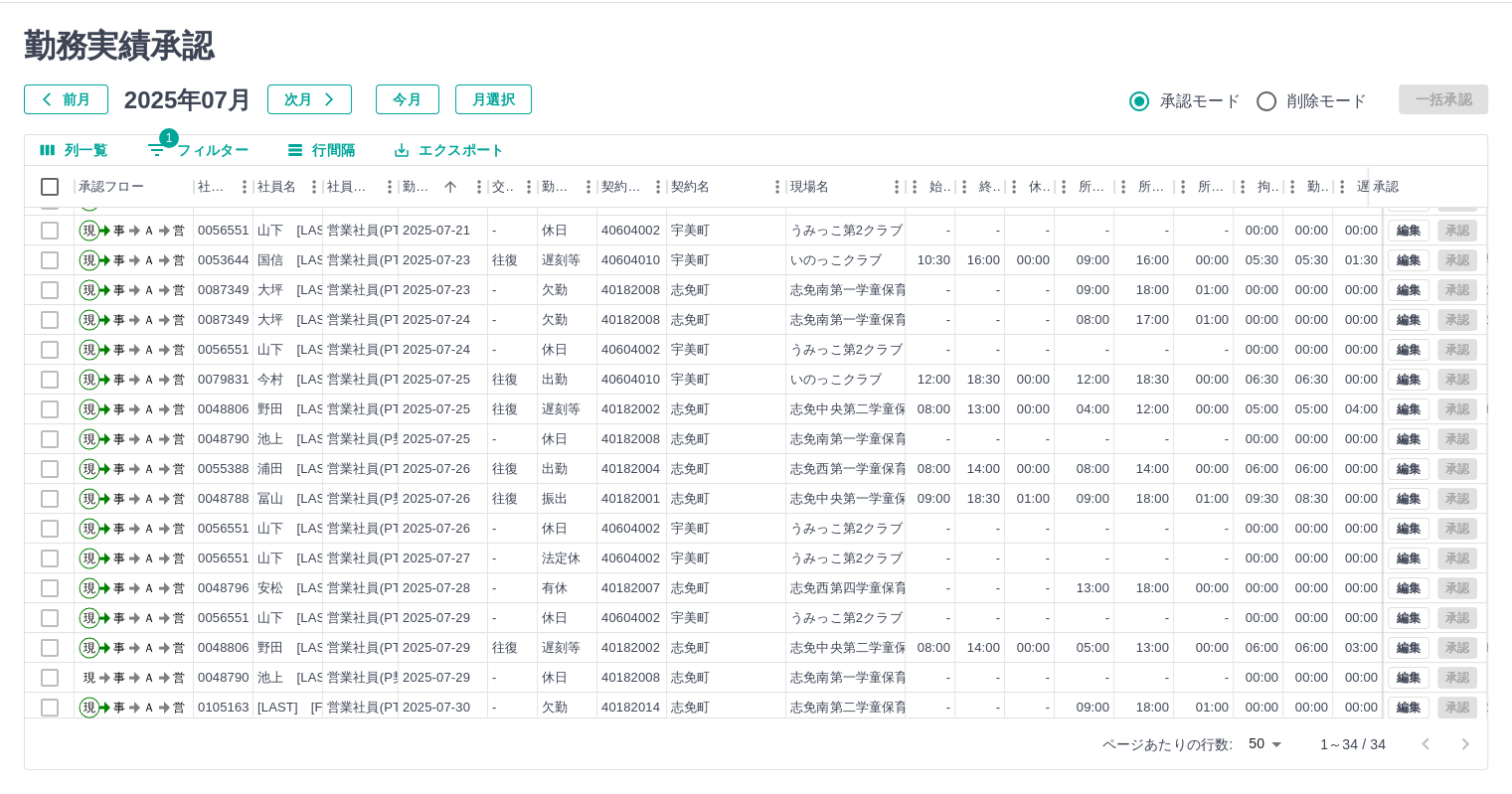 scroll, scrollTop: 518, scrollLeft: 0, axis: vertical 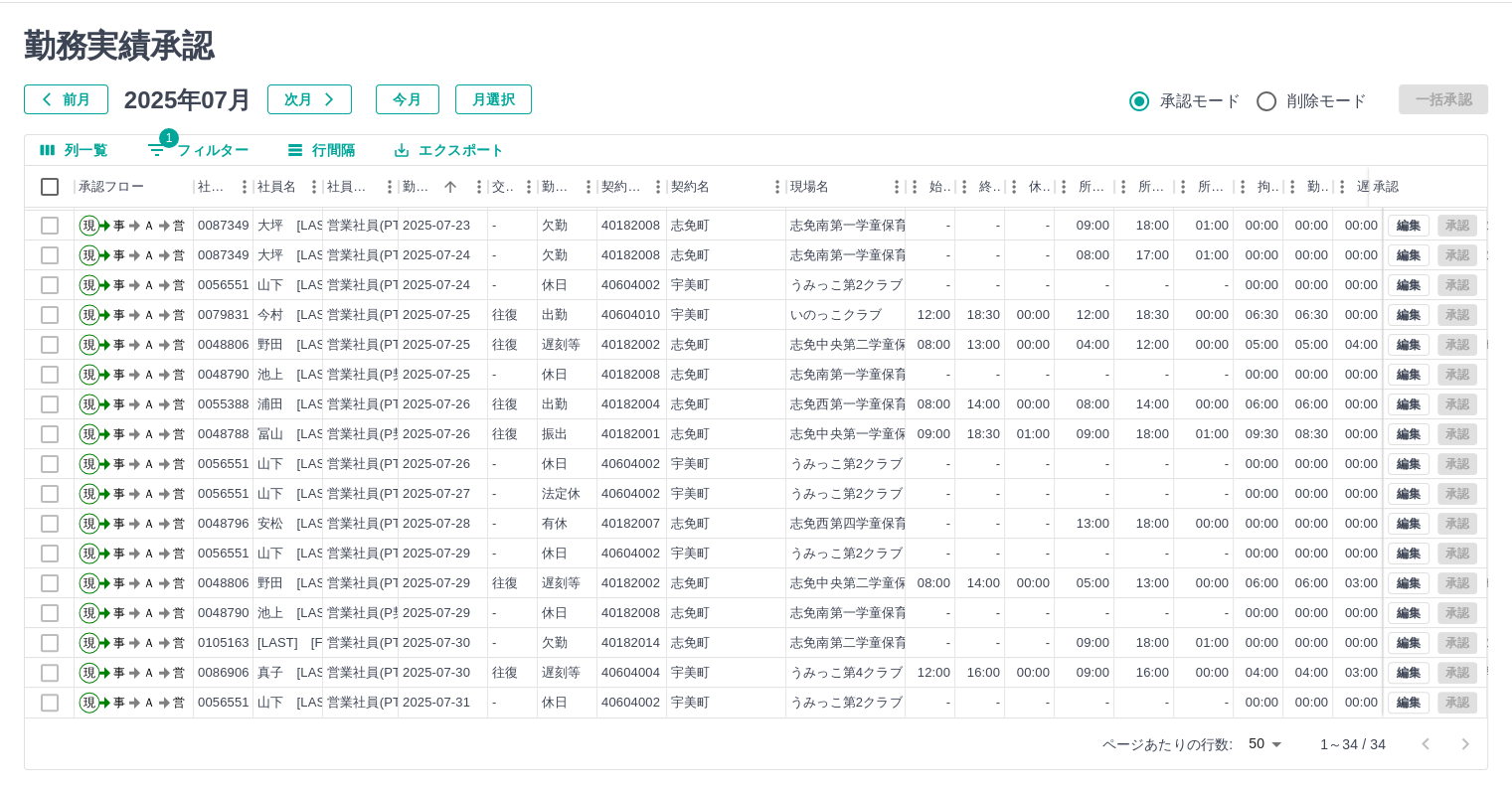 click on "1 フィルター" at bounding box center [198, 150] 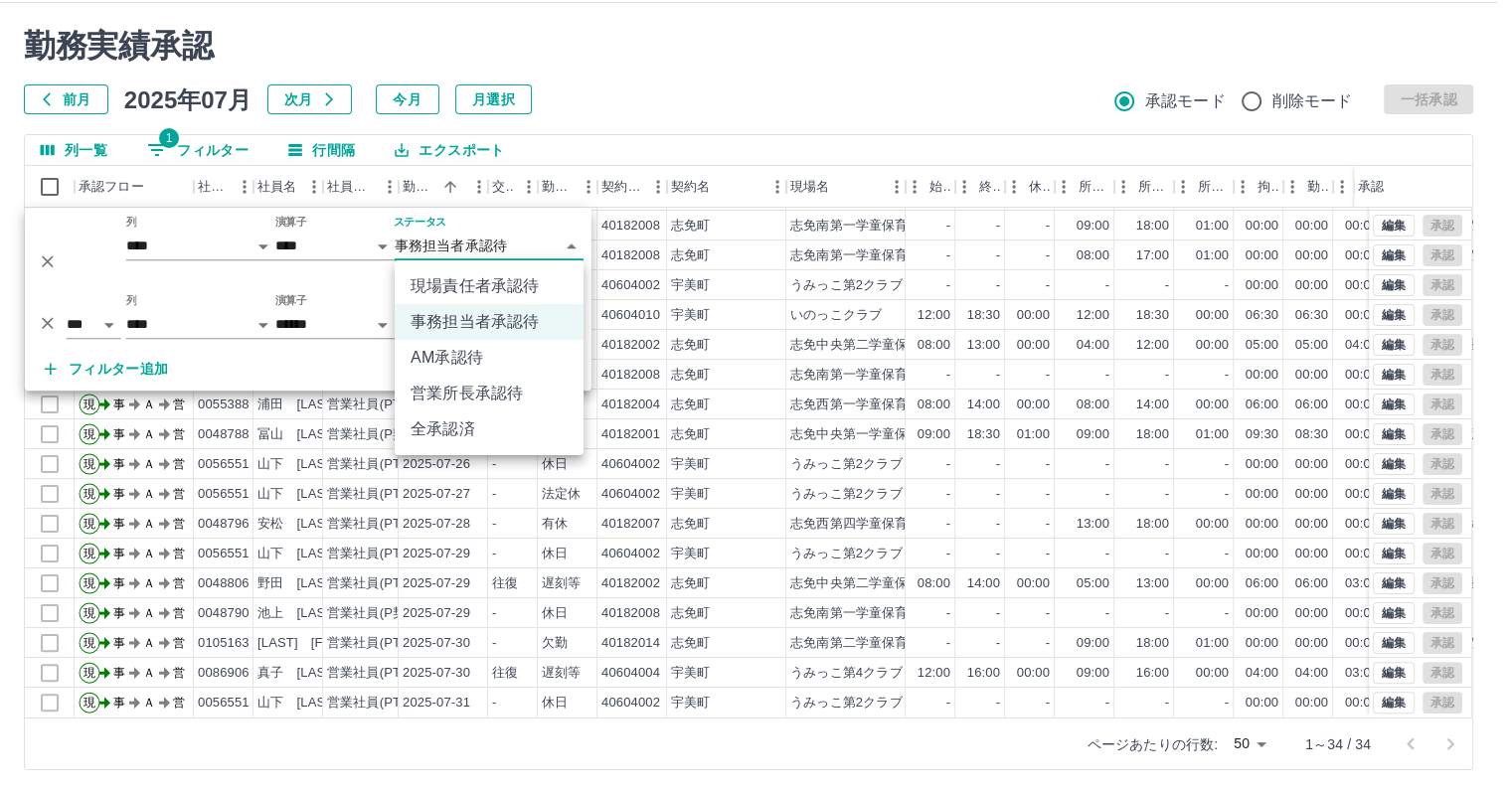 click on "SDH勤怠 向　万奈花 勤務実績承認 前月 2025年07月 次月 今月 月選択 承認モード 削除モード 一括承認 列一覧 1 フィルター 行間隔 エクスポート 承認フロー 社員番号 社員名 社員区分 勤務日 交通費 勤務区分 契約コード 契約名 現場名 始業 終業 休憩 所定開始 所定終業 所定休憩 拘束 勤務 遅刻等 コメント ステータス 承認 現 事 Ａ 営 0056551 山下　悦子 営業社員(PT契約) 2025-07-21  -  休日 40604002 [CITY] [CITY] - - - - - - 00:00 00:00 00:00 事務担当者承認待 現 事 Ａ 営 0053644 国信　登志子 営業社員(PT契約) 2025-07-23 往復 遅刻等 40604010 [CITY] [CITY] 10:30 16:00 00:00 09:00 16:00 00:00 05:30 05:30 01:30 病院受診の為　早退1h30m　9:30-17:30,1:00 事務担当者承認待 現 事 Ａ 営 0087349 大坪　弥生 営業社員(PT契約) 2025-07-23  -  欠勤 40182008 [CITY] [CITY] - - - 09:00 18:00 01:00 -" at bounding box center (756, 374) 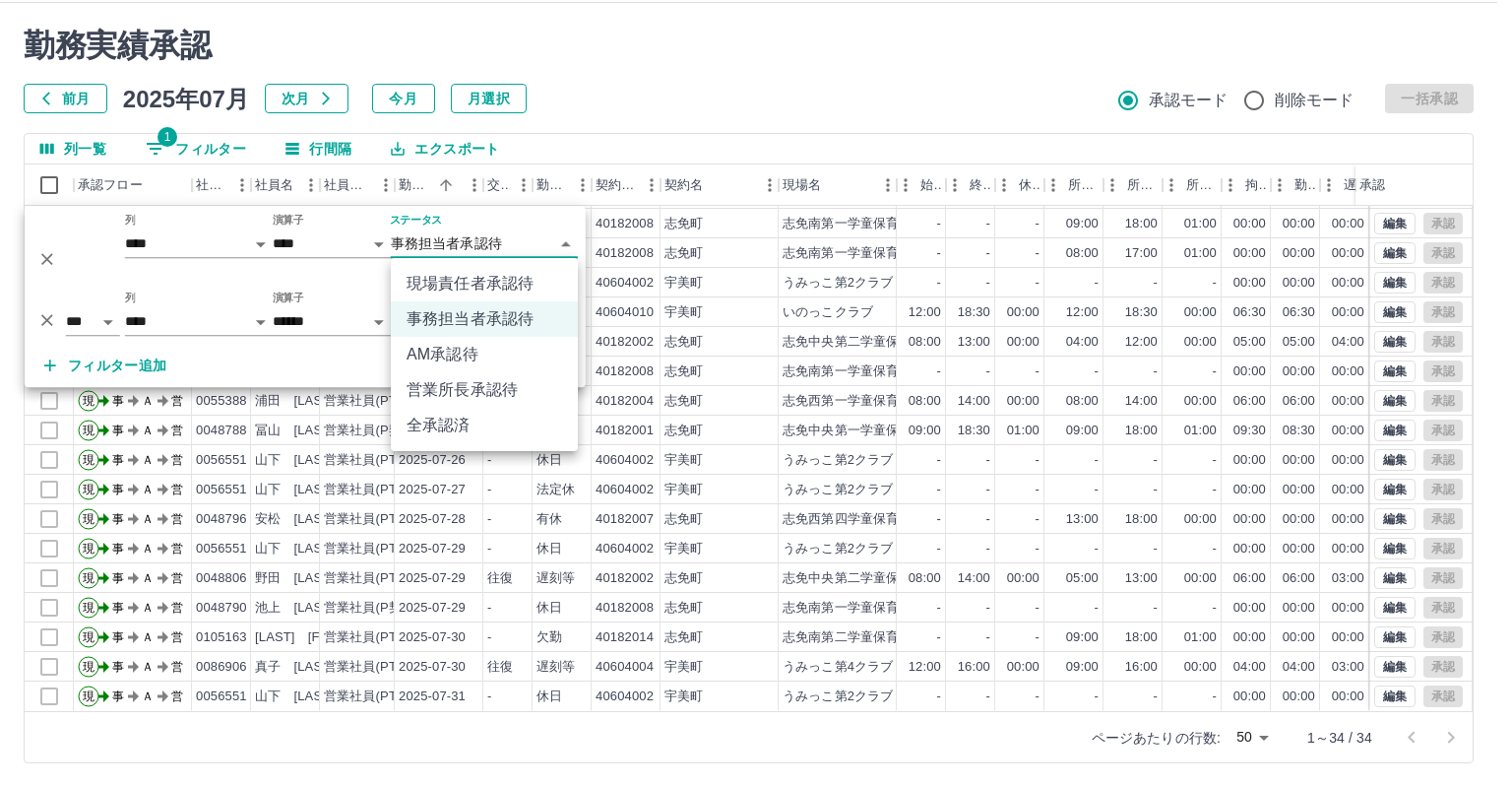 click on "AM承認待" at bounding box center (484, 355) 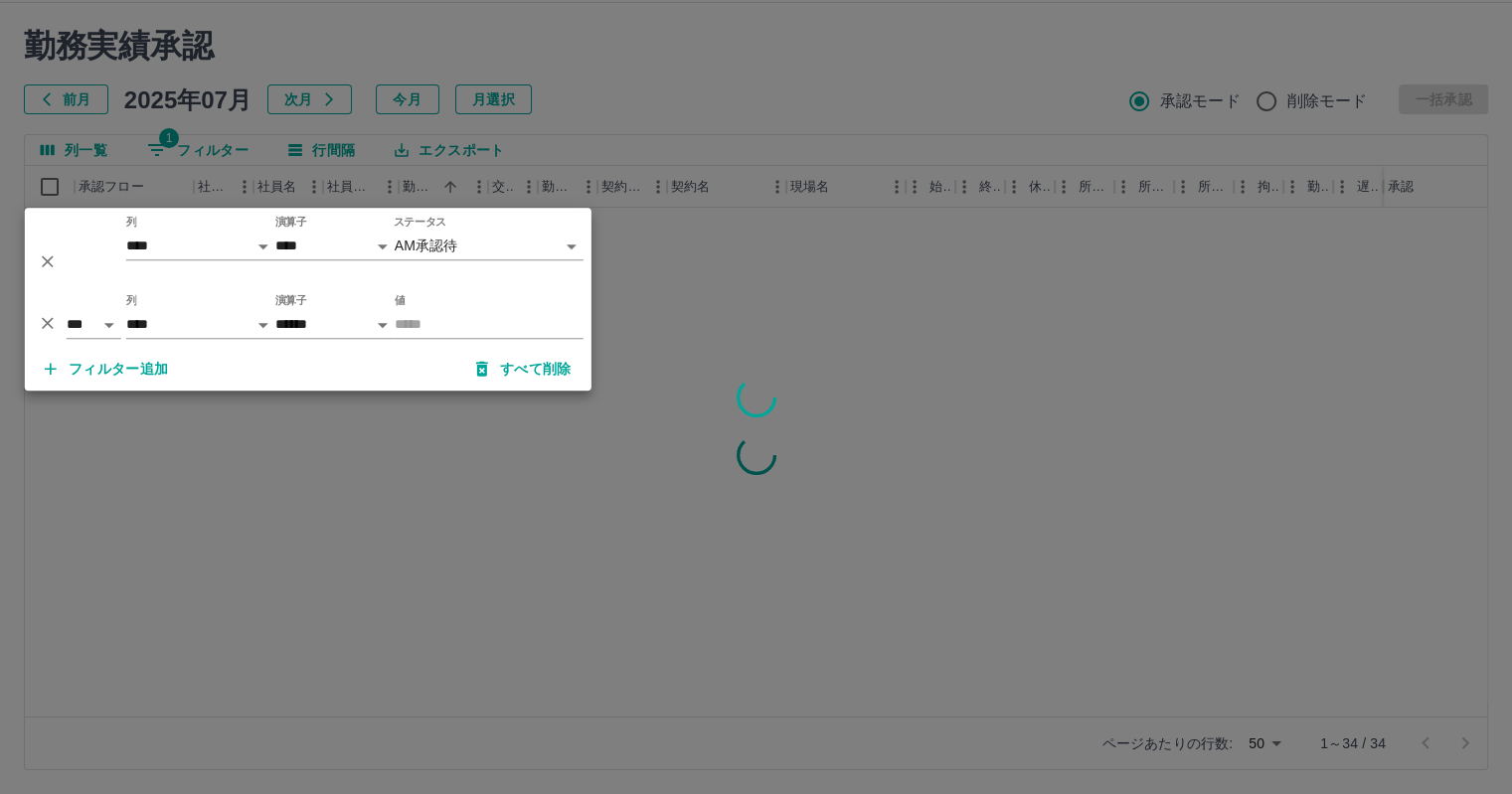 scroll, scrollTop: 0, scrollLeft: 0, axis: both 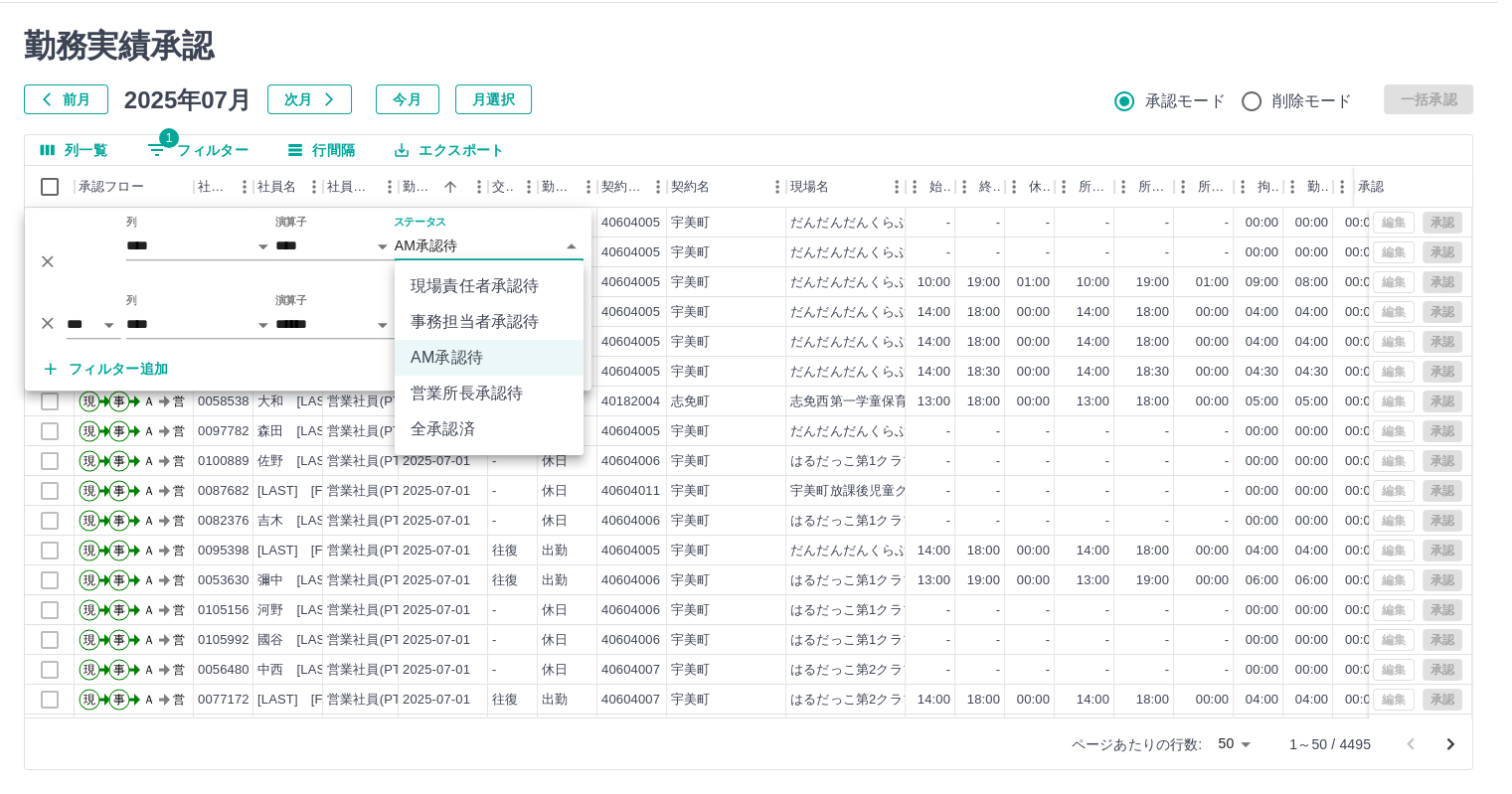 click on "SDH勤怠 向　万奈花 勤務実績承認 前月 2025年07月 次月 今月 月選択 承認モード 削除モード 一括承認 列一覧 1 フィルター 行間隔 エクスポート 承認フロー 社員番号 社員名 社員区分 勤務日 交通費 勤務区分 契約コード 契約名 現場名 始業 終業 休憩 所定開始 所定終業 所定休憩 拘束 勤務 遅刻等 コメント ステータス 承認 現 事 Ａ 営 0087680 隈田　楓音 営業社員(PT契約) 2025-07-01  -  休日 40604005 [CITY] [CITY] - - - - - - 00:00 00:00 00:00 AM承認待 現 事 Ａ 営 0053647 山辺　康子 営業社員(PT契約) 2025-07-01  -  休日 40604005 [CITY] [CITY] - - - - - - 00:00 00:00 00:00 AM承認待 現 事 Ａ 営 0053627 花田　友紀 営業社員(PT契約) 2025-07-01 往復 出勤 40604005 [CITY] [CITY] 10:00 19:00 01:00 10:00 19:00 01:00 09:00 08:00 00:00 AM承認待 現 事 Ａ 営 0060798 米谷　由香 現" at bounding box center [756, 374] 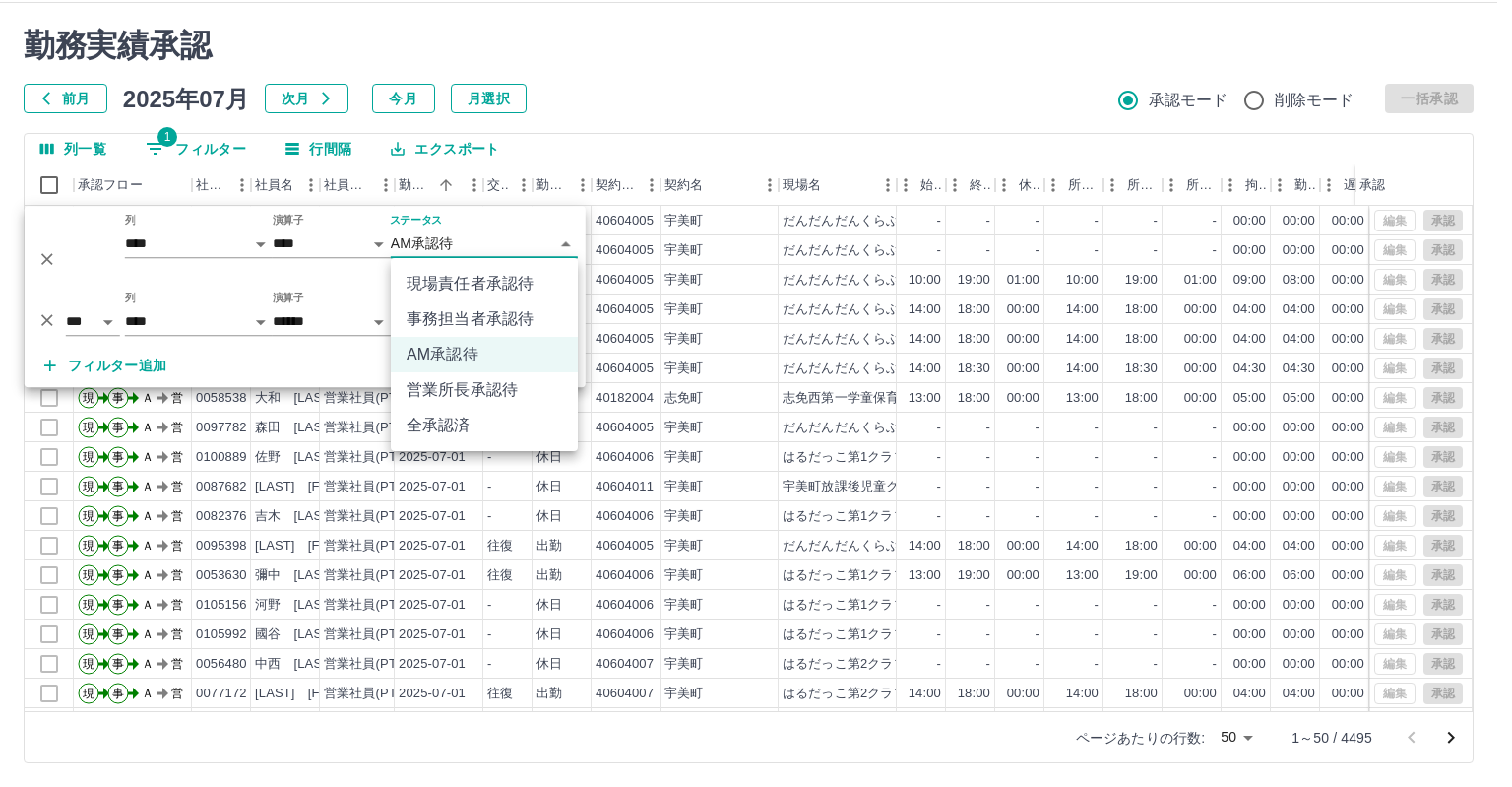 click on "事務担当者承認待" at bounding box center (484, 319) 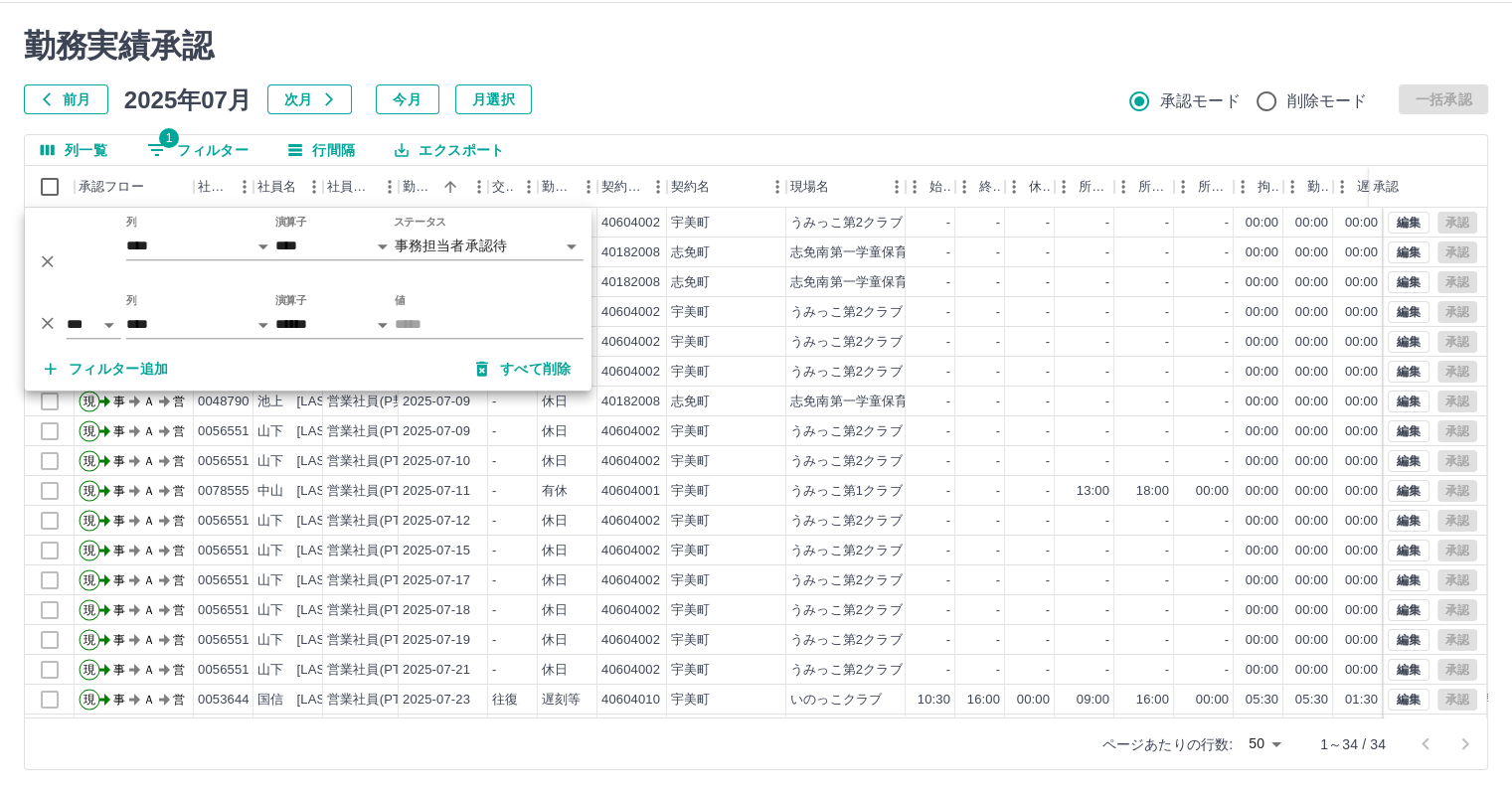 click on "勤務実績承認" at bounding box center [756, 46] 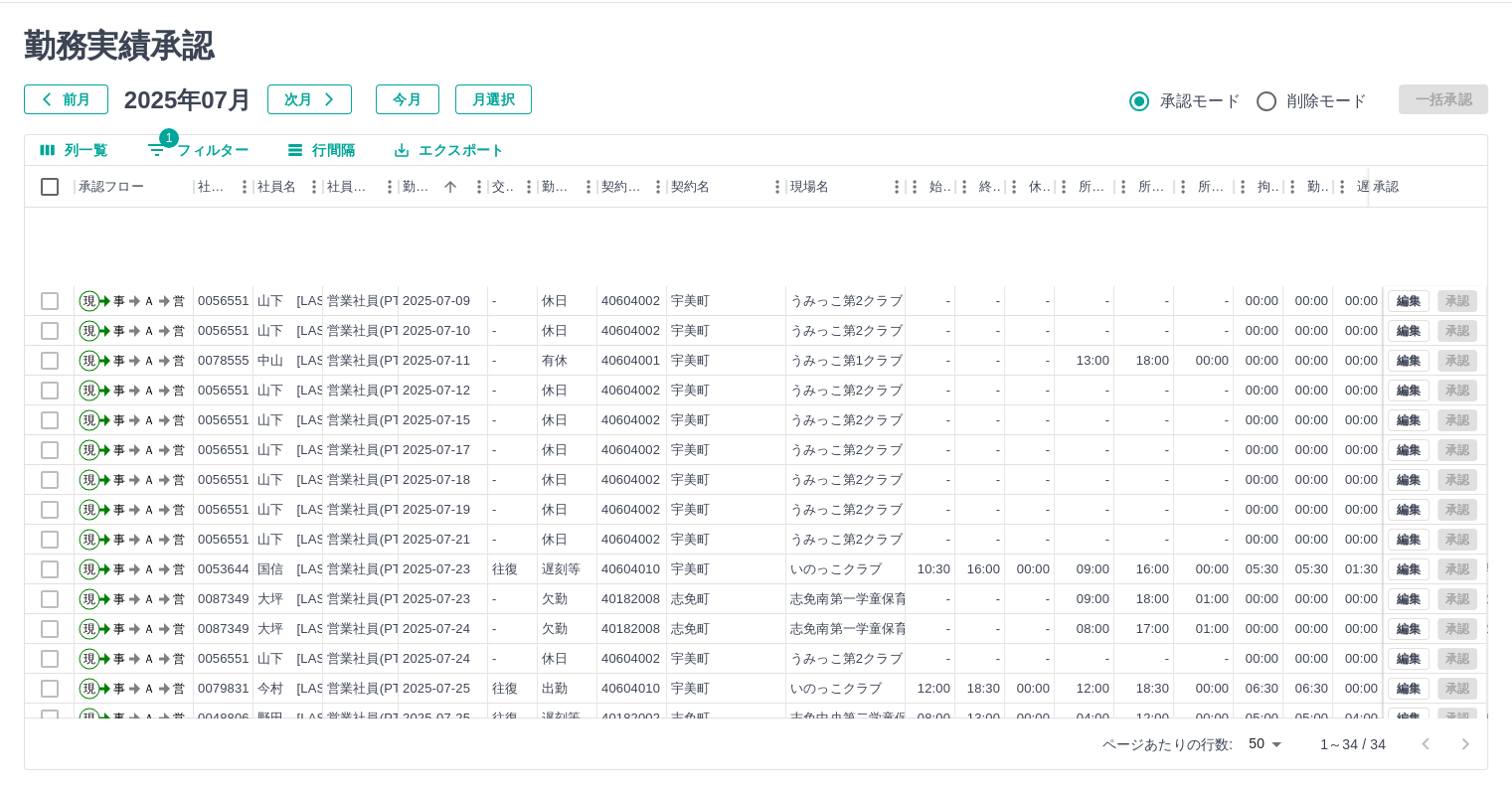 scroll, scrollTop: 335, scrollLeft: 0, axis: vertical 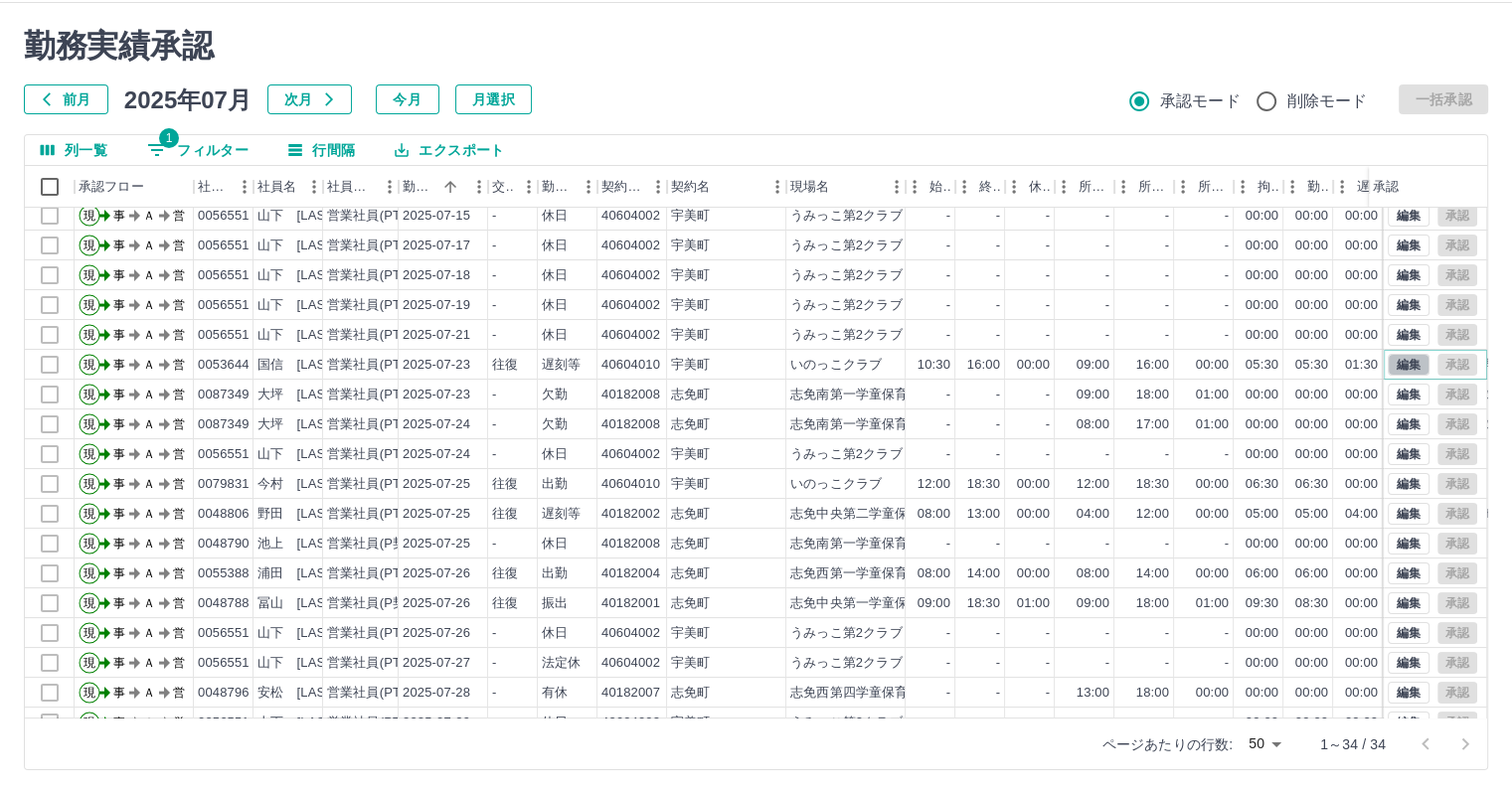 click on "編集" at bounding box center (1409, 365) 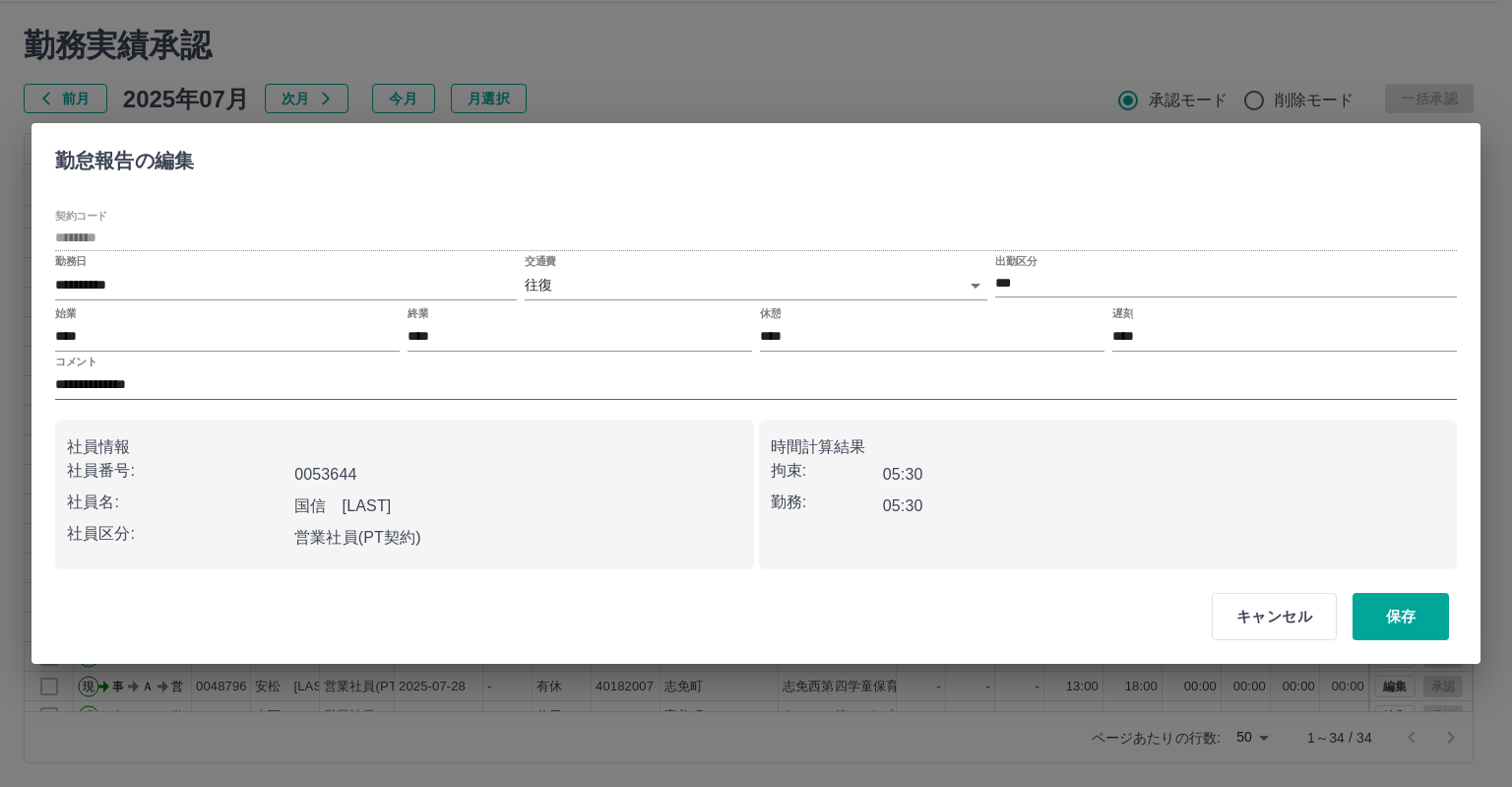 click on "**********" at bounding box center [756, 385] 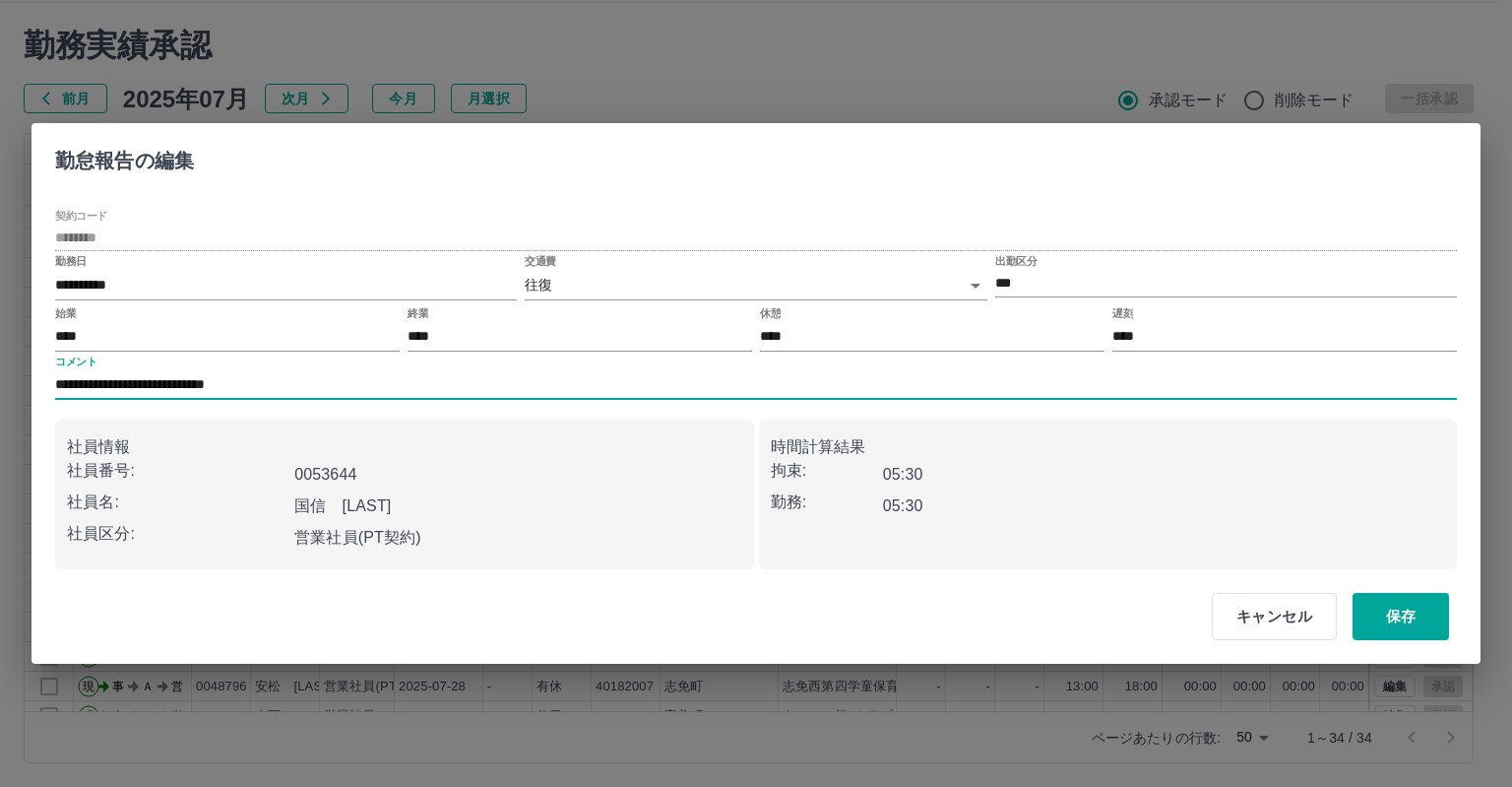 click on "**********" at bounding box center [756, 385] 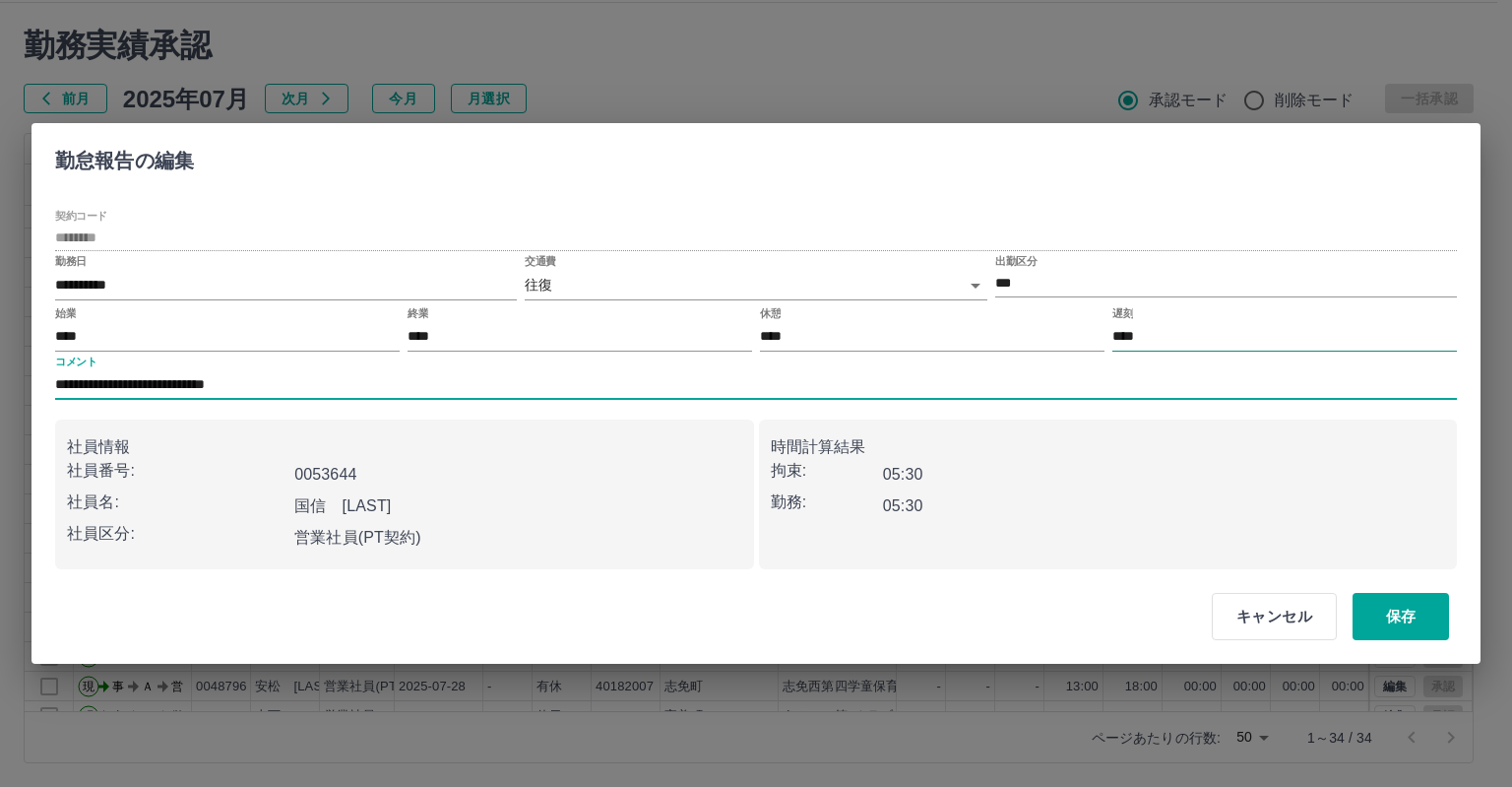 type on "**********" 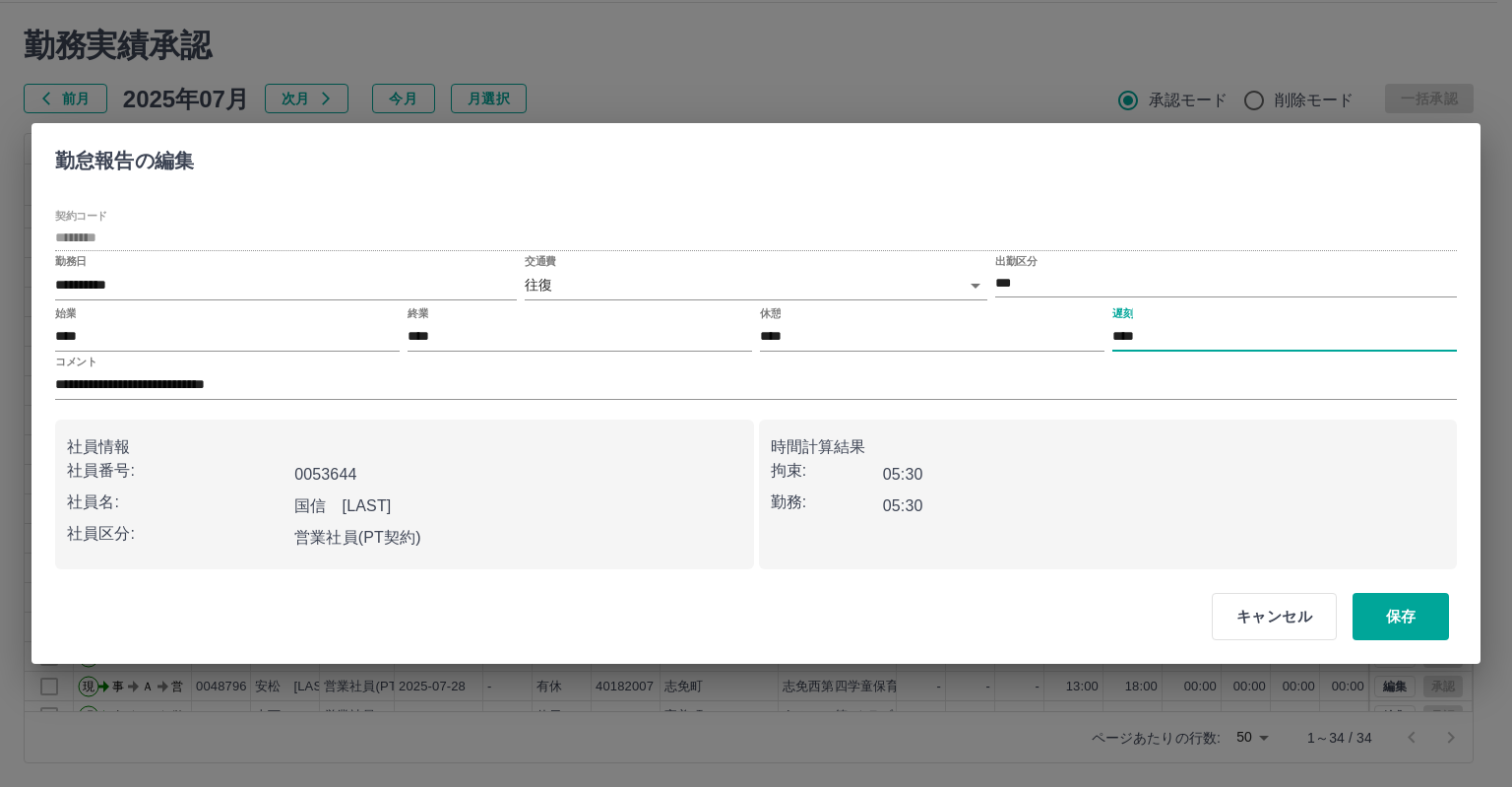 type on "****" 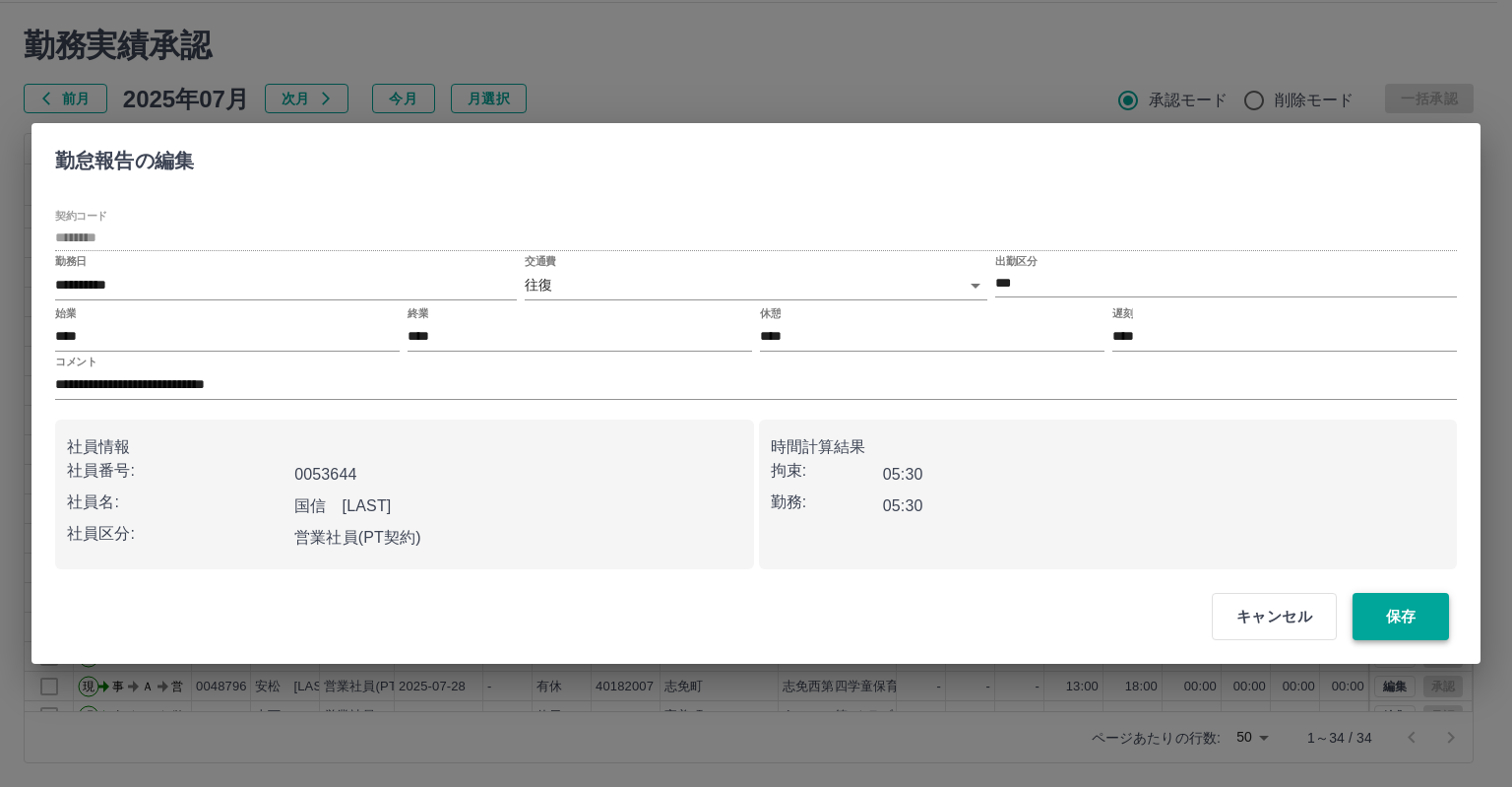 click on "保存" at bounding box center [1401, 617] 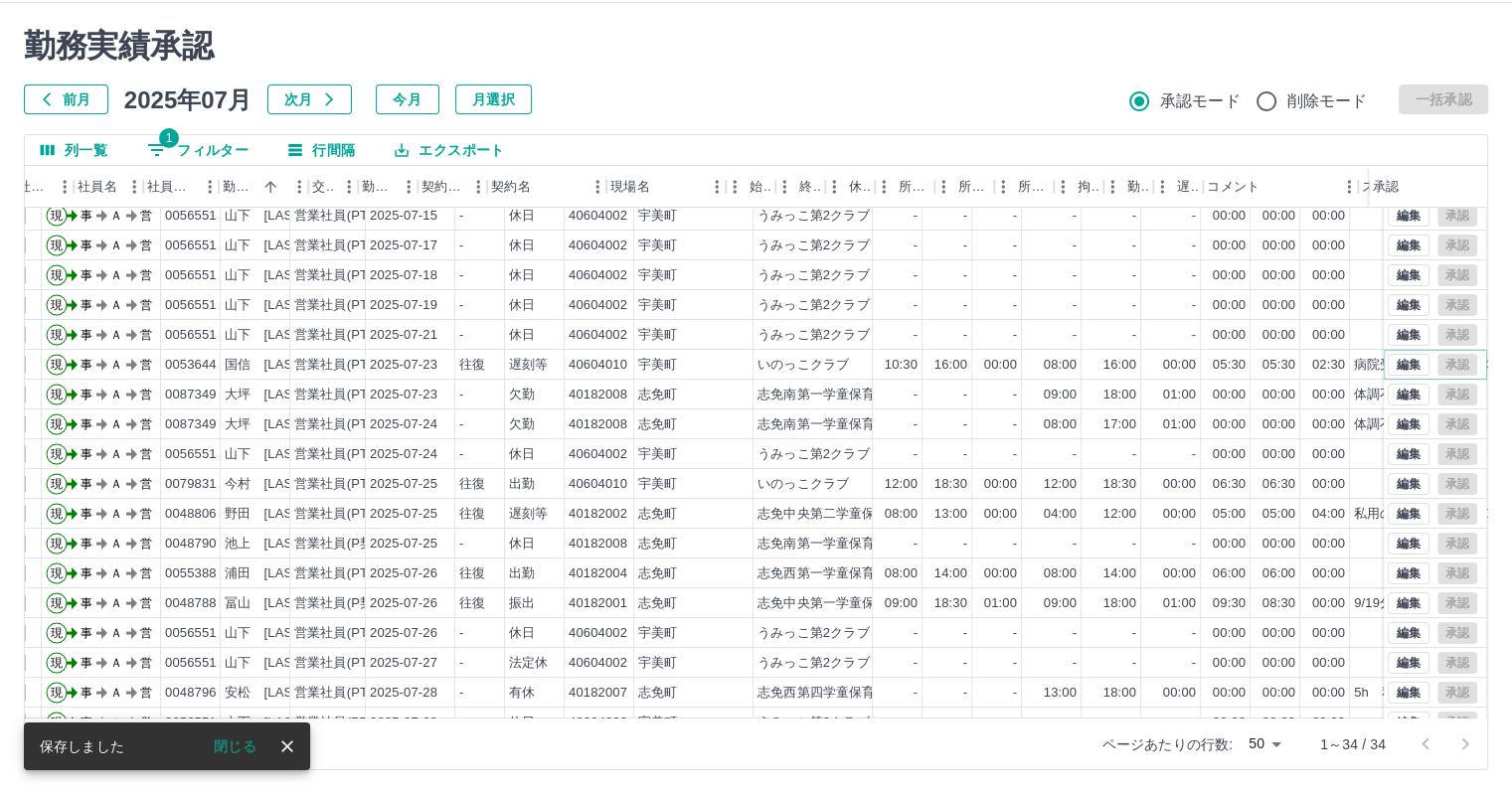 scroll, scrollTop: 335, scrollLeft: 179, axis: both 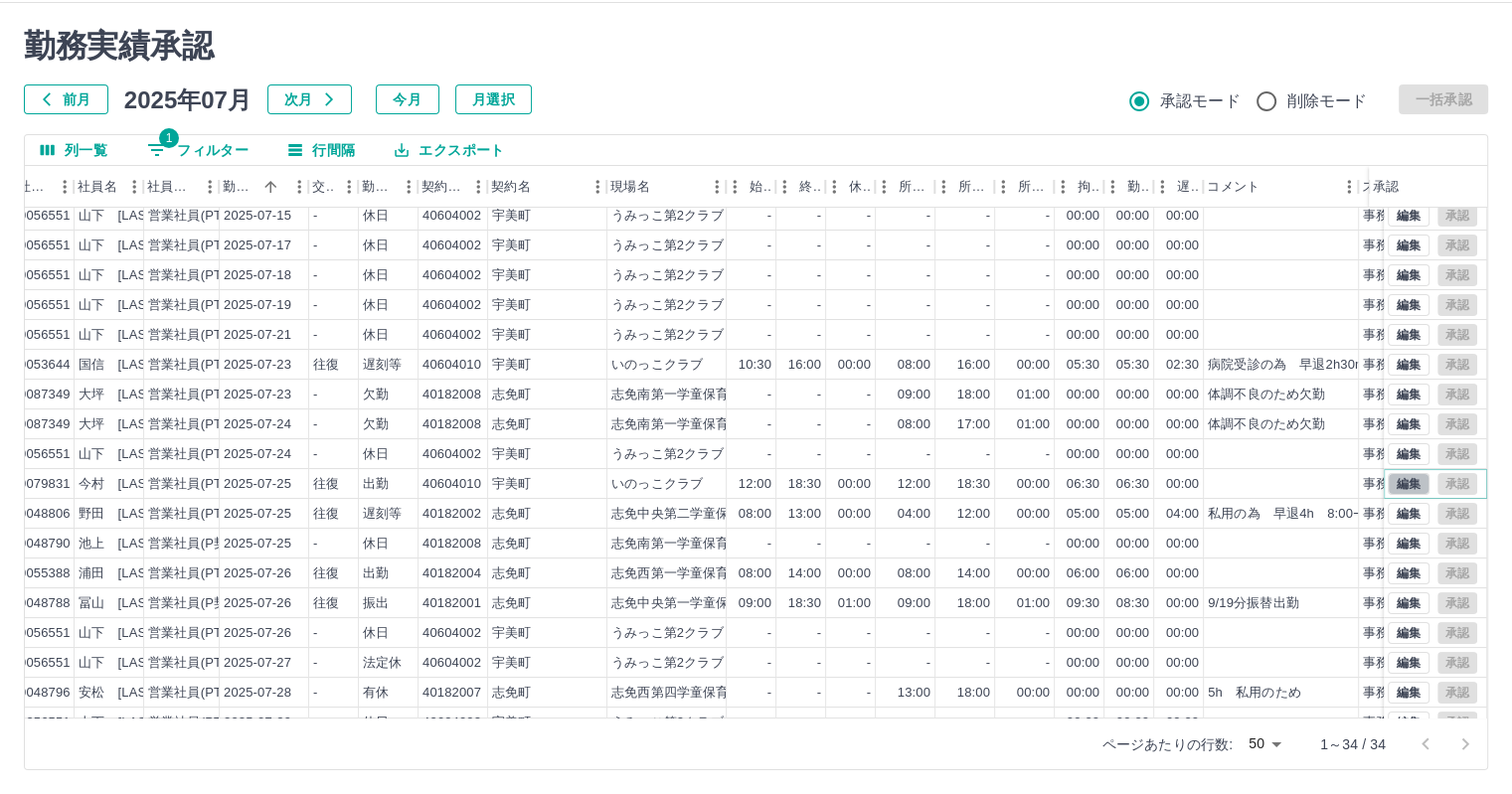 click on "編集" at bounding box center [1409, 484] 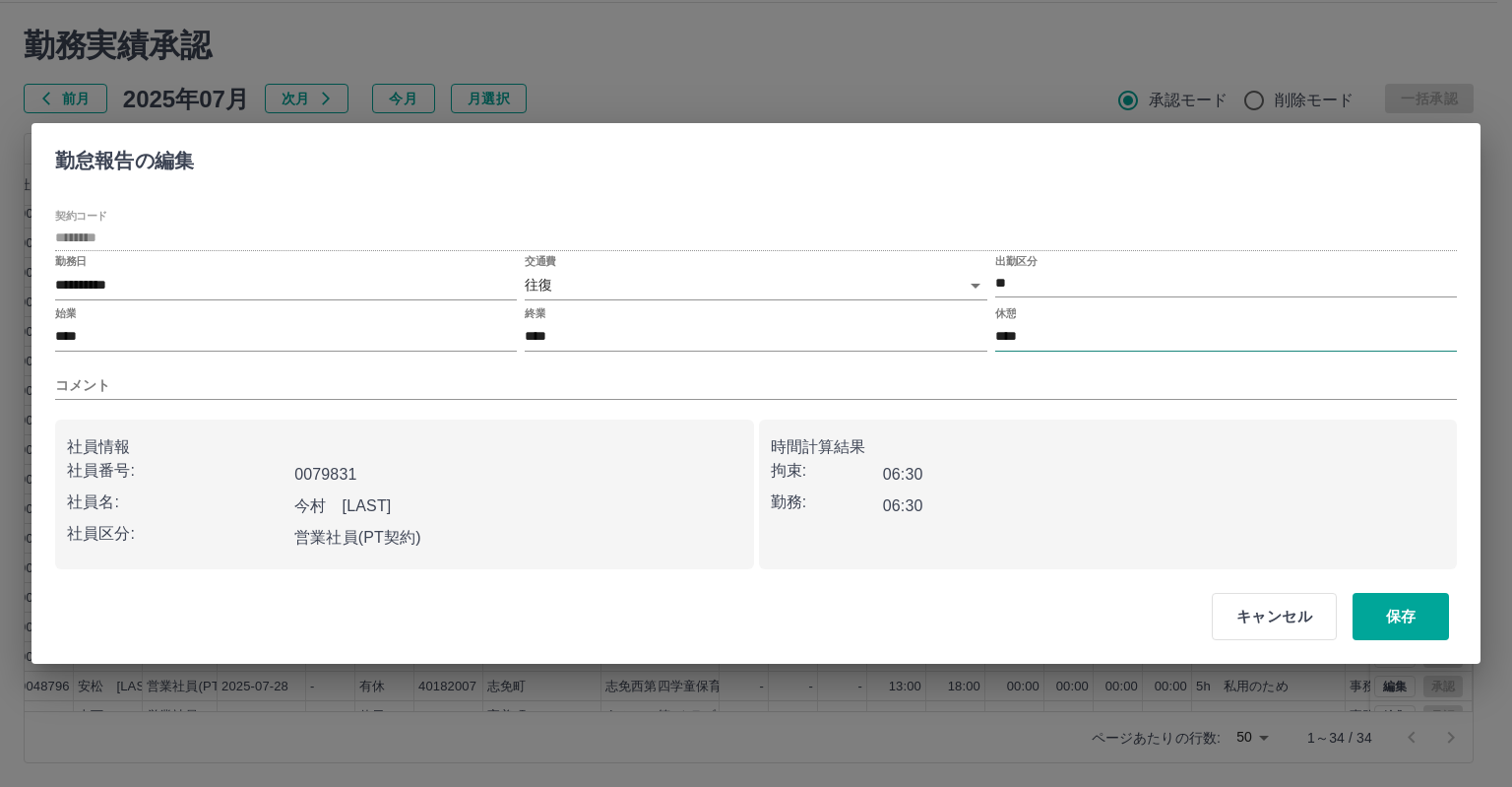 click on "****" at bounding box center (1226, 337) 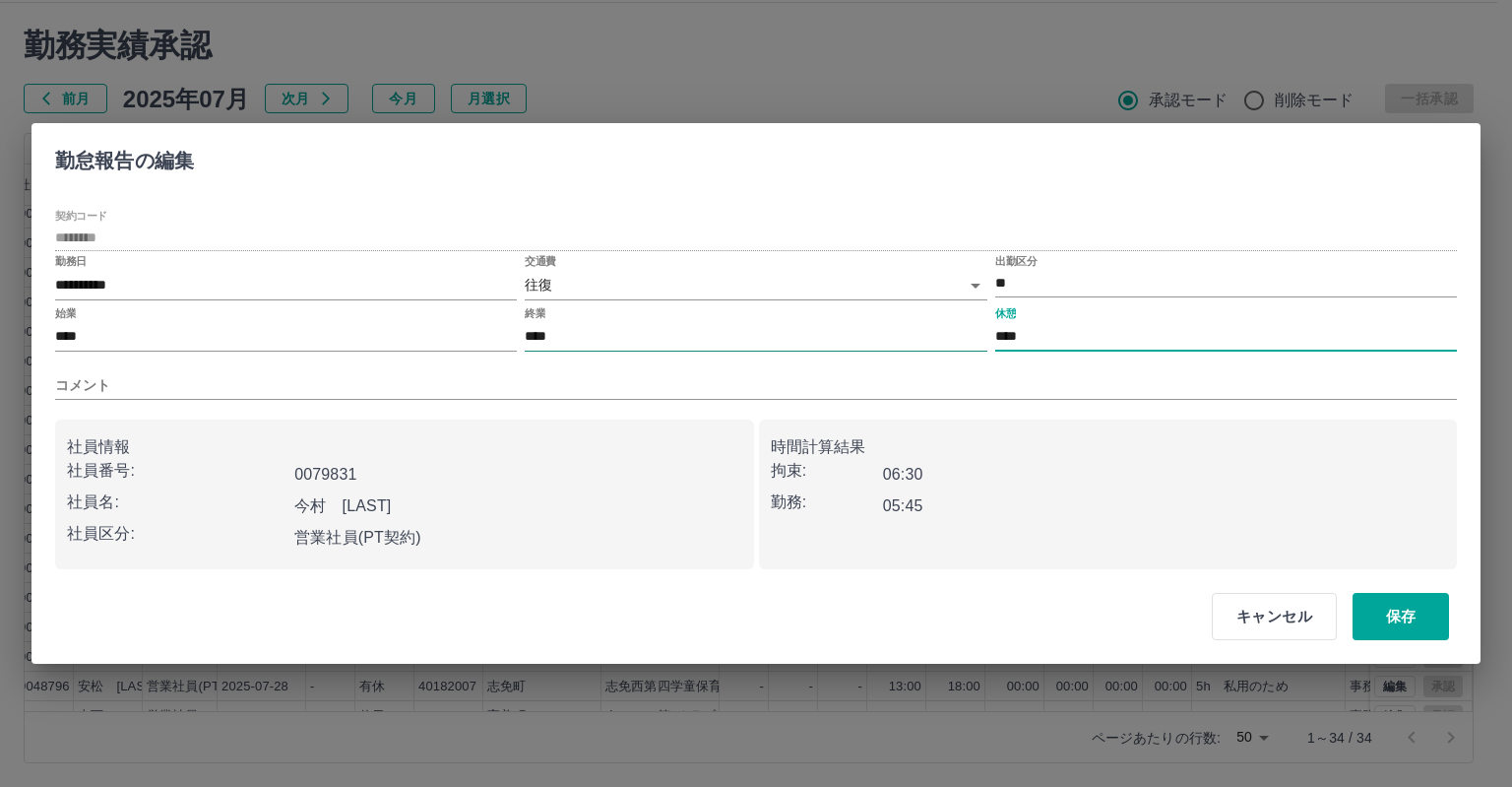 type on "****" 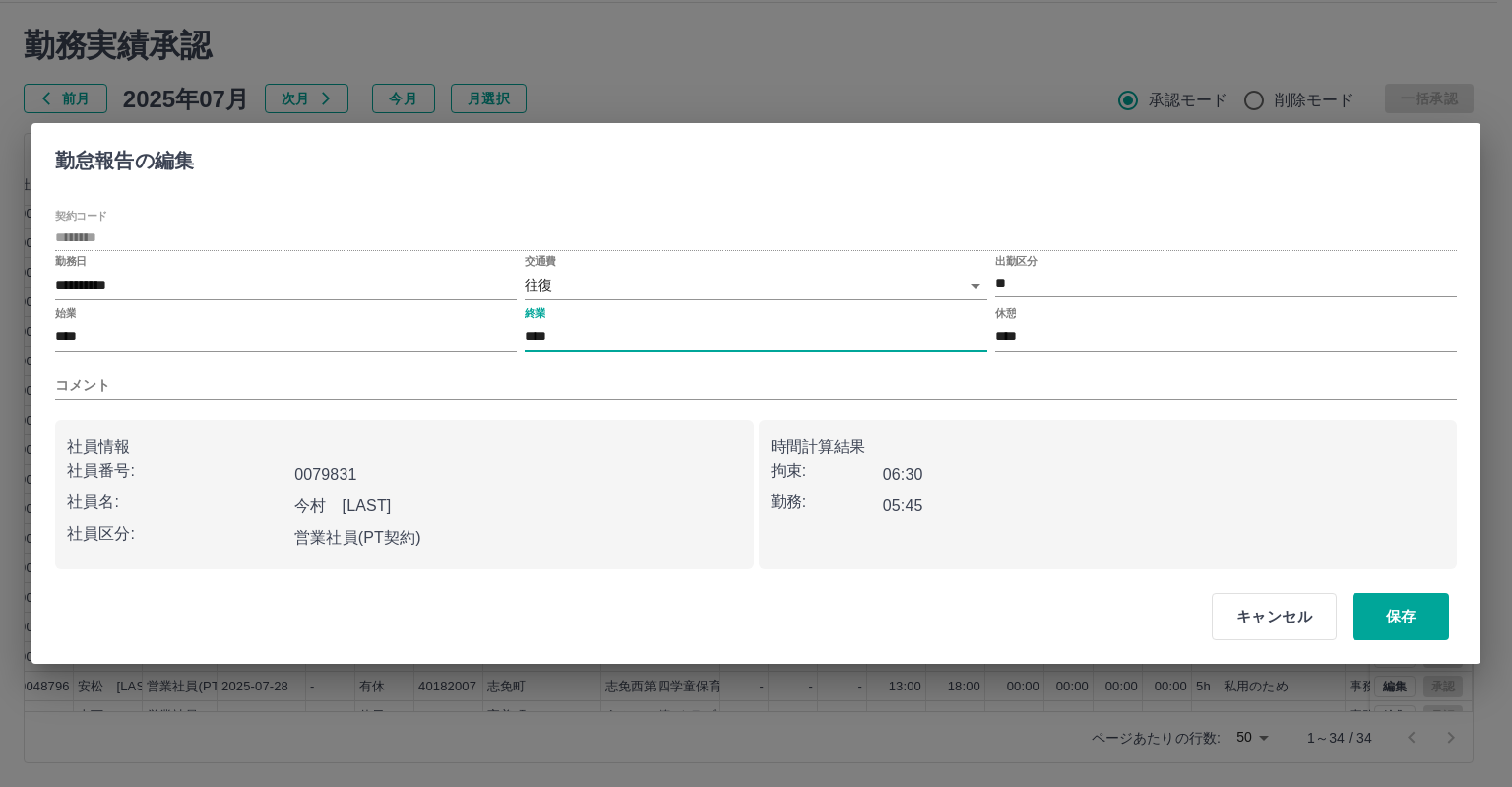 click on "****" at bounding box center (755, 337) 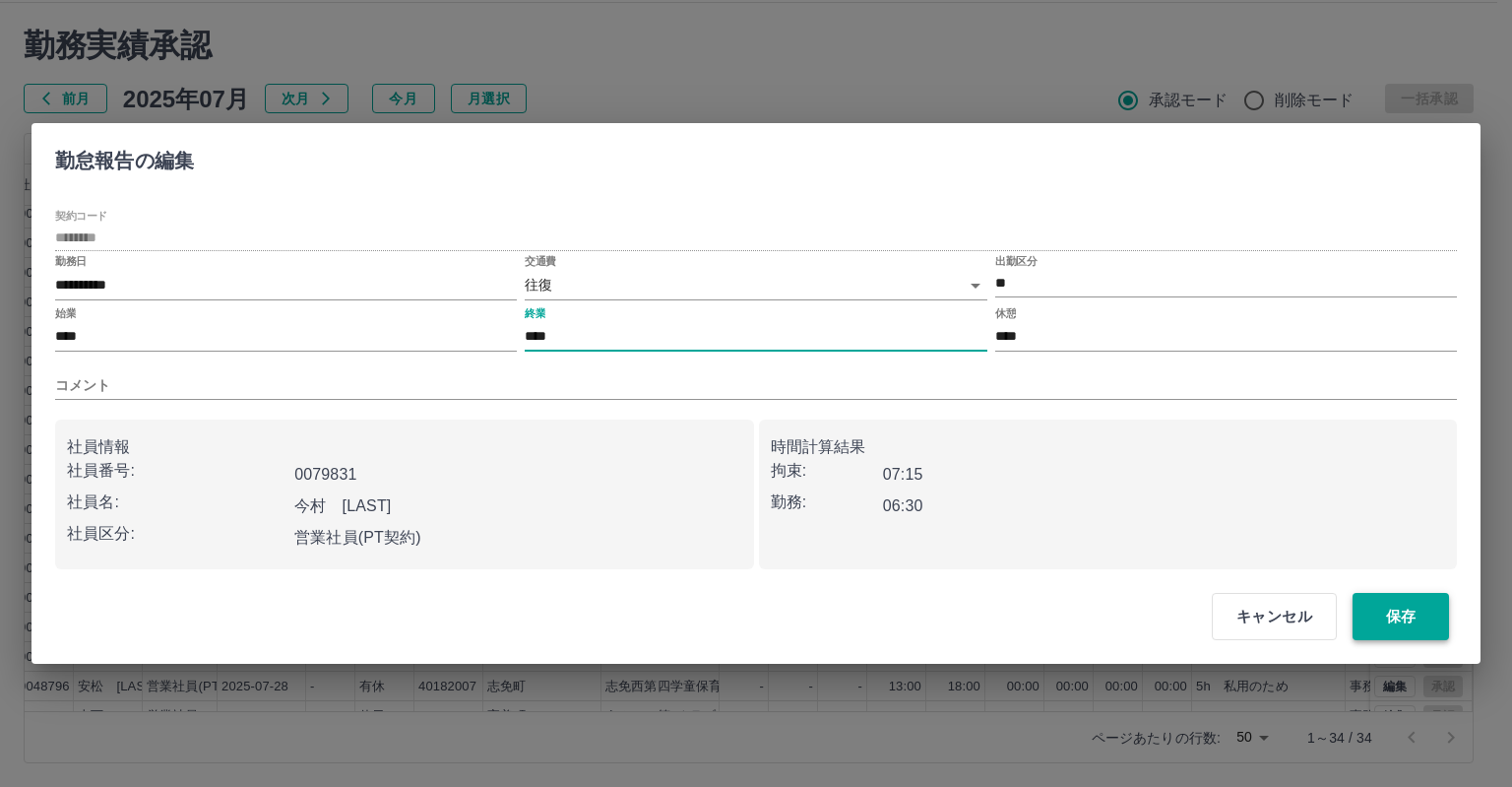 type on "****" 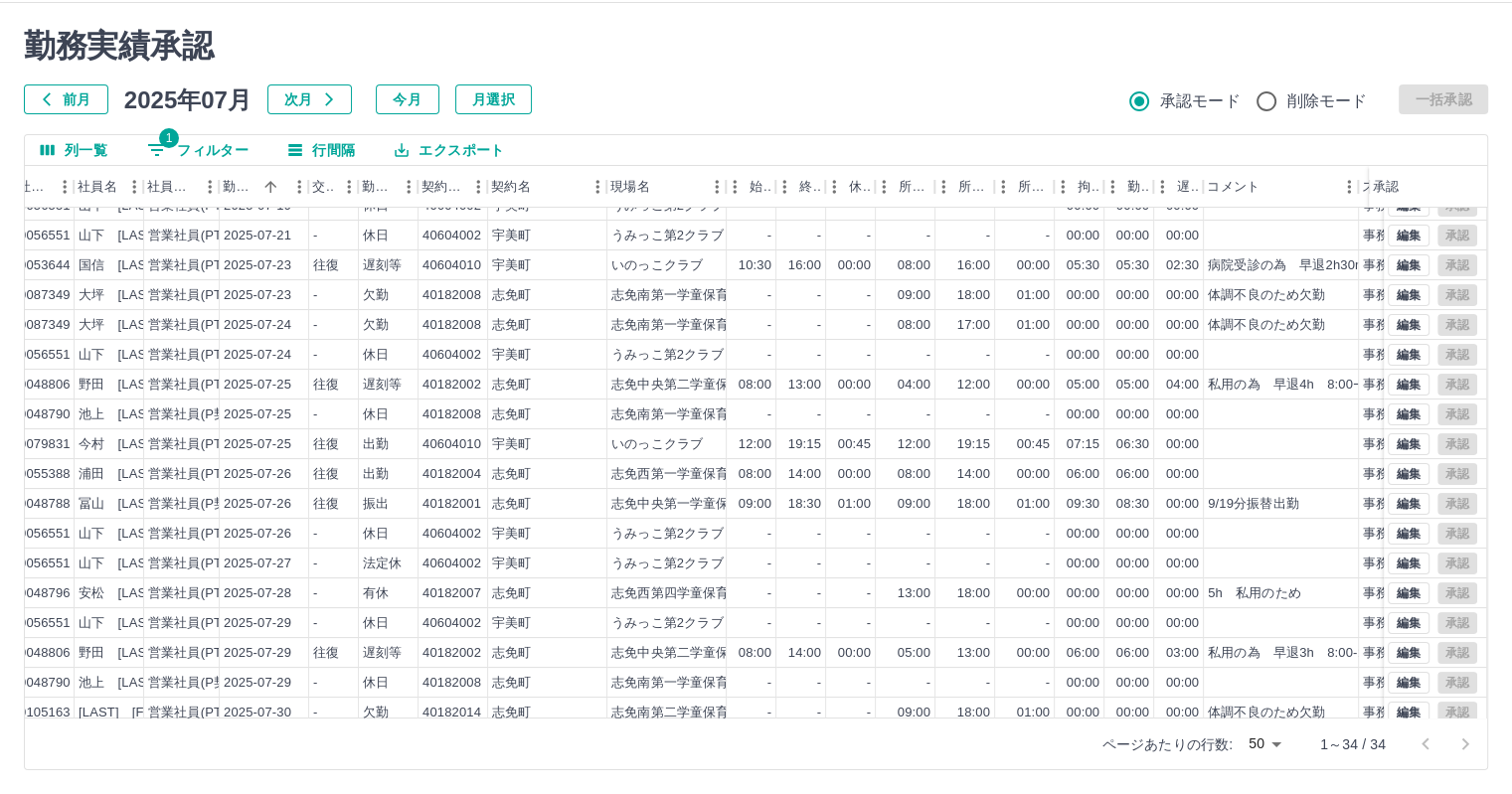 scroll, scrollTop: 518, scrollLeft: 179, axis: both 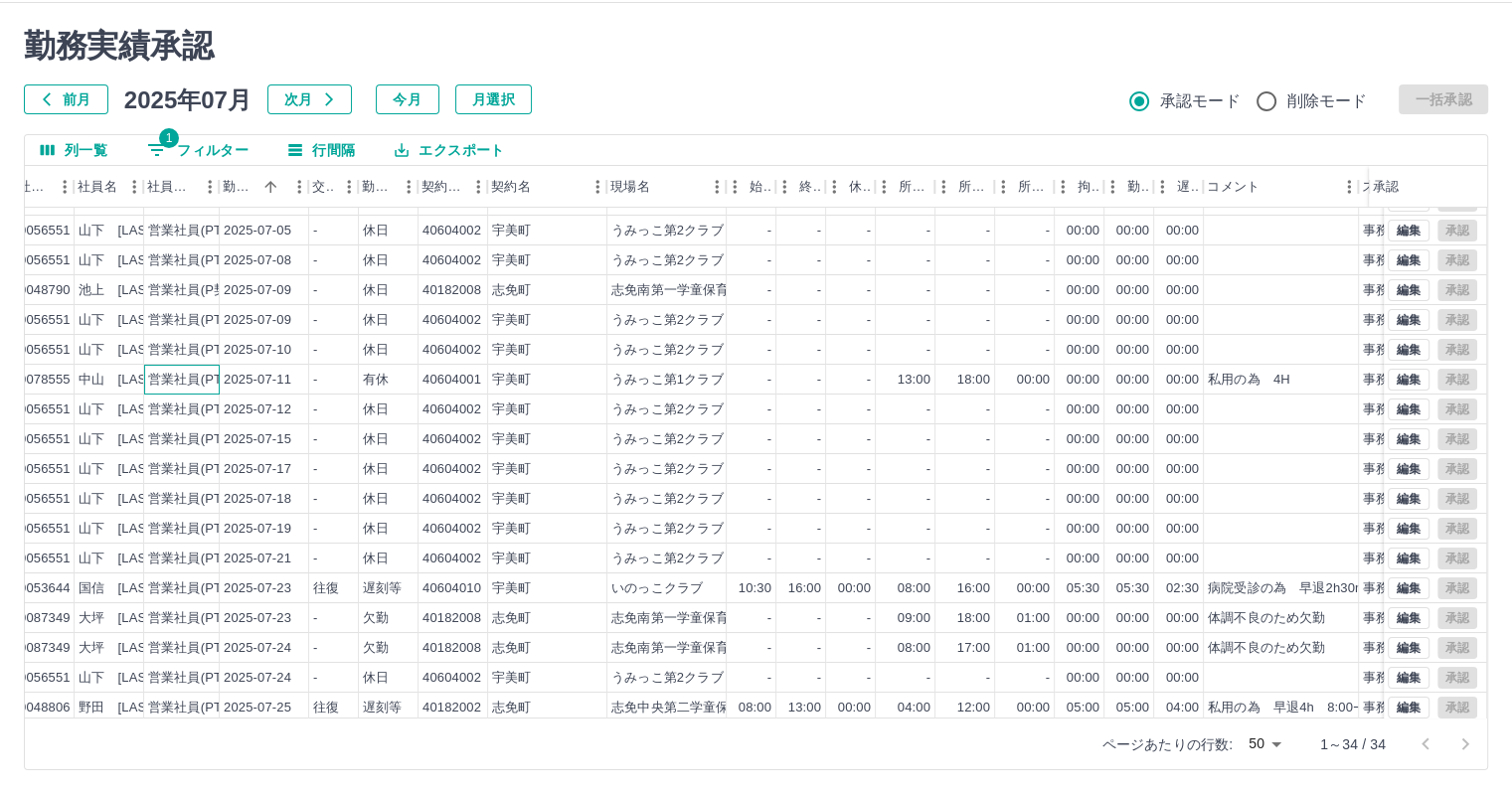 click on "営業社員(PT契約)" at bounding box center (200, 380) 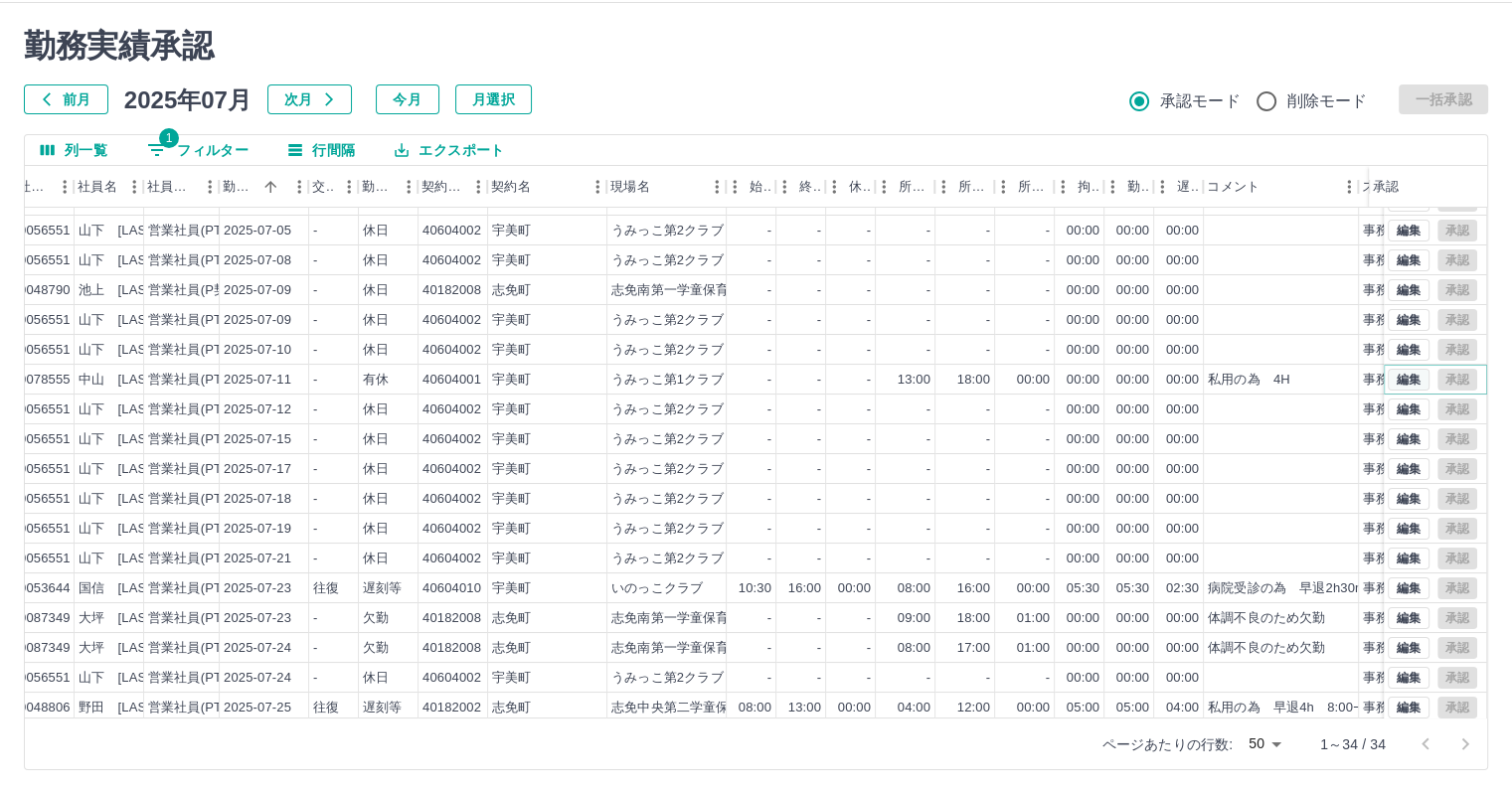 click on "編集" at bounding box center [1409, 380] 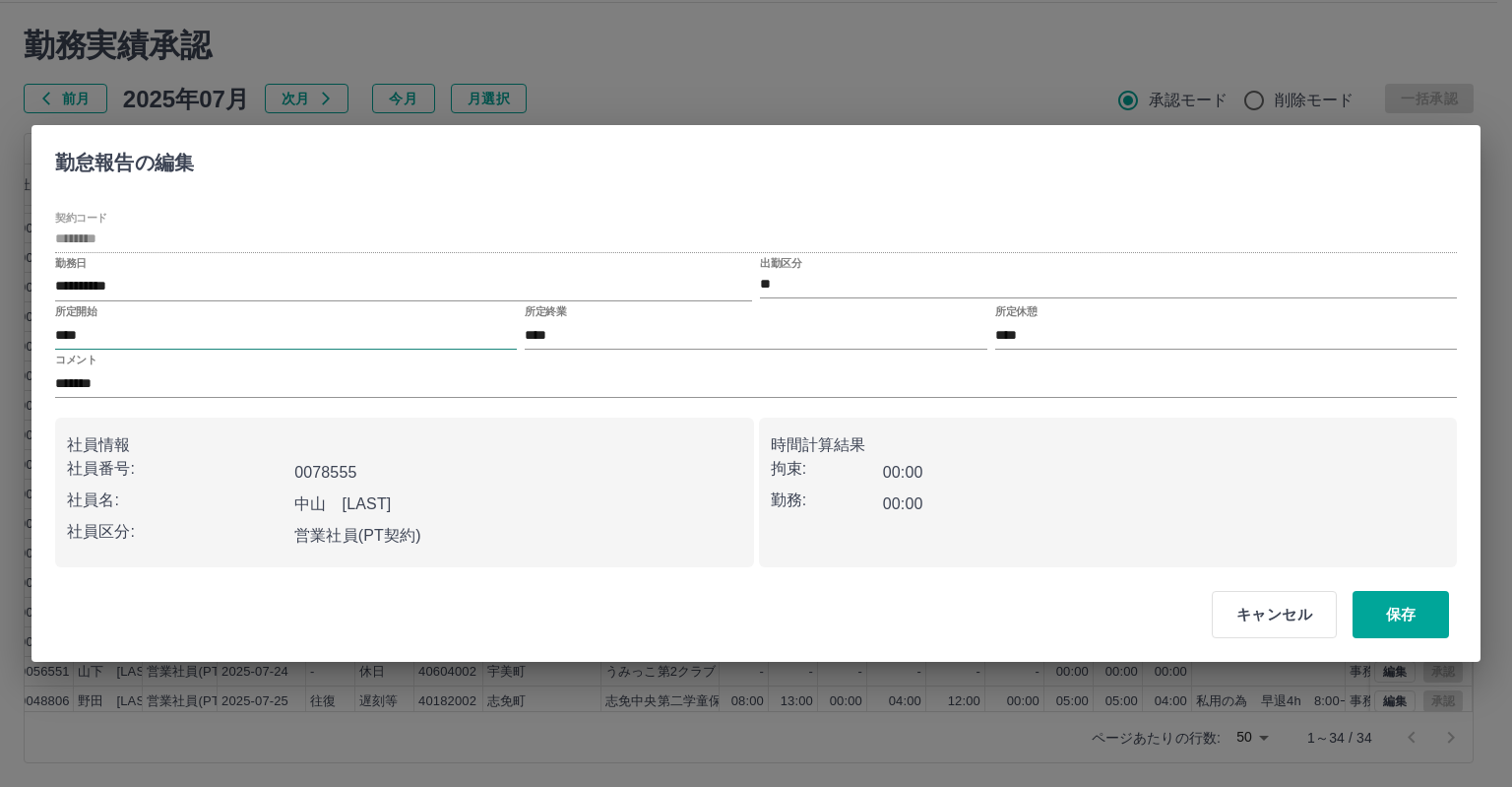 click on "****" at bounding box center (285, 335) 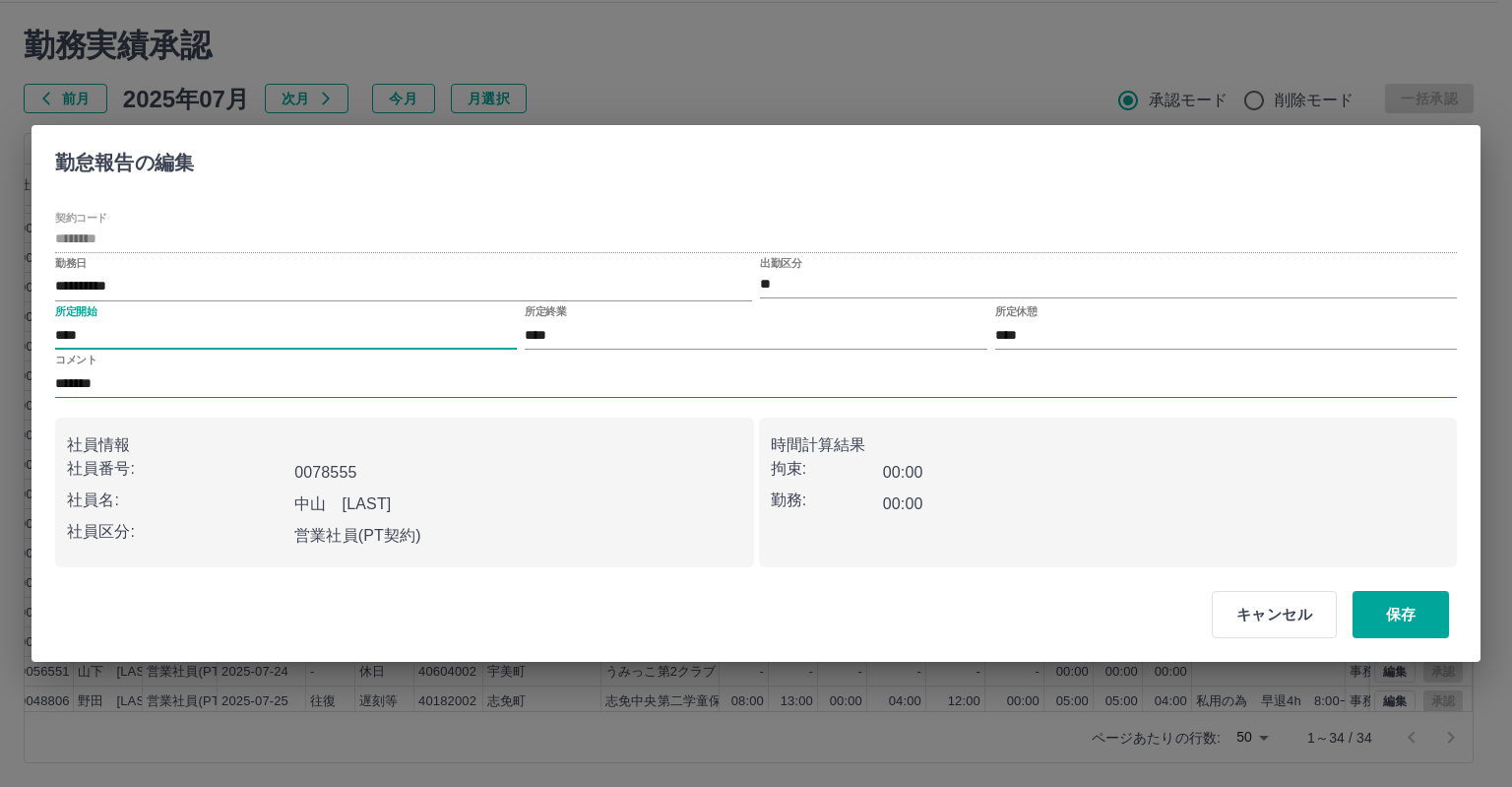click on "*******" at bounding box center (756, 383) 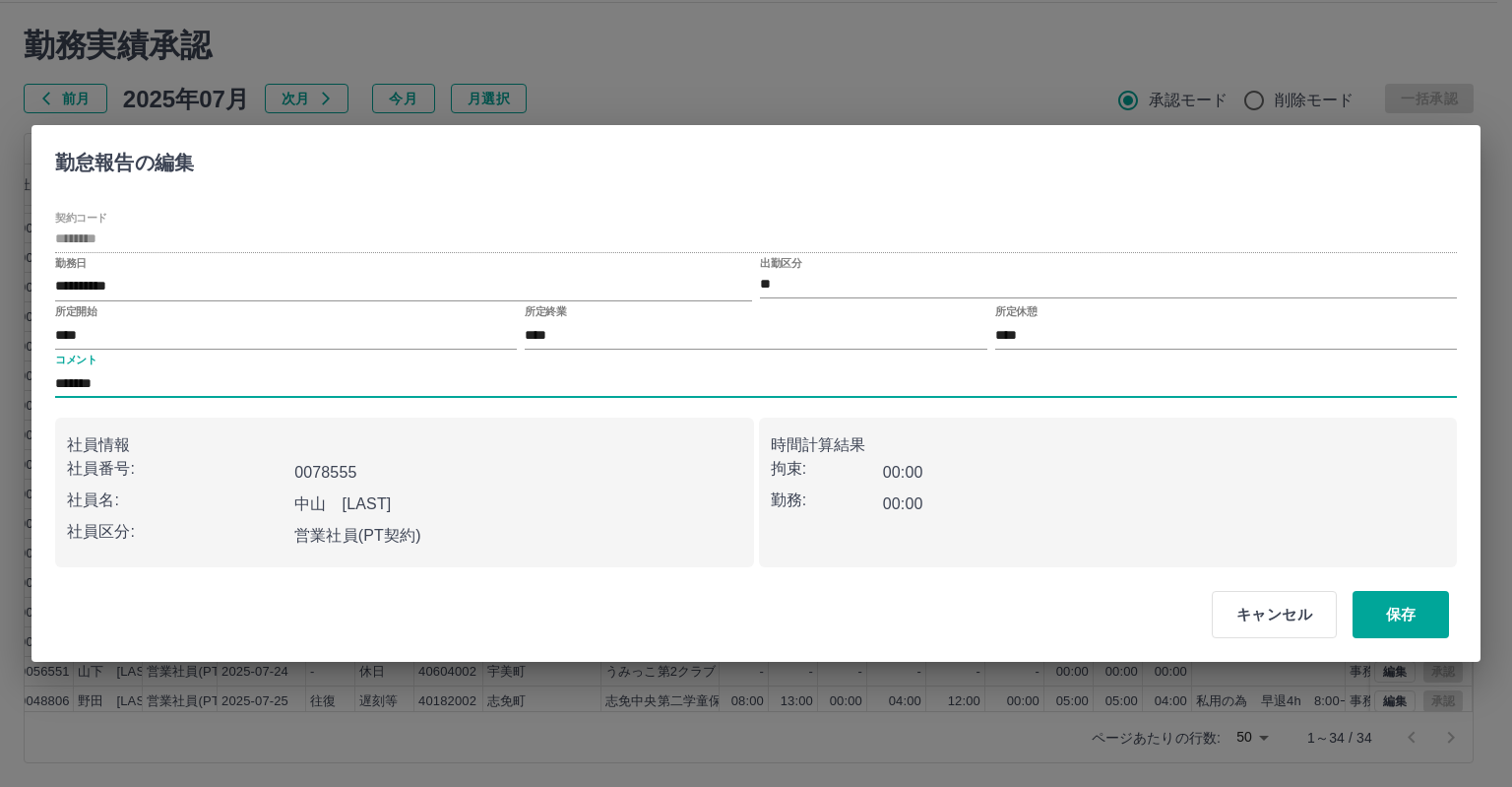 type on "*******" 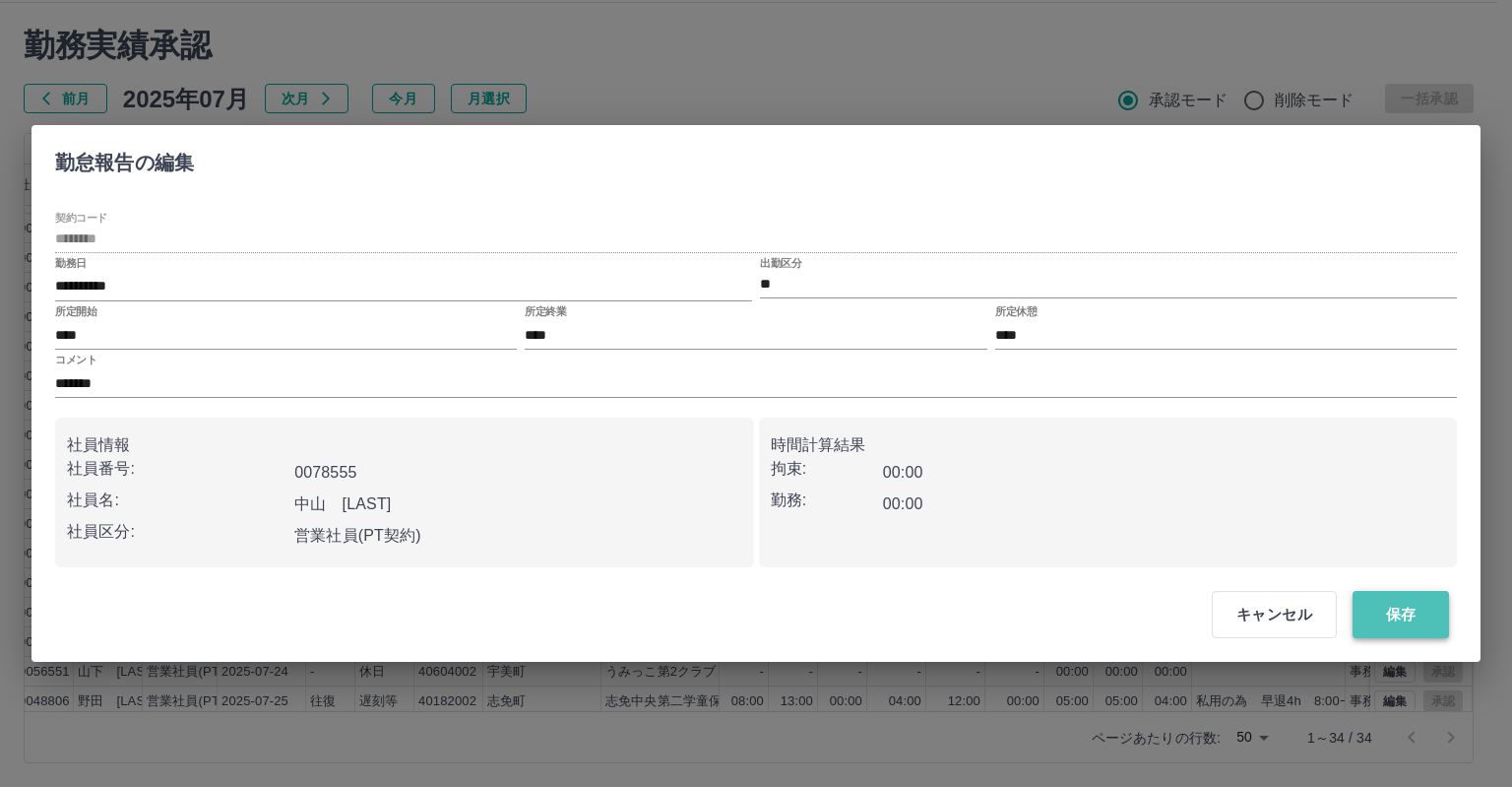 click on "保存" at bounding box center (1401, 615) 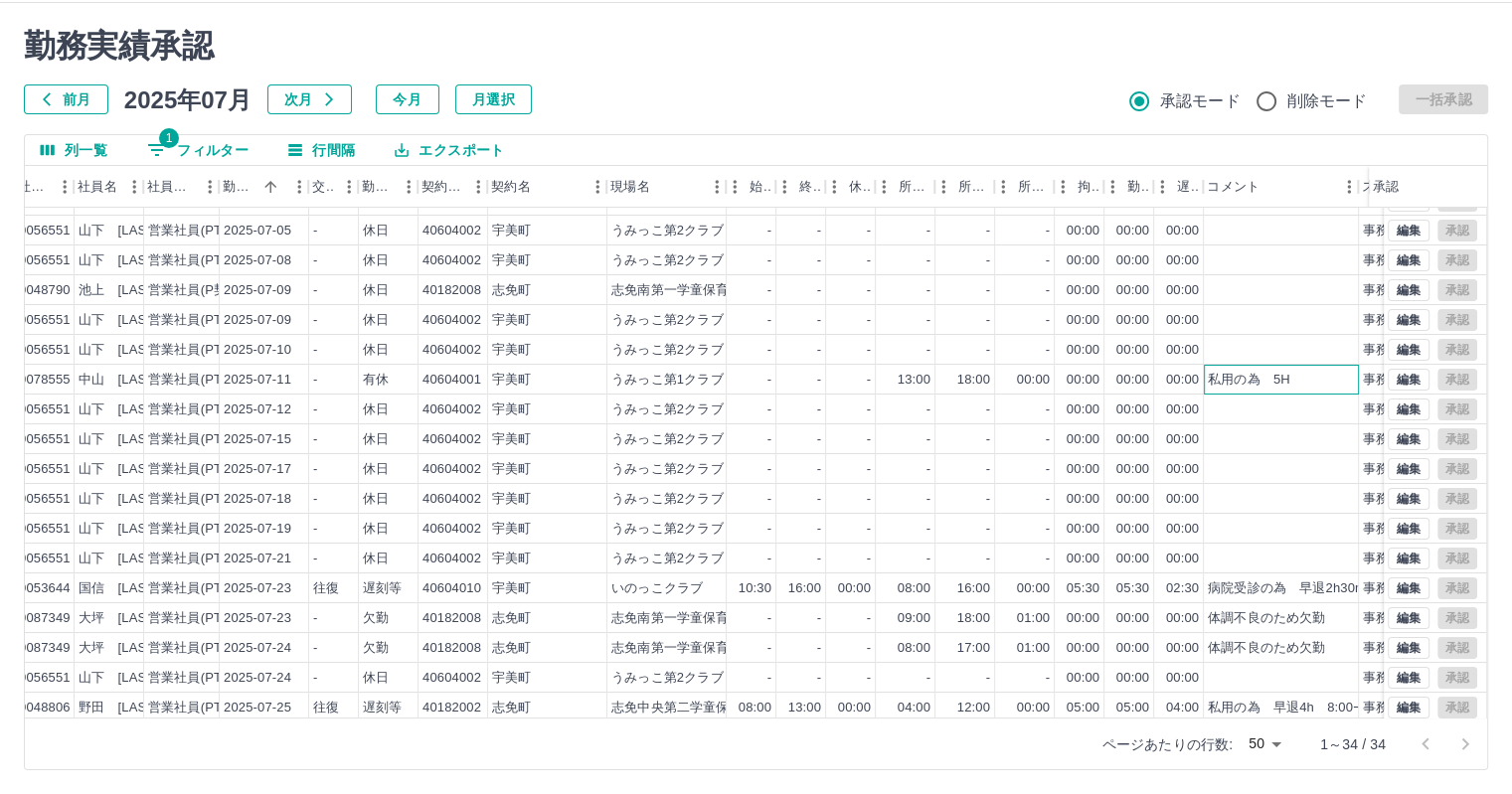 click on "私用の為　5H" at bounding box center (1249, 380) 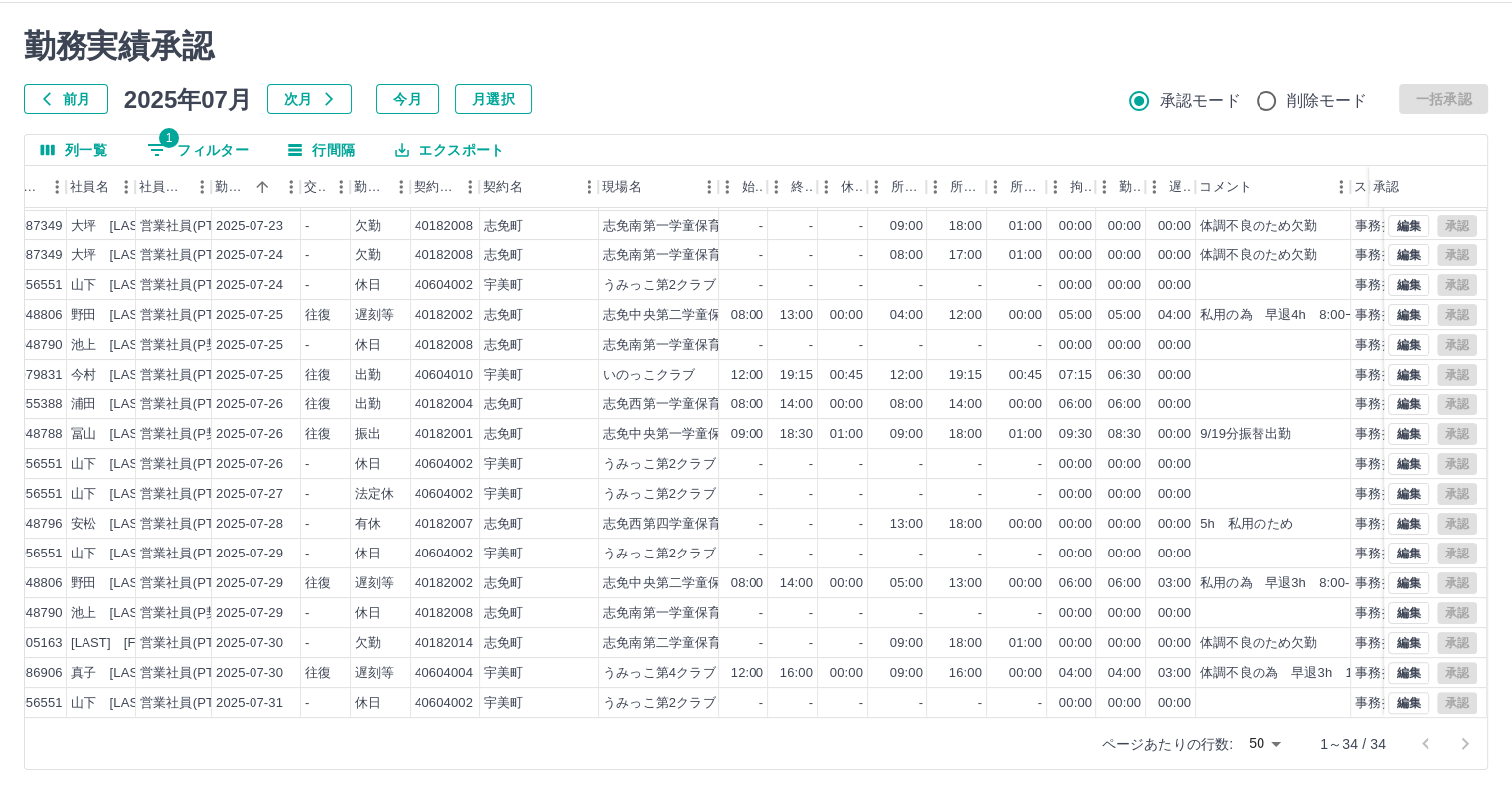 scroll, scrollTop: 518, scrollLeft: 187, axis: both 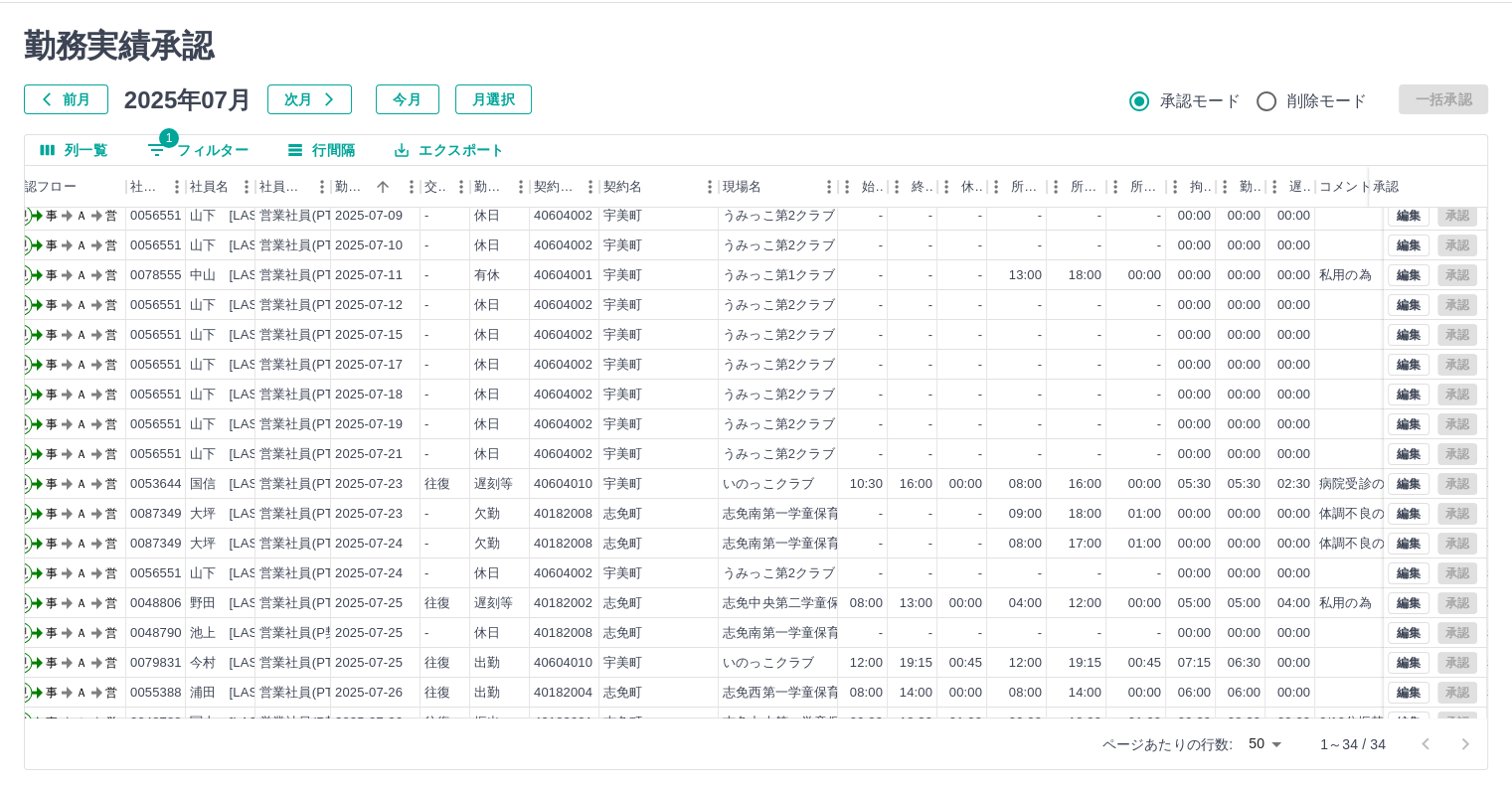 click on "1 フィルター" at bounding box center [198, 150] 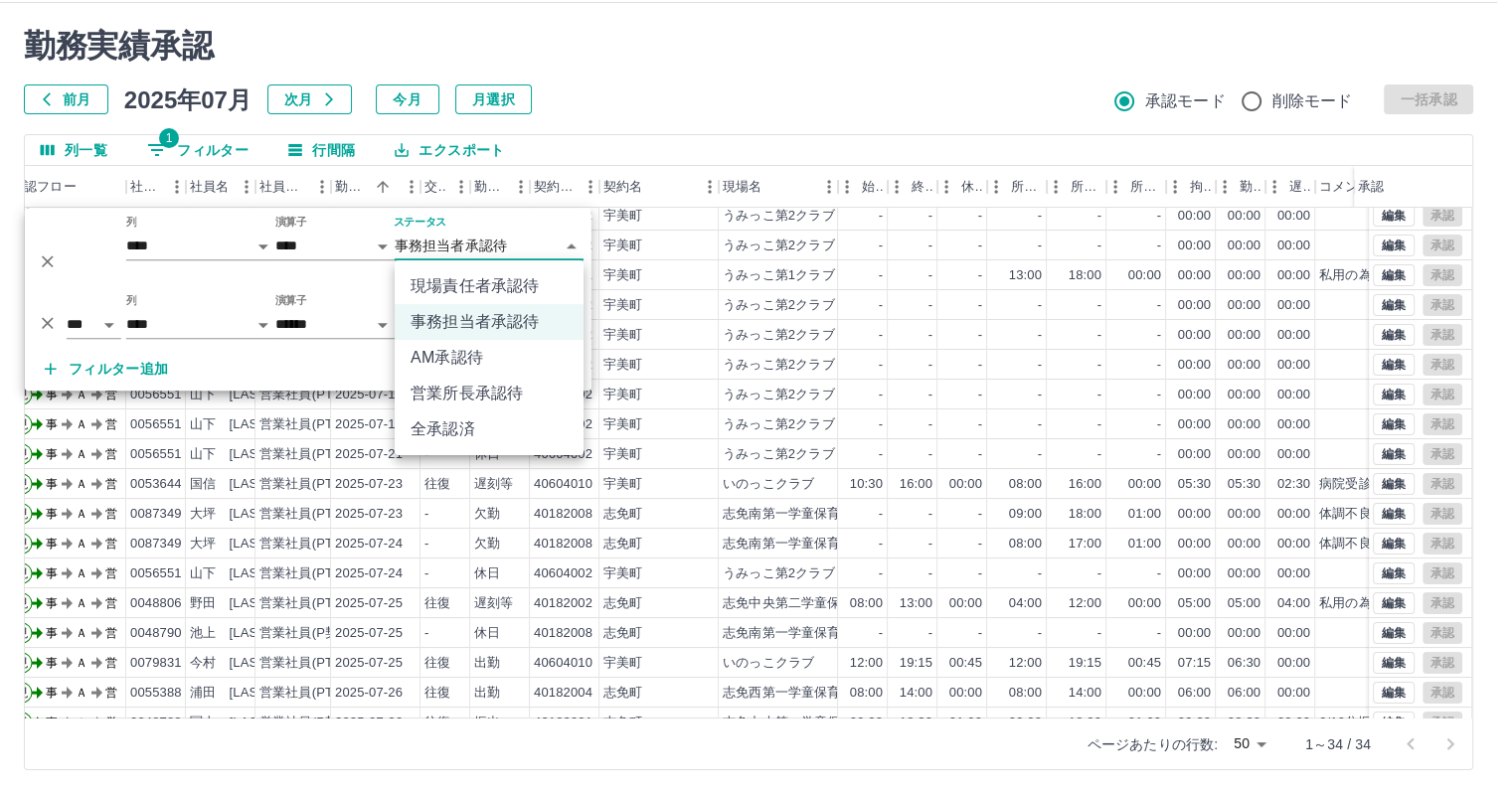 click on "SDH勤怠 向　万奈花 勤務実績承認 前月 2025年07月 次月 今月 月選択 承認モード 削除モード 一括承認 列一覧 1 フィルター 行間隔 エクスポート 承認フロー 社員番号 社員名 社員区分 勤務日 交通費 勤務区分 契約コード 契約名 現場名 始業 終業 休憩 所定開始 所定終業 所定休憩 拘束 勤務 遅刻等 コメント ステータス 承認 現 事 Ａ 営 0056551 山下　悦子 営業社員(PT契約) 2025-07-08  -  休日 40604002 [CITY] [CITY] - - - - - - 00:00 00:00 00:00 事務担当者承認待 現 事 Ａ 営 0048790 池上　えりか 営業社員(P契約) 2025-07-09  -  休日 40182008 [CITY] [CITY] - - - - - - 00:00 00:00 00:00 事務担当者承認待 現 事 Ａ 営 0056551 山下　悦子 営業社員(PT契約) 2025-07-09  -  休日 40604002 [CITY] [CITY] - - - - - - 00:00 00:00 00:00 事務担当者承認待 現 事 Ａ 営 0056551  -  -" at bounding box center [756, 374] 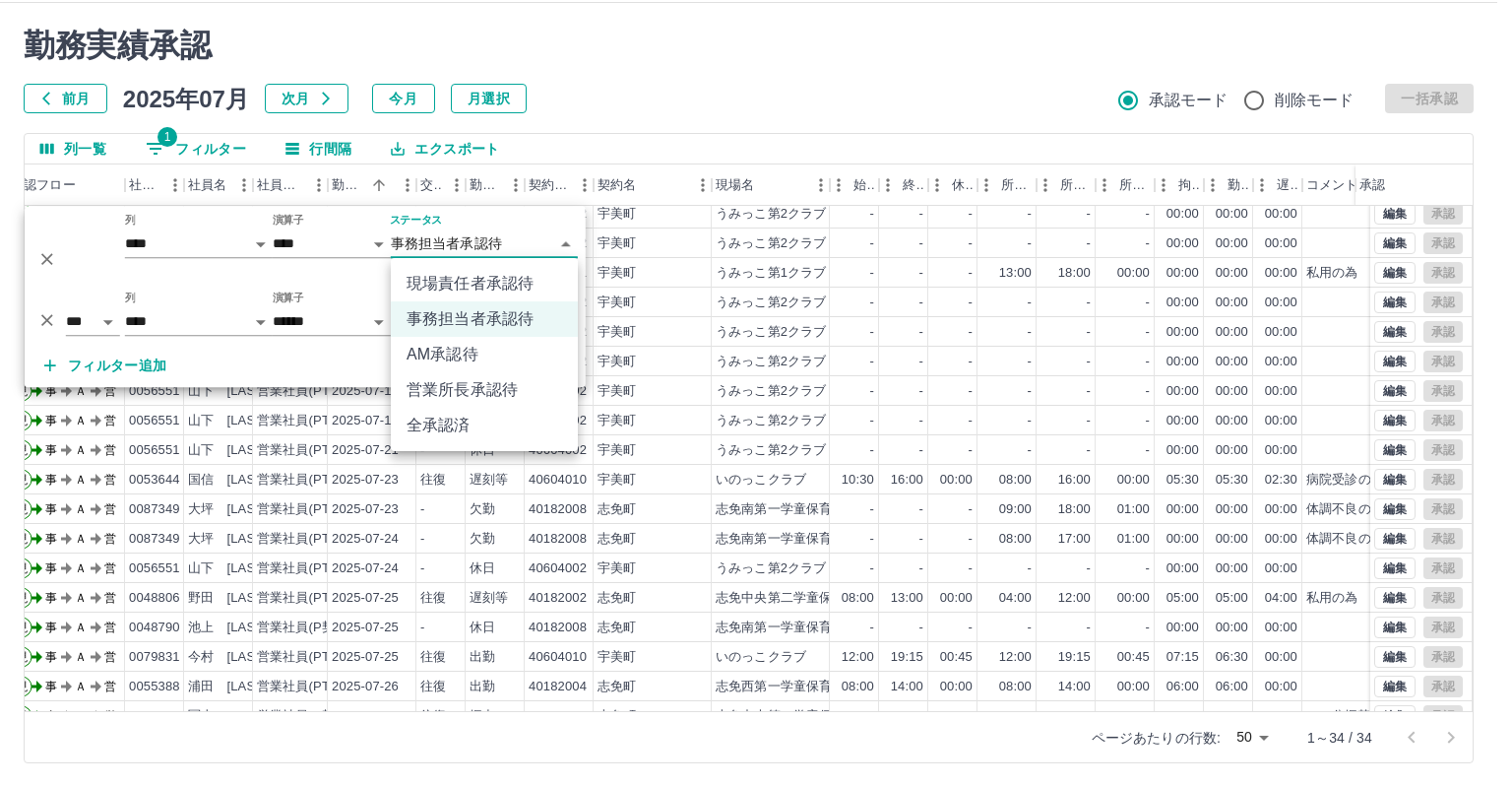 click on "現場責任者承認待" at bounding box center [484, 284] 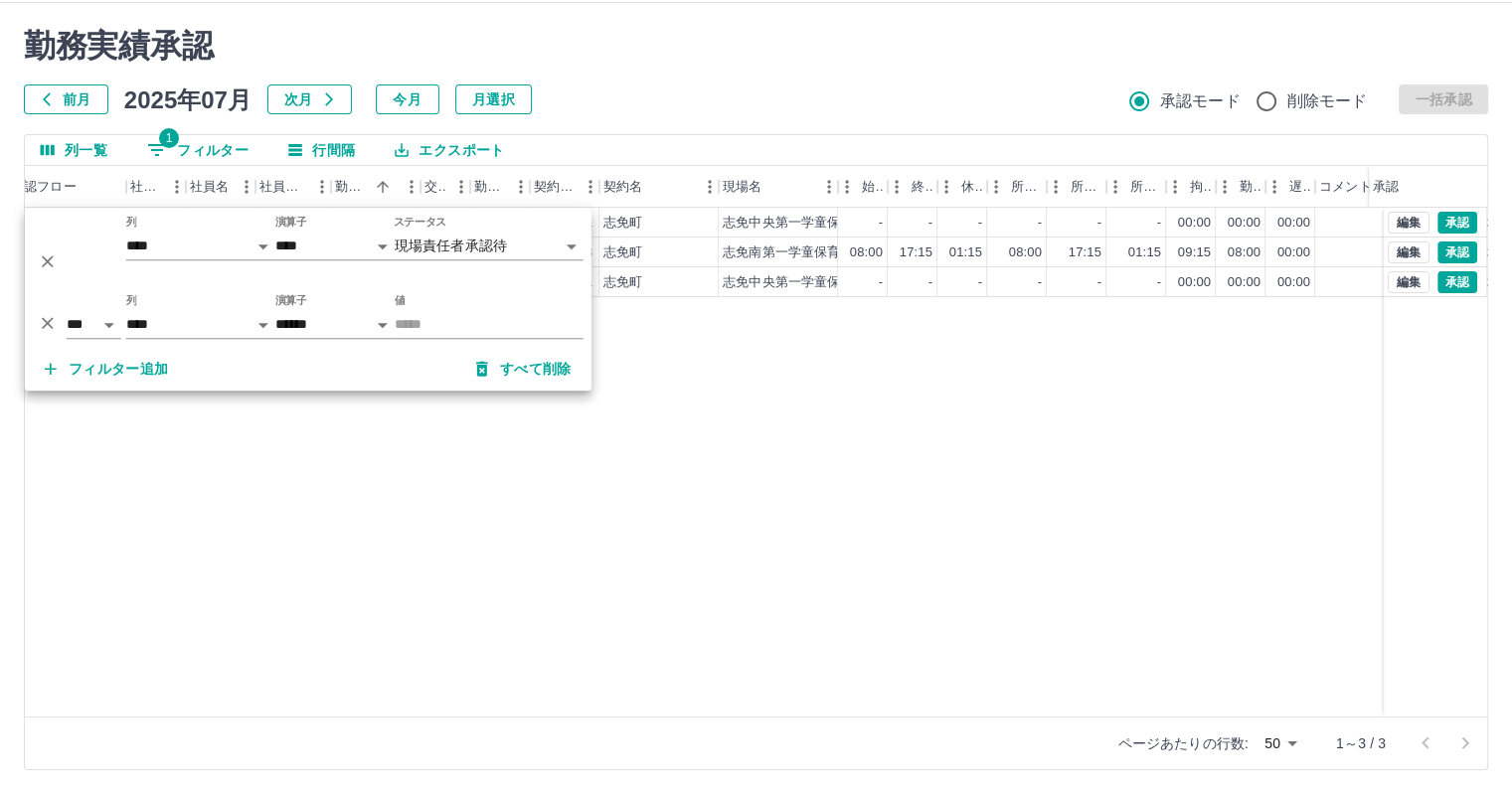 scroll, scrollTop: 0, scrollLeft: 68, axis: horizontal 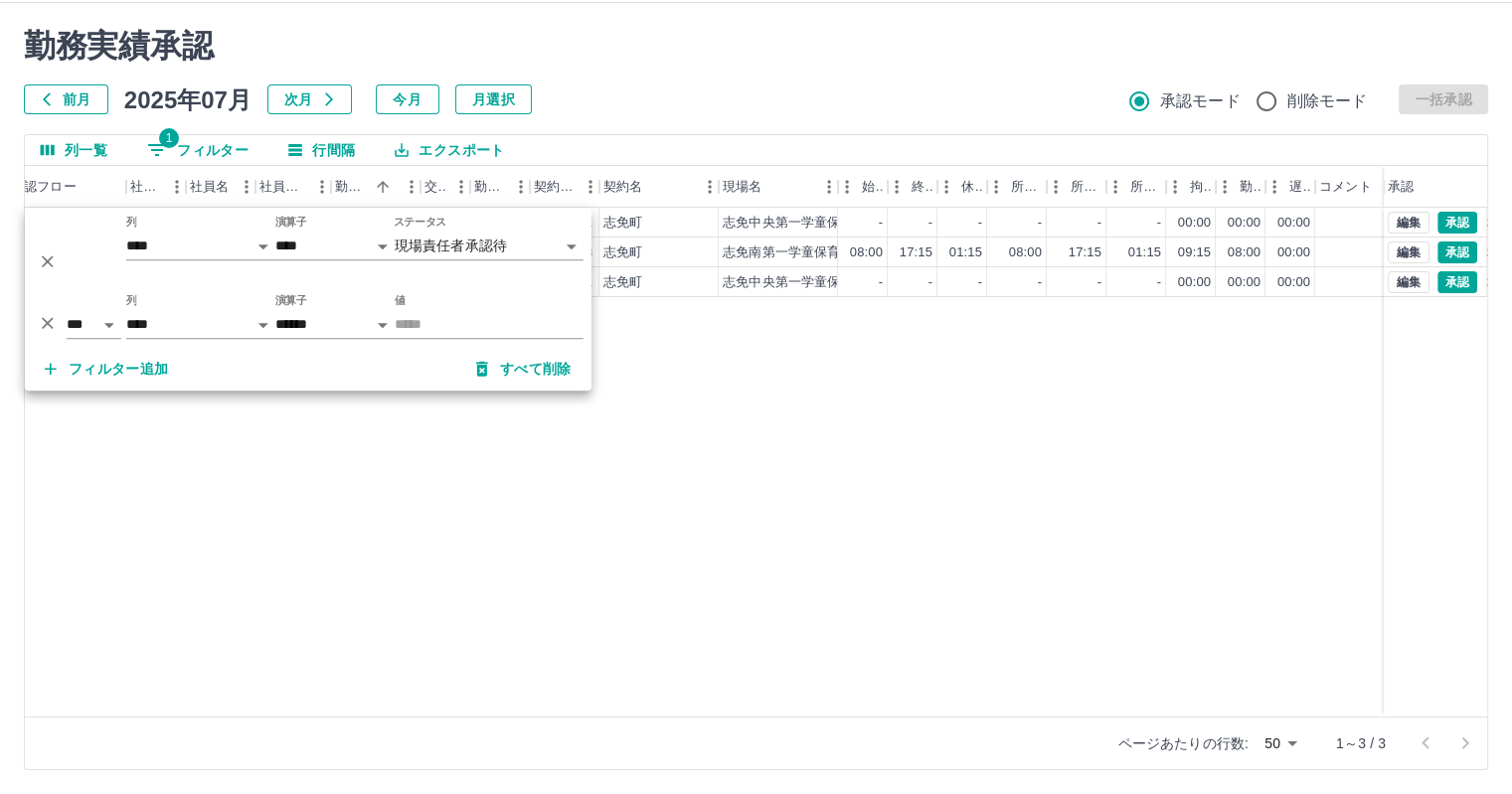 click on "前月 2025年07月 次月 今月 月選択 承認モード 削除モード 一括承認" at bounding box center (756, 99) 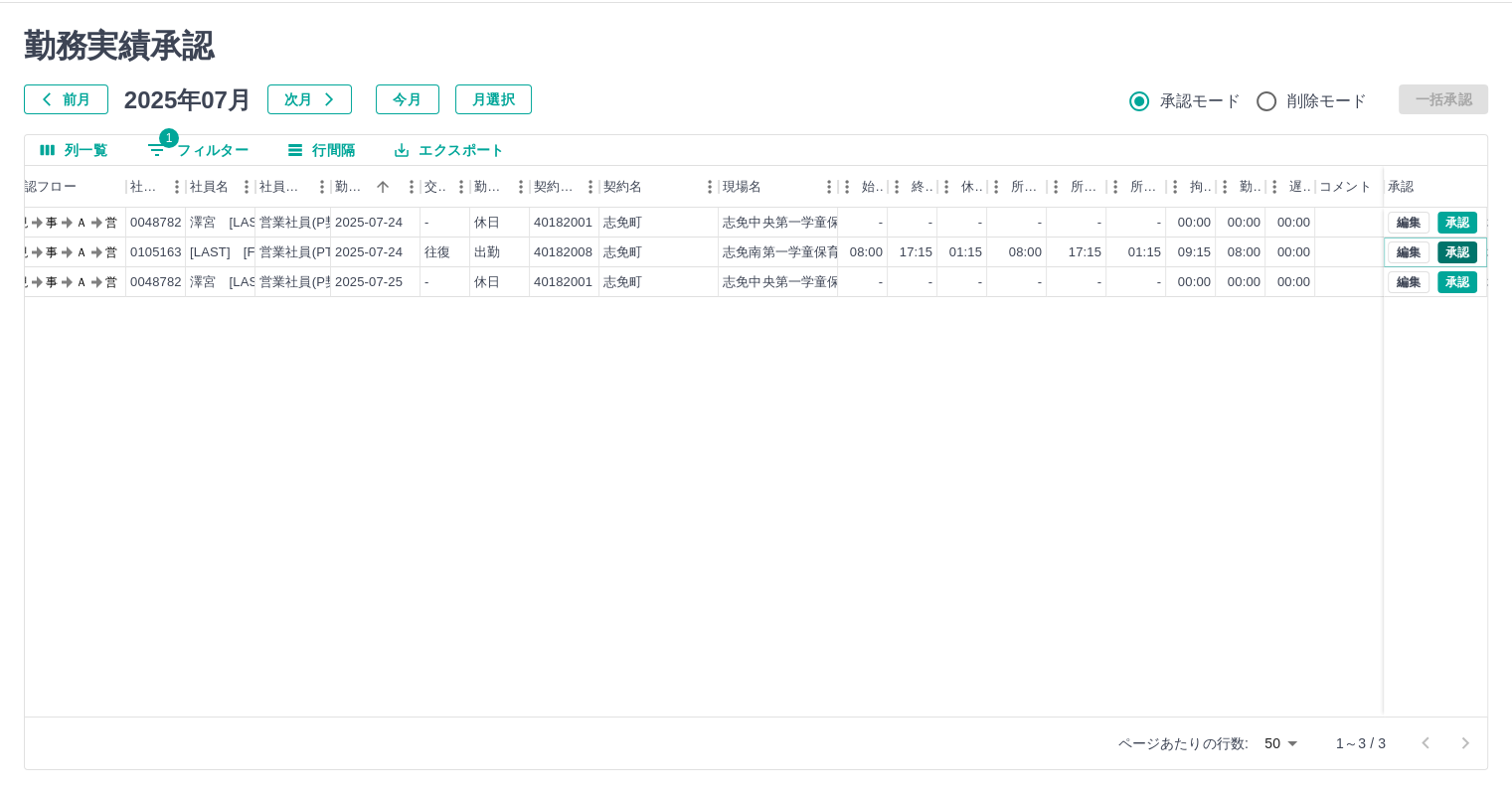 click on "承認" at bounding box center [1457, 252] 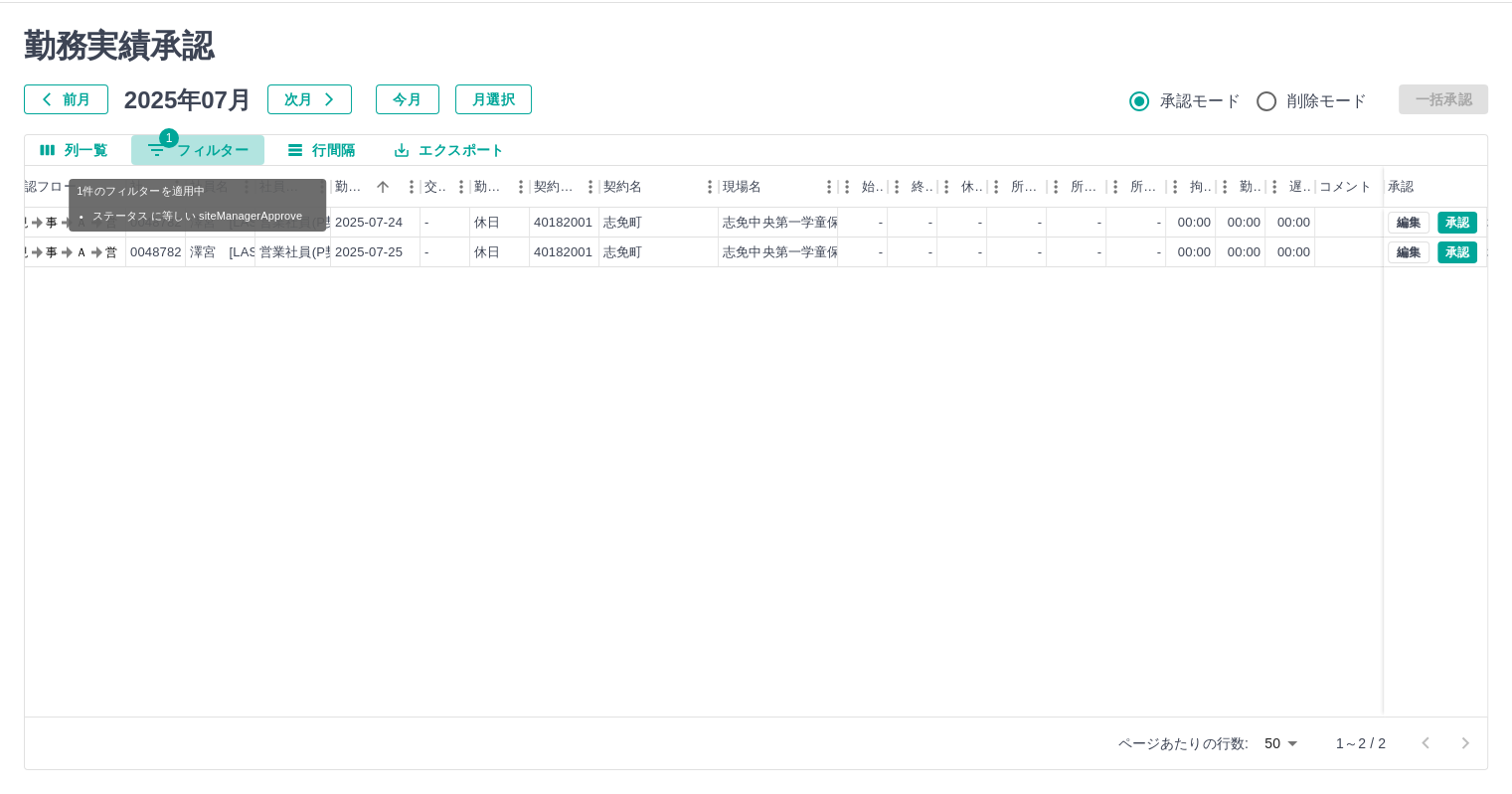 click on "1 フィルター" at bounding box center (198, 150) 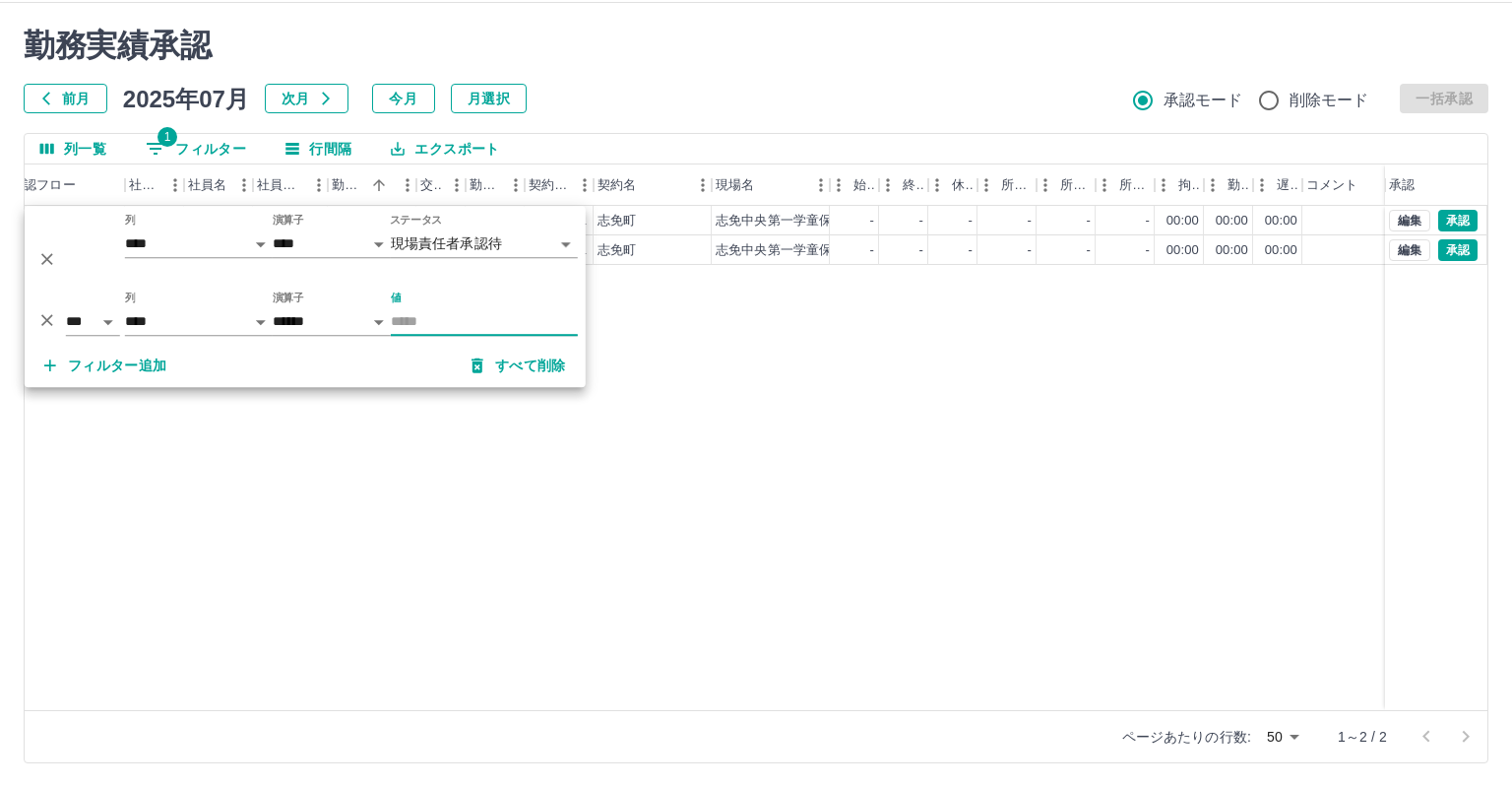click on "SDH勤怠 [LAST]　[FIRST] 勤務実績承認 前月 2025年07月 次月 今月 月選択 承認モード 削除モード 一括承認 列一覧 1 フィルター 行間隔 エクスポート 承認フロー 社員番号 社員名 社員区分 勤務日 交通費 勤務区分 契約コード 契約名 現場名 始業 終業 休憩 所定開始 所定終業 所定休憩 拘束 勤務 遅刻等 コメント ステータス 承認 現 事 Ａ 営 0048782 [LAST]　[FIRST] 営業社員(P契約) 2025-07-24  -  休日 40182001 [CITY] [CITY]第一学童保育所 - - - - - - 00:00 00:00 00:00 現場責任者承認待 現 事 Ａ 営 0048782 [LAST]　[FIRST] 営業社員(P契約) 2025-07-25  -  休日 40182001 [CITY] [CITY]第一学童保育所 - - - - - - 00:00 00:00 00:00 現場責任者承認待 編集 承認 編集 承認 ページあたりの行数: 50 ** 1～2 / 2 SDH勤怠 *** ** 列 **** *** **** *** *** **** ***** *** *** ** ** ** **** **** **** ** ** *** **** ***** 演算子 **** ****** *** **" at bounding box center (756, 370) 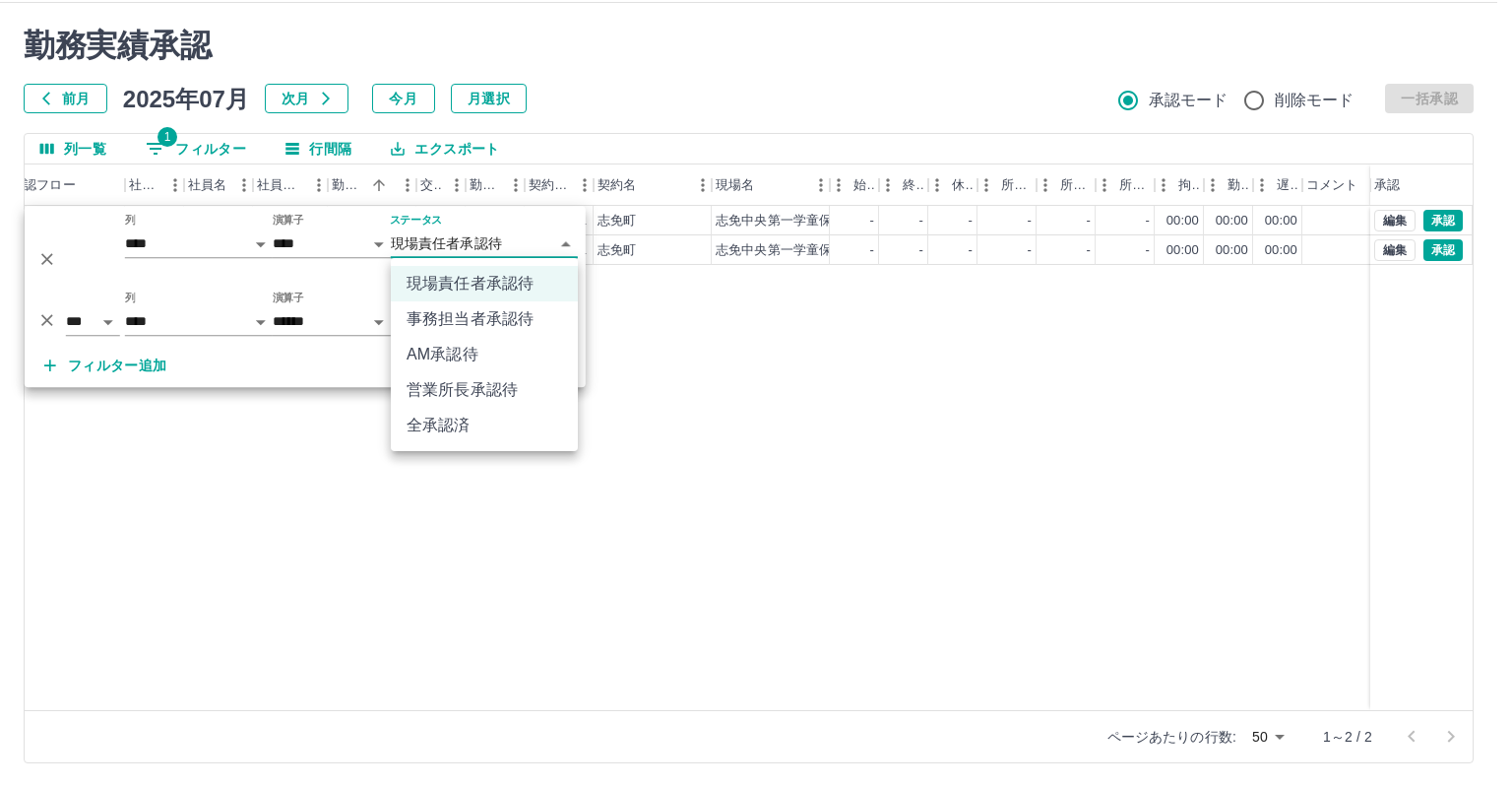 click on "事務担当者承認待" at bounding box center (484, 319) 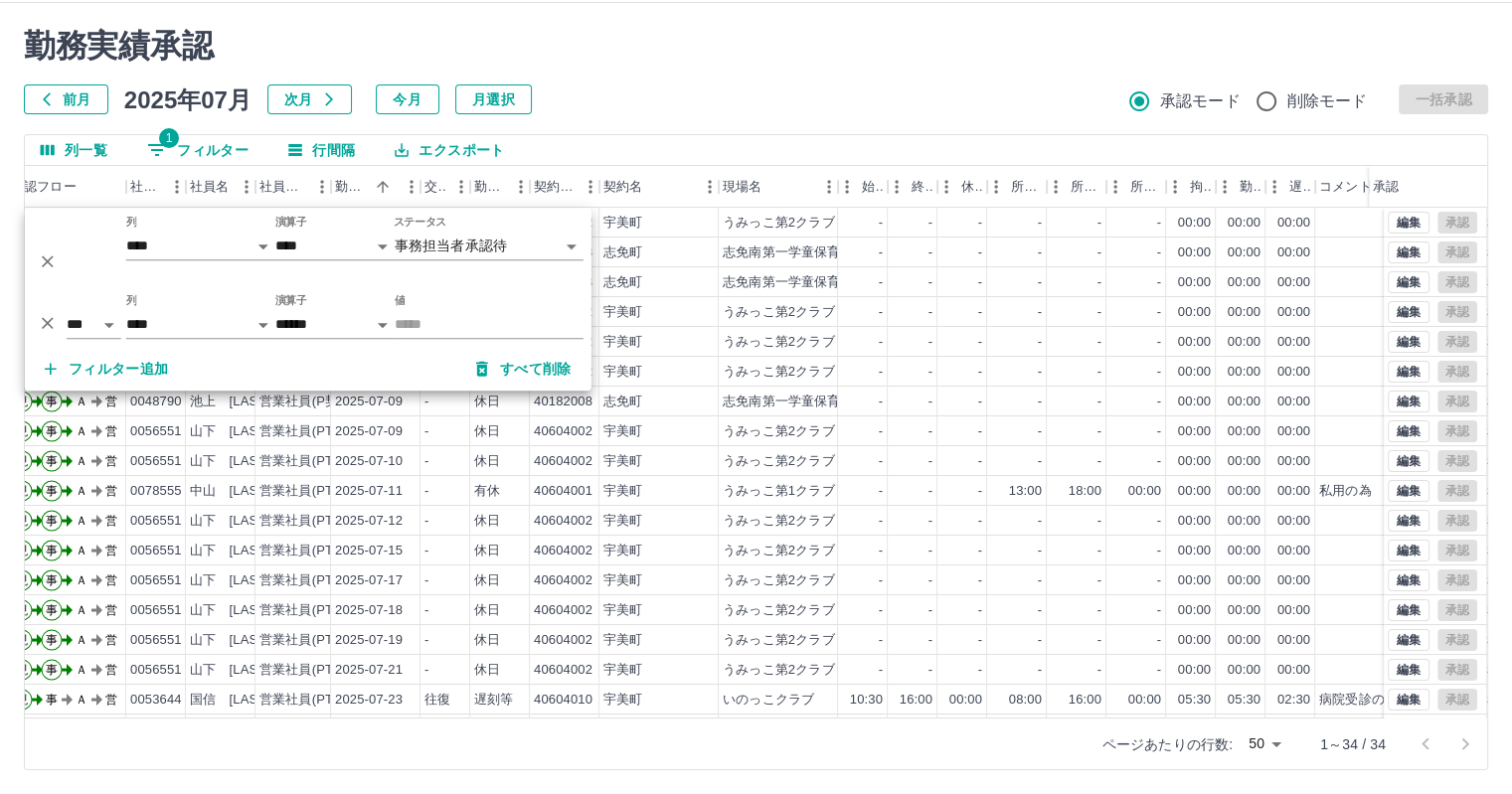 click on "勤務実績承認" at bounding box center (756, 46) 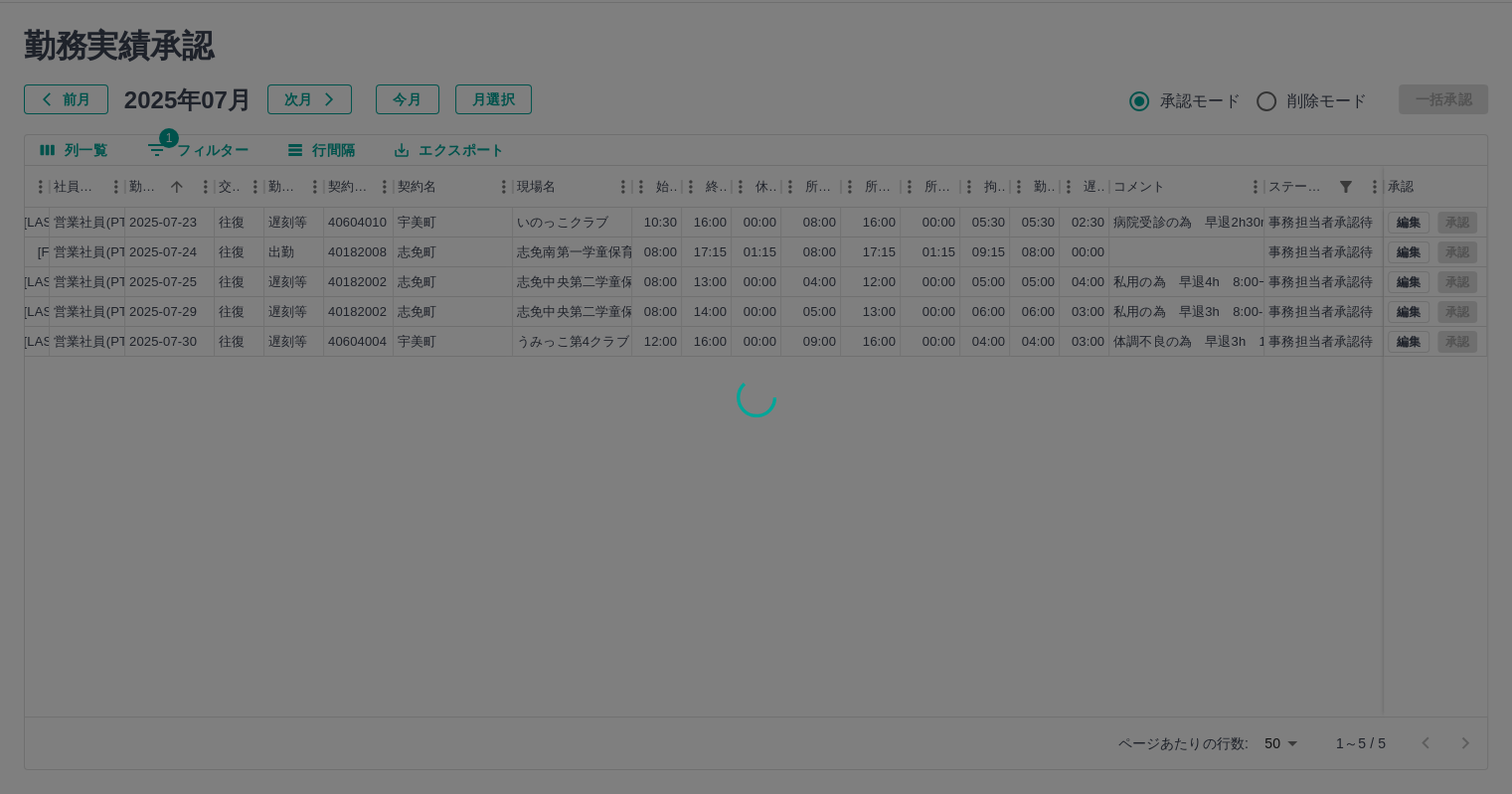 scroll, scrollTop: 0, scrollLeft: 273, axis: horizontal 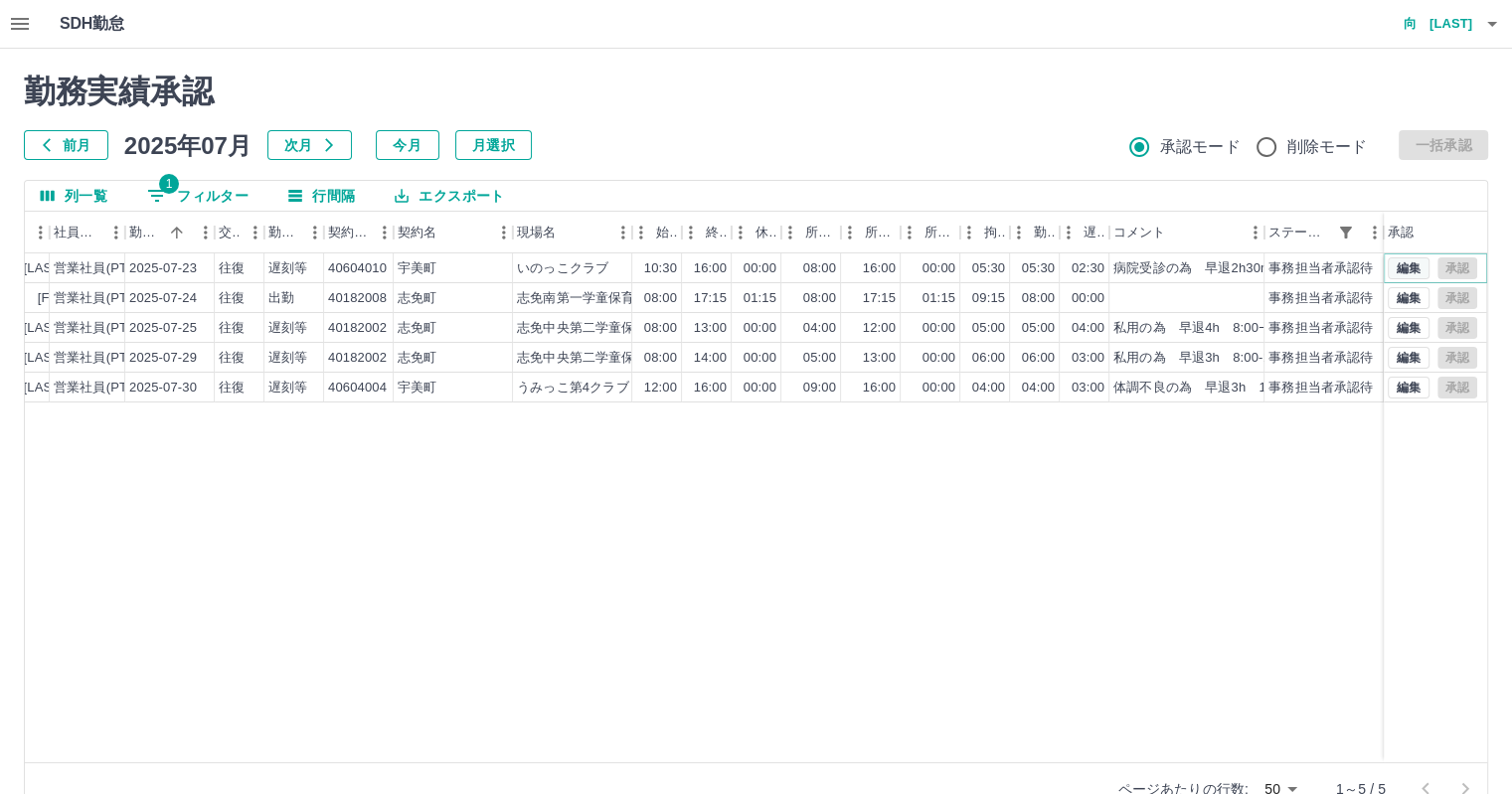 click on "編集" at bounding box center [1409, 268] 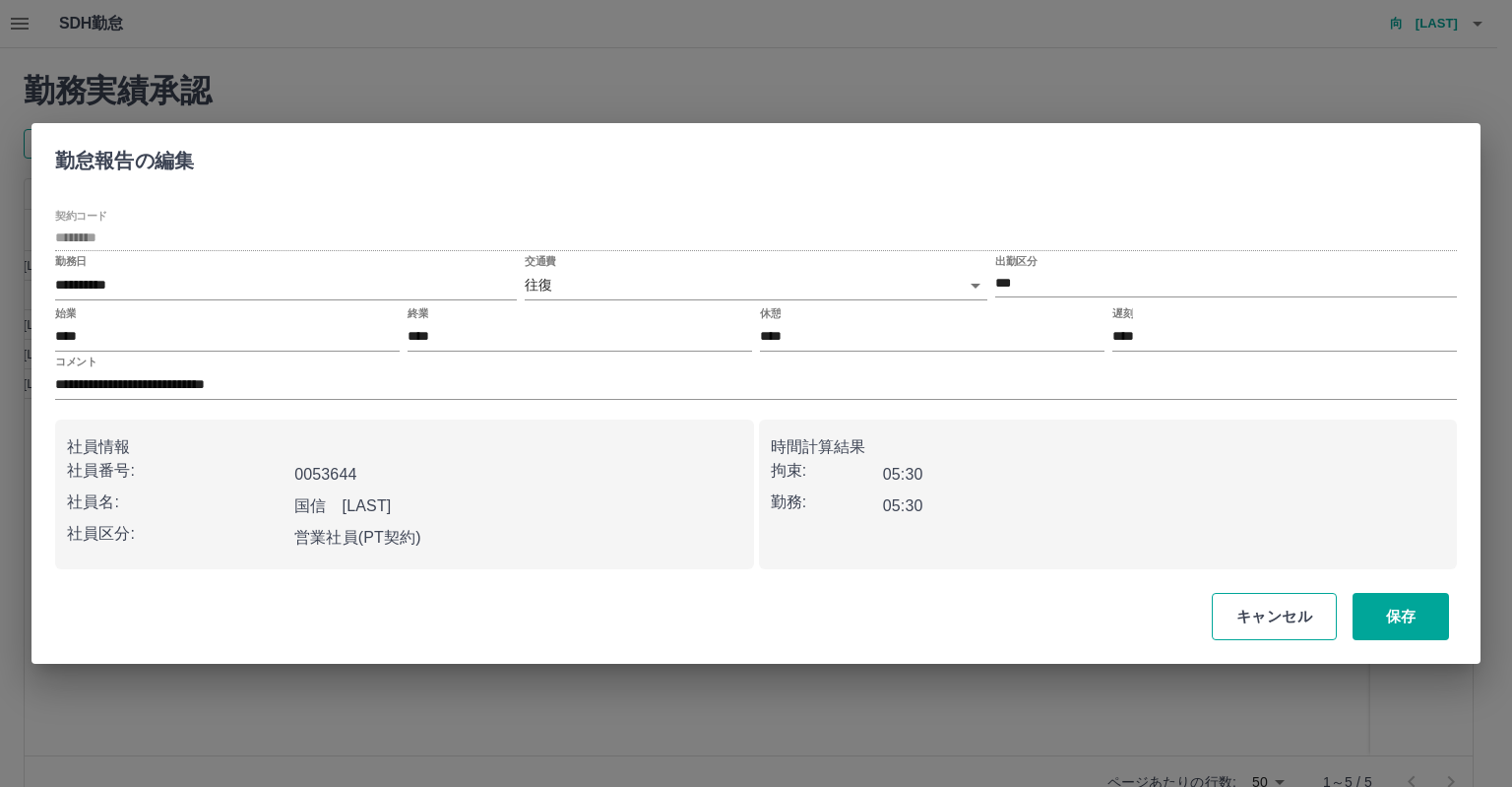 click on "キャンセル" at bounding box center [1274, 617] 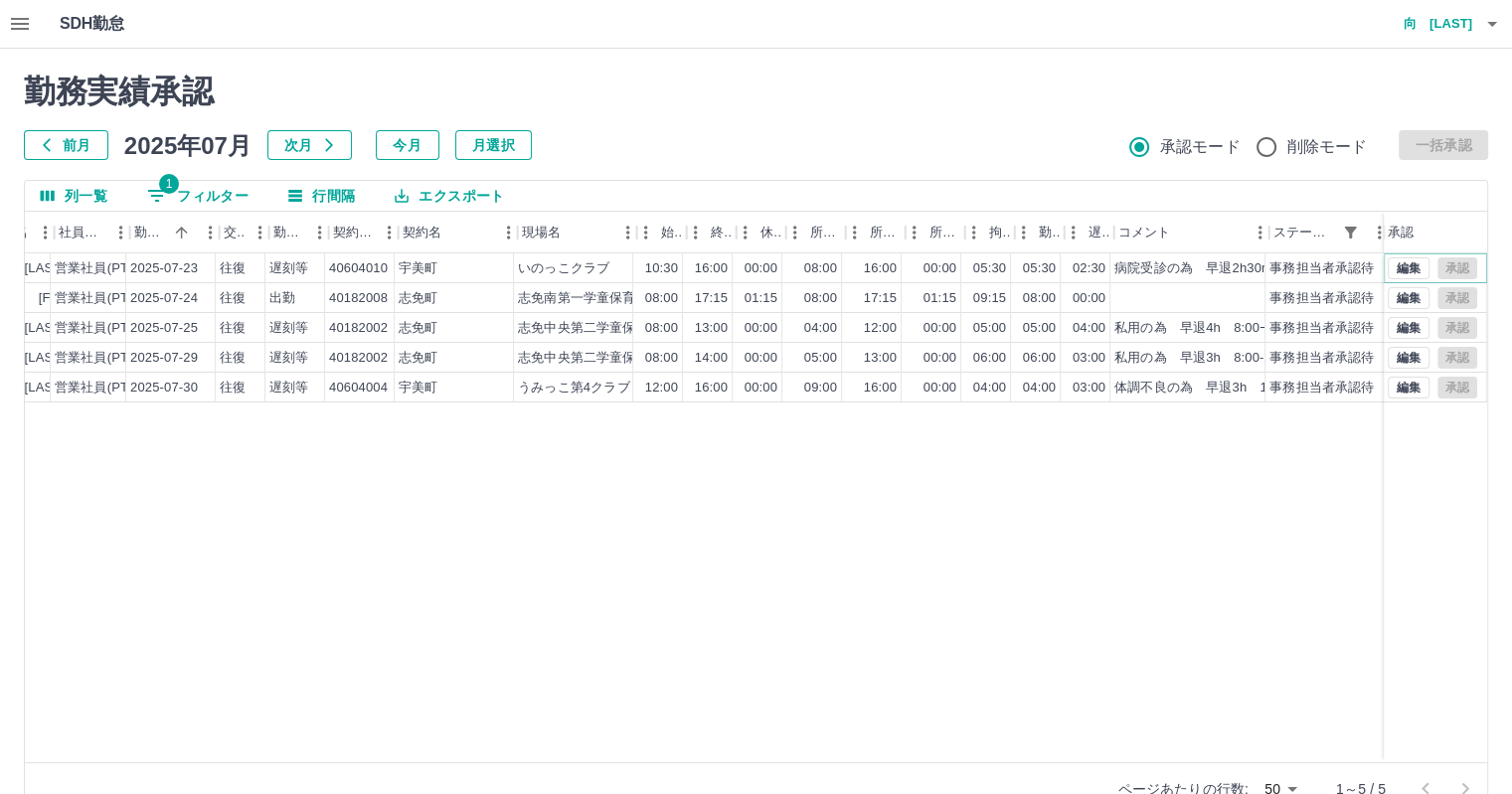 scroll, scrollTop: 0, scrollLeft: 273, axis: horizontal 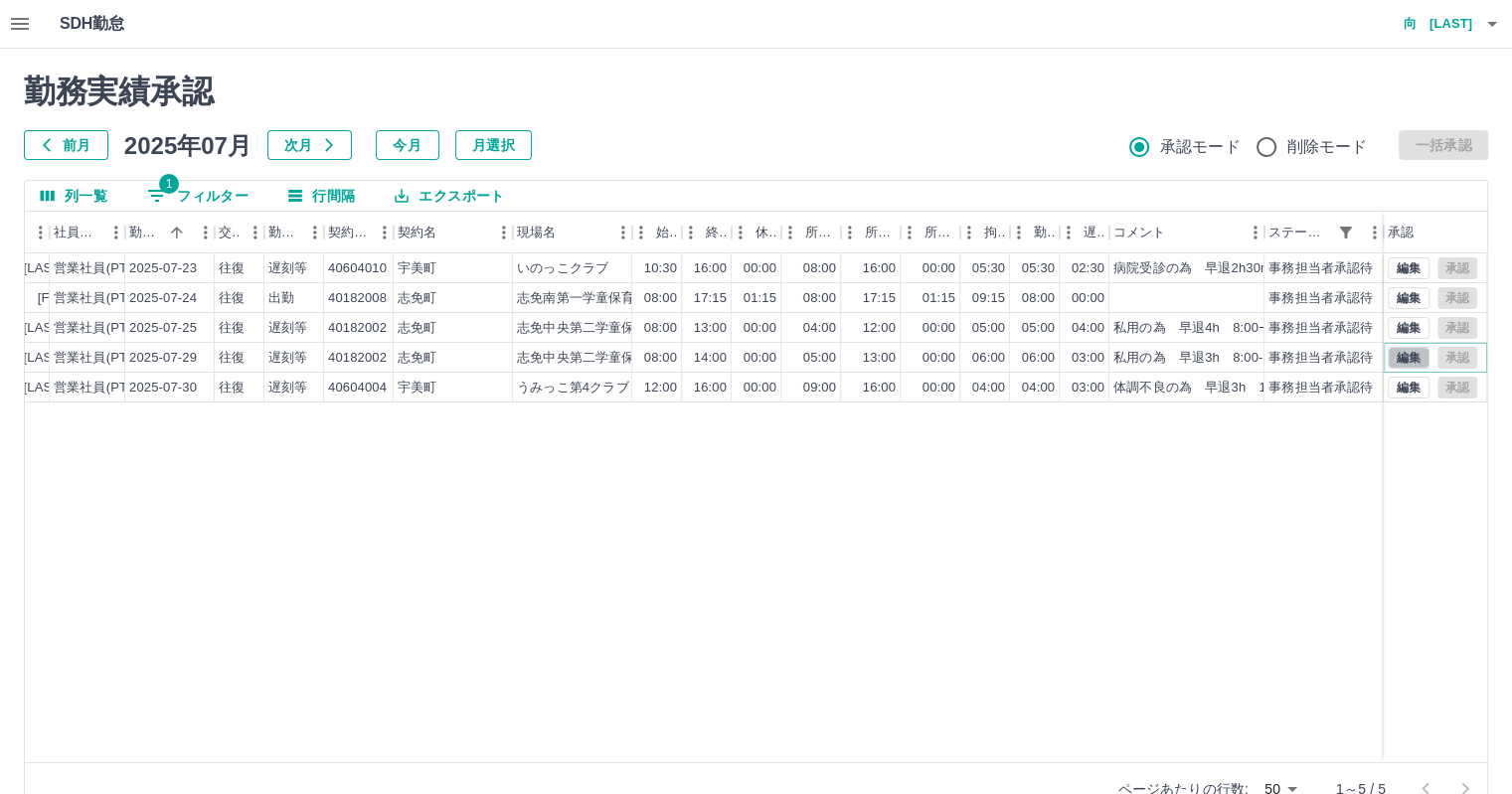 click on "編集" at bounding box center [1409, 358] 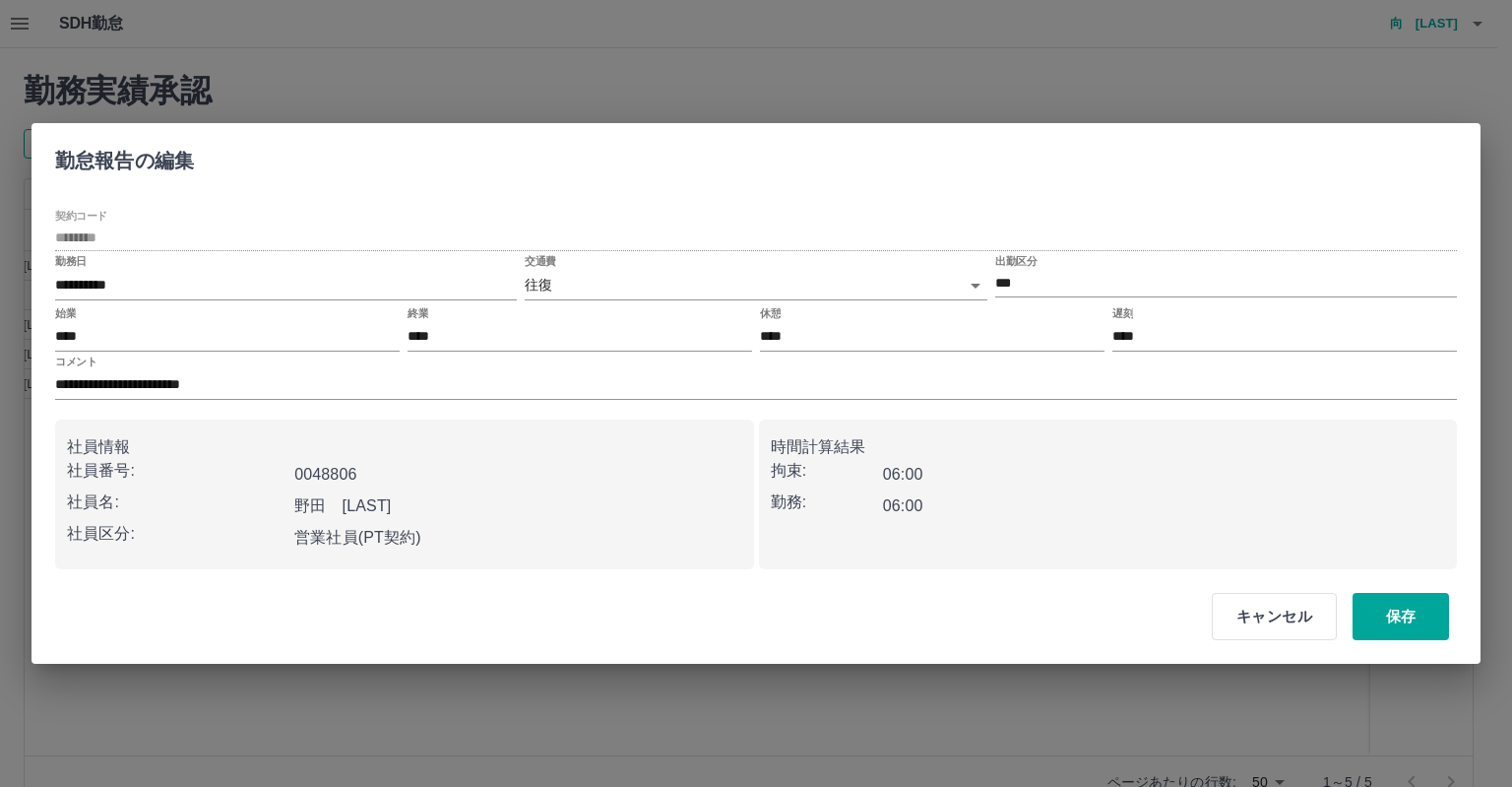 click on "****" at bounding box center [1285, 337] 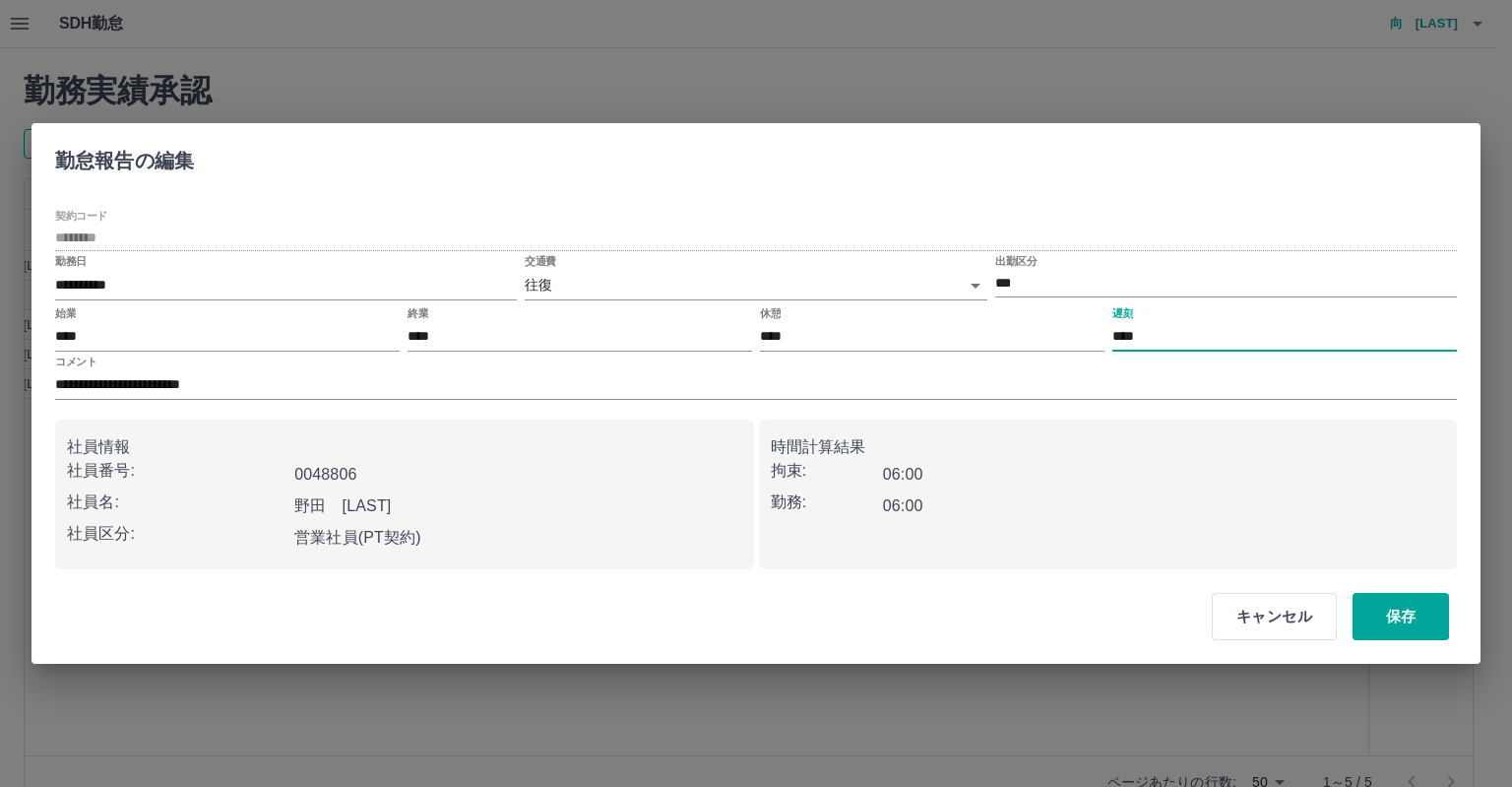 click on "****" at bounding box center [1285, 337] 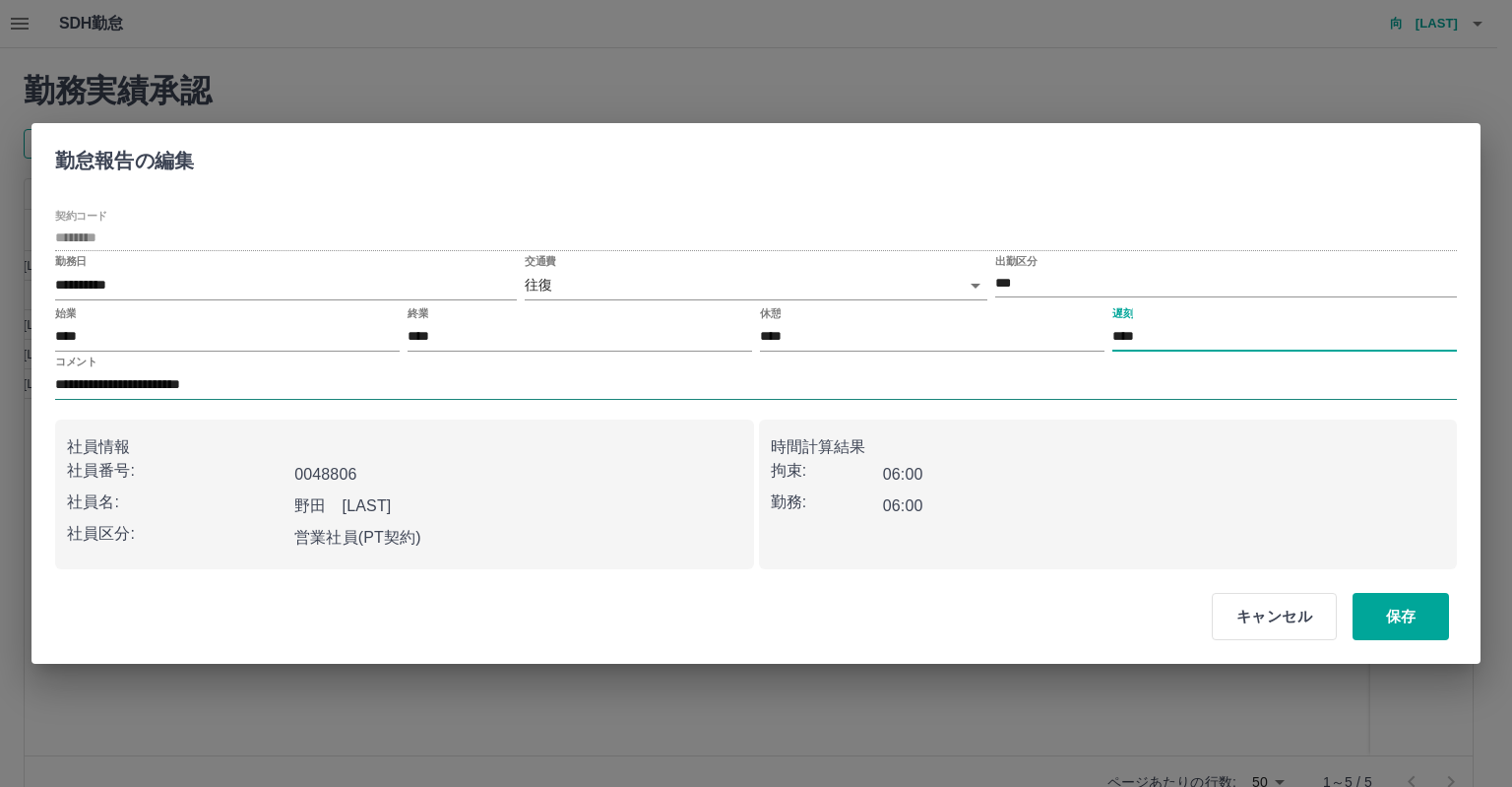 type on "****" 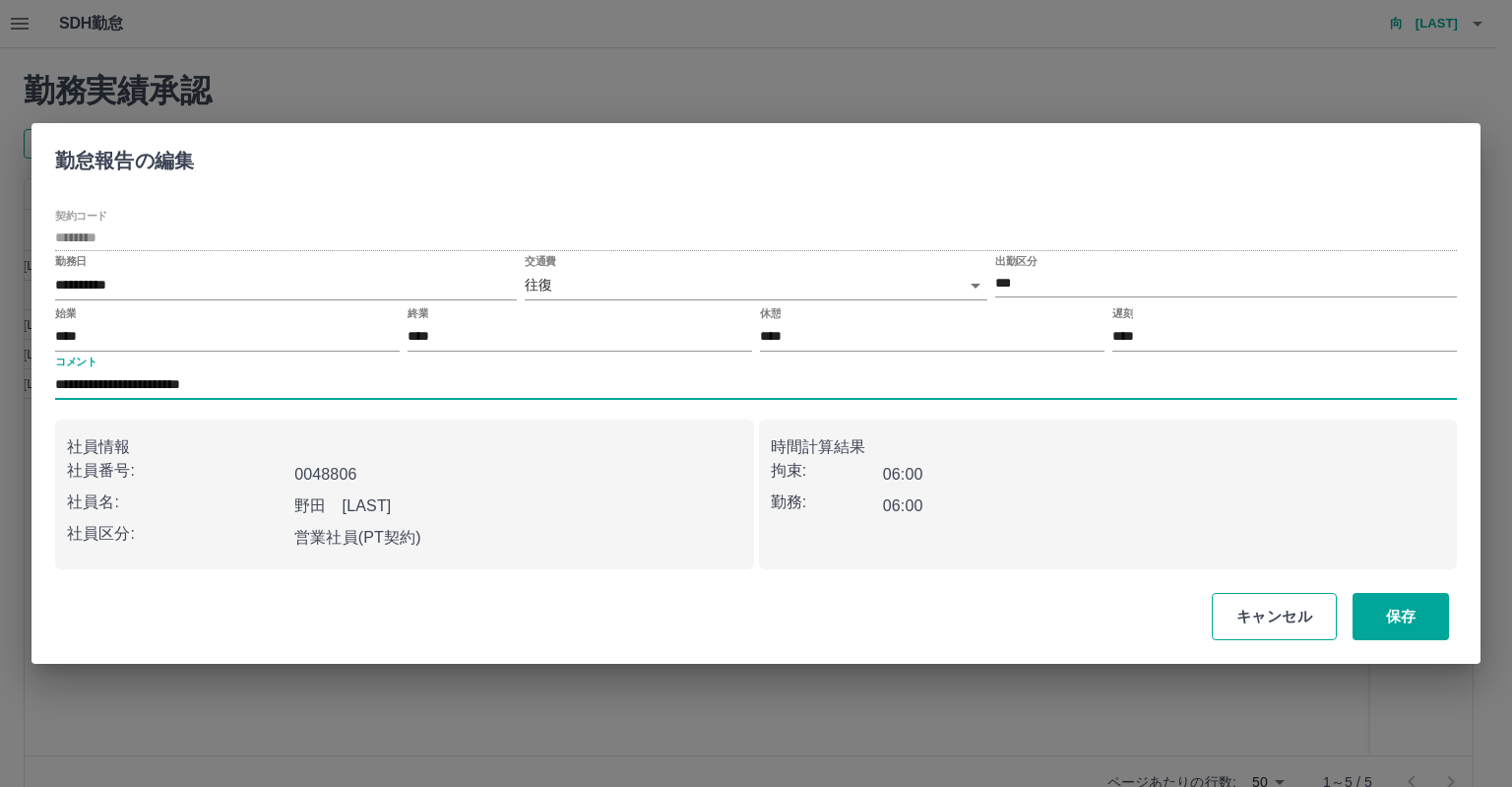 type on "**********" 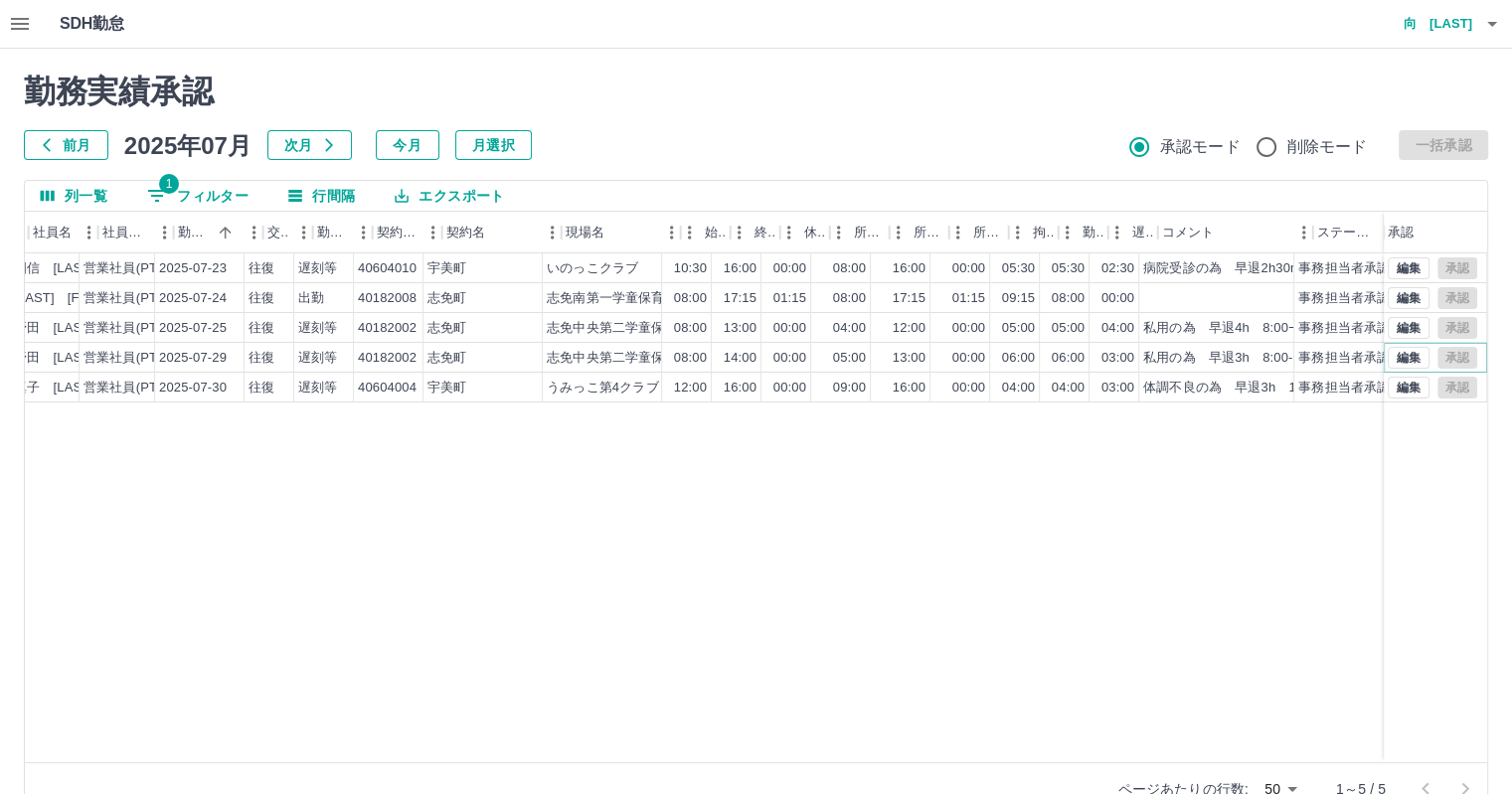 scroll, scrollTop: 0, scrollLeft: 273, axis: horizontal 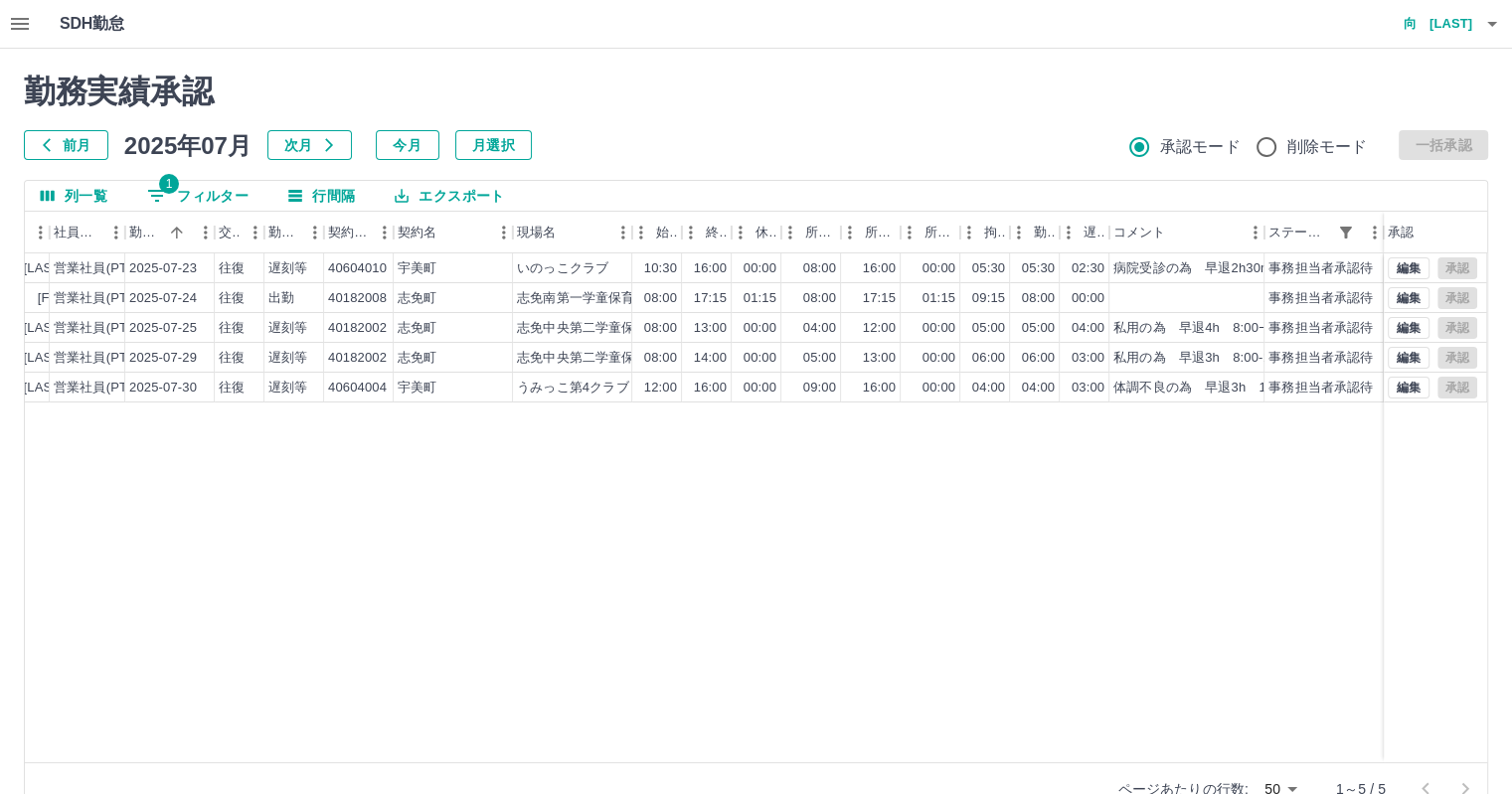 click 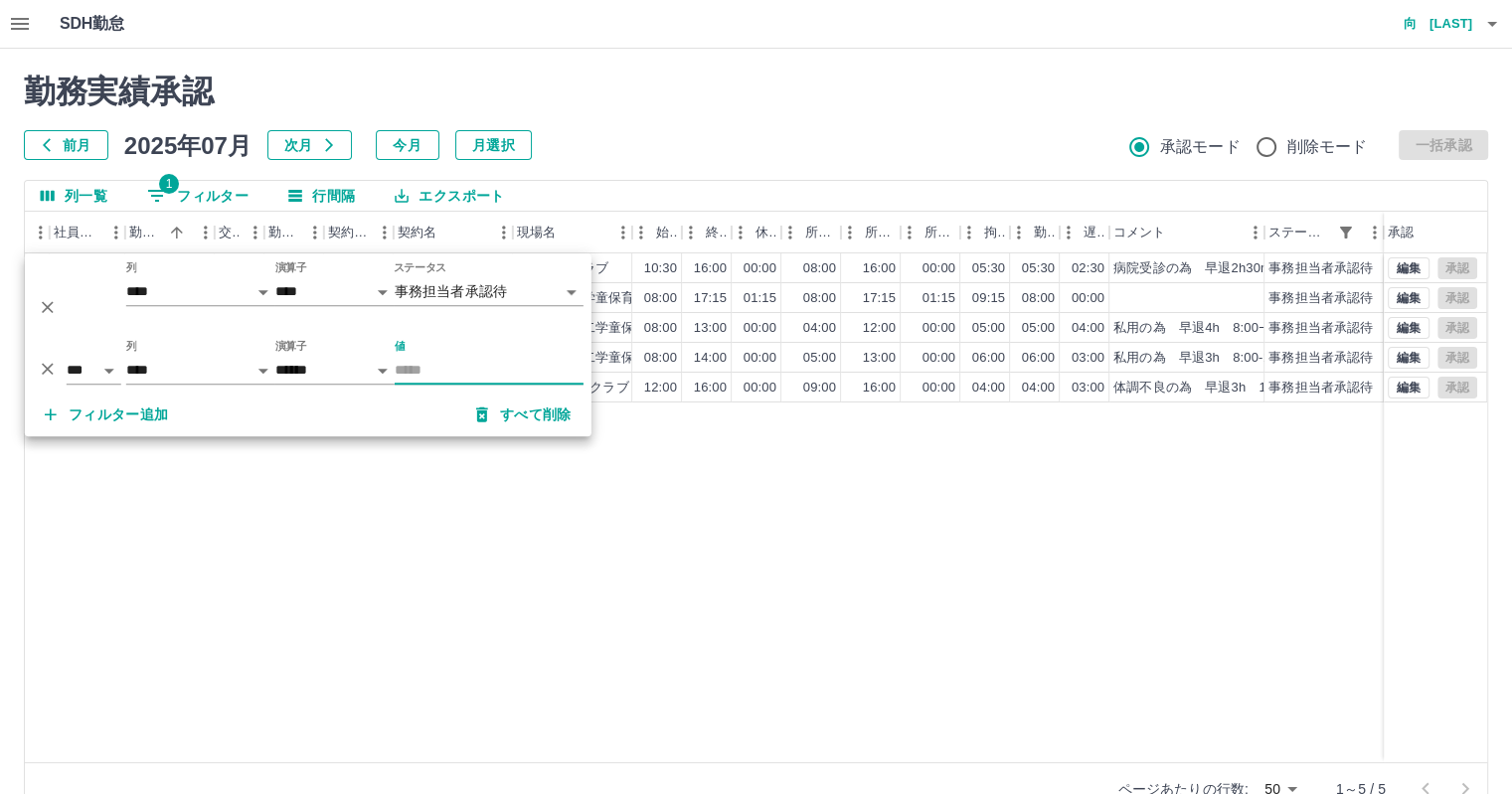 click on "SDH勤怠 向　万奈花 勤務実績承認 前月 2025年07月 次月 今月 月選択 承認モード 削除モード 一括承認 列一覧 1 フィルター 行間隔 エクスポート 承認フロー 社員番号 社員名 社員区分 勤務日 交通費 勤務区分 契約コード 契約名 現場名 始業 終業 休憩 所定開始 所定終業 所定休憩 拘束 勤務 遅刻等 コメント ステータス 承認 現 事 Ａ 営 0053644 国信　登志子 営業社員(PT契約) 2025-07-23 往復 遅刻等 40604010 [CITY] [CITY] 10:30 16:00 00:00 08:00 16:00 00:00 05:30 05:30 02:30 病院受診の為　早退2h30m　9:30-17:30,1:00 事務担当者承認待 現 事 Ａ 営 0105163 中原　あゆみ 営業社員(PT契約) 2025-07-24 往復 出勤 40182008 [CITY] [CITY] 08:00 17:15 01:15 08:00 17:15 01:15 09:15 08:00 00:00 事務担当者承認待 現 事 Ａ 営 0048806 野田　三智子 営業社員(PT契約) 2025-07-25 往復 遅刻等 40182002 [CITY]" at bounding box center (756, 419) 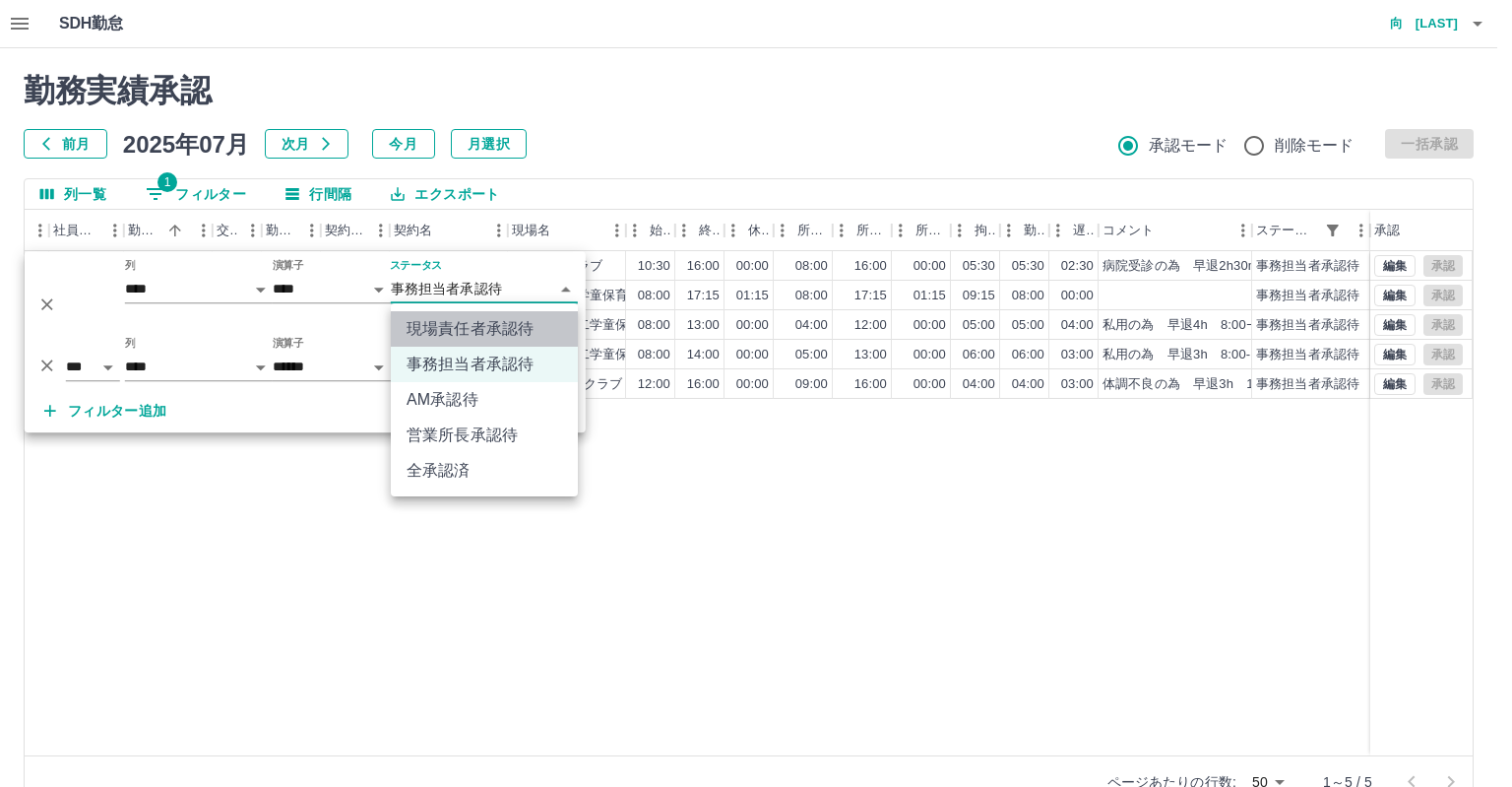 click on "現場責任者承認待" at bounding box center (484, 329) 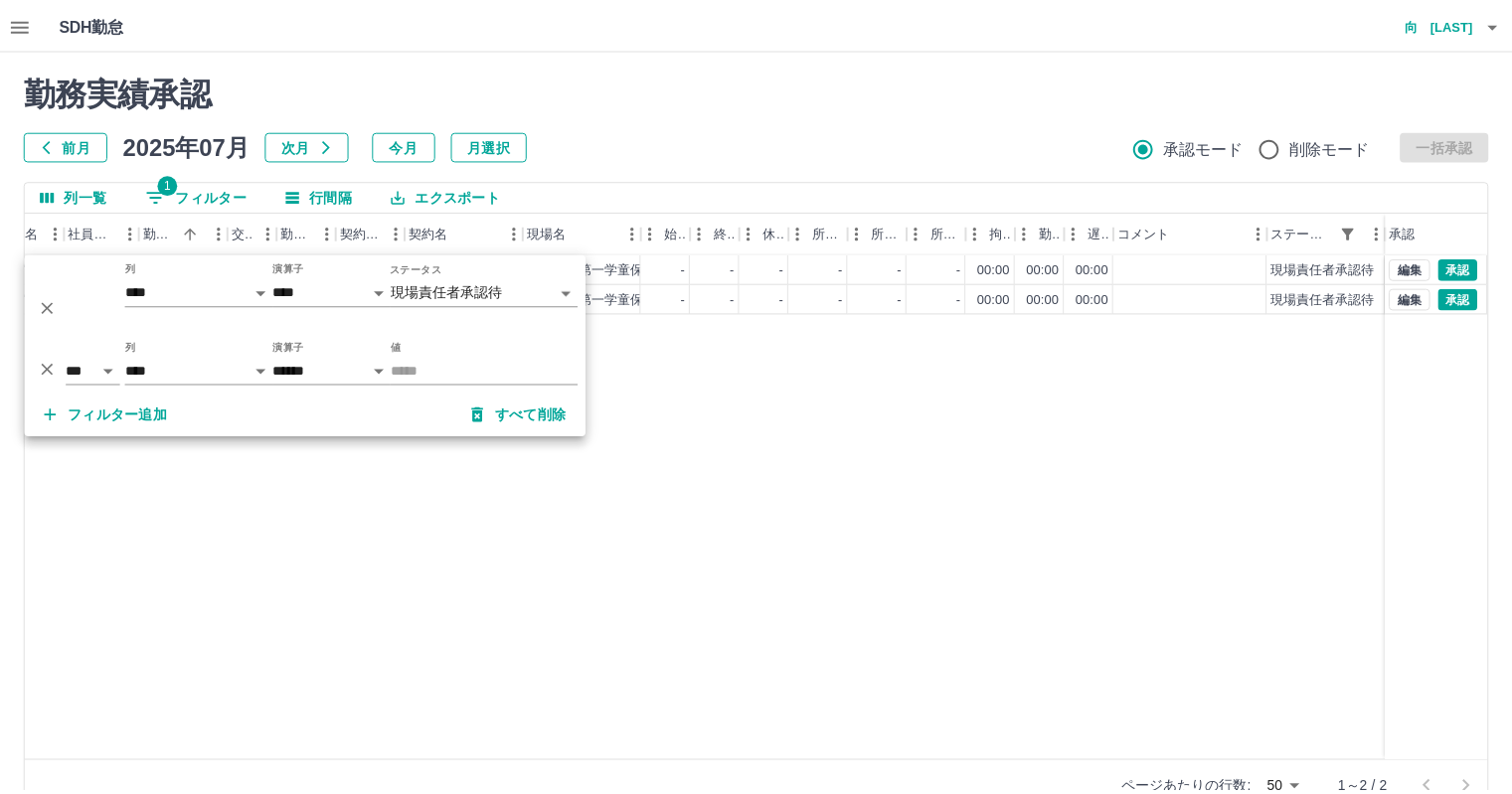 scroll, scrollTop: 0, scrollLeft: 258, axis: horizontal 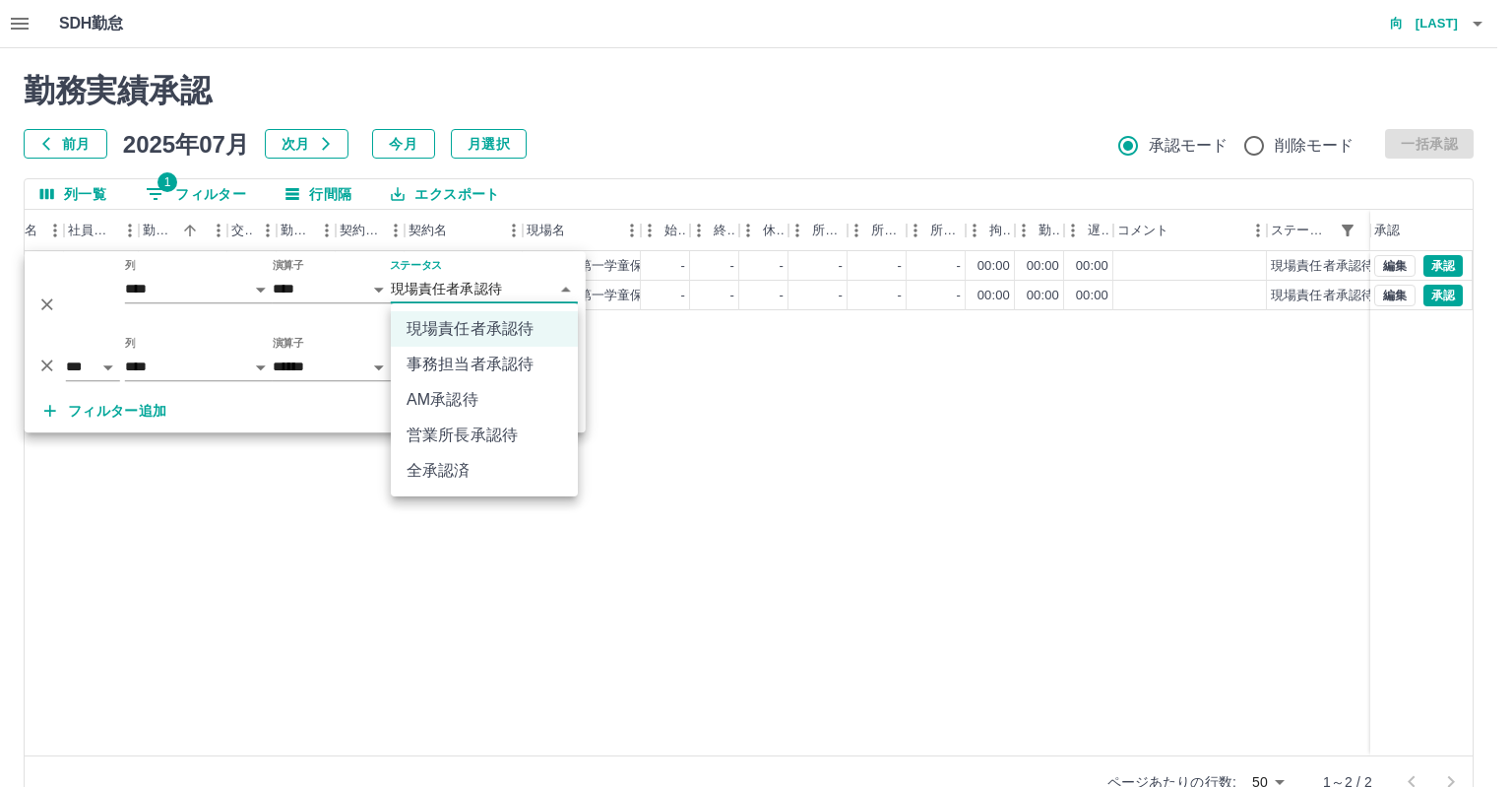 click on "SDH勤怠 [LAST]　[FIRST] 勤務実績承認 前月 2025年07月 次月 今月 月選択 承認モード 削除モード 一括承認 列一覧 1 フィルター 行間隔 エクスポート 承認フロー 社員番号 社員名 社員区分 勤務日 交通費 勤務区分 契約コード 契約名 現場名 始業 終業 休憩 所定開始 所定終業 所定休憩 拘束 勤務 遅刻等 コメント ステータス 承認 現 事 Ａ 営 0048782 [LAST]　[FIRST] 営業社員(P契約) 2025-07-24  -  休日 40182001 [CITY] [CITY]第一学童保育所 - - - - - - 00:00 00:00 00:00 現場責任者承認待 現 事 Ａ 営 0048782 [LAST]　[FIRST] 営業社員(P契約) 2025-07-25  -  休日 40182001 [CITY] [CITY]第一学童保育所 - - - - - - 00:00 00:00 00:00 現場責任者承認待 編集 承認 編集 承認 ページあたりの行数: 50 ** 1～2 / 2 SDH勤怠 *** ** 列 **** *** **** *** *** **** ***** *** *** ** ** ** **** **** **** ** ** *** **** ***** 演算子 **** ****** *** **" at bounding box center (756, 416) 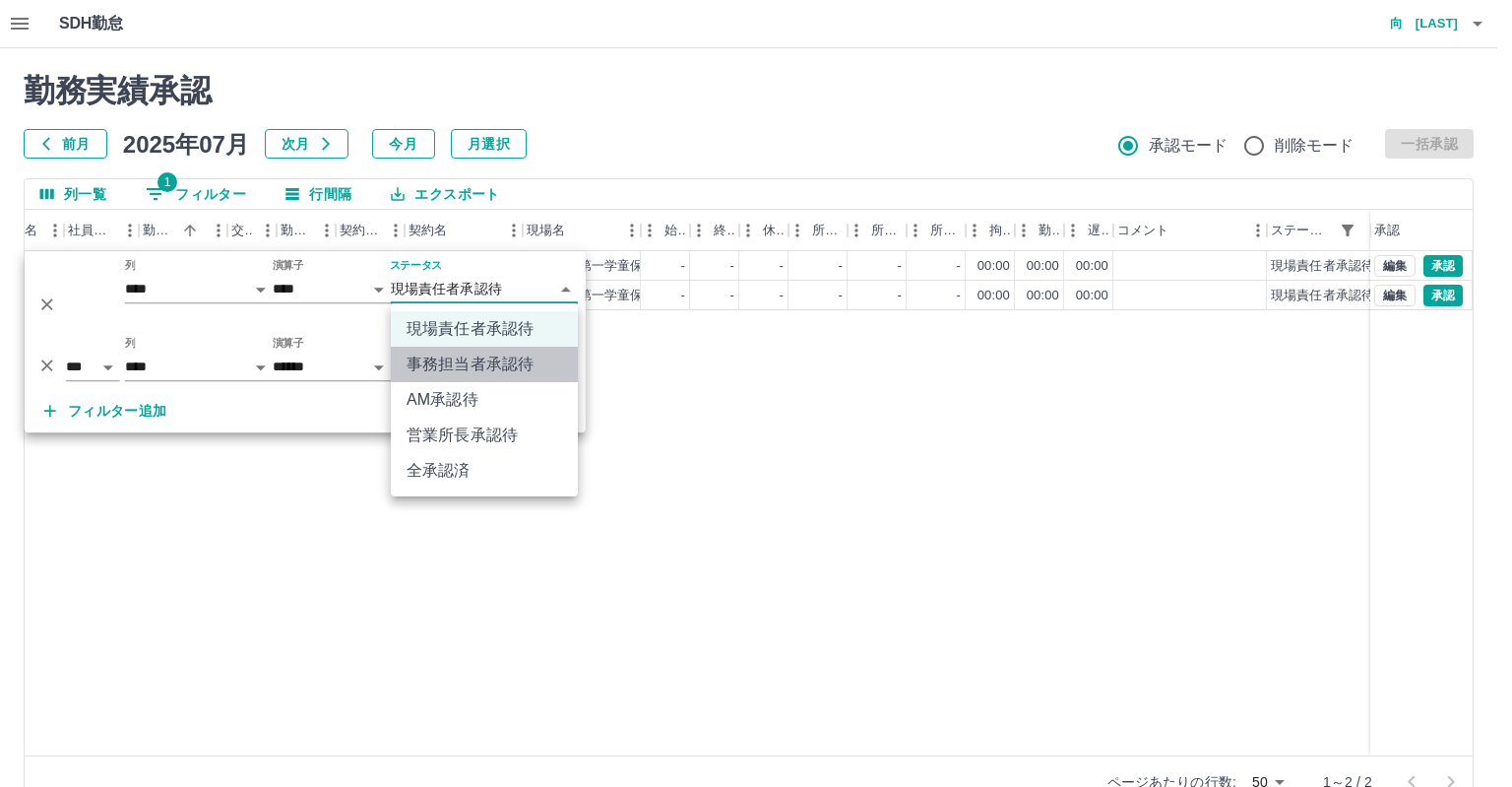 click on "事務担当者承認待" at bounding box center [484, 364] 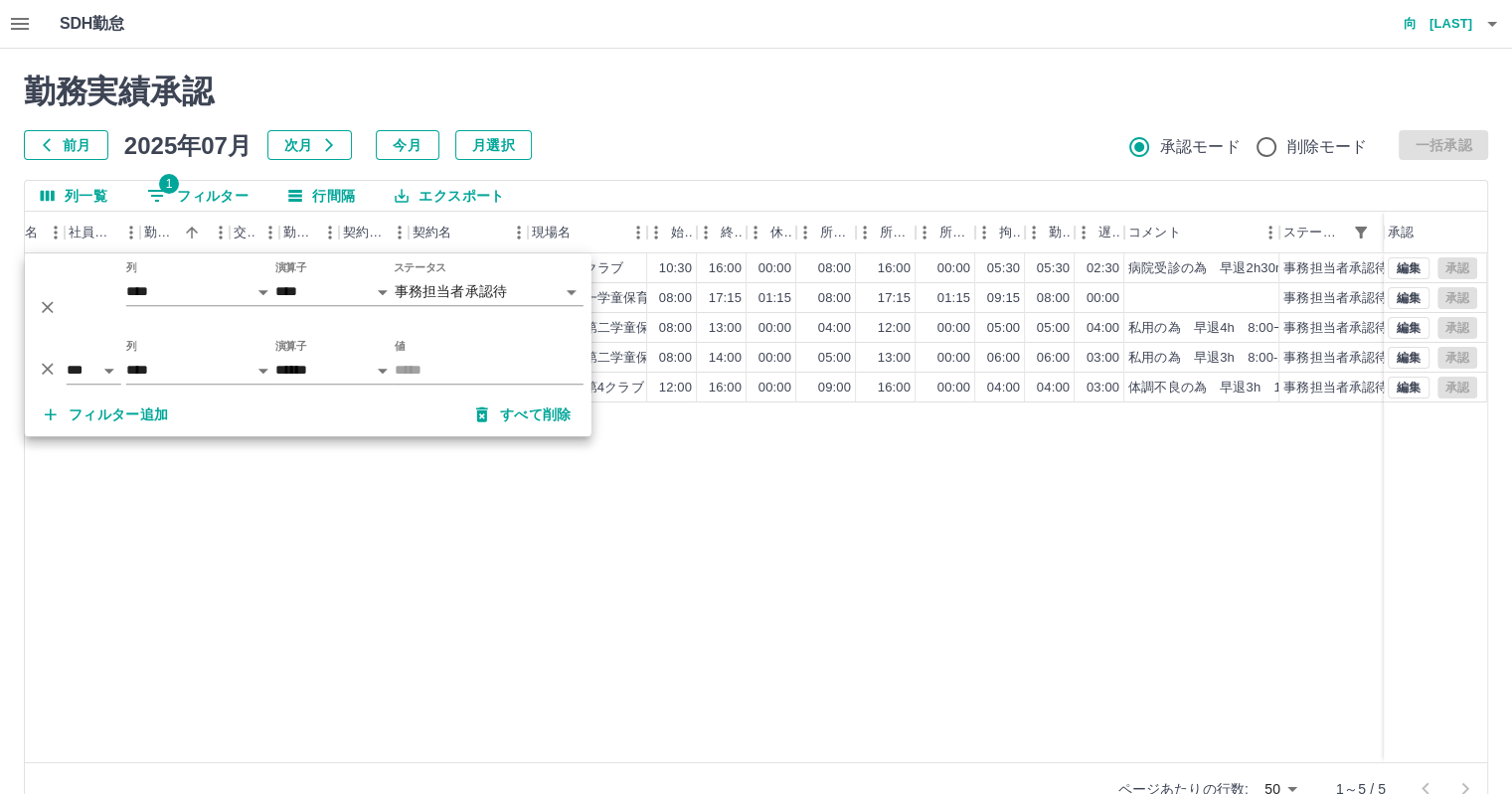 click on "現 事 Ａ 営 0053644 国信　登志子 営業社員(PT契約) 2025-07-23 往復 遅刻等 40604010 [CITY] [CITY] 10:30 16:00 00:00 08:00 16:00 00:00 05:30 05:30 02:30 病院受診の為　早退2h30m　9:30-17:30,1:00 事務担当者承認待 現 事 Ａ 営 0105163 中原　あゆみ 営業社員(PT契約) 2025-07-24 往復 出勤 40182008 [CITY] [CITY] 08:00 17:15 01:15 08:00 17:15 01:15 09:15 08:00 00:00 事務担当者承認待 現 事 Ａ 営 0048806 野田　三智子 営業社員(PT契約) 2025-07-25 往復 遅刻等 40182002 [CITY] [CITY] 08:00 13:00 00:00 04:00 12:00 00:00 05:00 05:00 04:00 私用の為　早退4h　8:00-17:00,1:00 事務担当者承認待 現 事 Ａ 営 0048806 野田　三智子 営業社員(PT契約) 2025-07-29 往復 遅刻等 40182002 [CITY] [CITY] 08:00 14:00 00:00 05:00 13:00 00:00 06:00 06:00 03:00 私用の為　早退3h　8:00-17:00,1:00 事務担当者承認待" at bounding box center (634, 508) 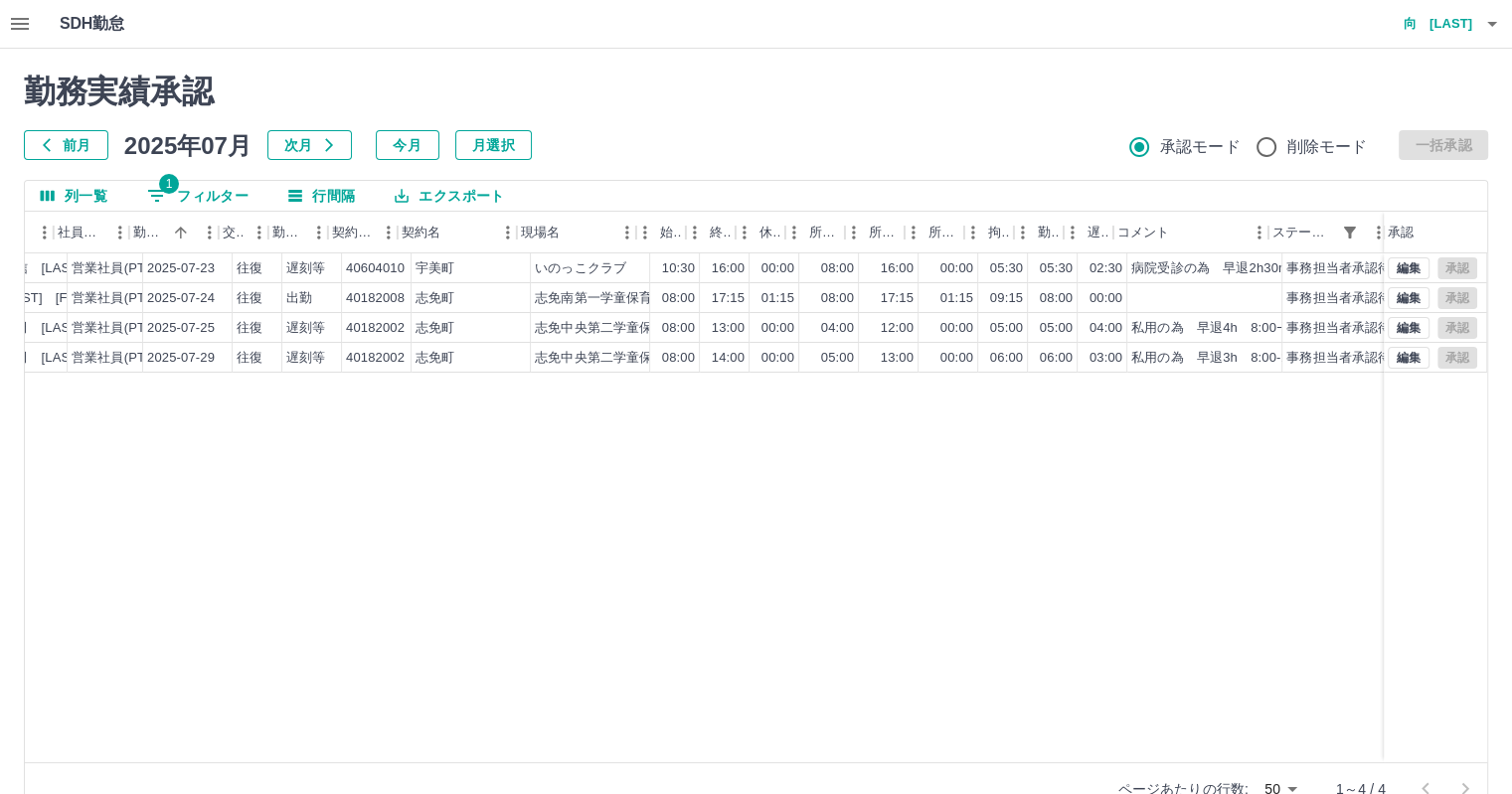 scroll, scrollTop: 0, scrollLeft: 270, axis: horizontal 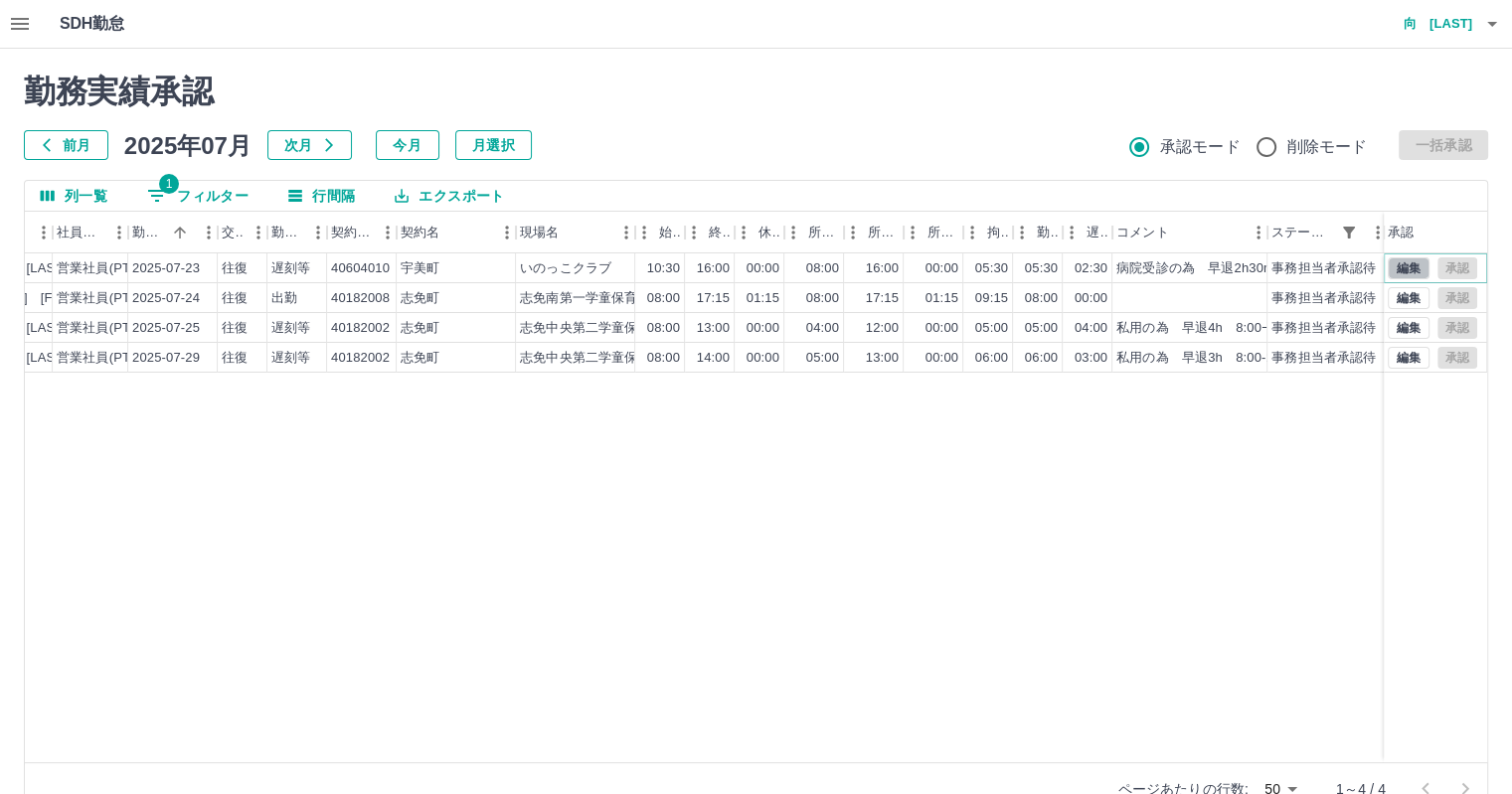 click on "編集" at bounding box center [1409, 268] 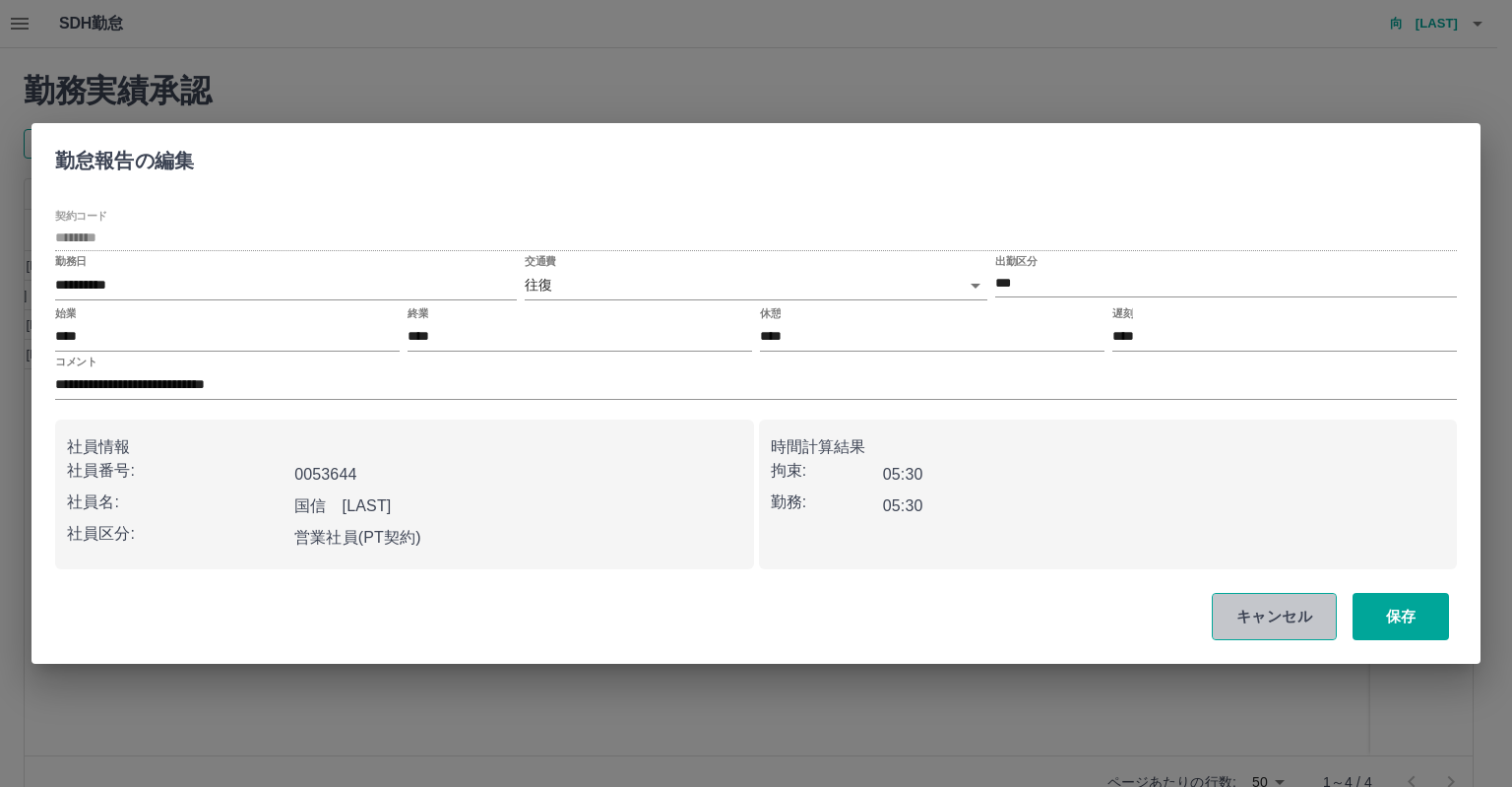 click on "キャンセル" at bounding box center (1274, 617) 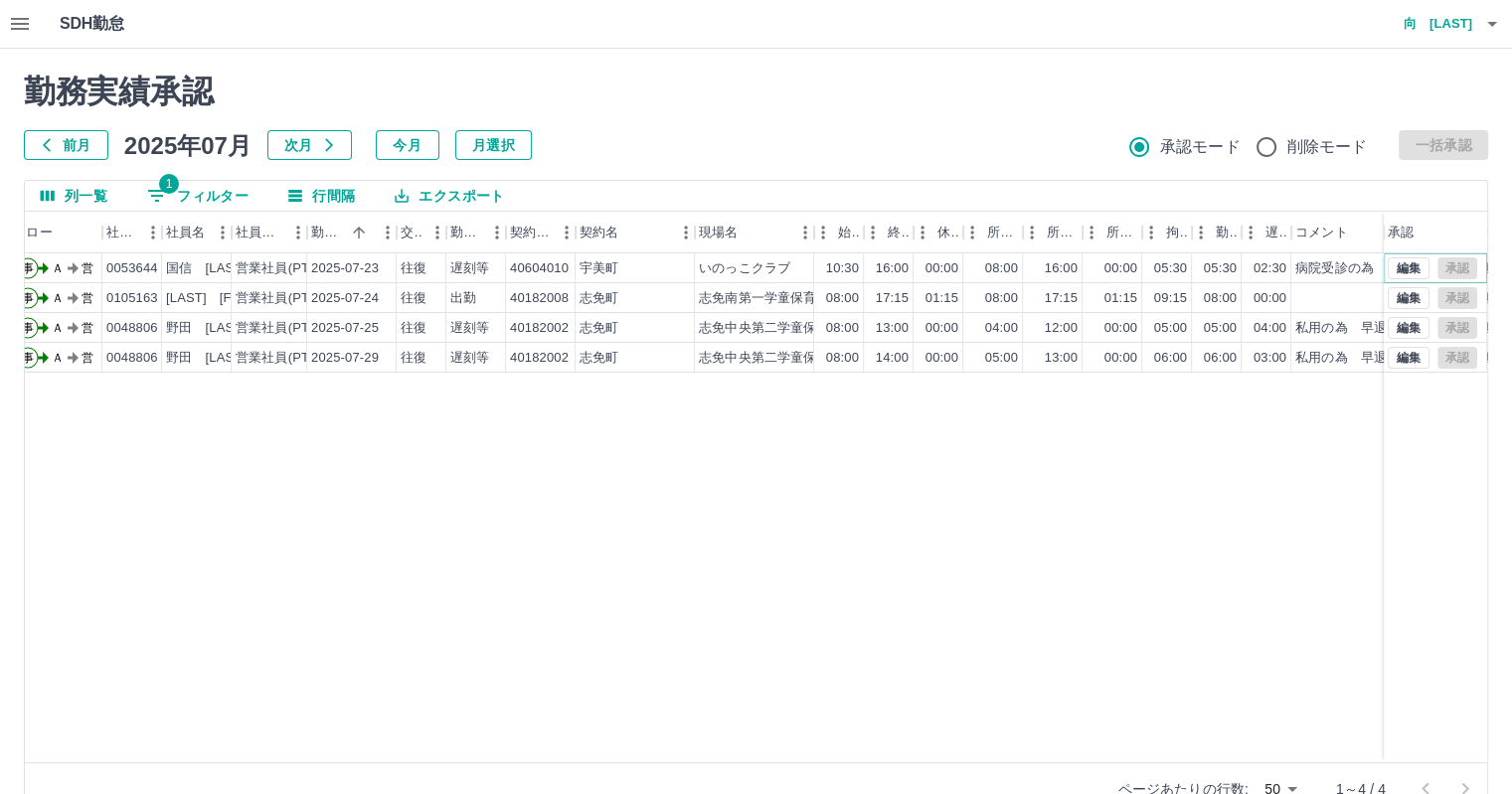 scroll, scrollTop: 0, scrollLeft: 91, axis: horizontal 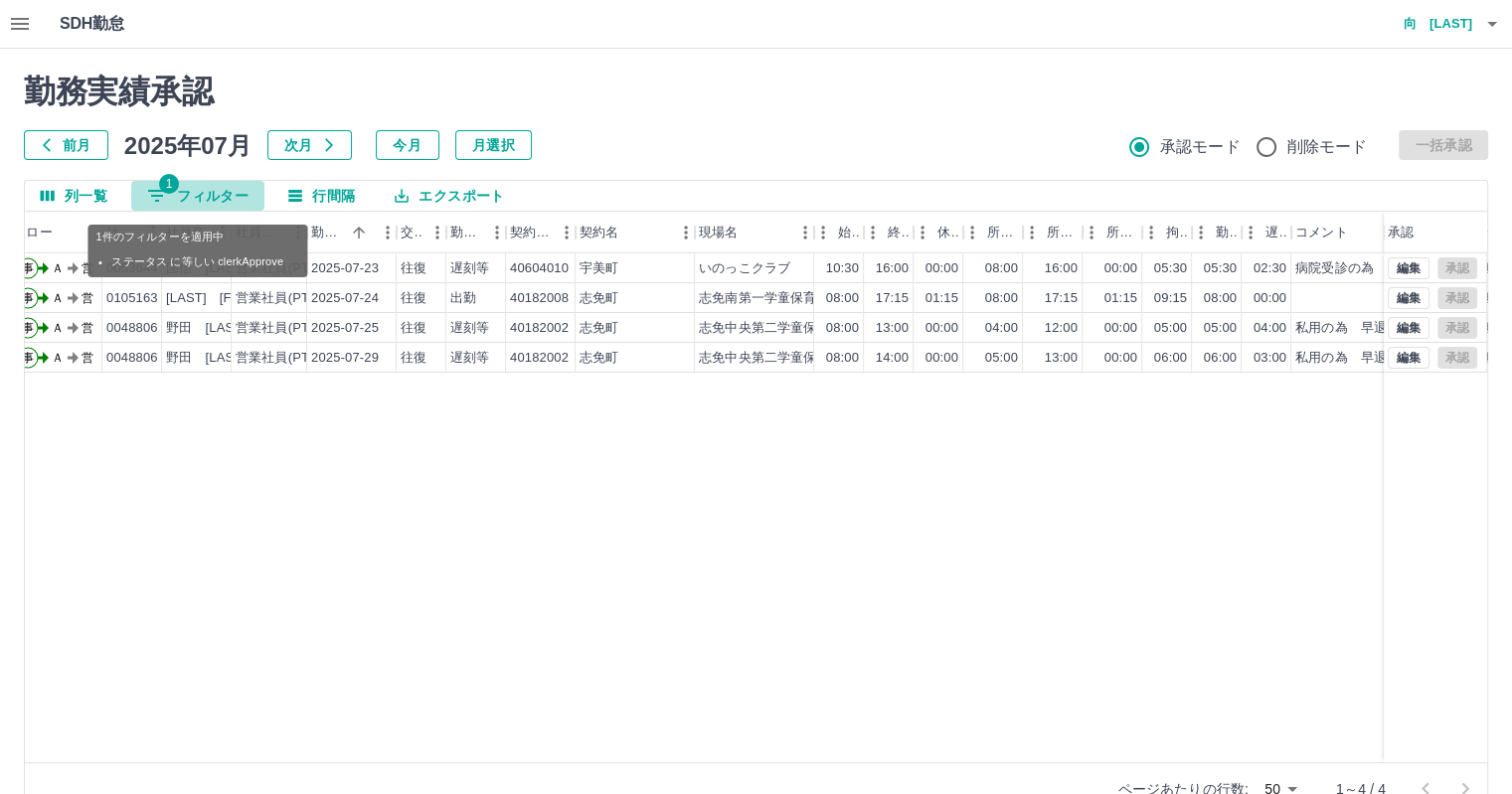 click 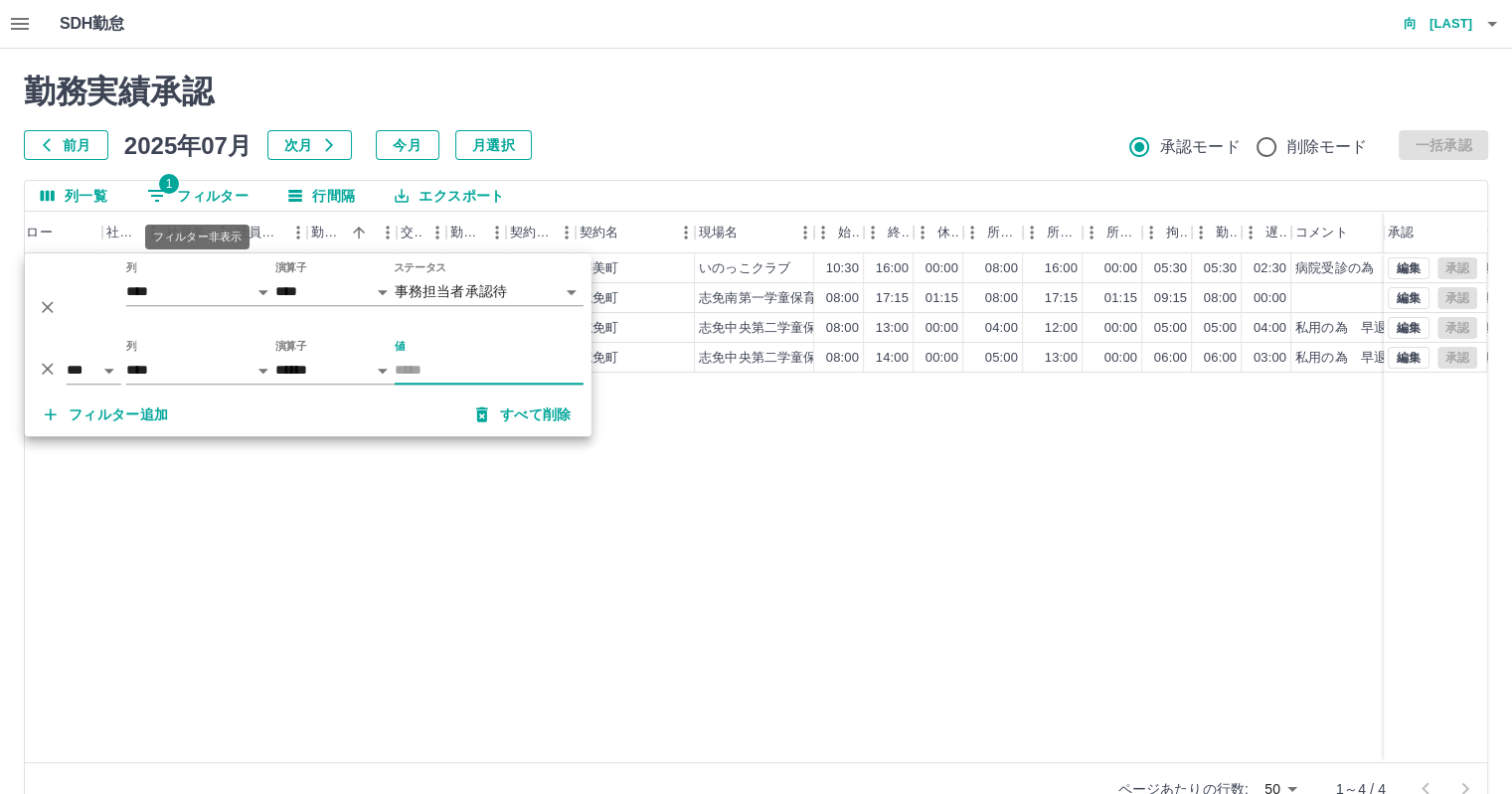 click on "1 フィルター" at bounding box center (198, 196) 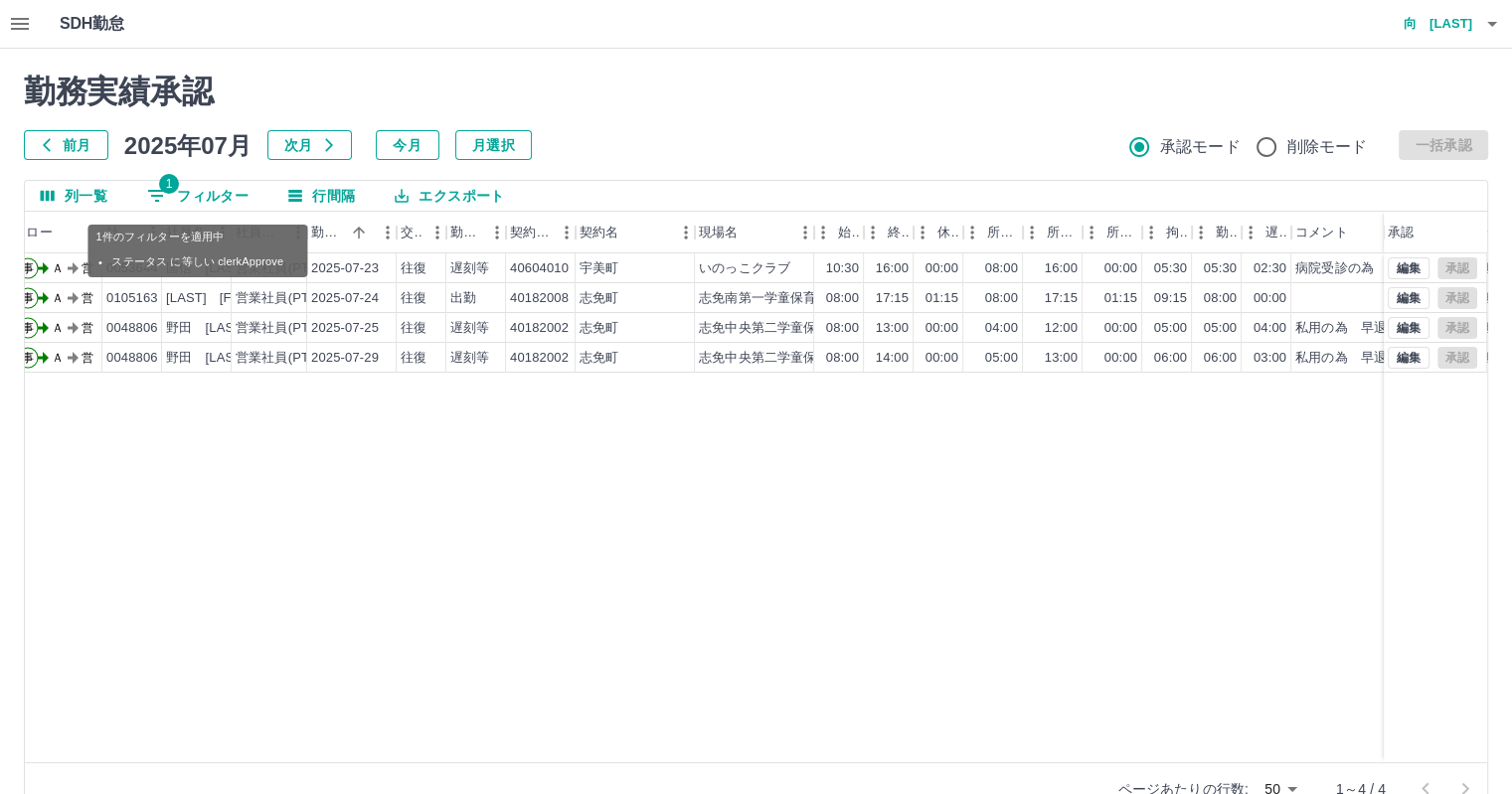 click on "1 フィルター" at bounding box center (198, 196) 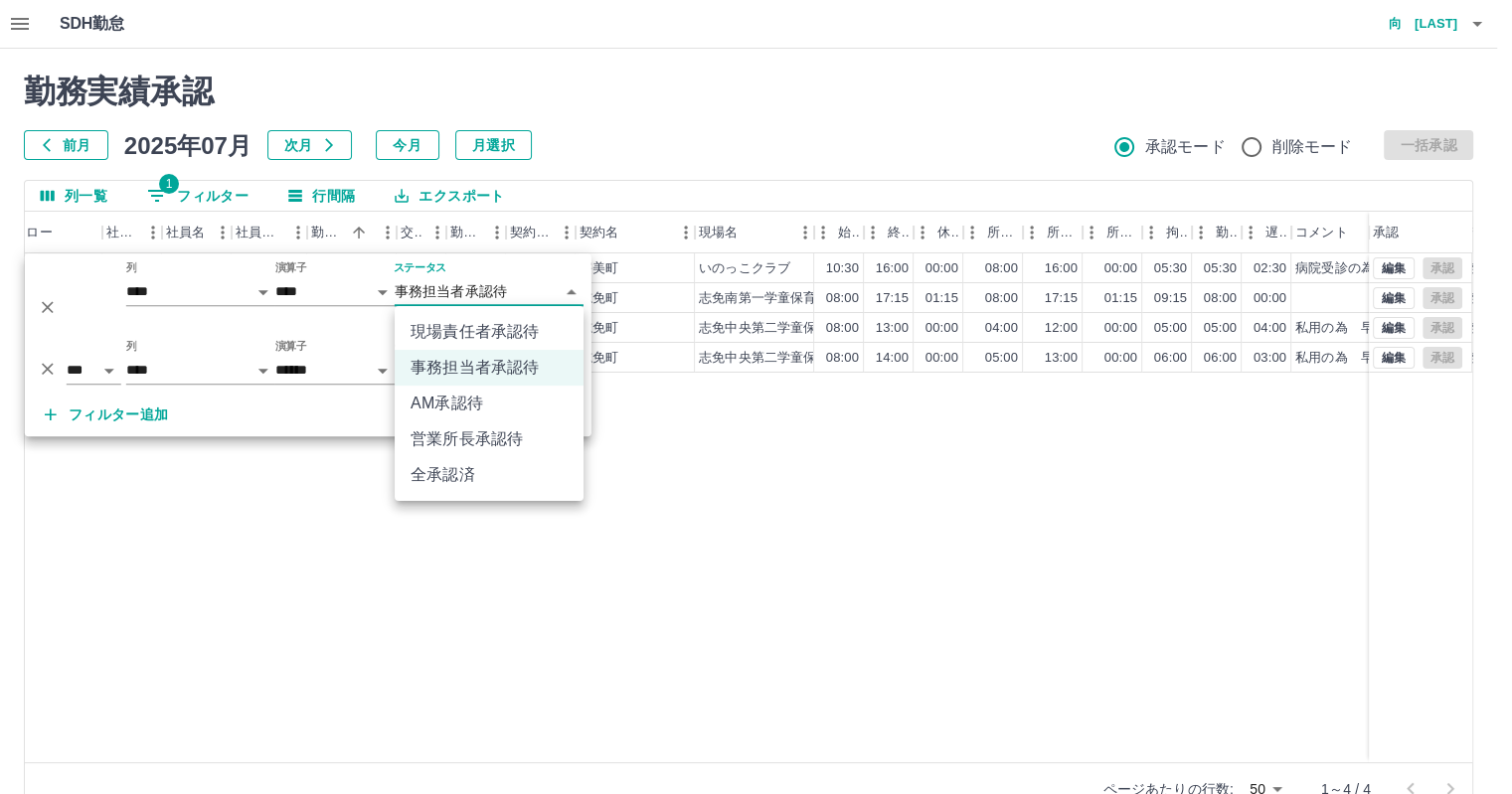 click on "SDH勤怠 向　万奈花 勤務実績承認 前月 2025年07月 次月 今月 月選択 承認モード 削除モード 一括承認 列一覧 1 フィルター 行間隔 エクスポート 承認フロー 社員番号 社員名 社員区分 勤務日 交通費 勤務区分 契約コード 契約名 現場名 始業 終業 休憩 所定開始 所定終業 所定休憩 拘束 勤務 遅刻等 コメント ステータス 承認 現 事 Ａ 営 0053644 国信　登志子 営業社員(PT契約) 2025-07-23 往復 遅刻等 40604010 [CITY] [CITY] 10:30 16:00 00:00 08:00 16:00 00:00 05:30 05:30 02:30 病院受診の為　早退2h30m　9:30-17:30,1:00 事務担当者承認待 現 事 Ａ 営 0105163 中原　あゆみ 営業社員(PT契約) 2025-07-24 往復 出勤 40182008 [CITY] [CITY] 08:00 17:15 01:15 08:00 17:15 01:15 09:15 08:00 00:00 事務担当者承認待 現 事 Ａ 営 0048806 野田　三智子 営業社員(PT契約) 2025-07-25 往復 遅刻等 40182002 [CITY]" at bounding box center [756, 419] 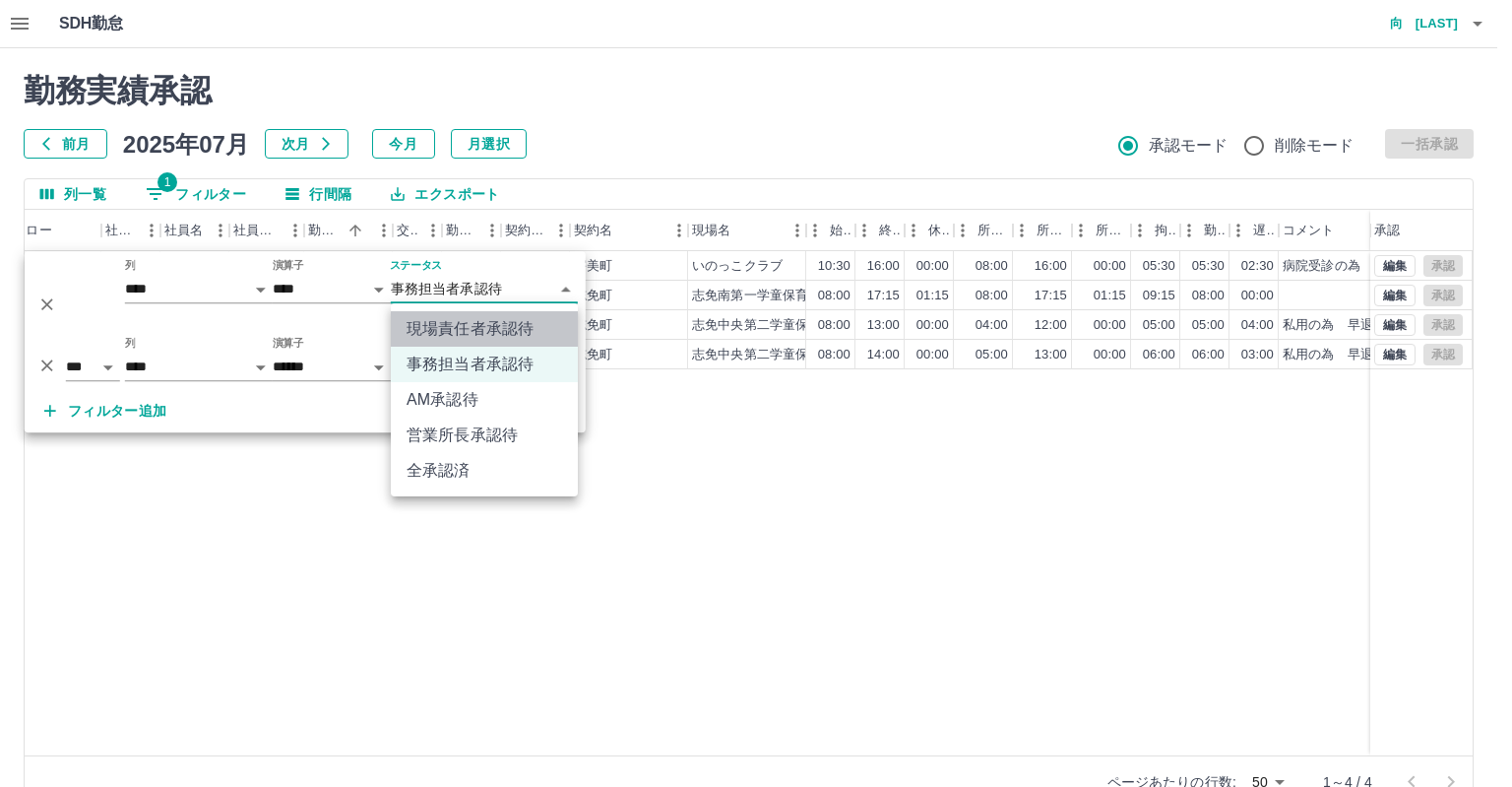 click on "現場責任者承認待" at bounding box center [484, 329] 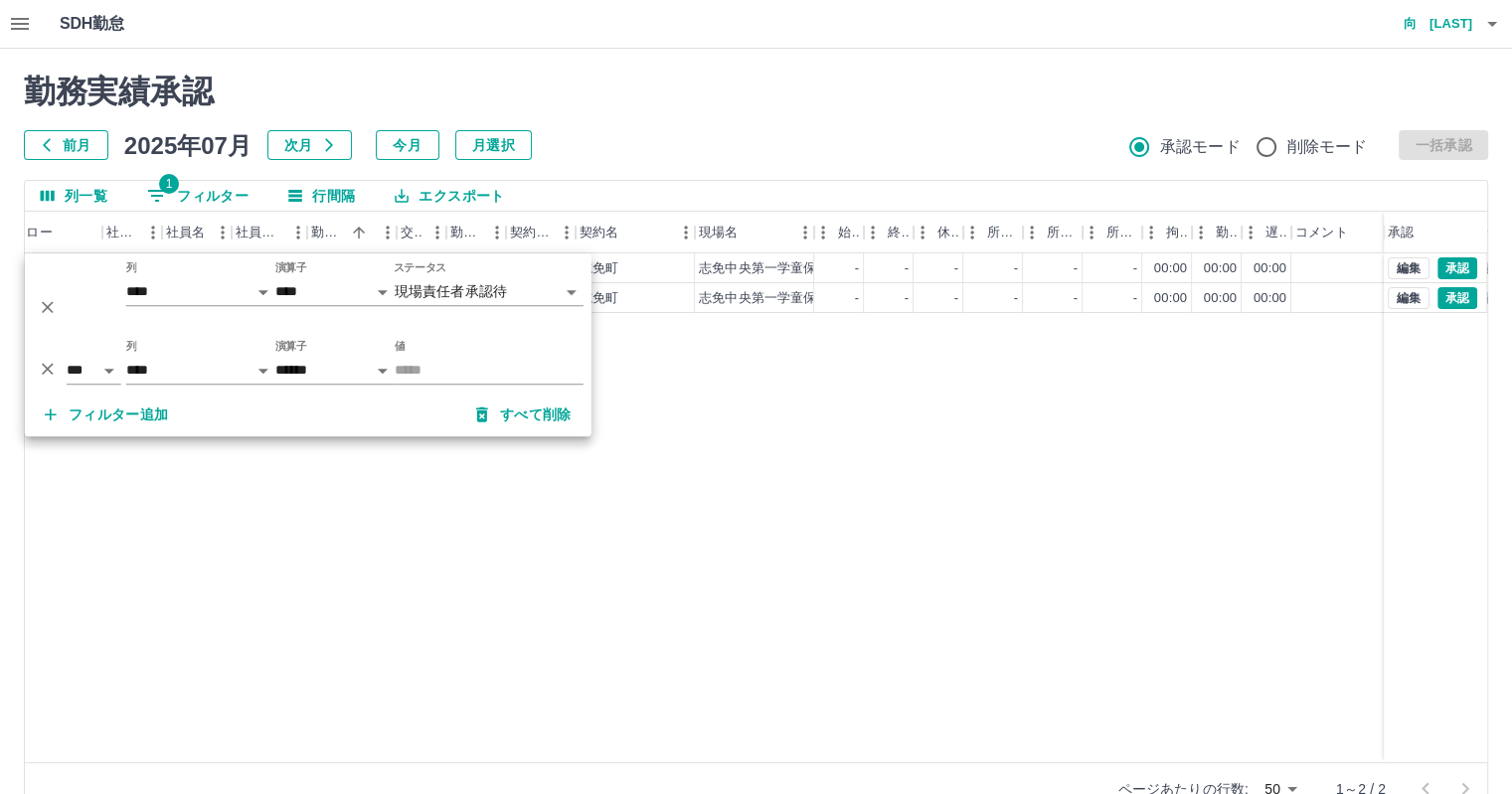click on "現 事 Ａ 営 0048782 澤宮　百希 営業社員(P契約) 2025-07-24  -  休日 40182001 [CITY] [CITY] - - - - - - 00:00 00:00 00:00 現場責任者承認待 現 事 Ａ 営 0048782 澤宮　百希 営業社員(P契約) 2025-07-25  -  休日 40182001 [CITY] [CITY] - - - - - - 00:00 00:00 00:00 現場責任者承認待 編集 承認 編集 承認" at bounding box center (801, 508) 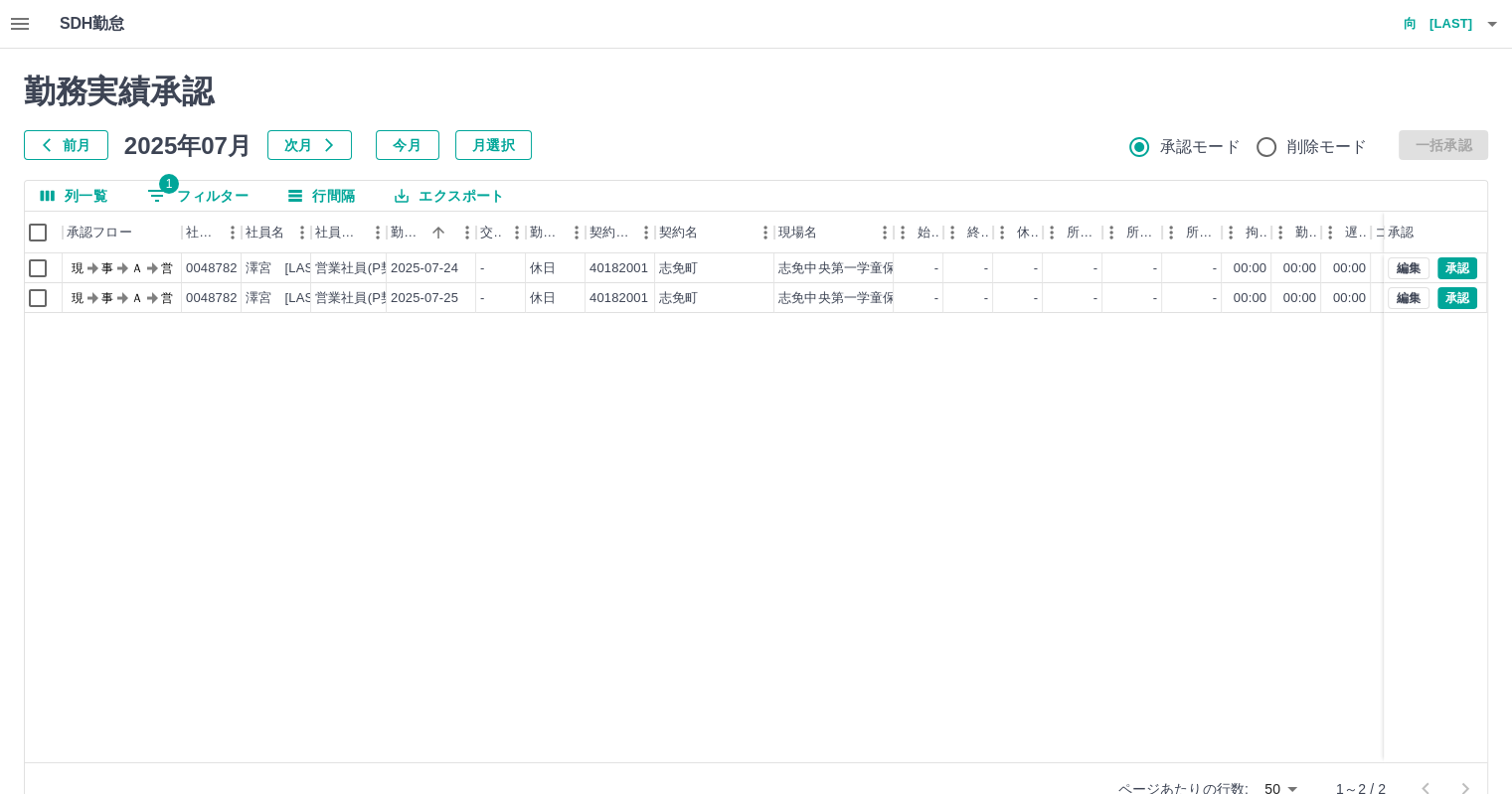 scroll, scrollTop: 0, scrollLeft: 0, axis: both 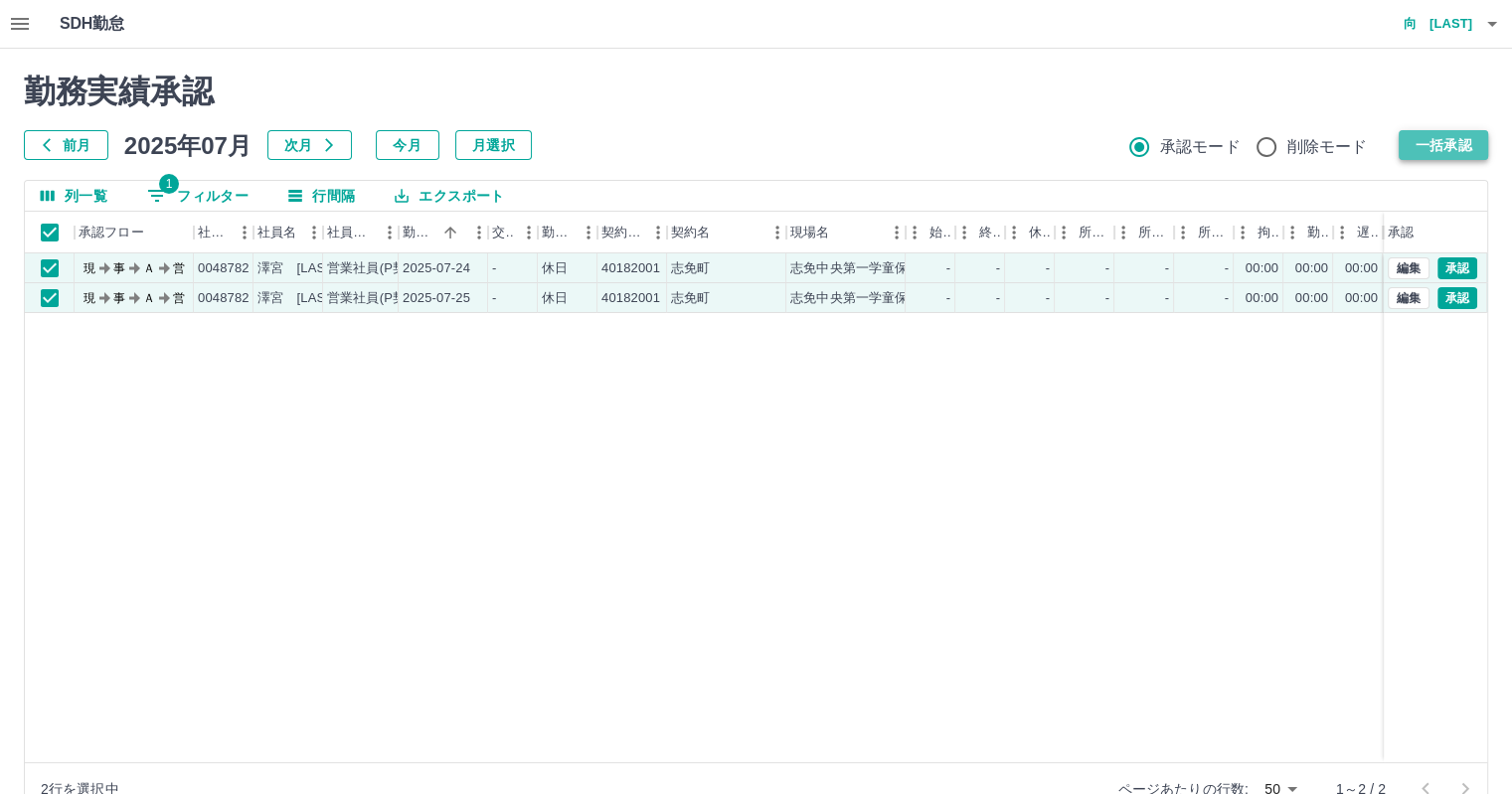 click on "一括承認" at bounding box center [1443, 145] 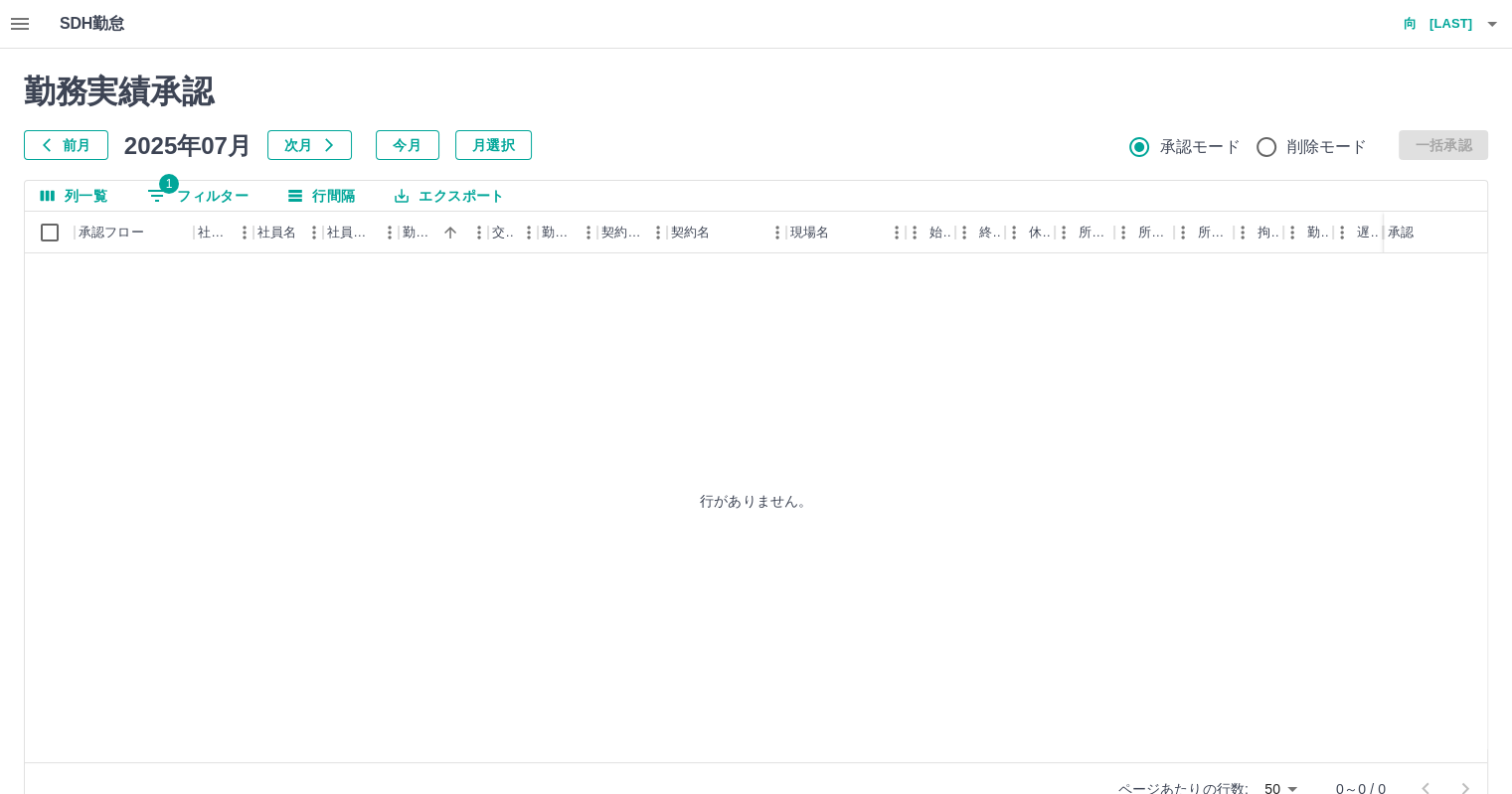 click on "1 フィルター" at bounding box center [198, 196] 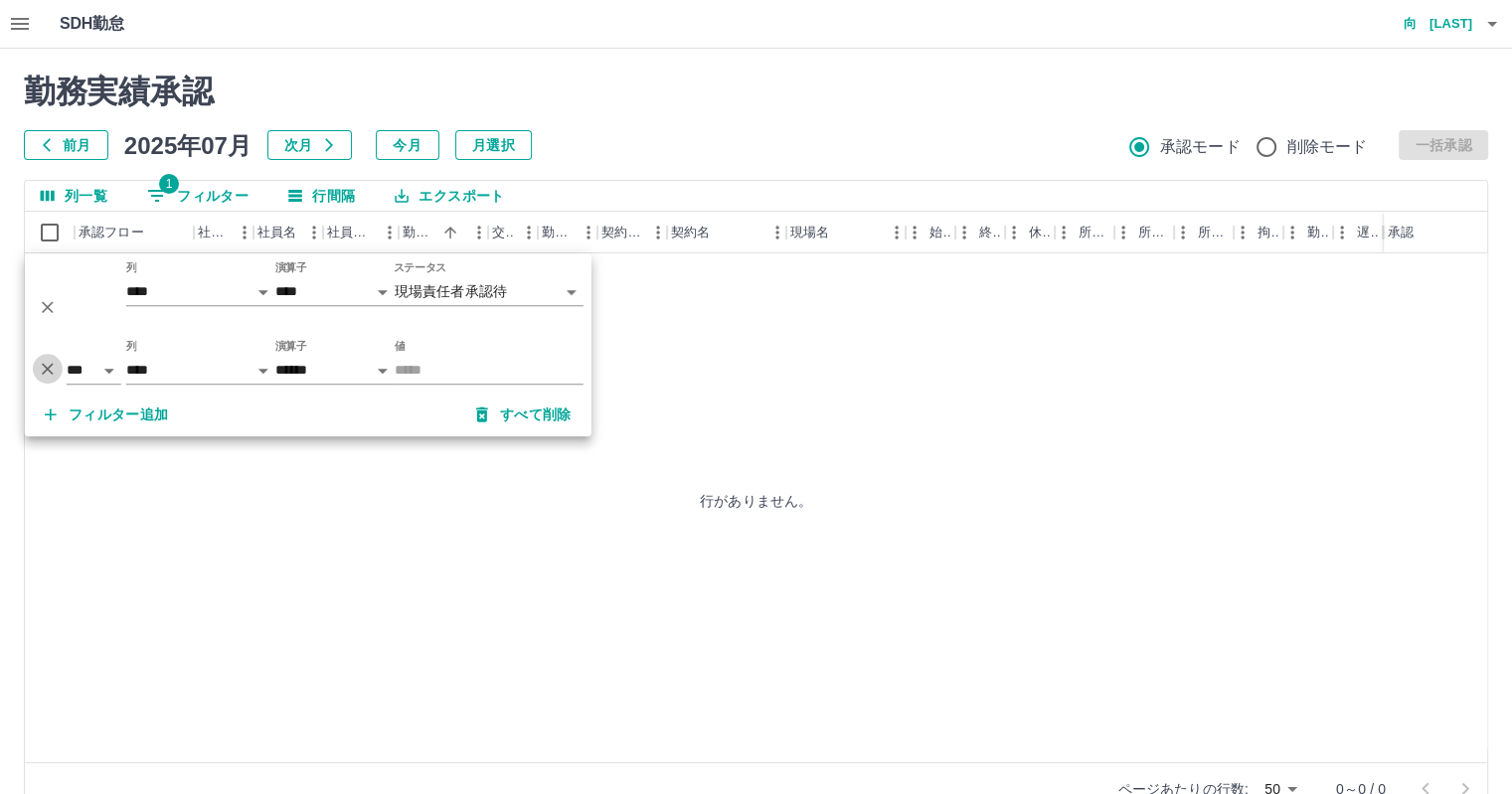 click 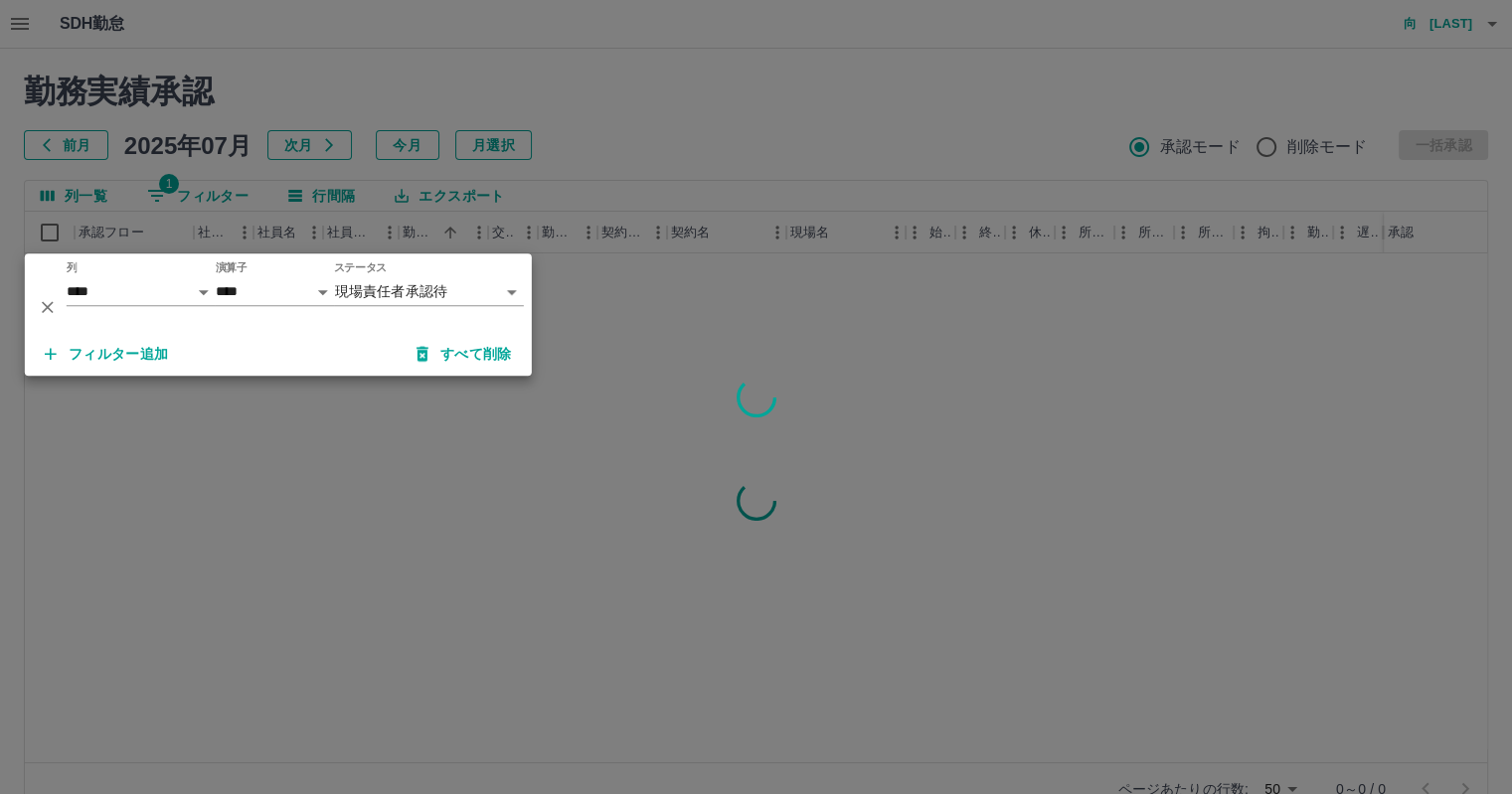 click 